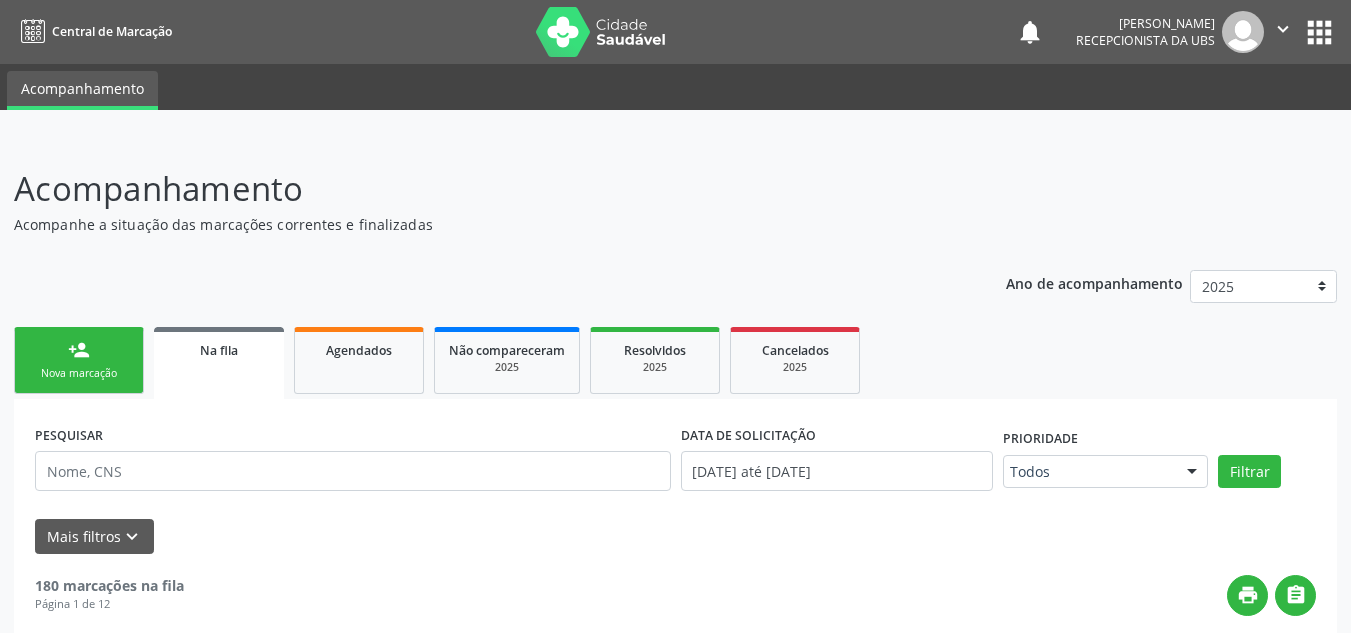 scroll, scrollTop: 62, scrollLeft: 0, axis: vertical 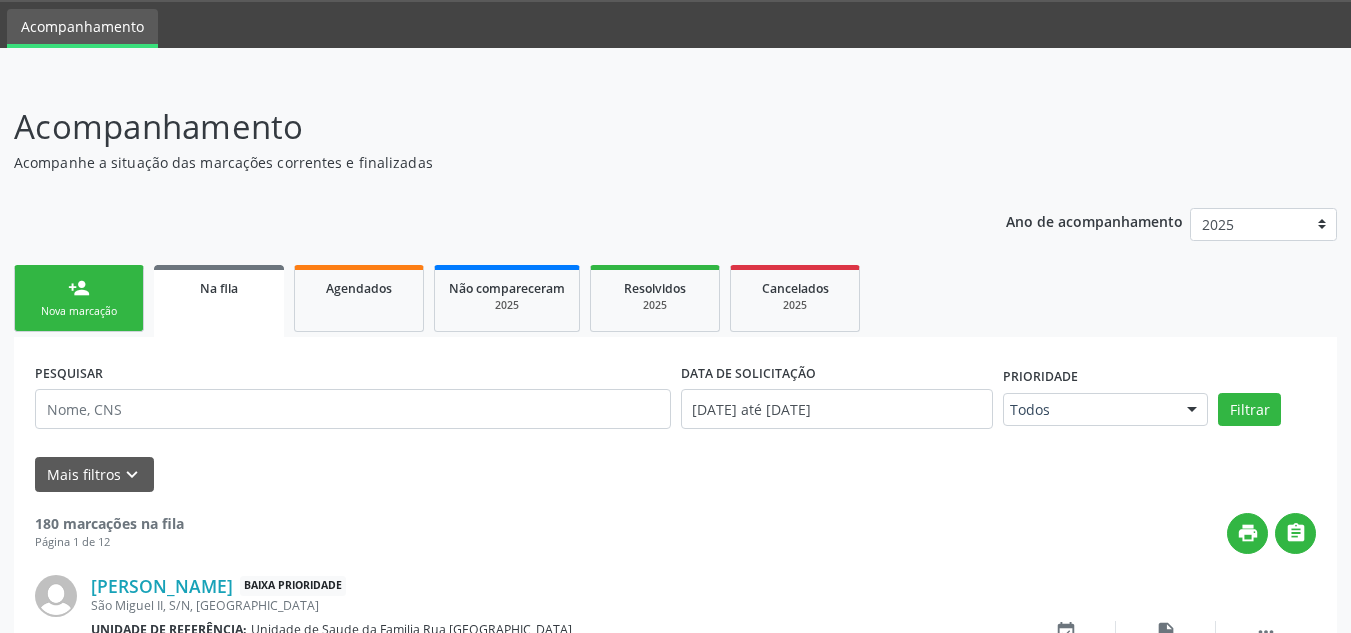 click on "person_add" at bounding box center (79, 288) 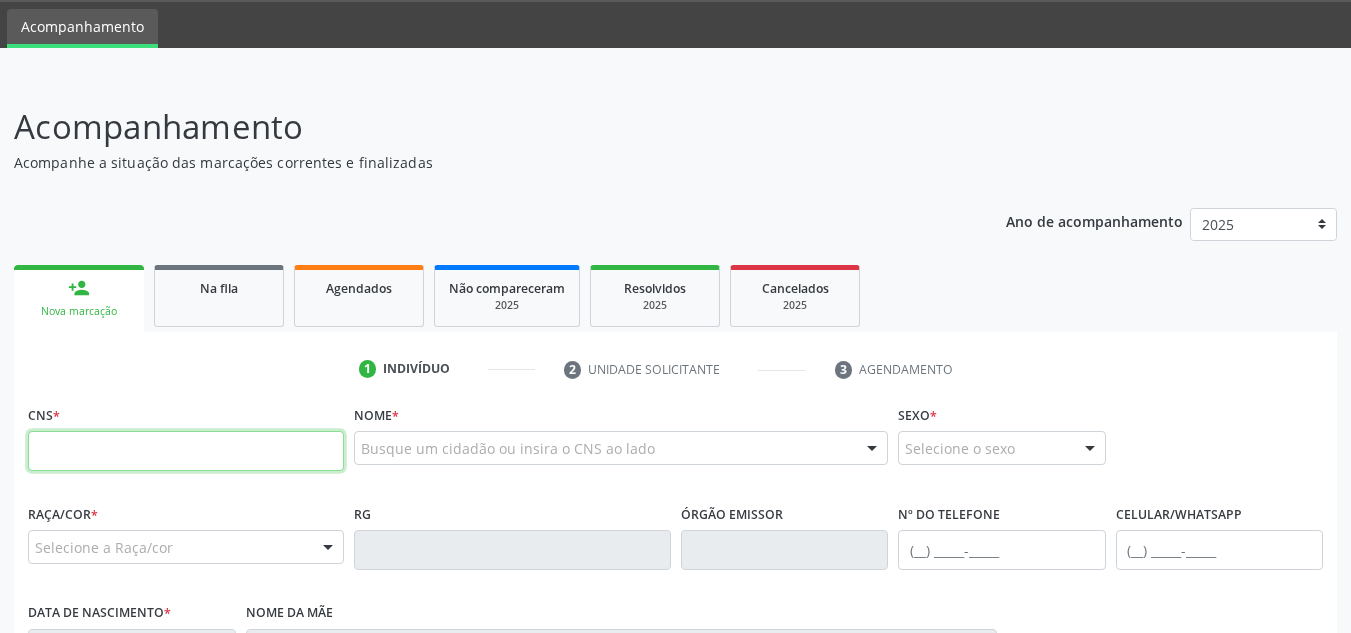 click at bounding box center (186, 451) 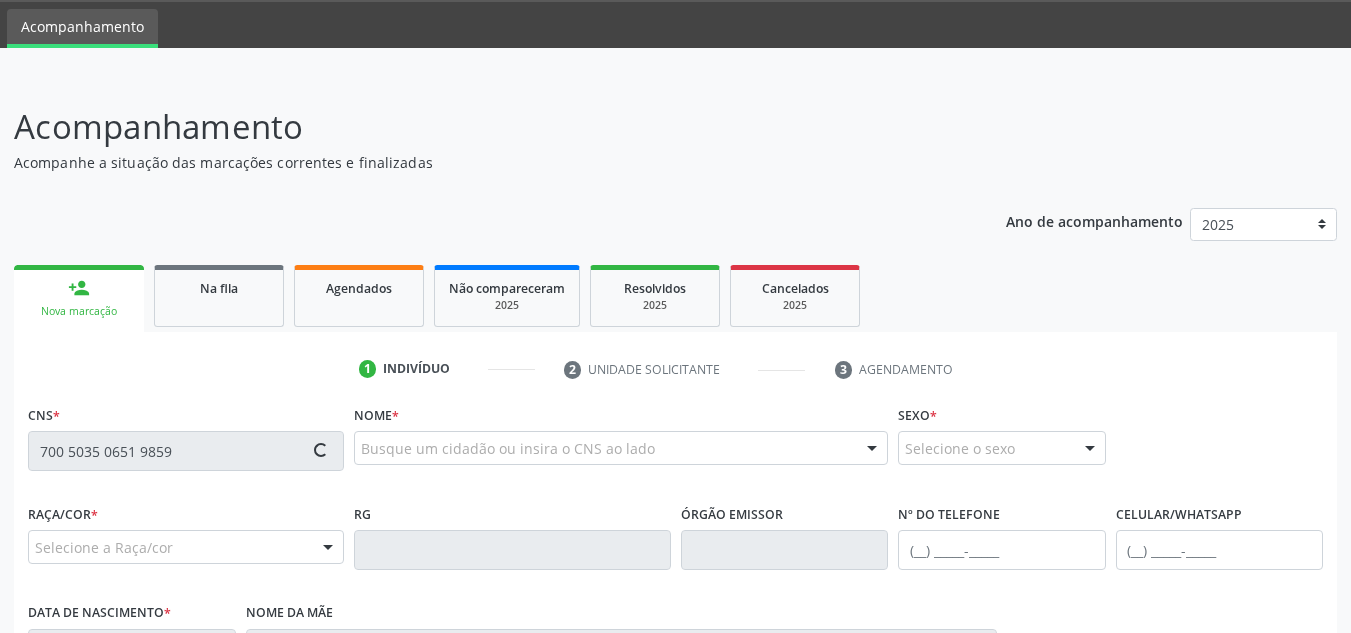 type on "700 5035 0651 9859" 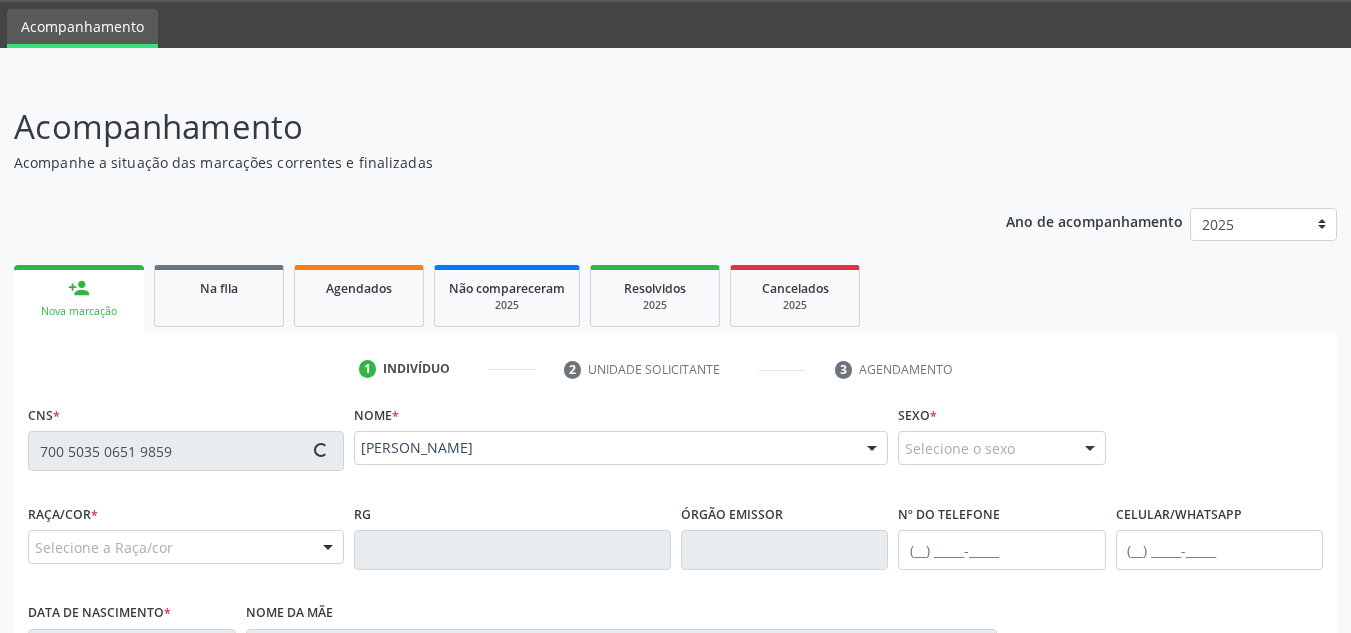 type on "[PHONE_NUMBER]" 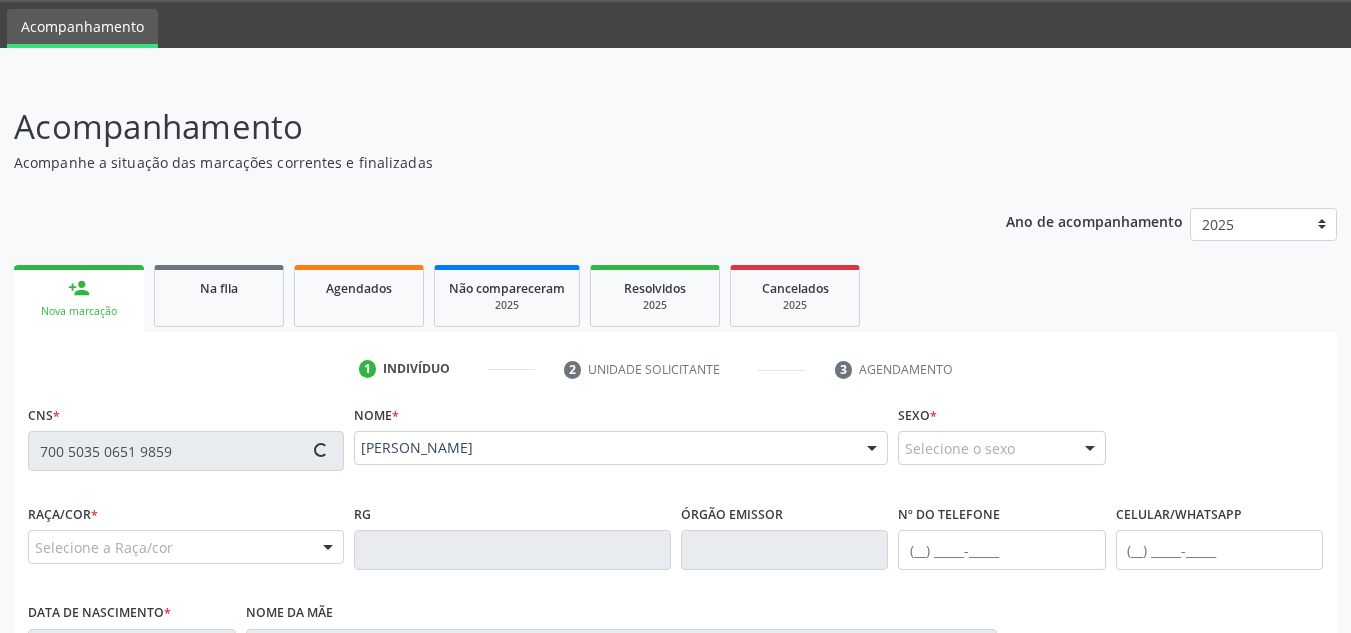 type on "1[DATE]" 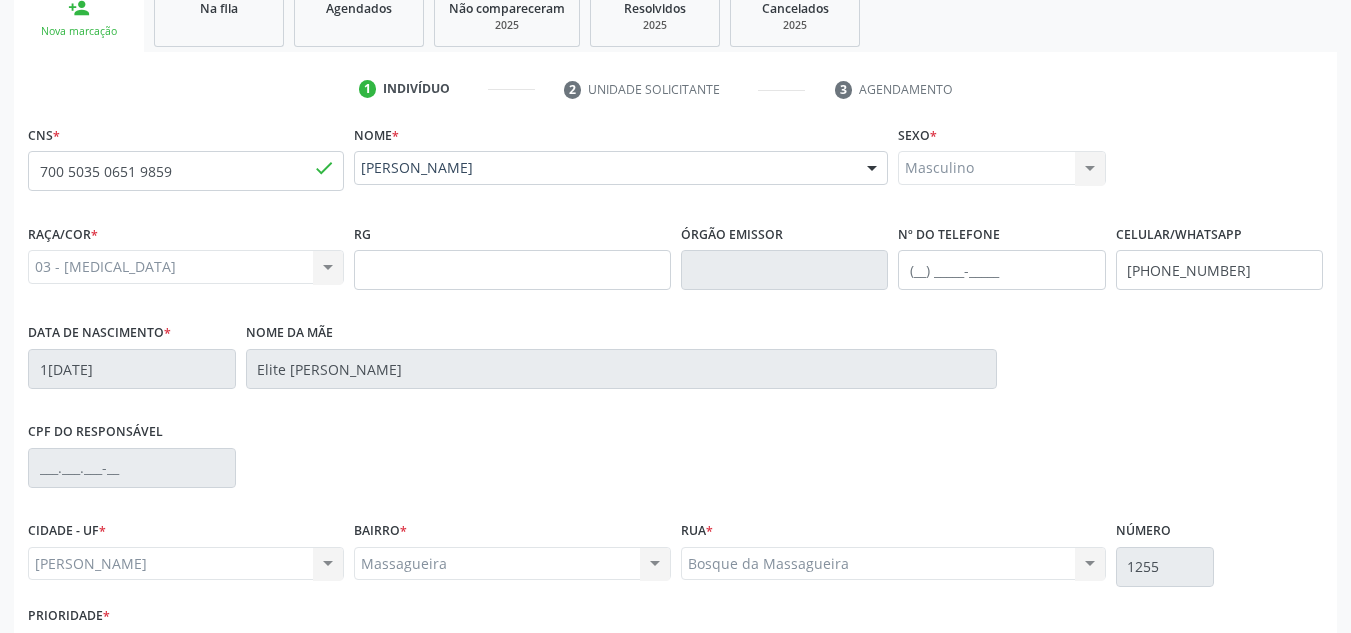 scroll, scrollTop: 353, scrollLeft: 0, axis: vertical 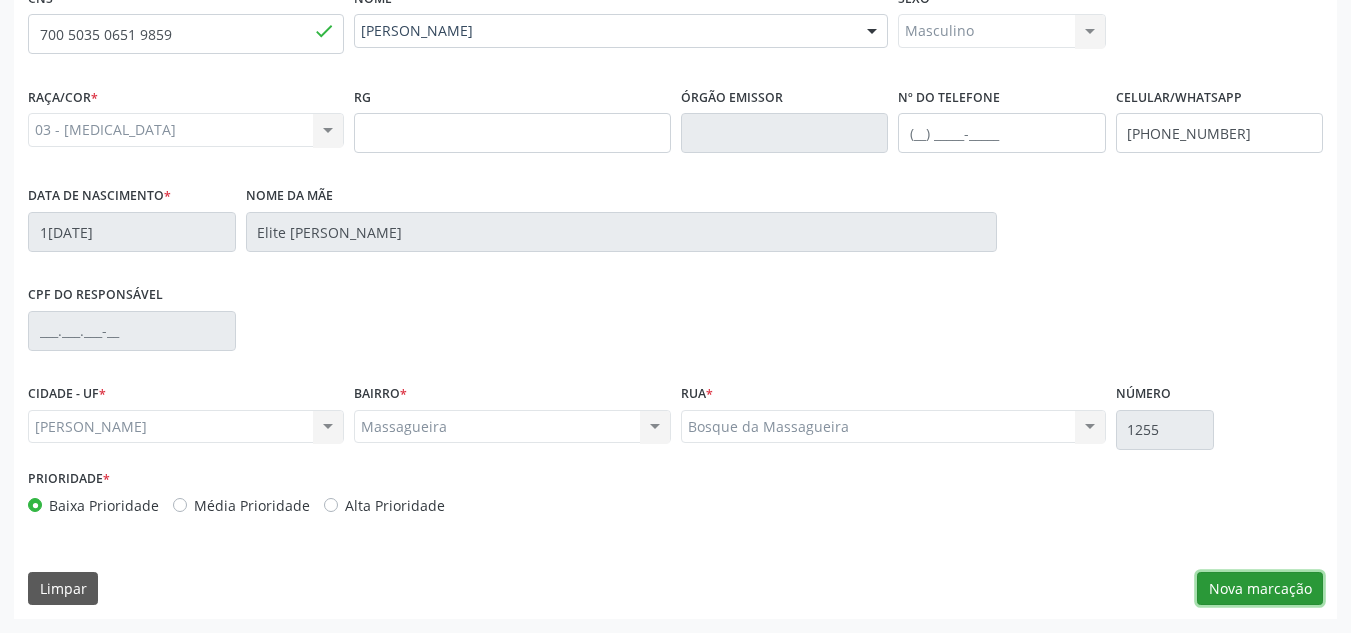 click on "Nova marcação" at bounding box center [1260, 589] 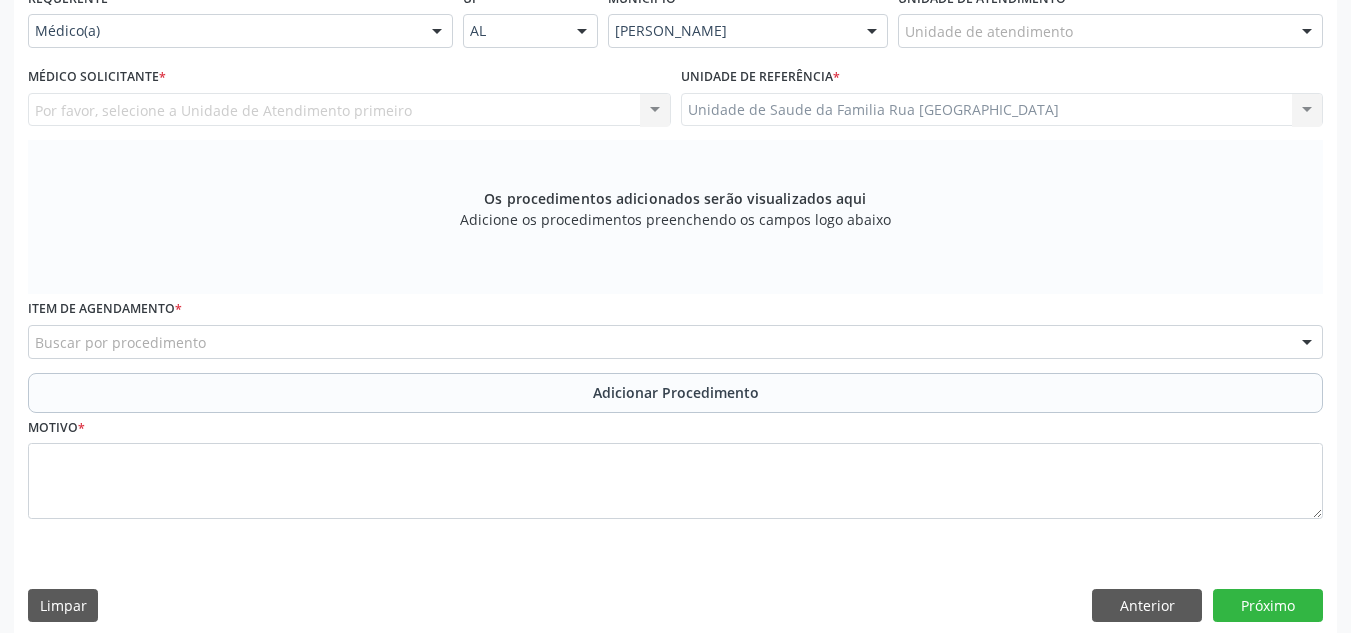 click on "Por favor, selecione a Unidade de Atendimento primeiro
Nenhum resultado encontrado para: "   "
Não há nenhuma opção para ser exibida." at bounding box center (349, 110) 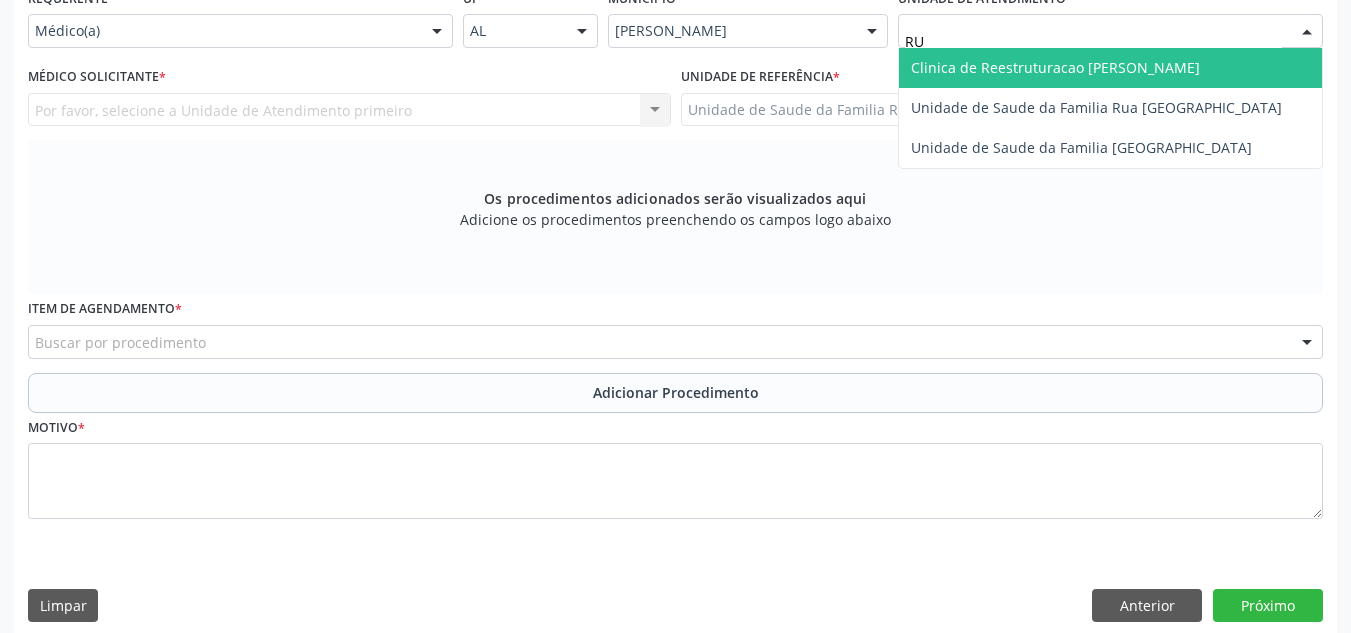 type on "RUA" 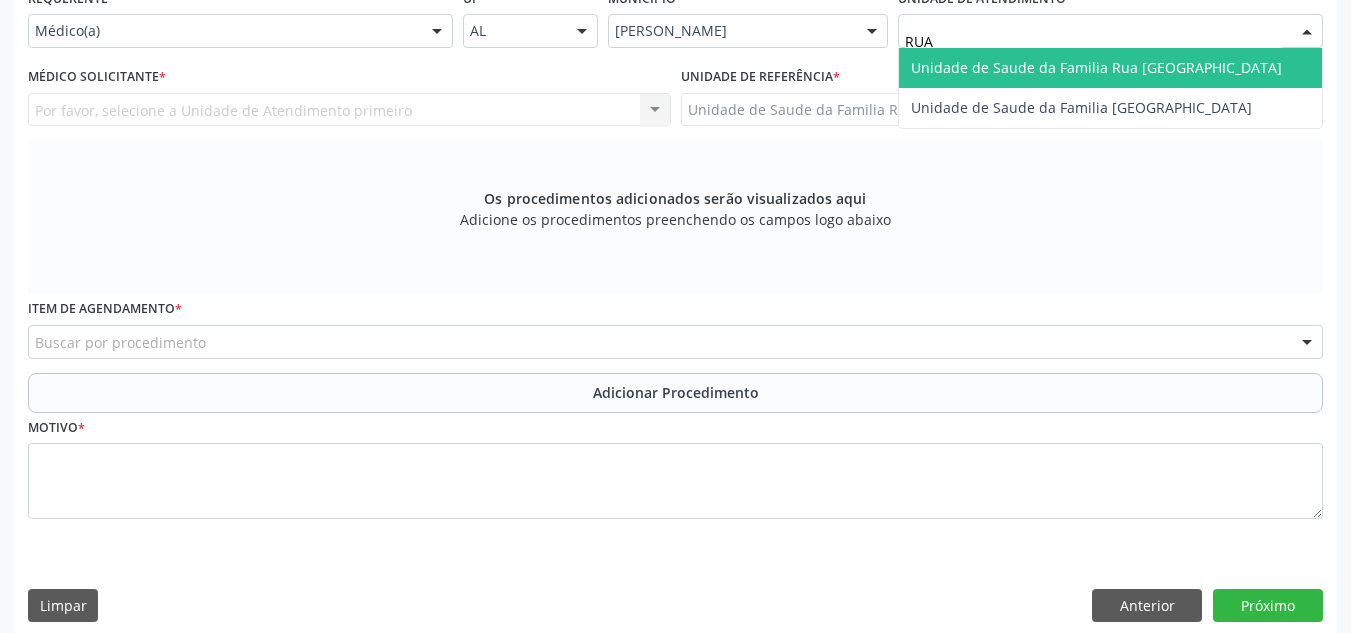 click on "Unidade de Saude da Familia Rua [GEOGRAPHIC_DATA]" at bounding box center [1096, 67] 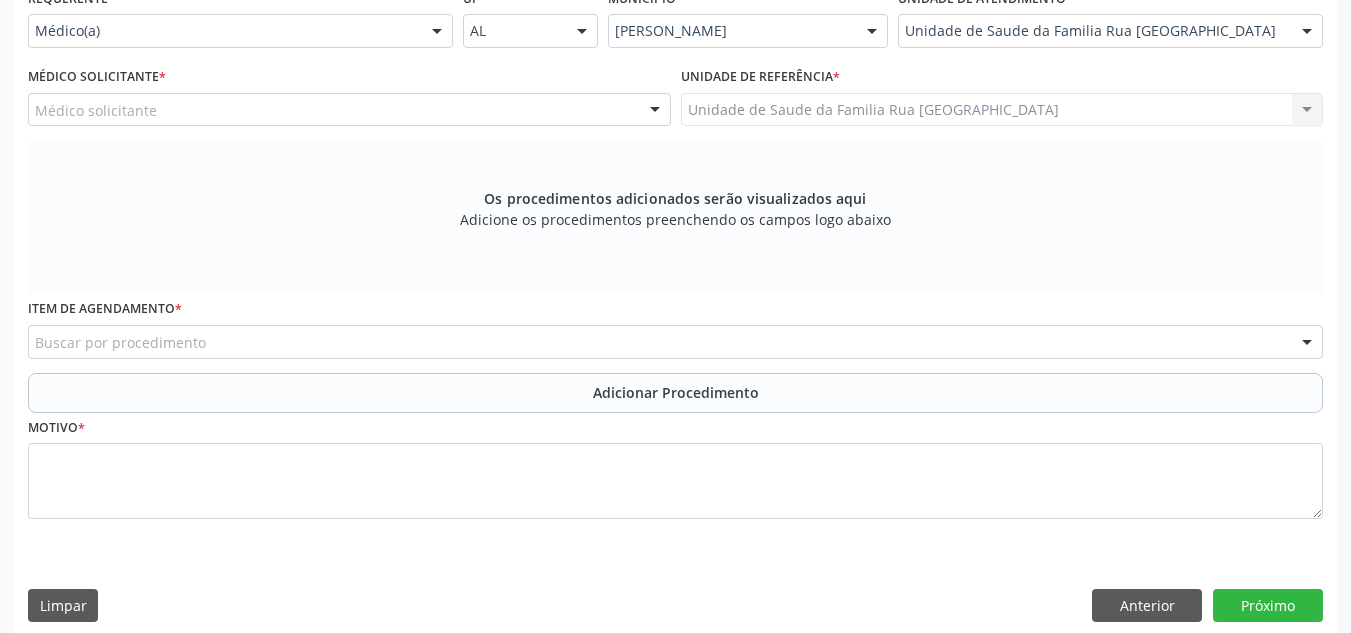 click on "Médico solicitante" at bounding box center [349, 110] 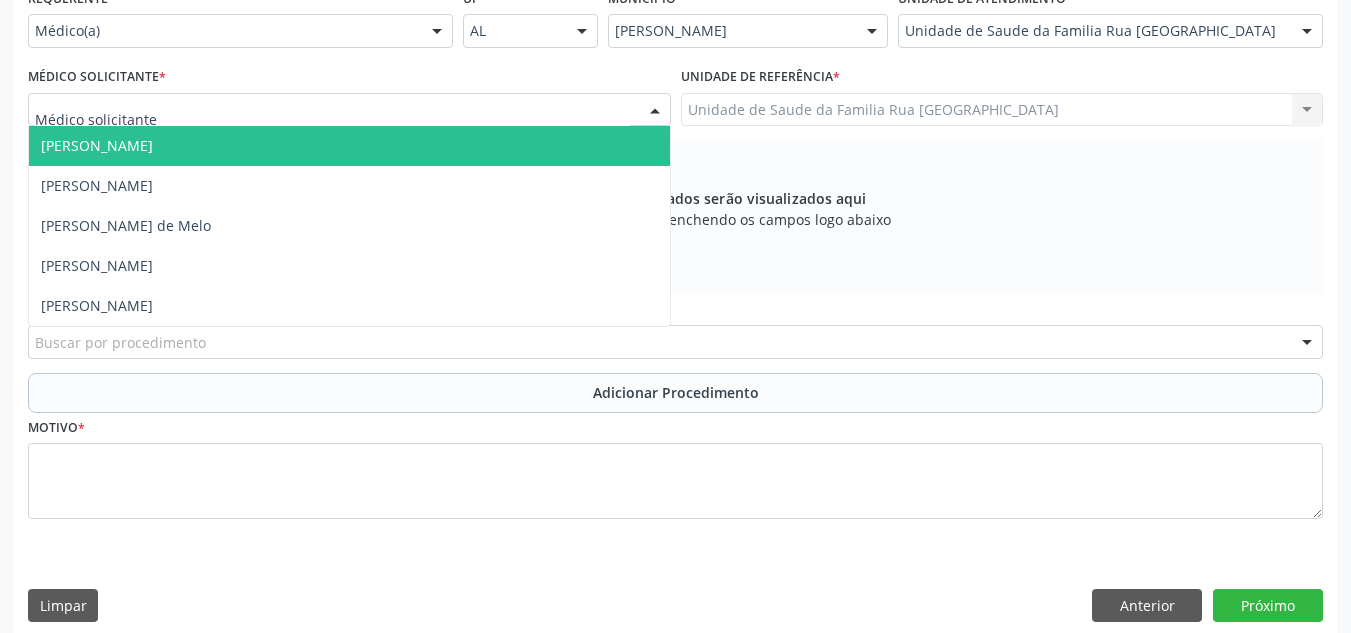 type on "J" 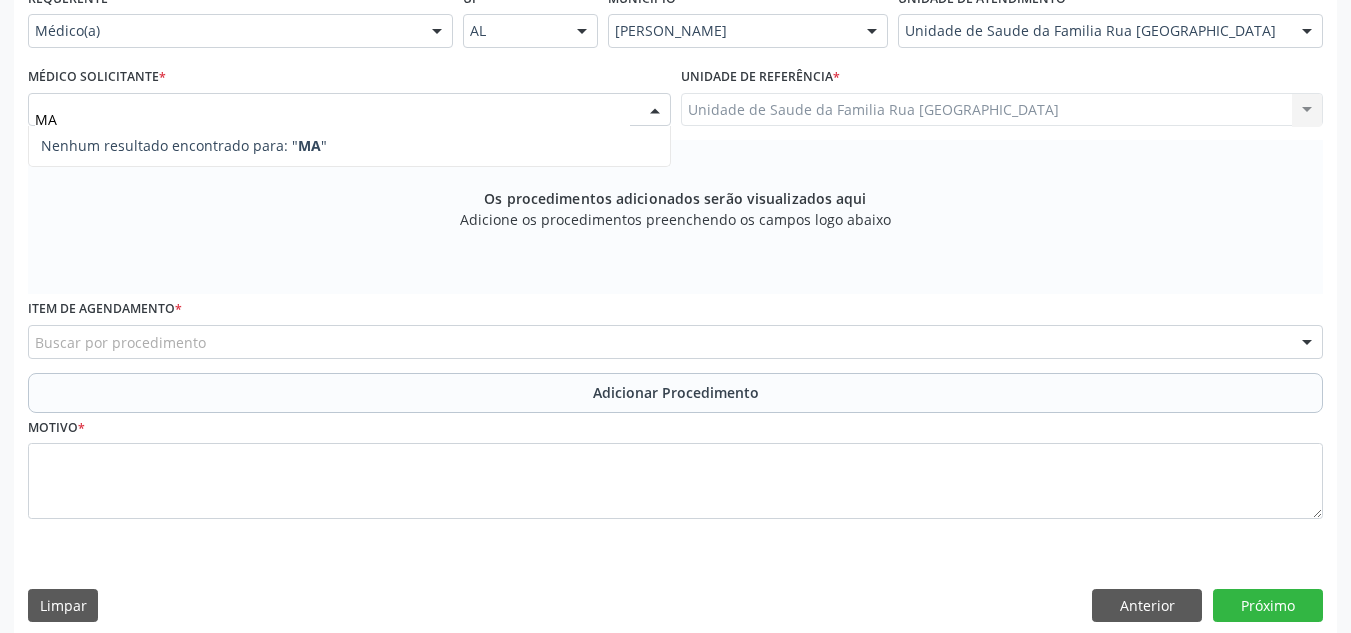 type on "M" 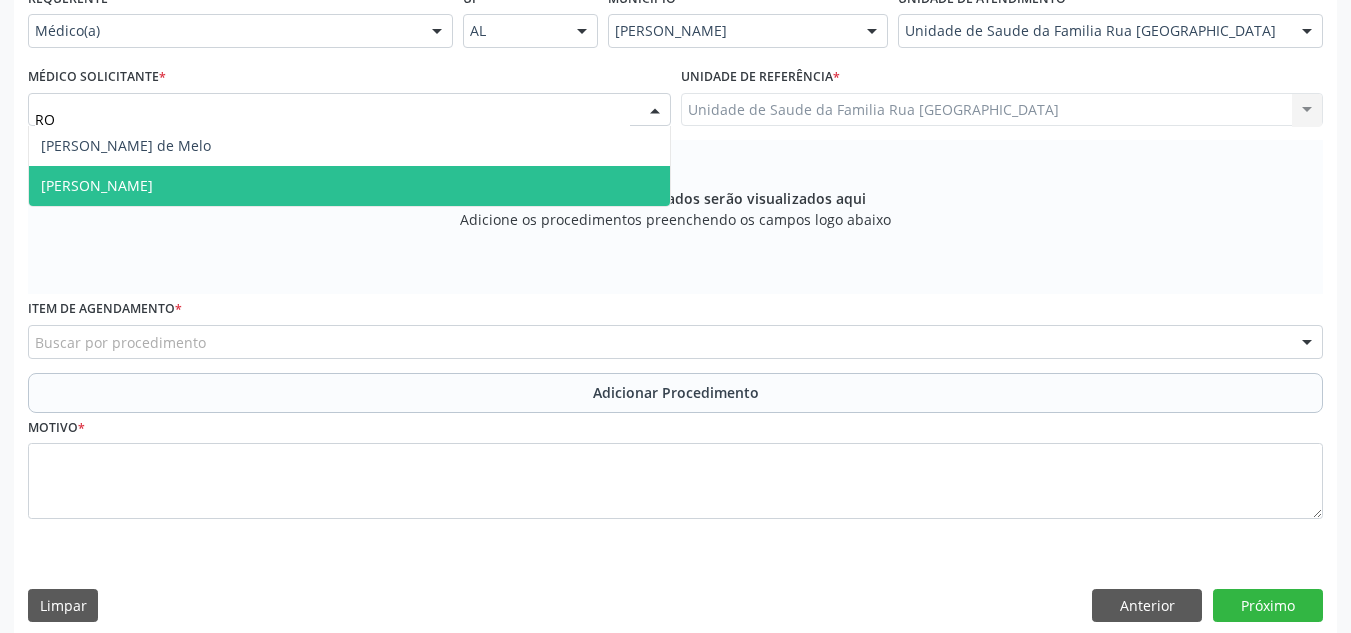 click on "[PERSON_NAME]" at bounding box center (349, 186) 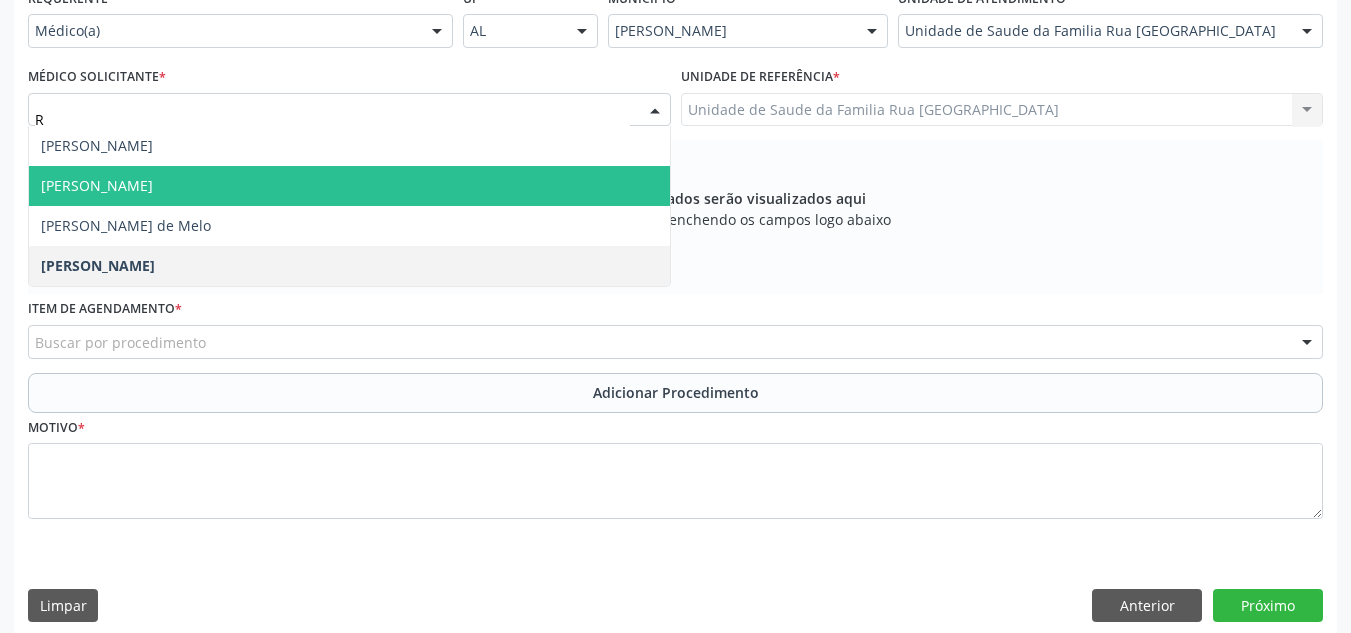 type on "RO" 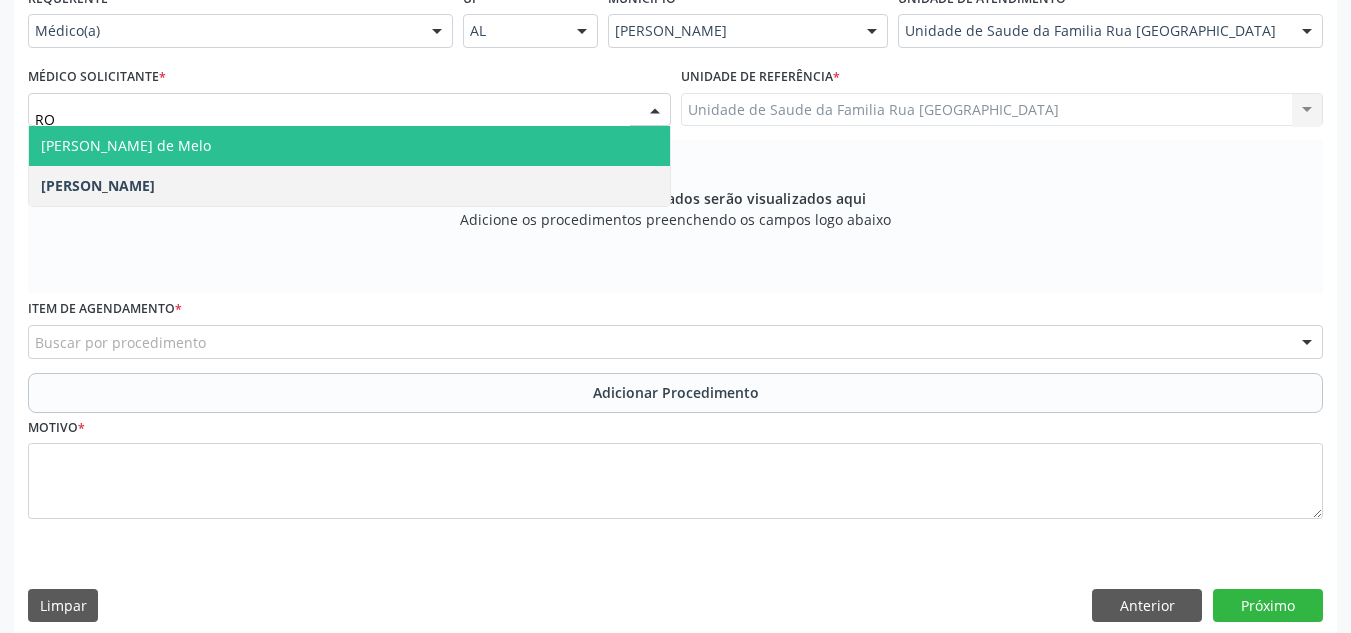 click on "[PERSON_NAME] de Melo" at bounding box center (349, 146) 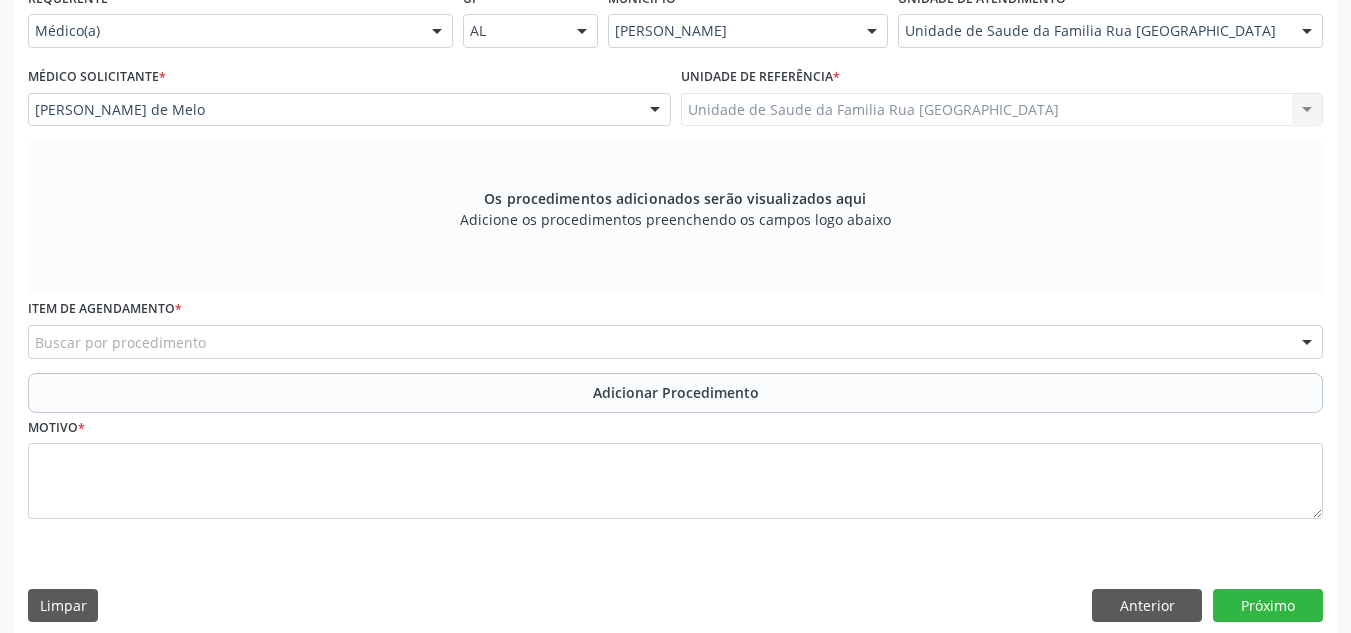 click on "Buscar por procedimento" at bounding box center (675, 342) 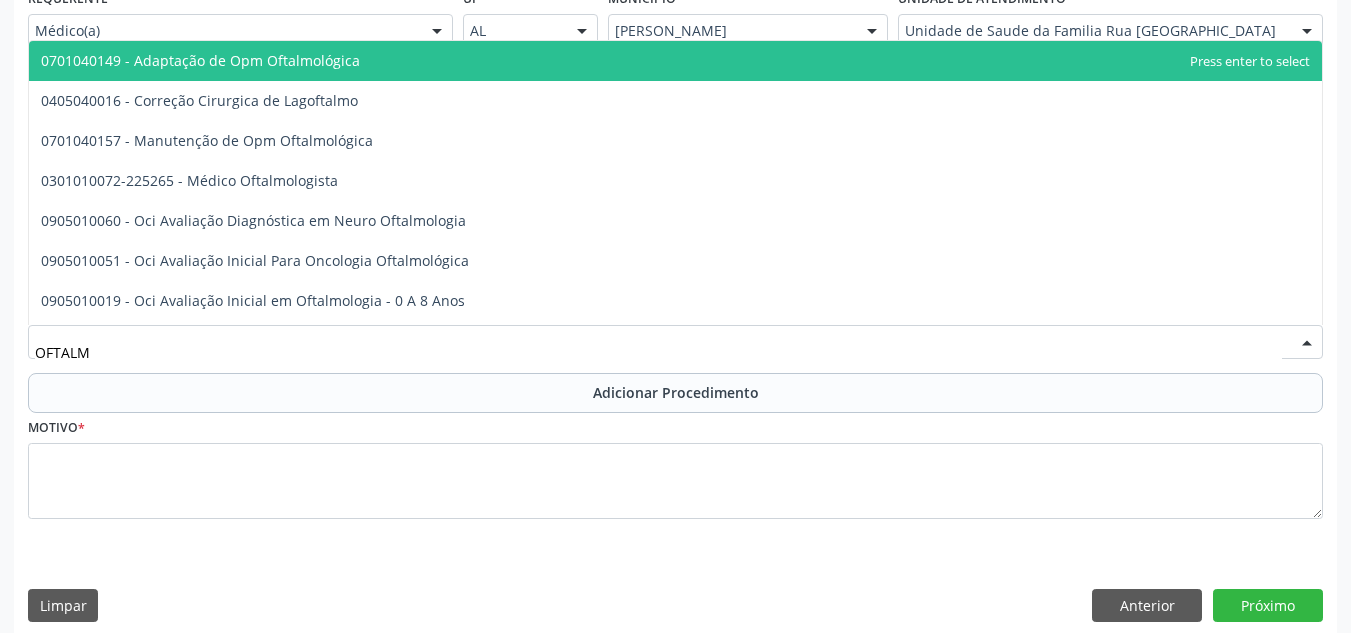 type on "OFTALMO" 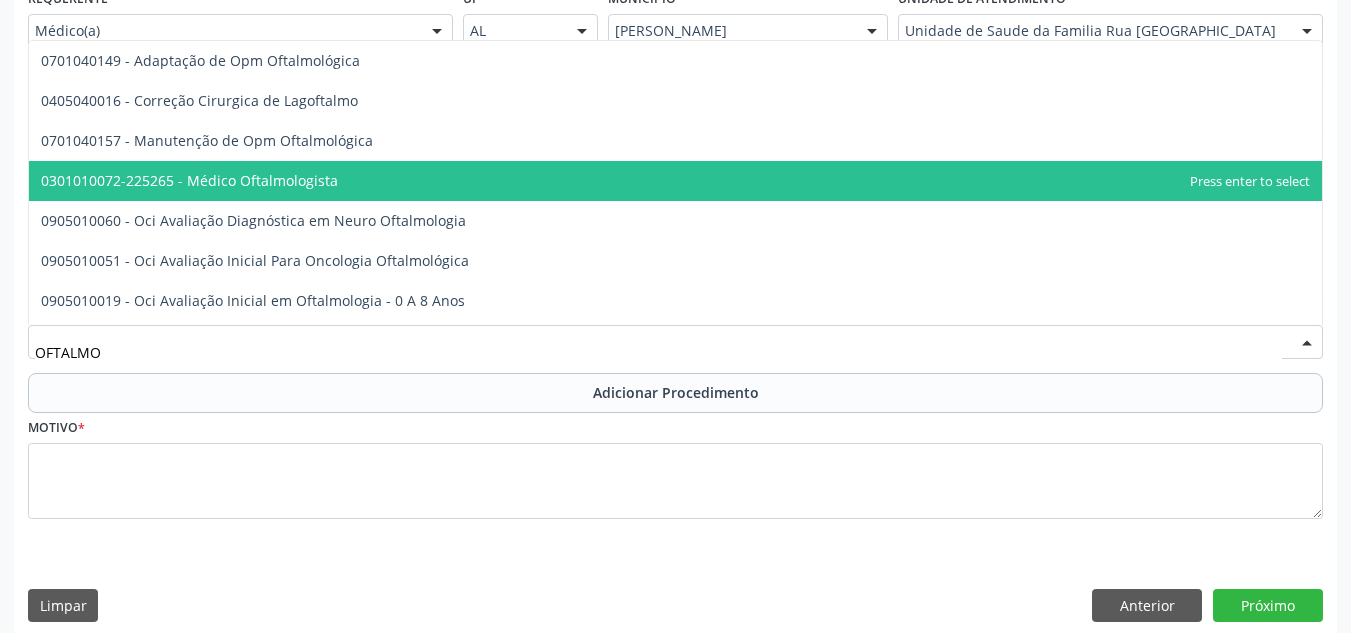 click on "0301010072-225265 - Médico Oftalmologista" at bounding box center [189, 180] 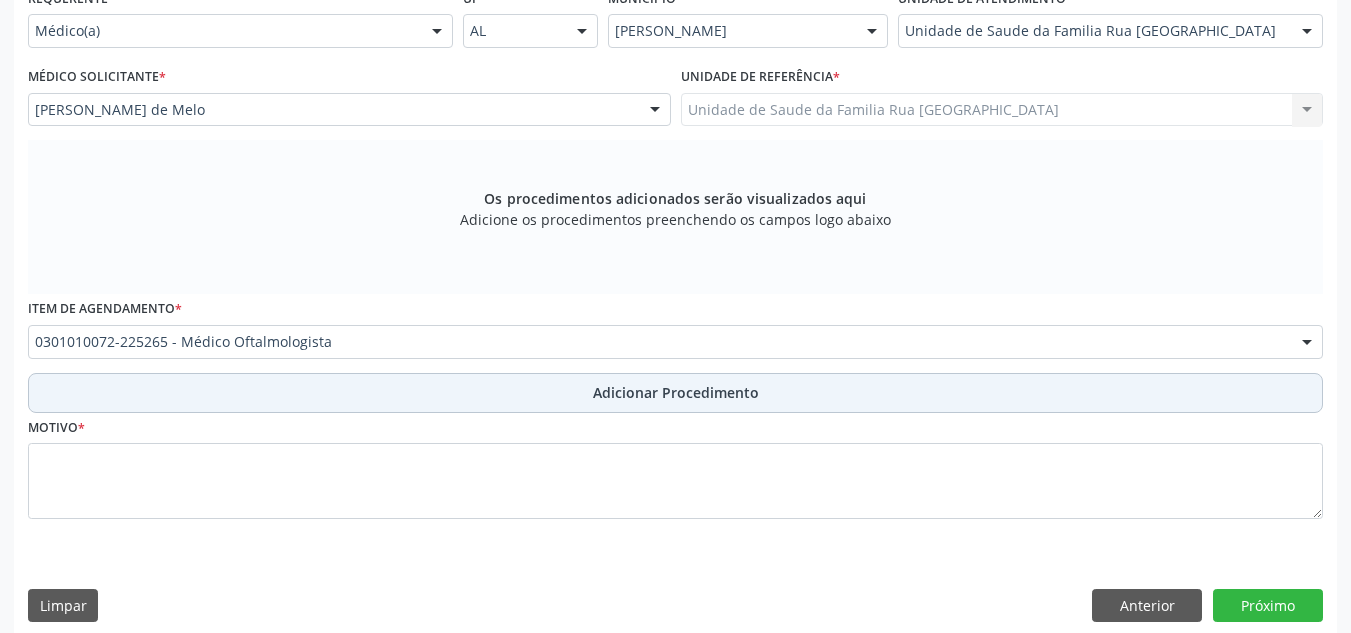 click on "Adicionar Procedimento" at bounding box center [676, 392] 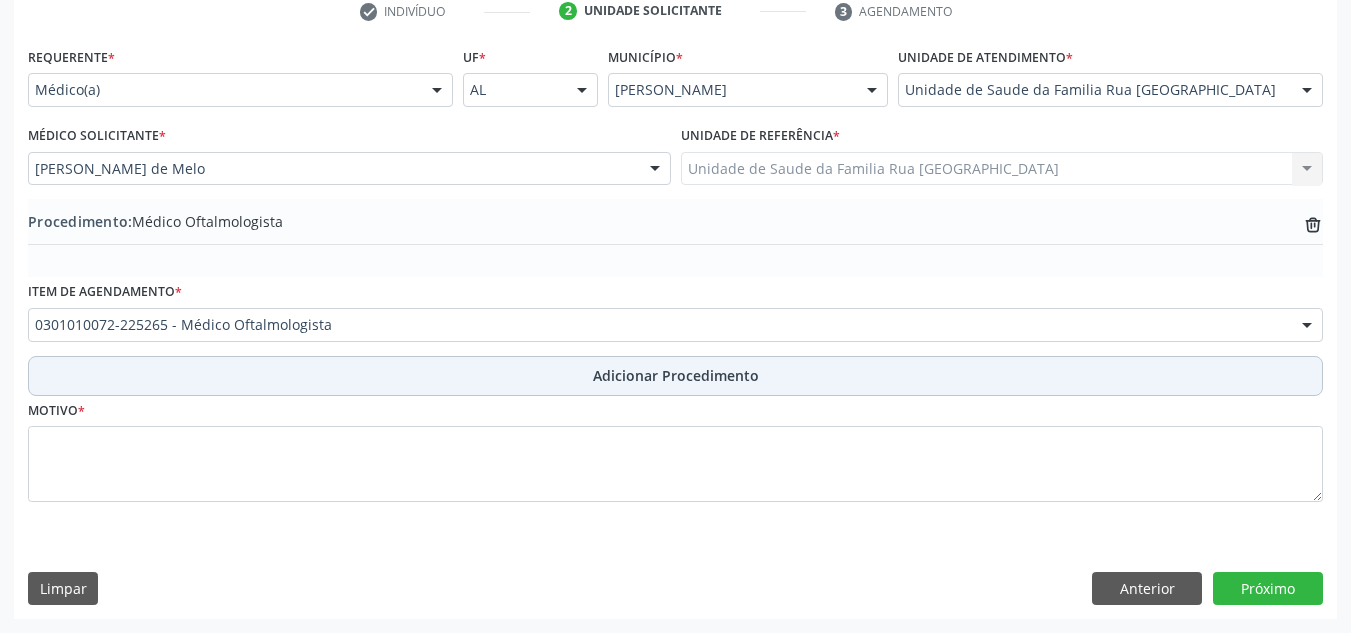 scroll, scrollTop: 420, scrollLeft: 0, axis: vertical 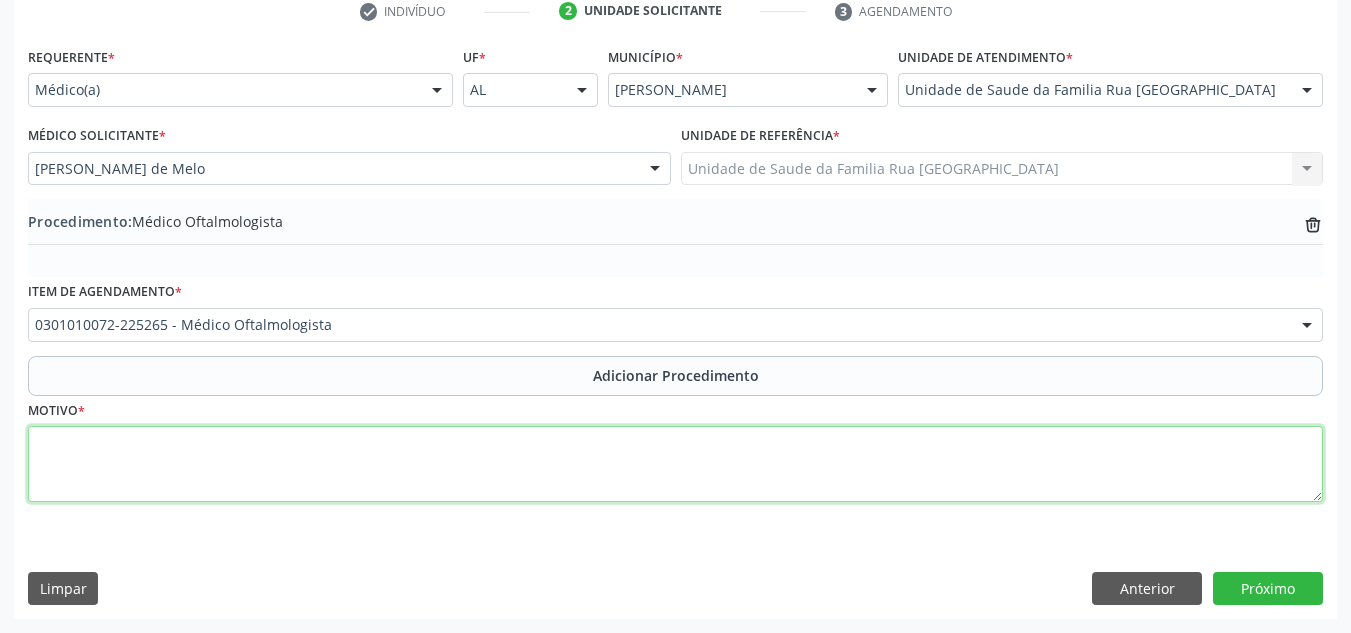click at bounding box center [675, 464] 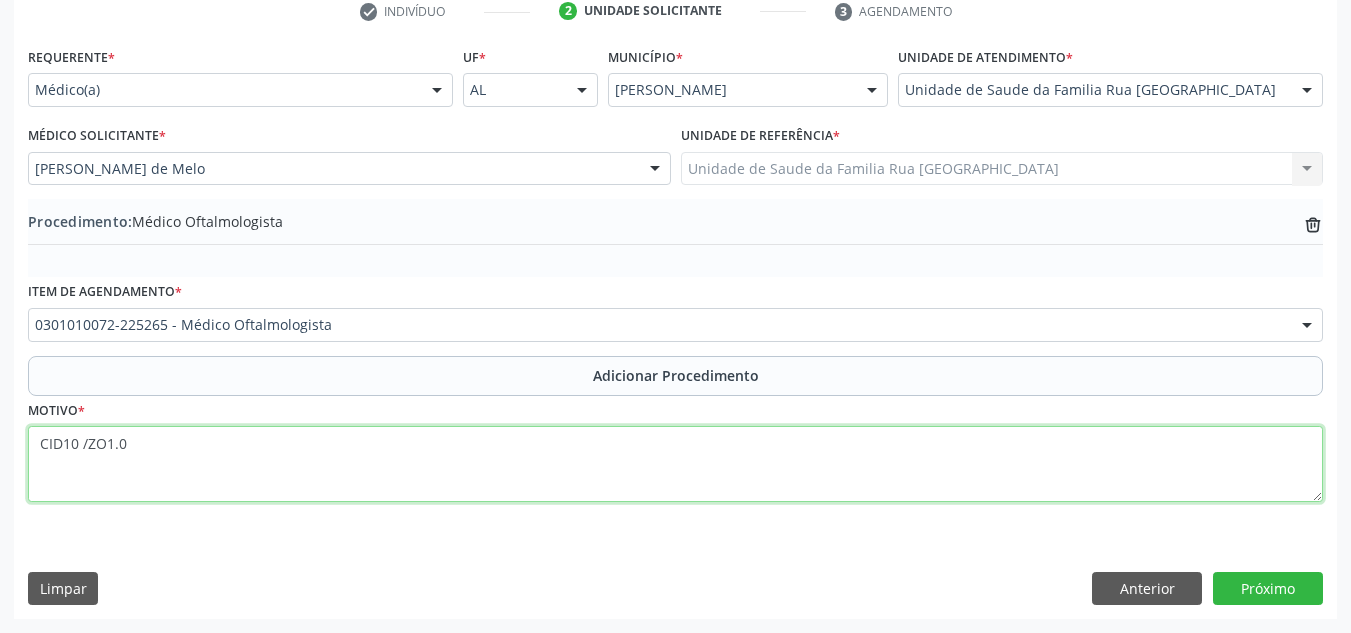 type on "CID10 /ZO1.0" 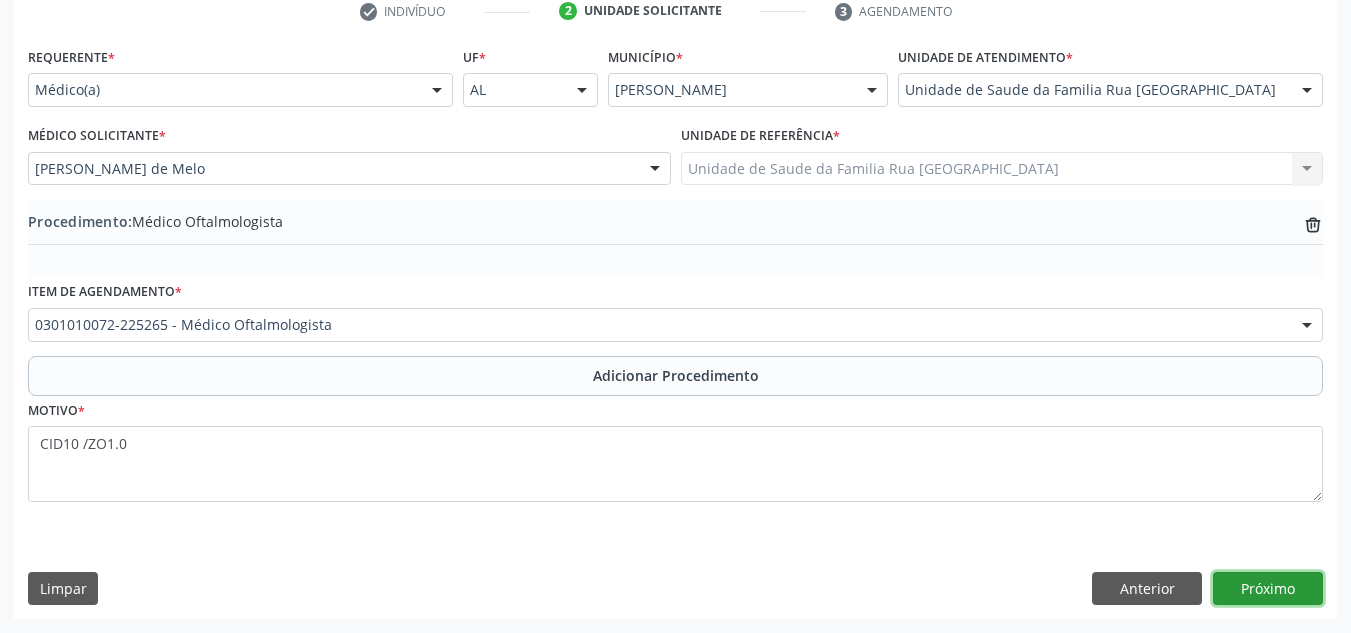 click on "Próximo" at bounding box center (1268, 589) 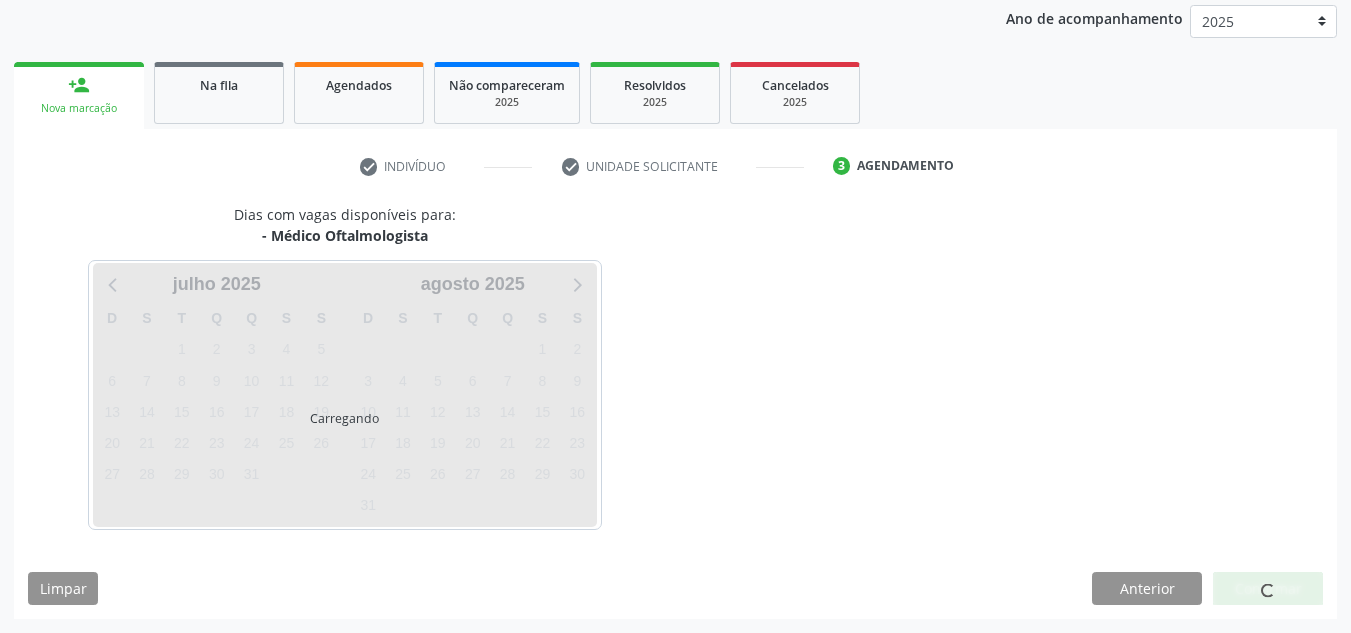 scroll, scrollTop: 324, scrollLeft: 0, axis: vertical 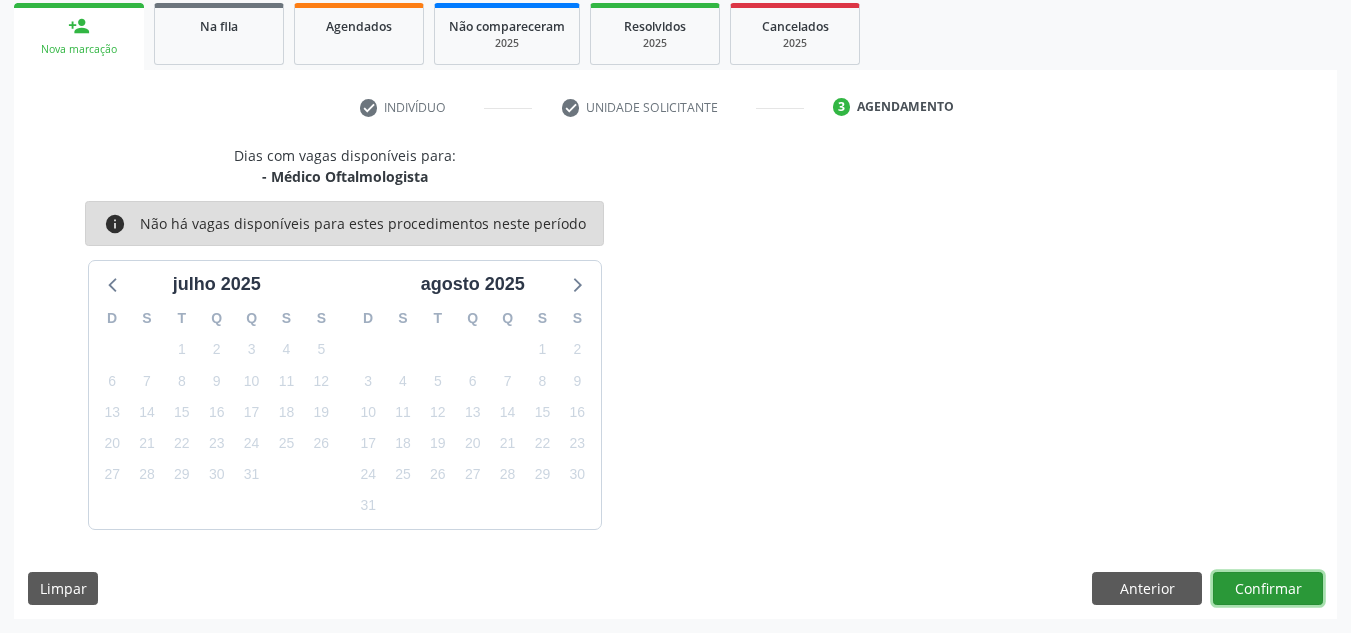 click on "Confirmar" at bounding box center [1268, 589] 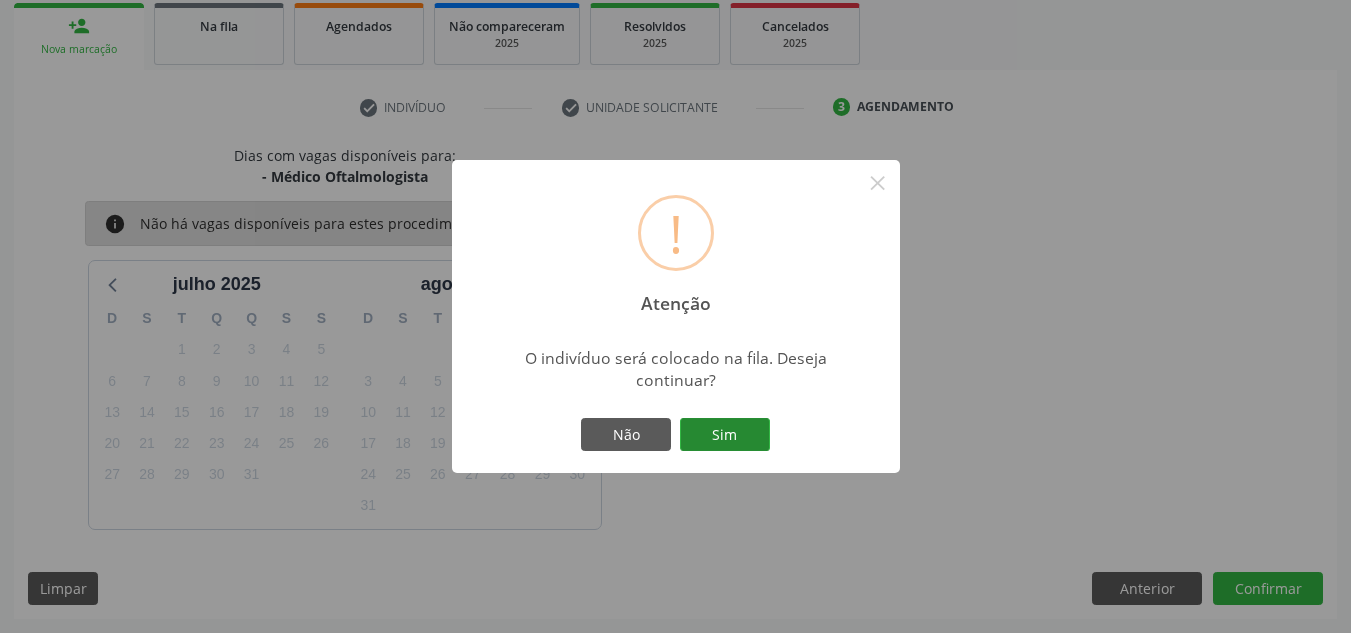 click on "Sim" at bounding box center [725, 435] 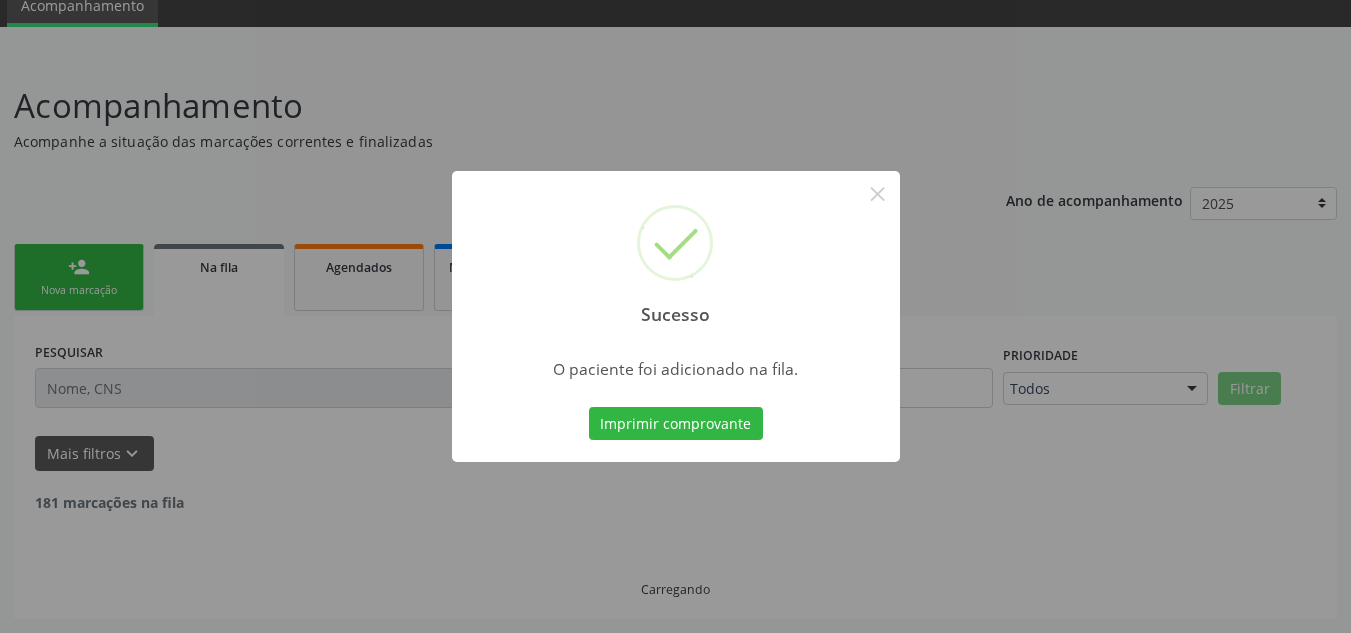 scroll, scrollTop: 62, scrollLeft: 0, axis: vertical 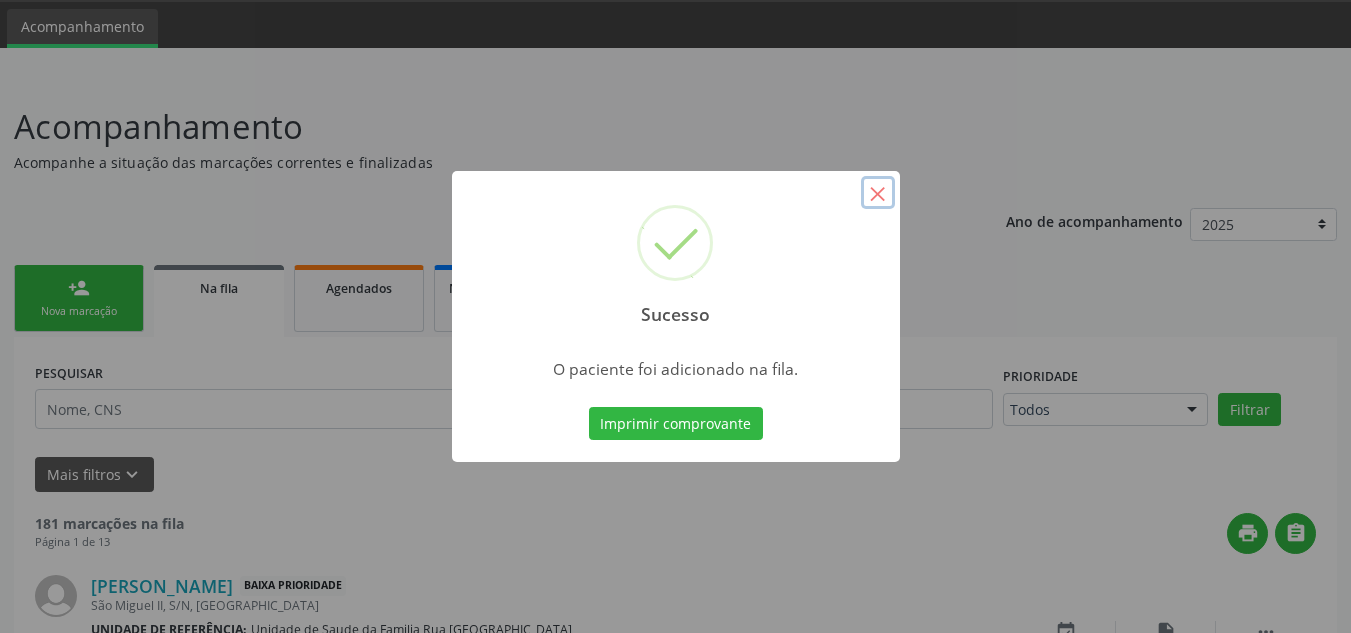 click on "×" at bounding box center [878, 193] 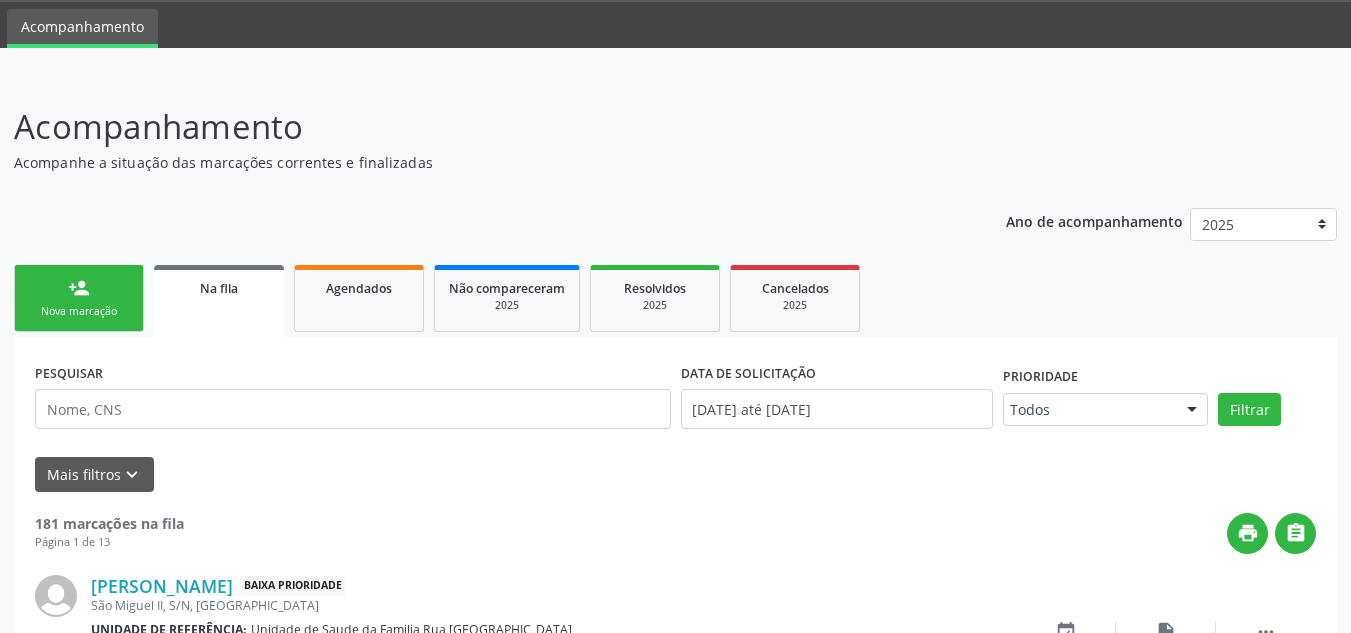 click on "Nova marcação" at bounding box center [79, 311] 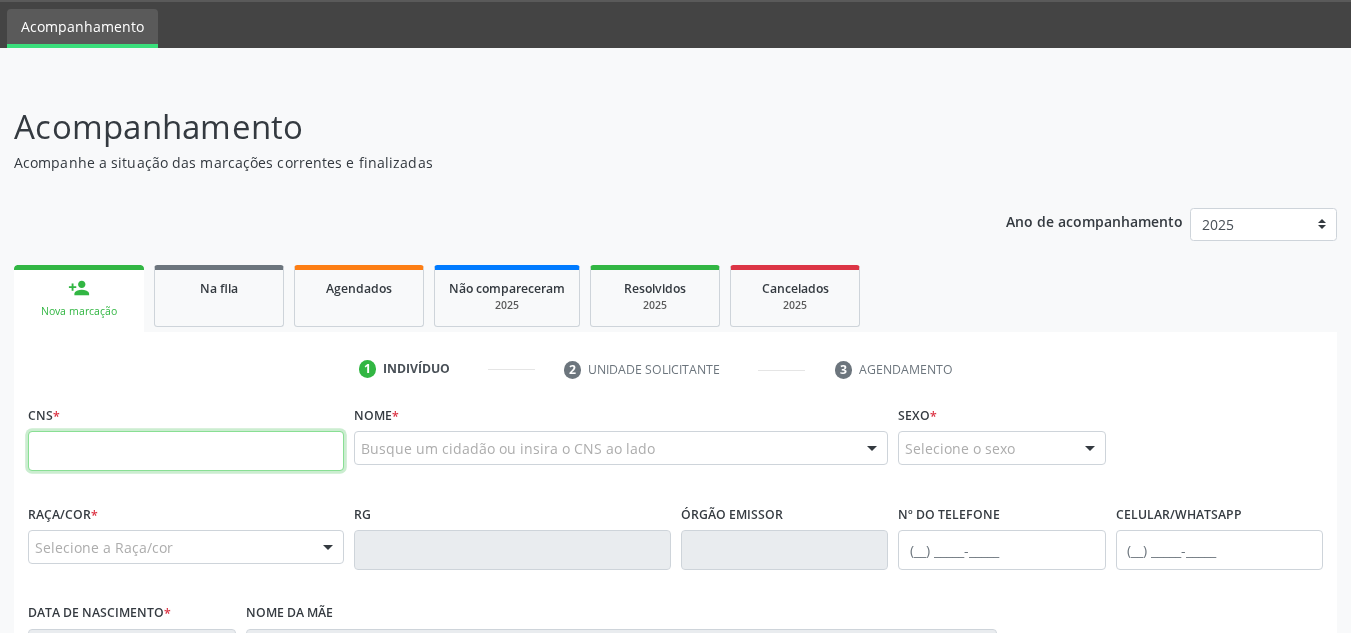 click at bounding box center (186, 451) 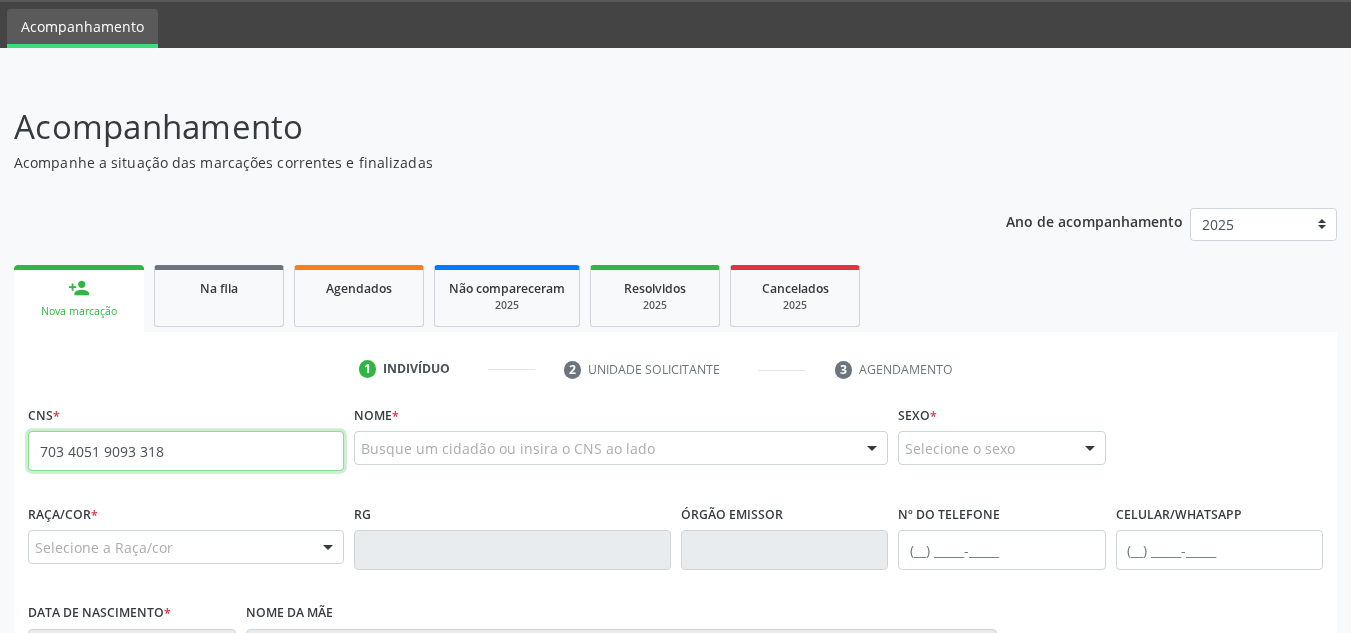 click on "703 4051 9093 318" at bounding box center [186, 451] 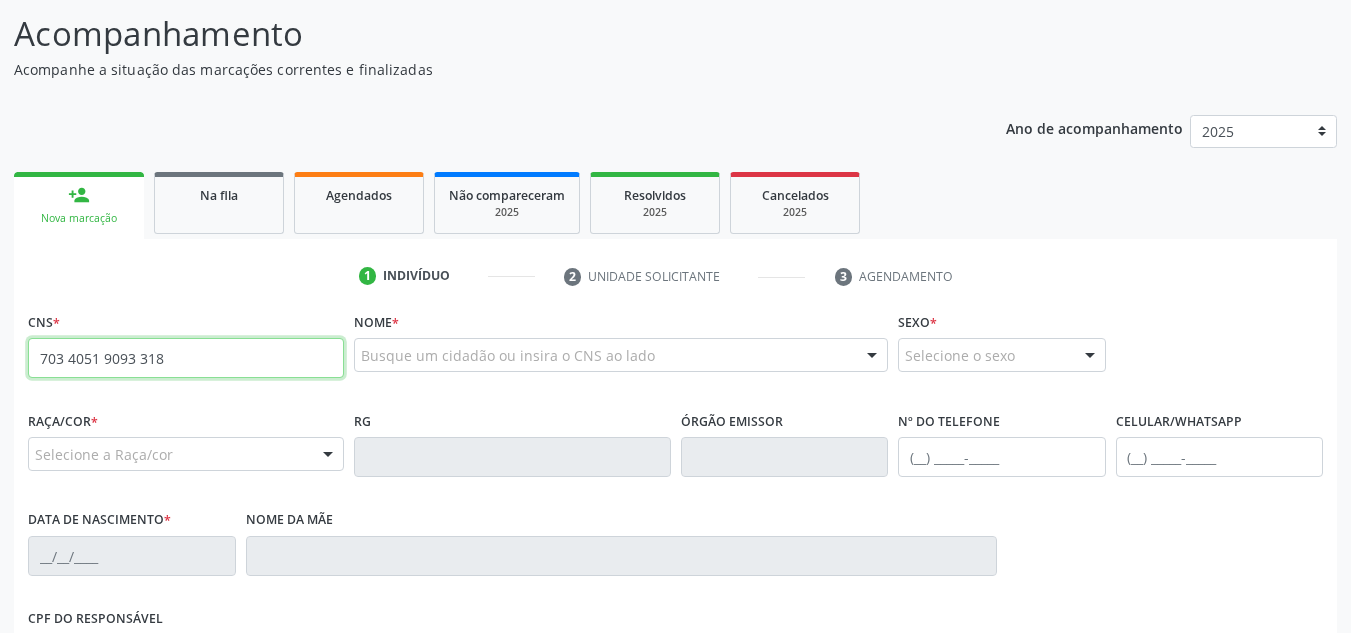 scroll, scrollTop: 182, scrollLeft: 0, axis: vertical 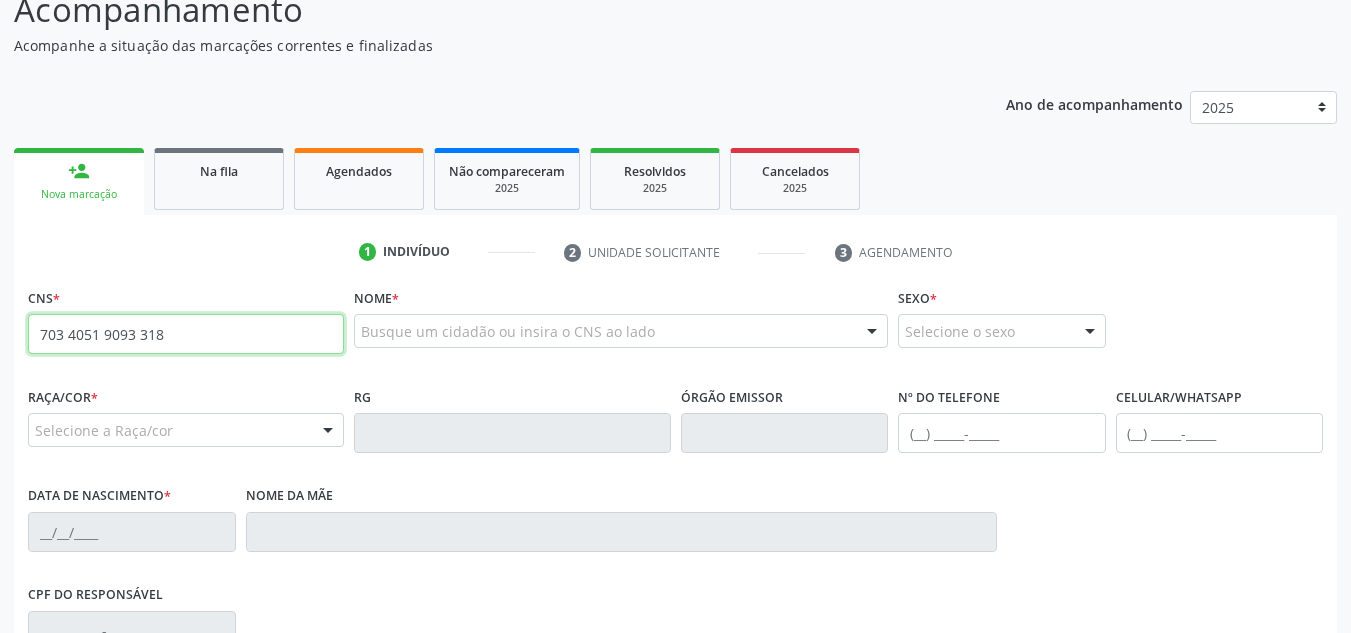 drag, startPoint x: 41, startPoint y: 333, endPoint x: 176, endPoint y: 342, distance: 135.29967 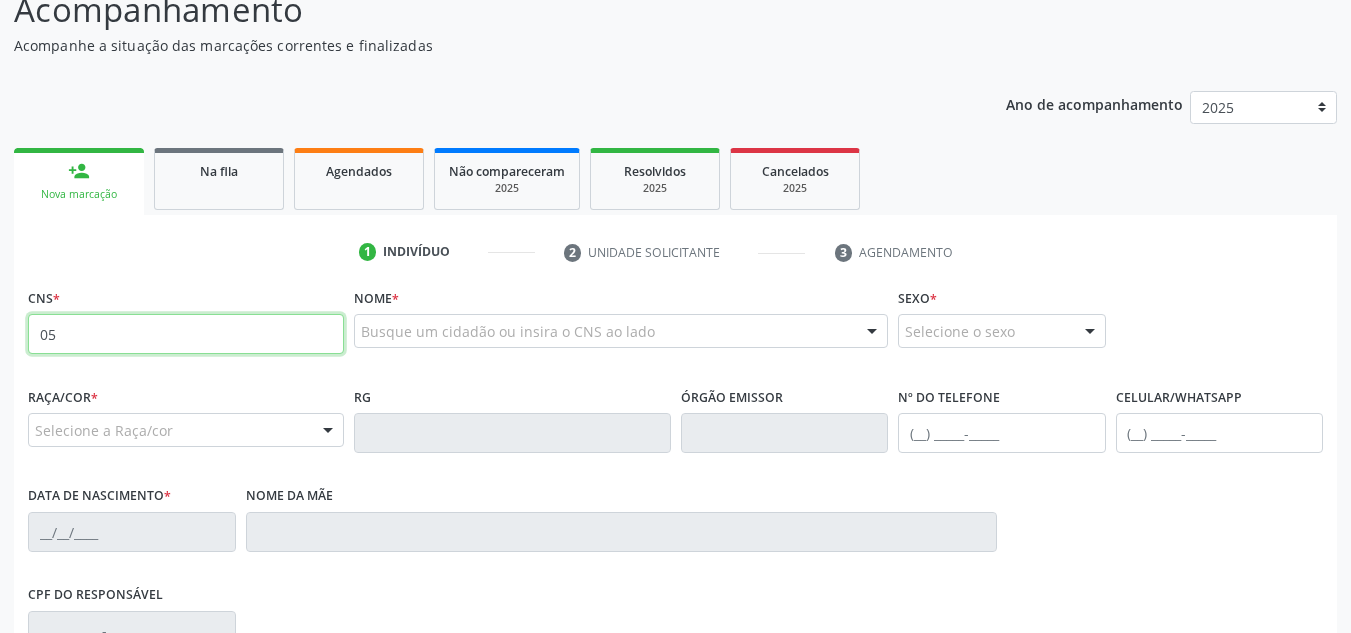type on "0" 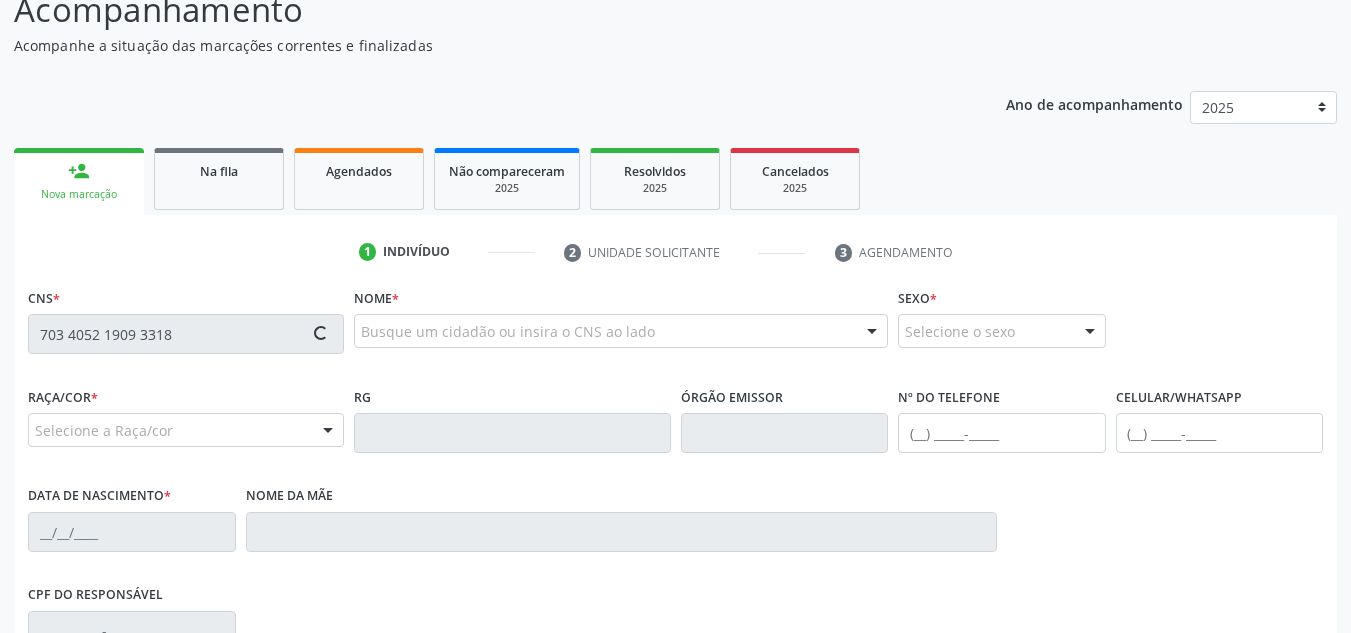 type on "703 4052 1909 3318" 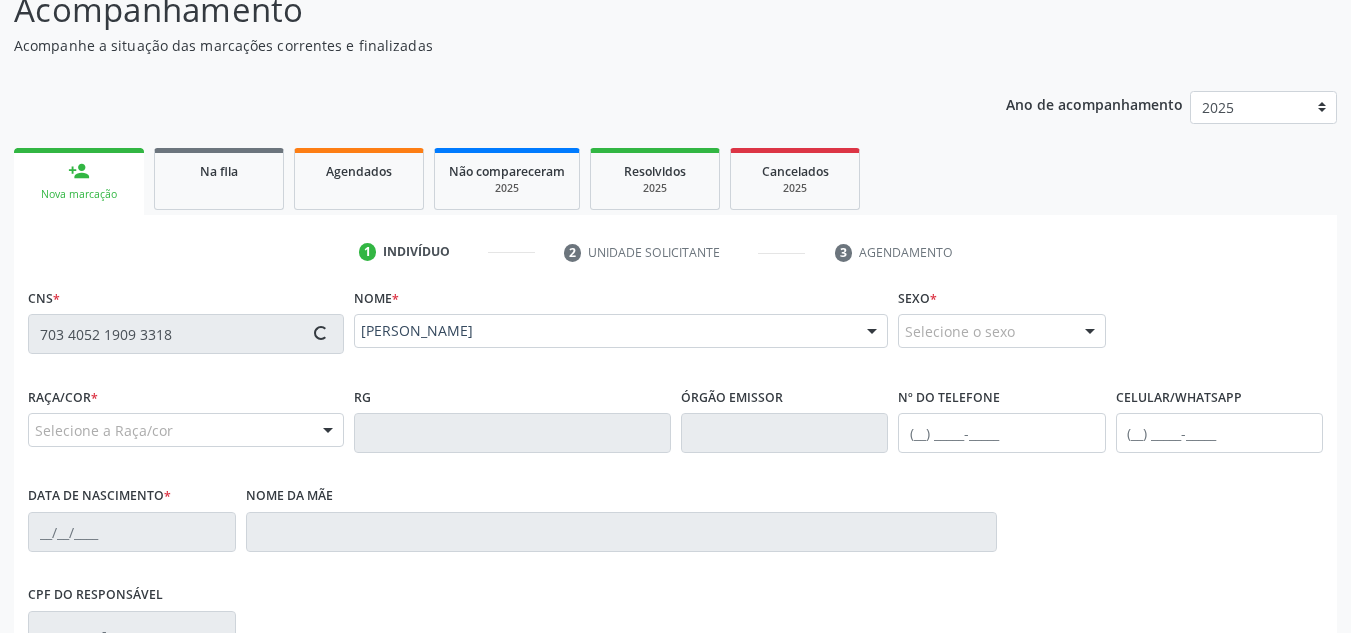 type on "[PHONE_NUMBER]" 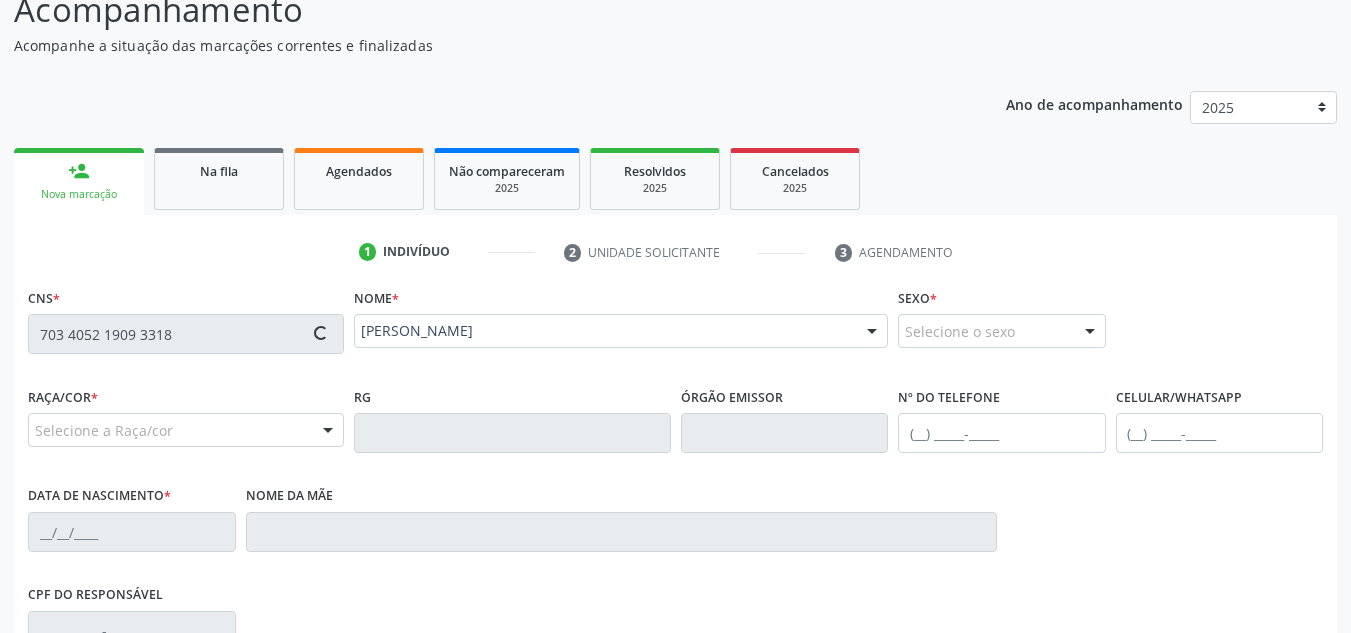 type on "2[DATE]" 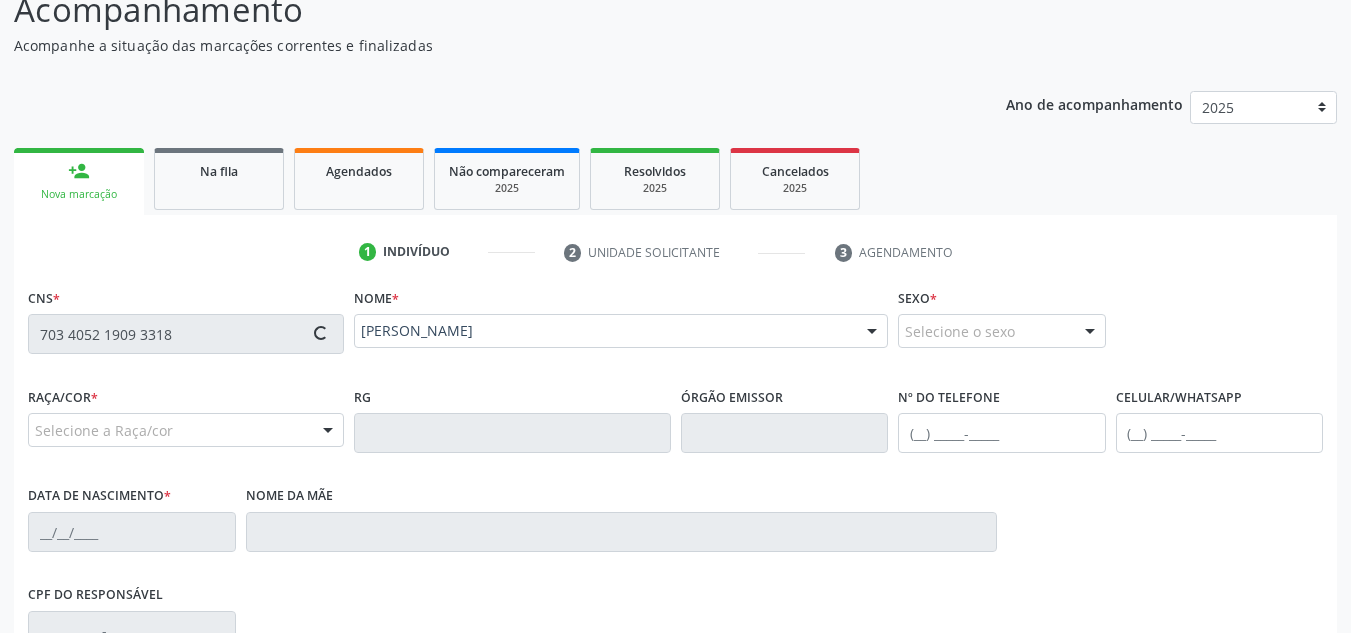 type on "[PERSON_NAME] da Conceicao" 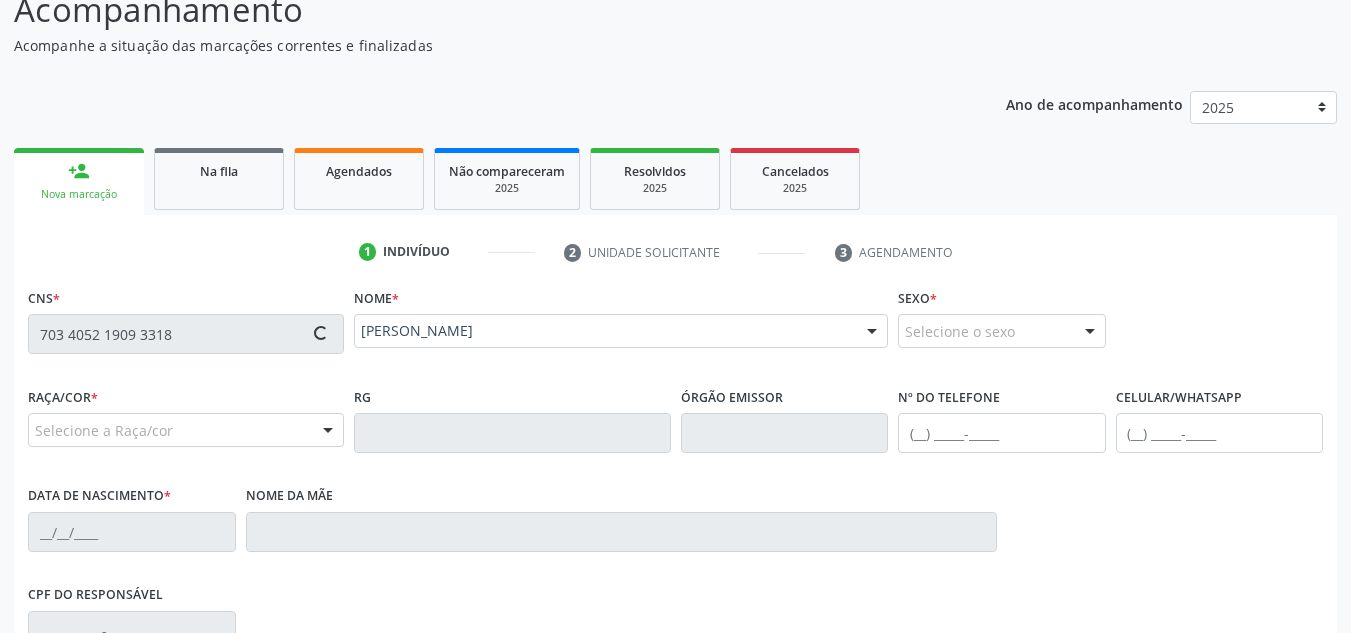 type on "591" 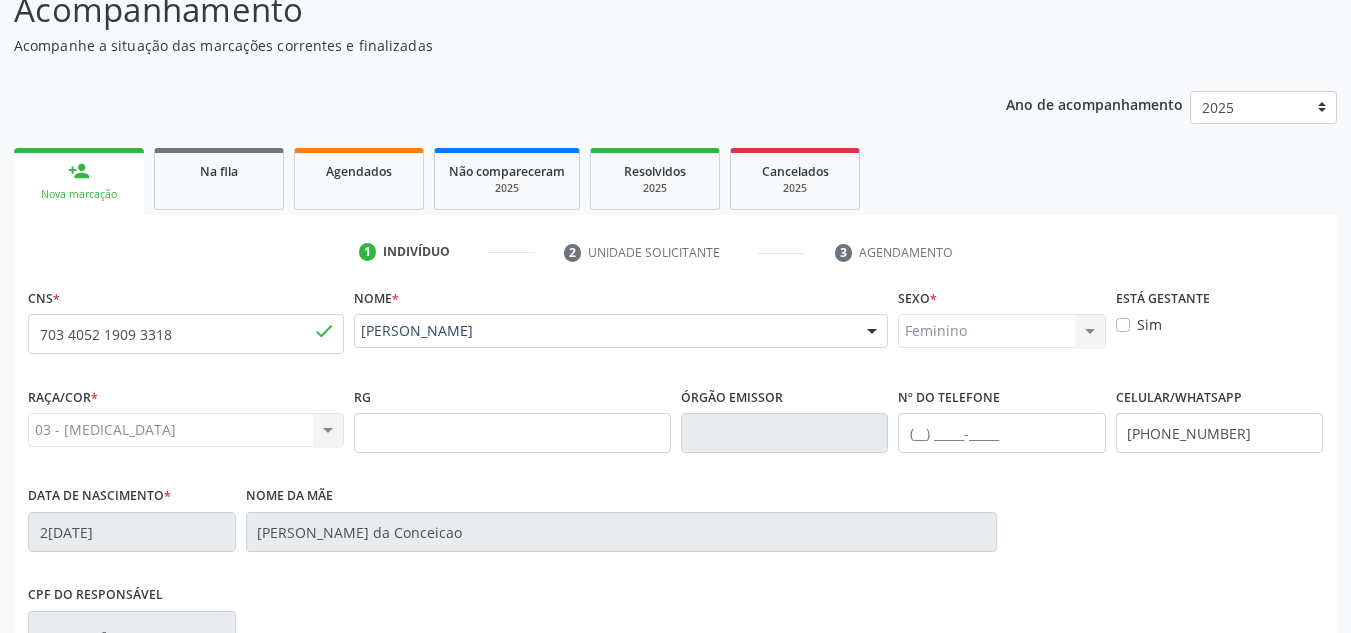 scroll, scrollTop: 479, scrollLeft: 0, axis: vertical 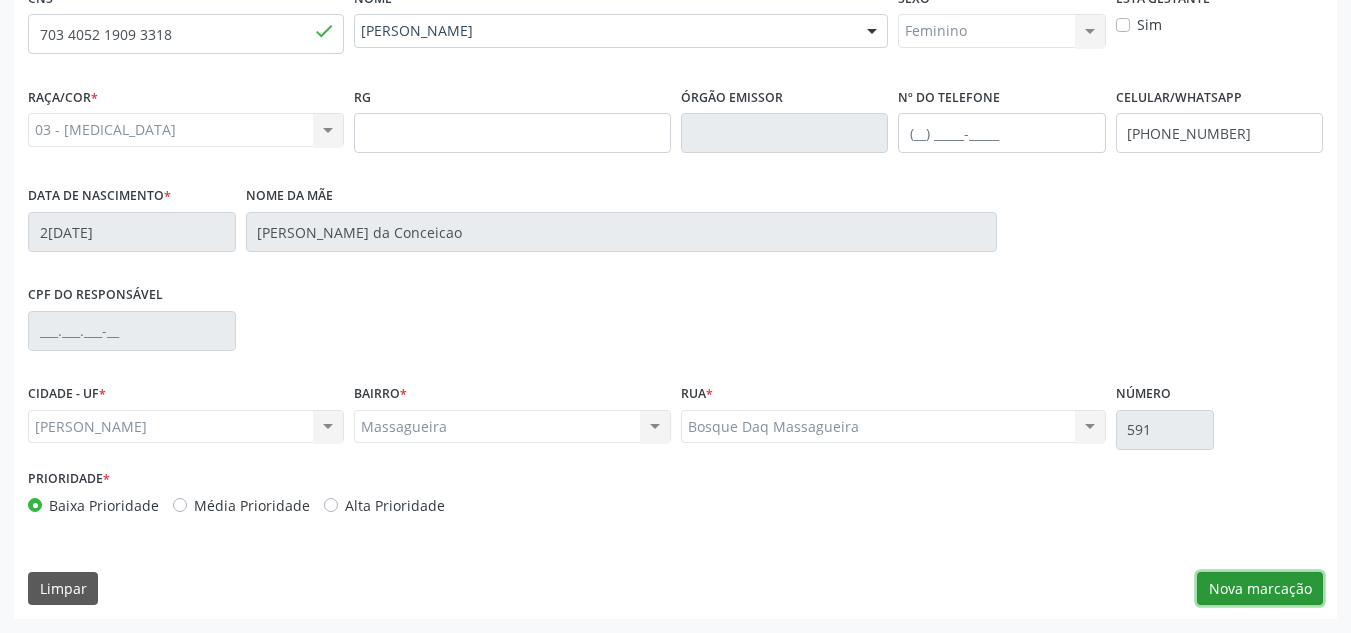click on "Nova marcação" at bounding box center (1260, 589) 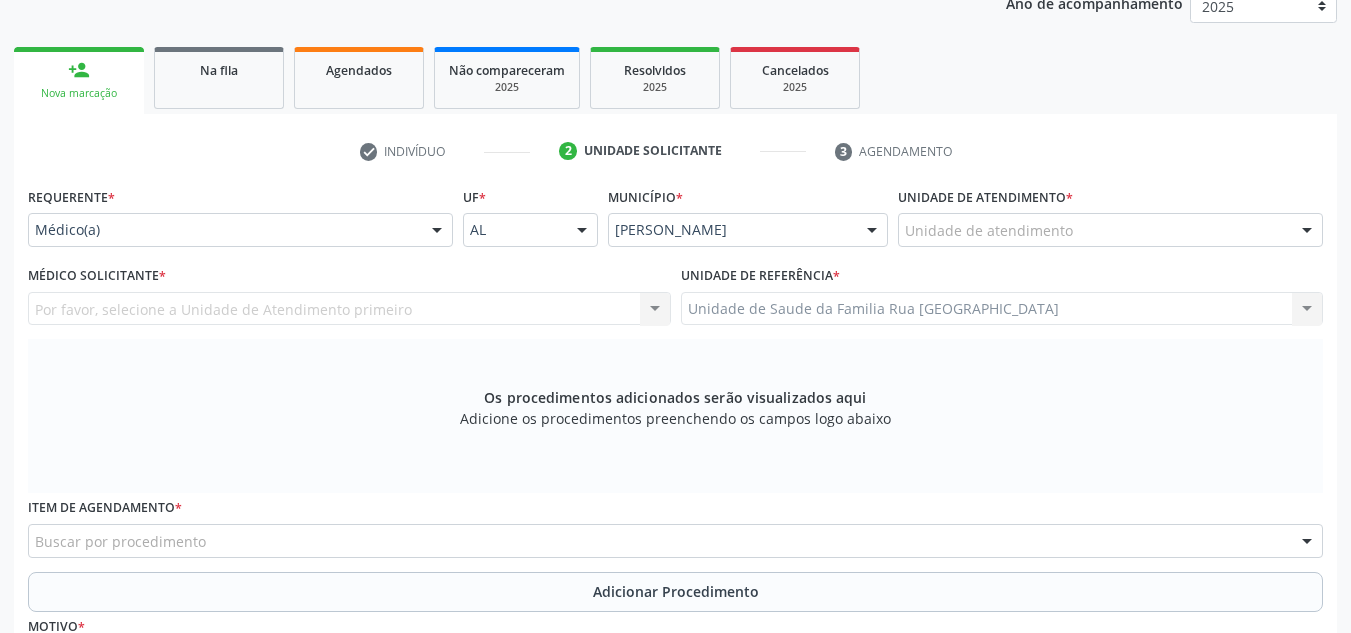 scroll, scrollTop: 279, scrollLeft: 0, axis: vertical 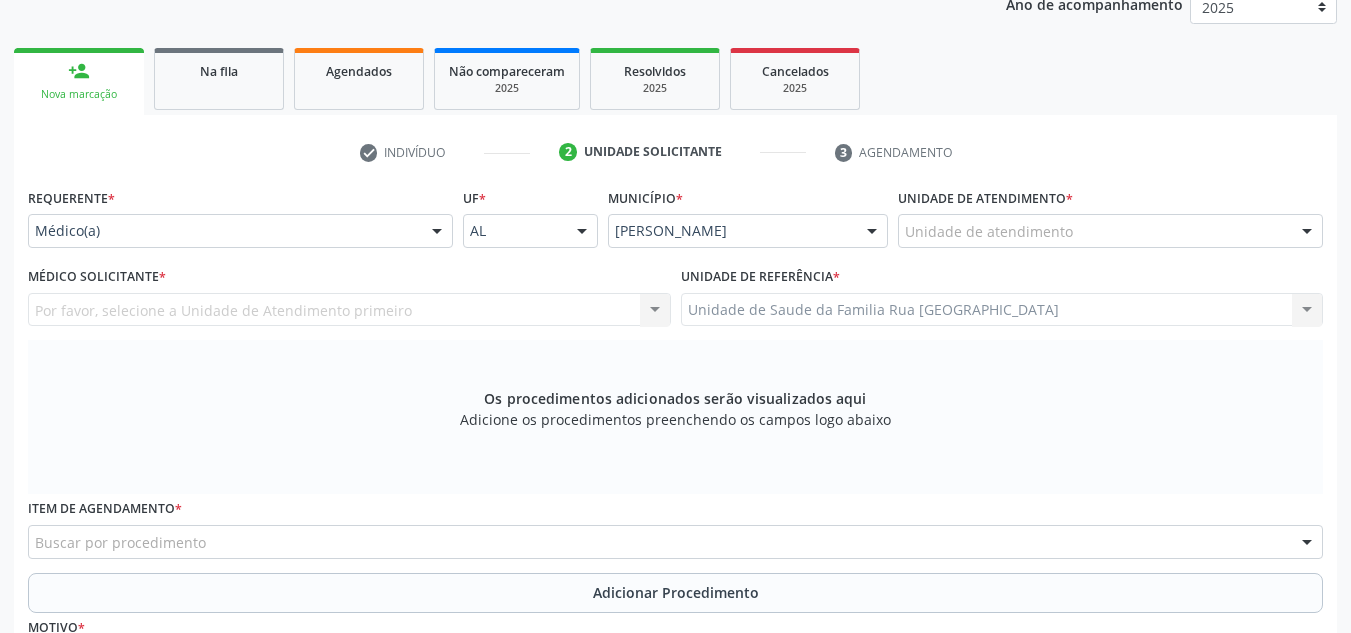 click on "Por favor, selecione a Unidade de Atendimento primeiro
Nenhum resultado encontrado para: "   "
Não há nenhuma opção para ser exibida." at bounding box center (349, 310) 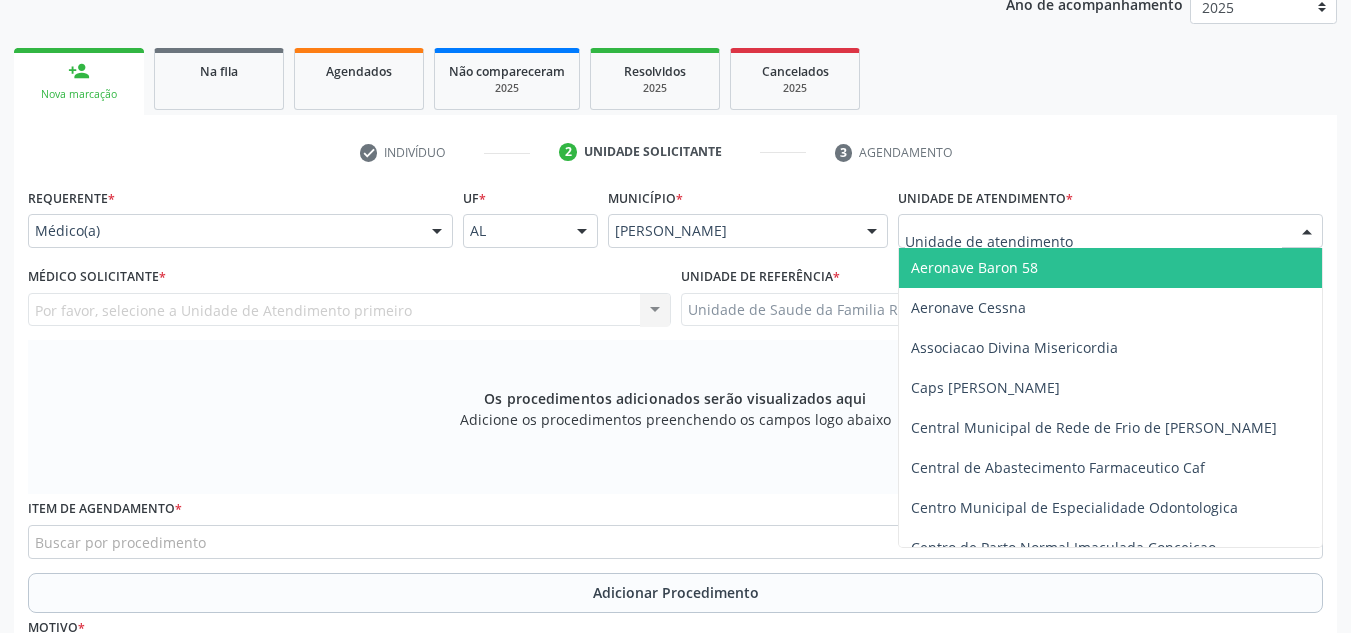 click at bounding box center (1110, 231) 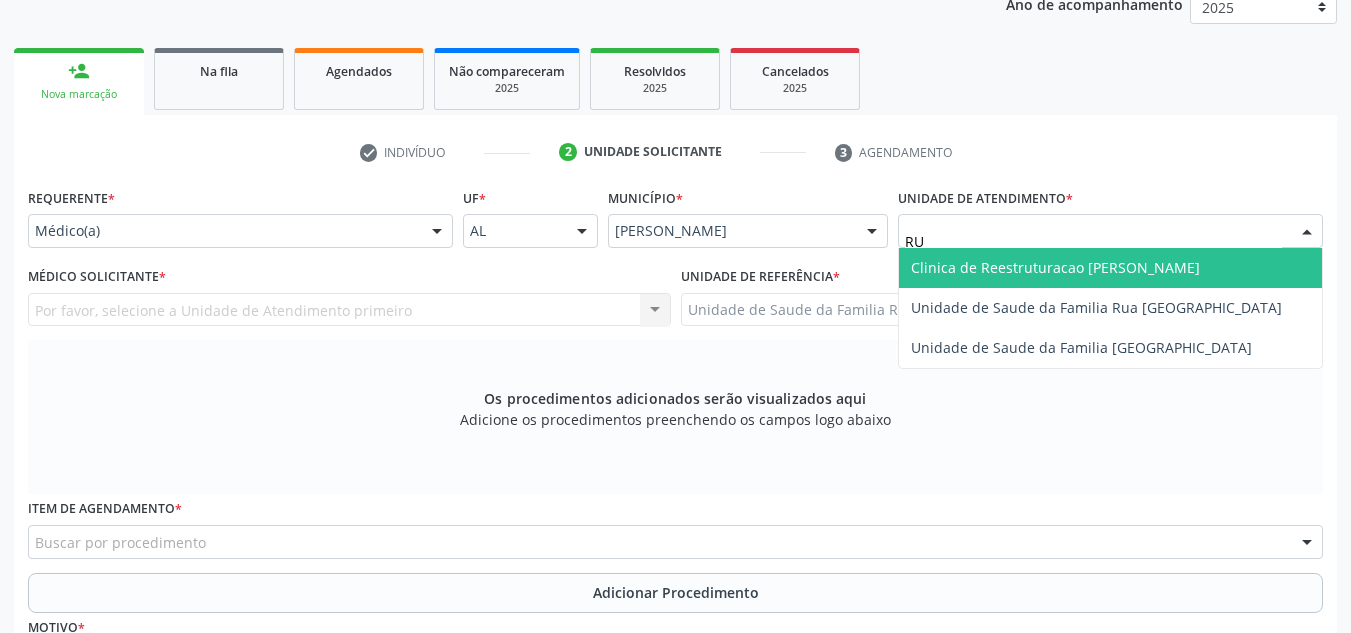 type on "RUA" 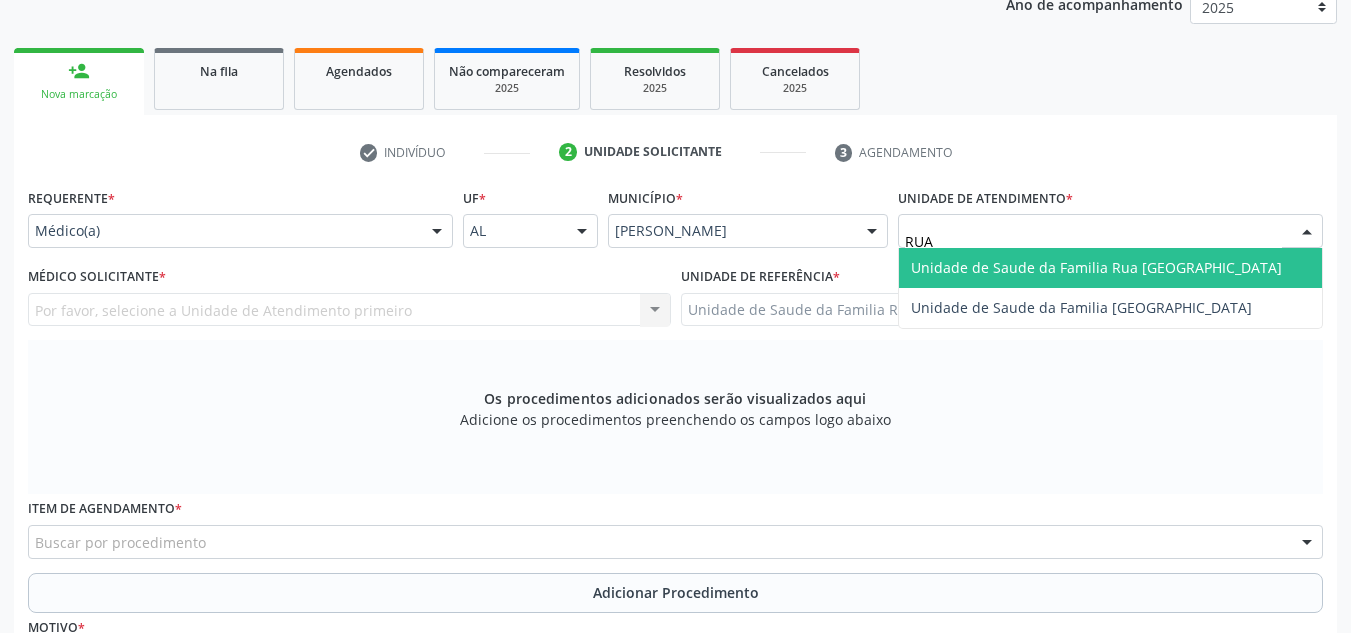 click on "Unidade de Saude da Familia Rua [GEOGRAPHIC_DATA]" at bounding box center (1096, 267) 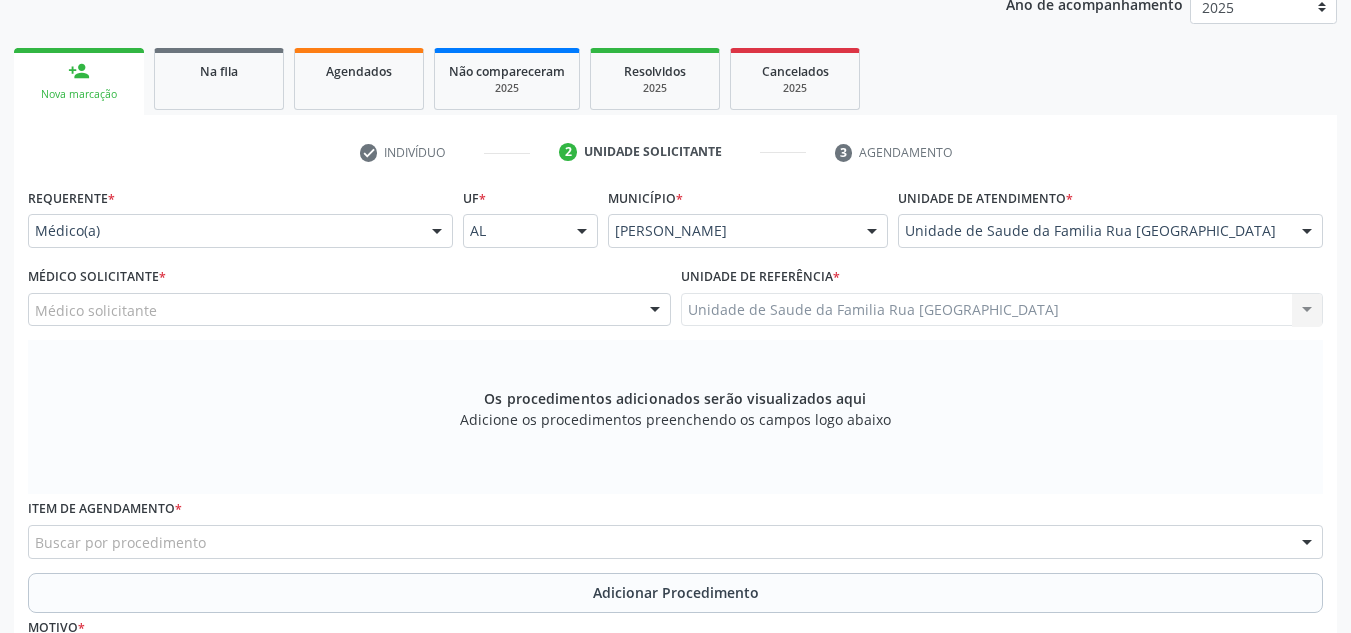 click on "Médico solicitante" at bounding box center (349, 310) 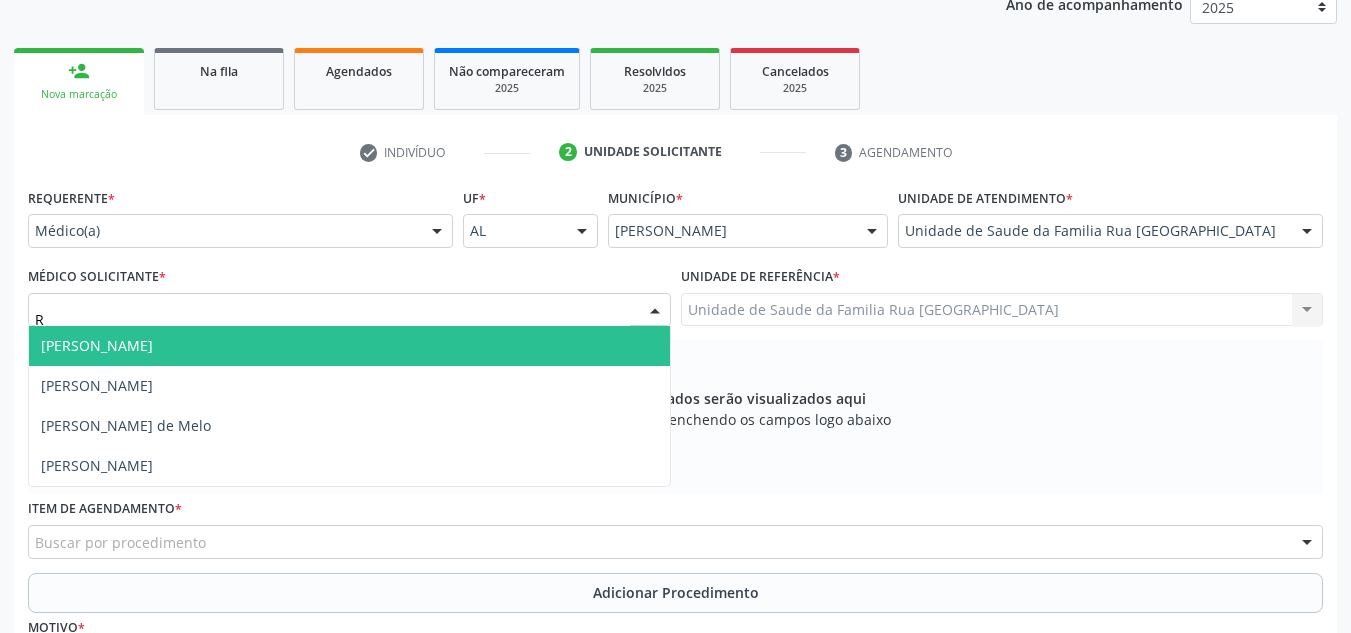 type on "RO" 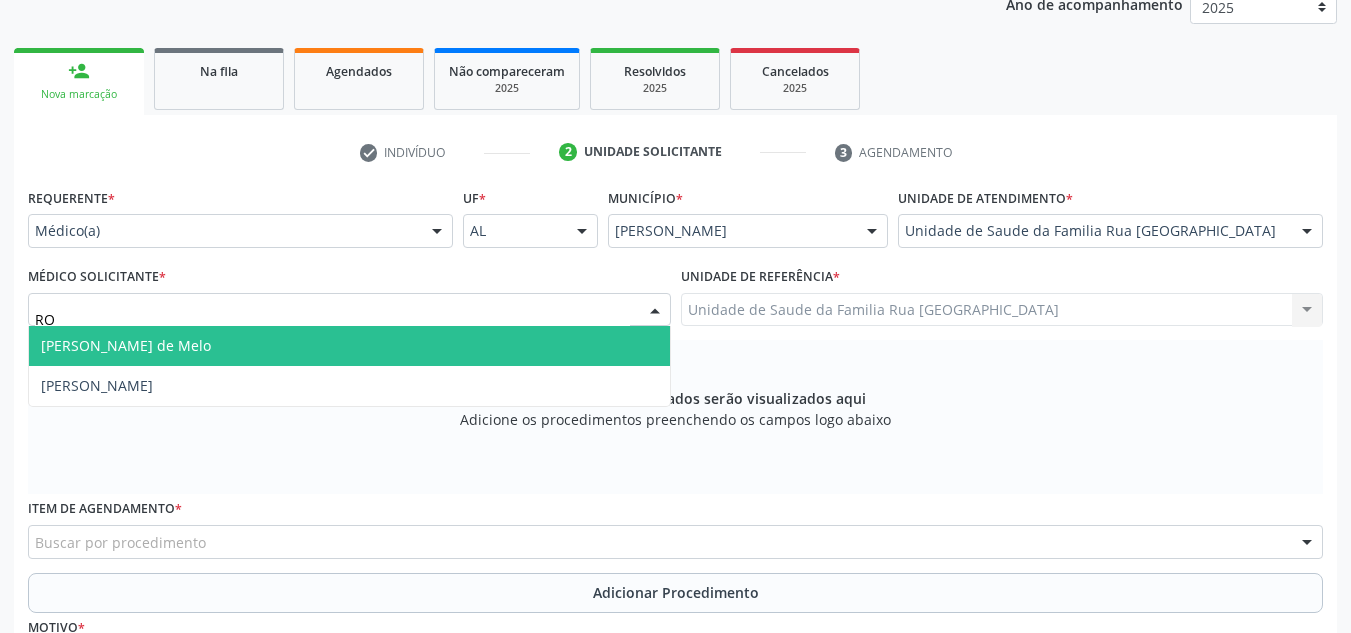 click on "[PERSON_NAME] de Melo" at bounding box center [349, 346] 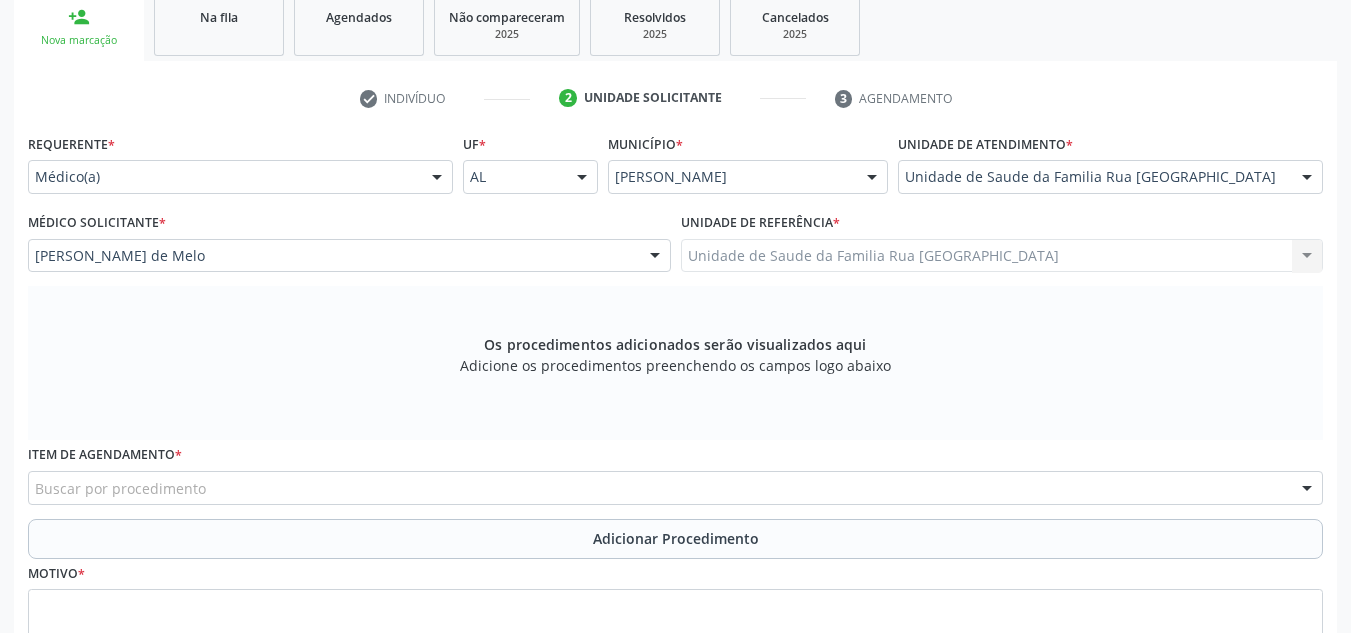 scroll, scrollTop: 379, scrollLeft: 0, axis: vertical 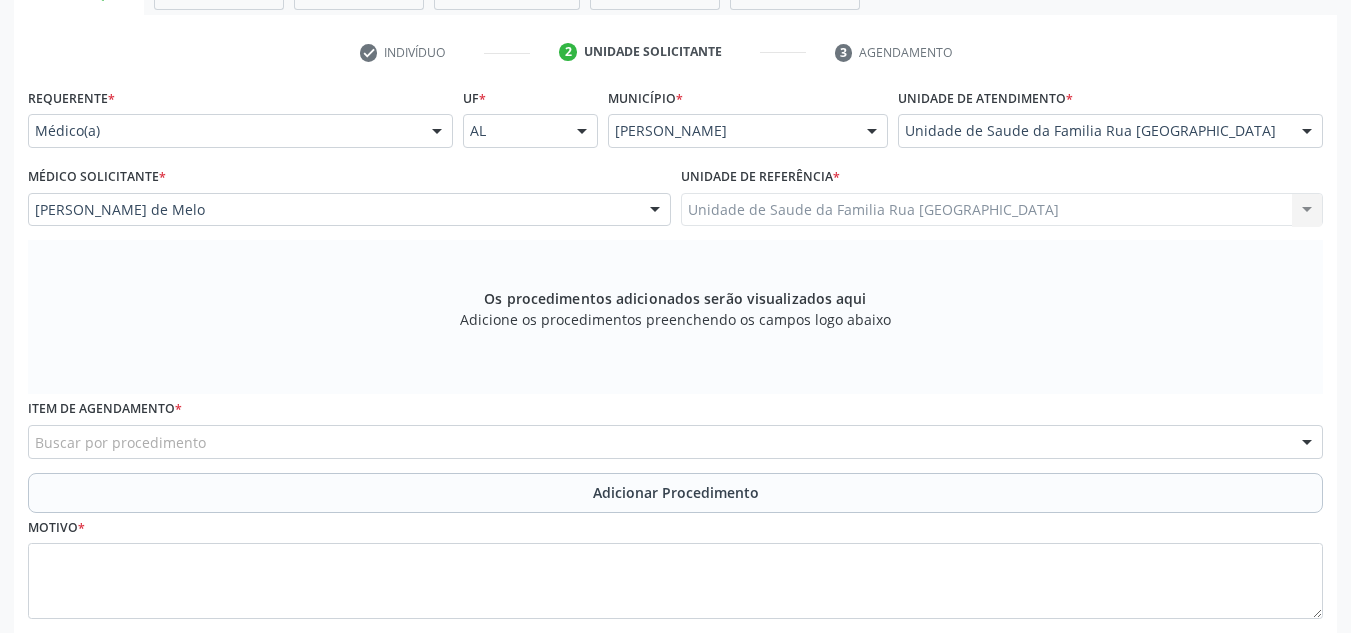 click on "Buscar por procedimento" at bounding box center (675, 442) 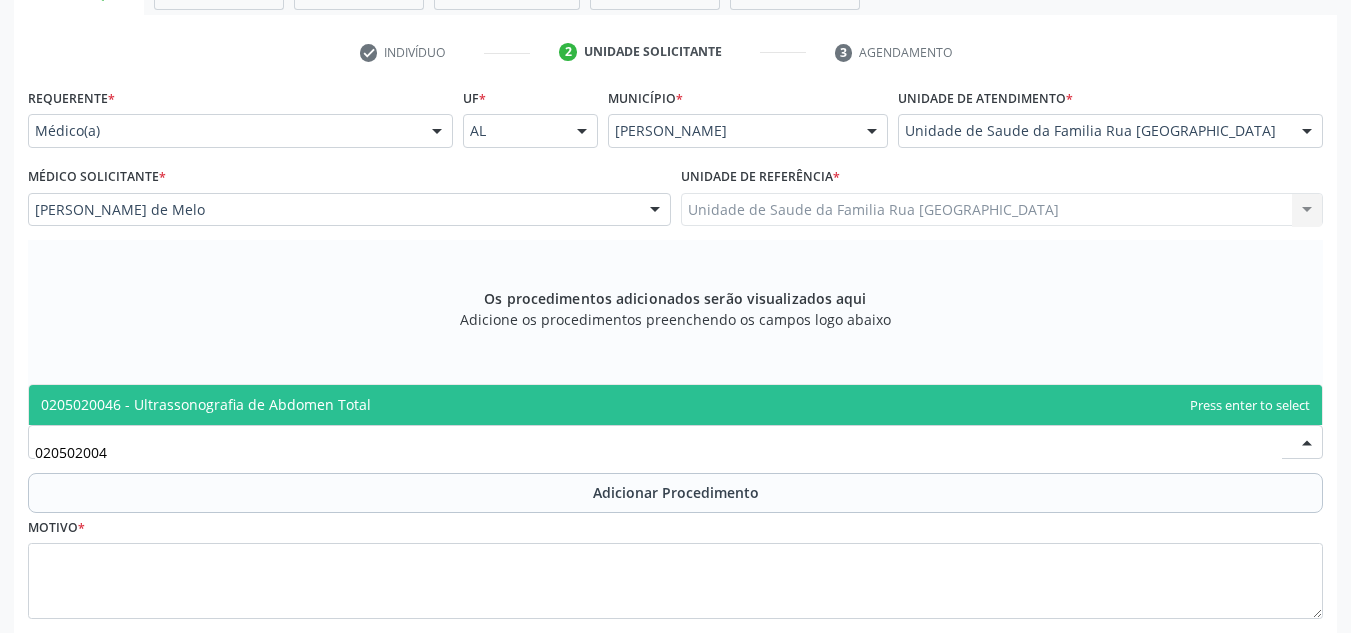 type on "0205020046" 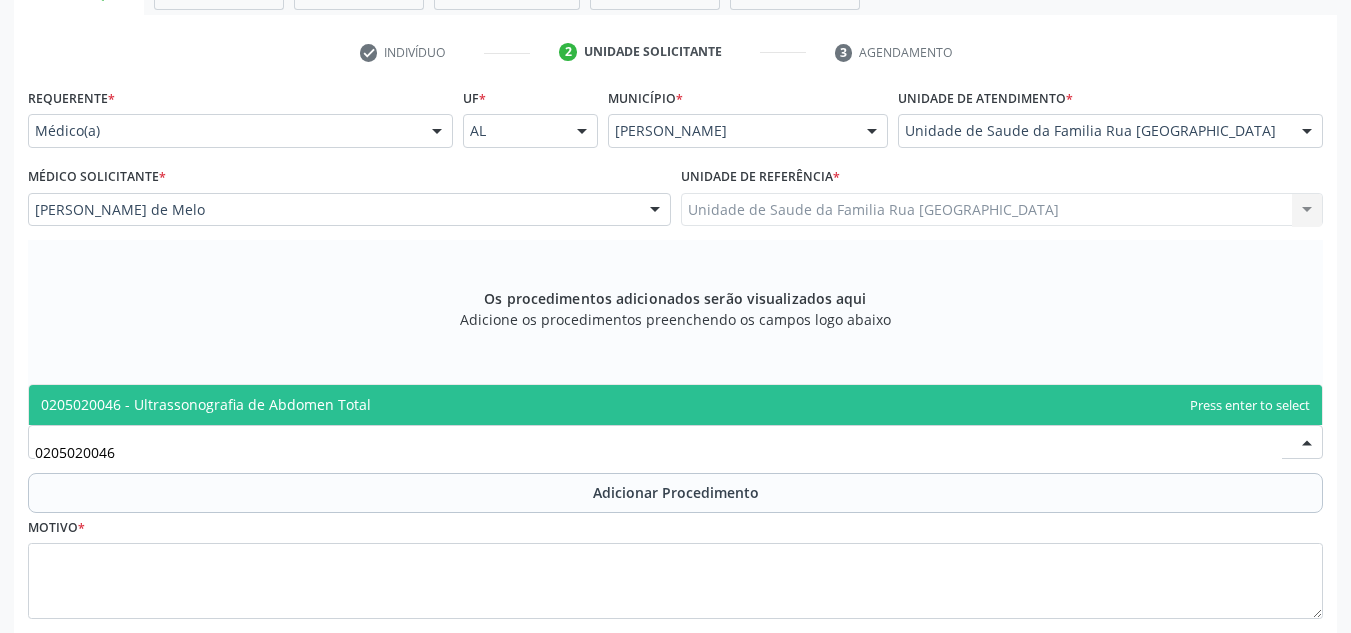 click on "0205020046 - Ultrassonografia de Abdomen Total" at bounding box center (675, 405) 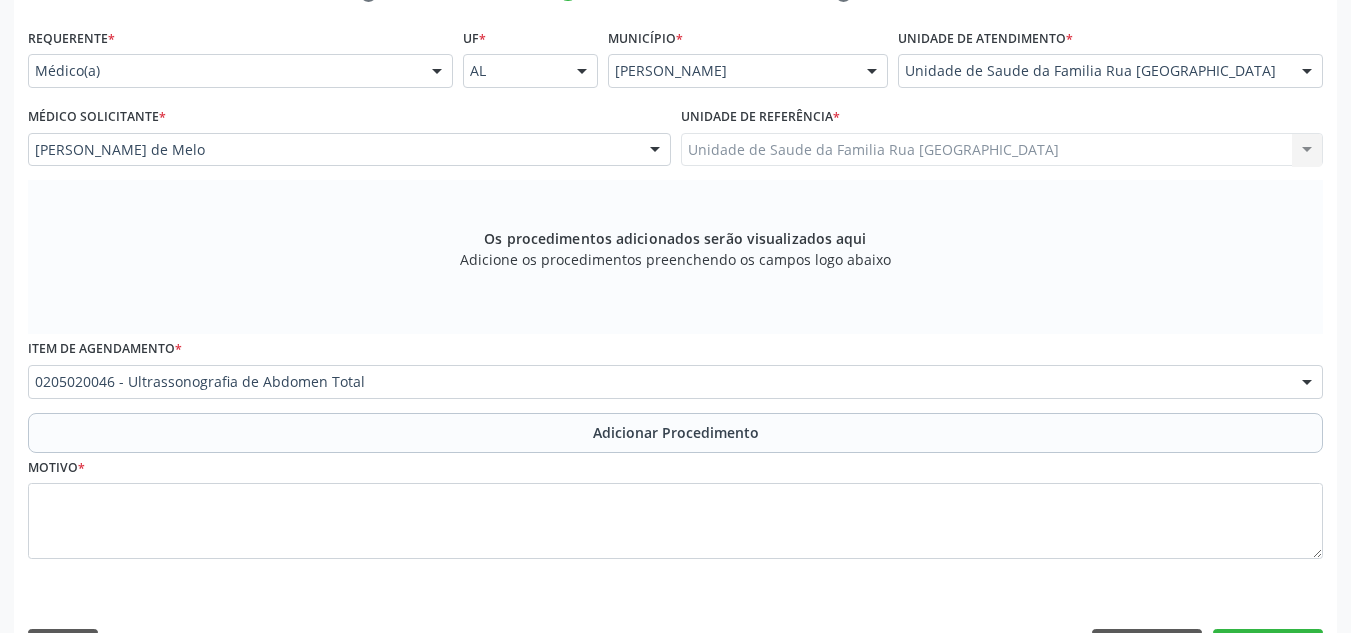 scroll, scrollTop: 496, scrollLeft: 0, axis: vertical 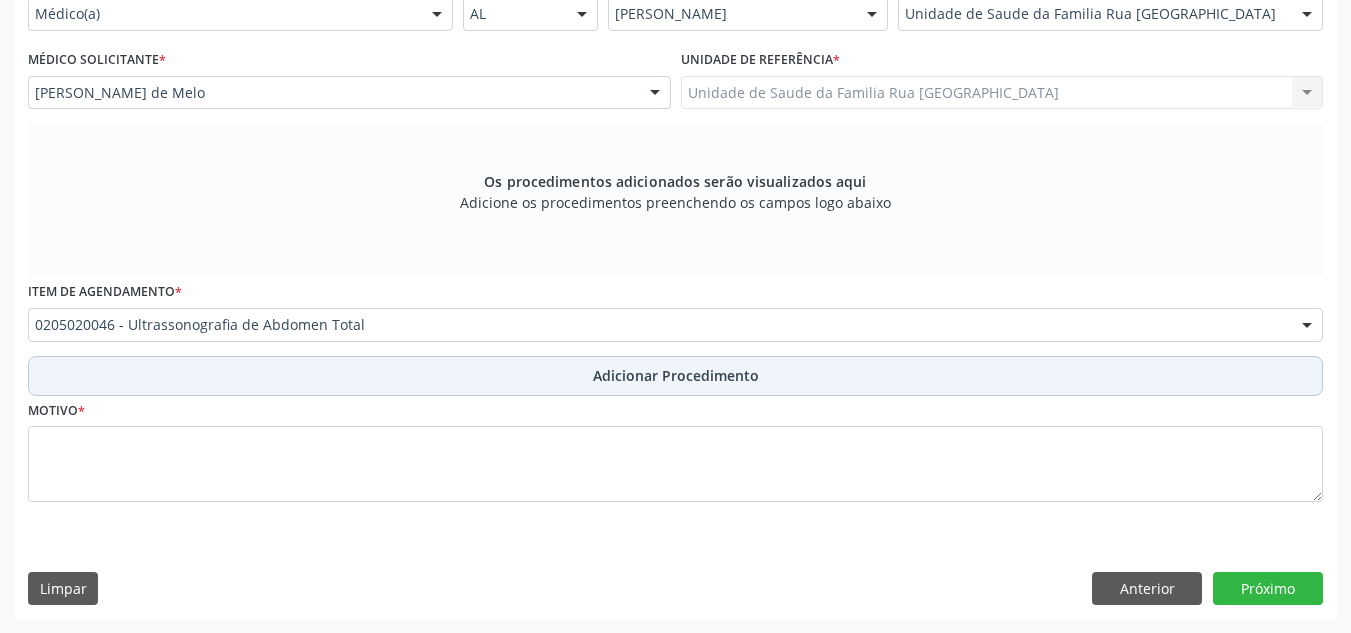 drag, startPoint x: 615, startPoint y: 373, endPoint x: 532, endPoint y: 389, distance: 84.5281 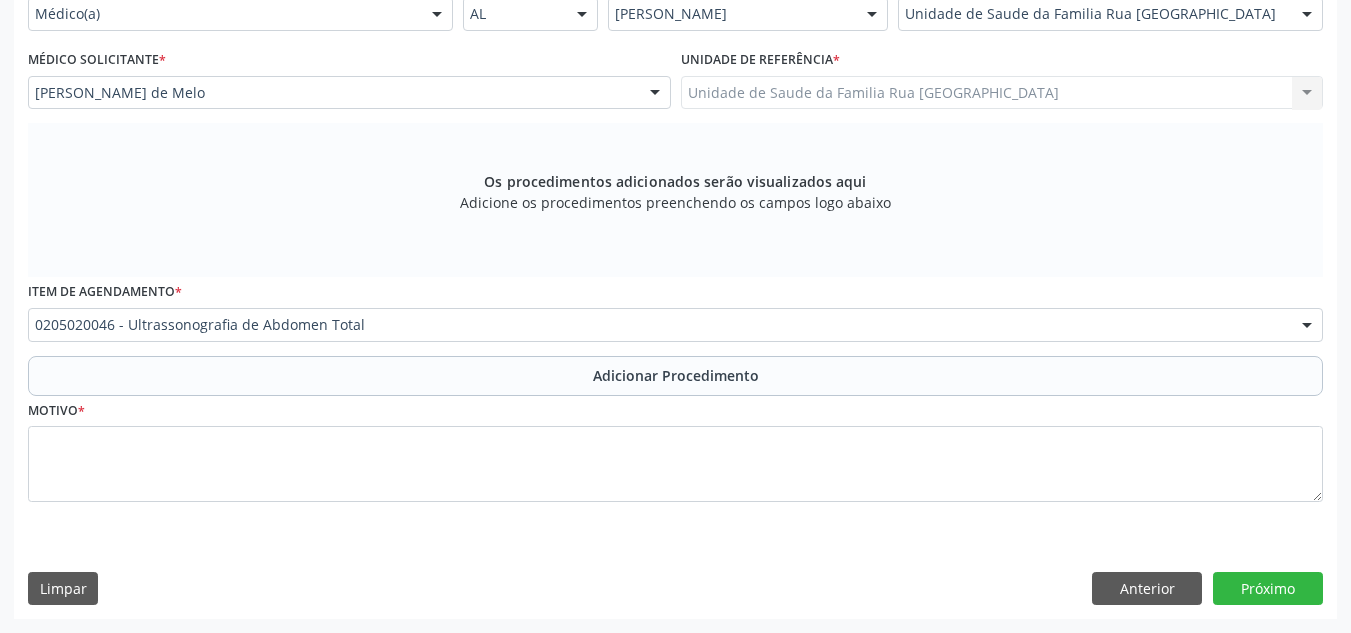 scroll, scrollTop: 420, scrollLeft: 0, axis: vertical 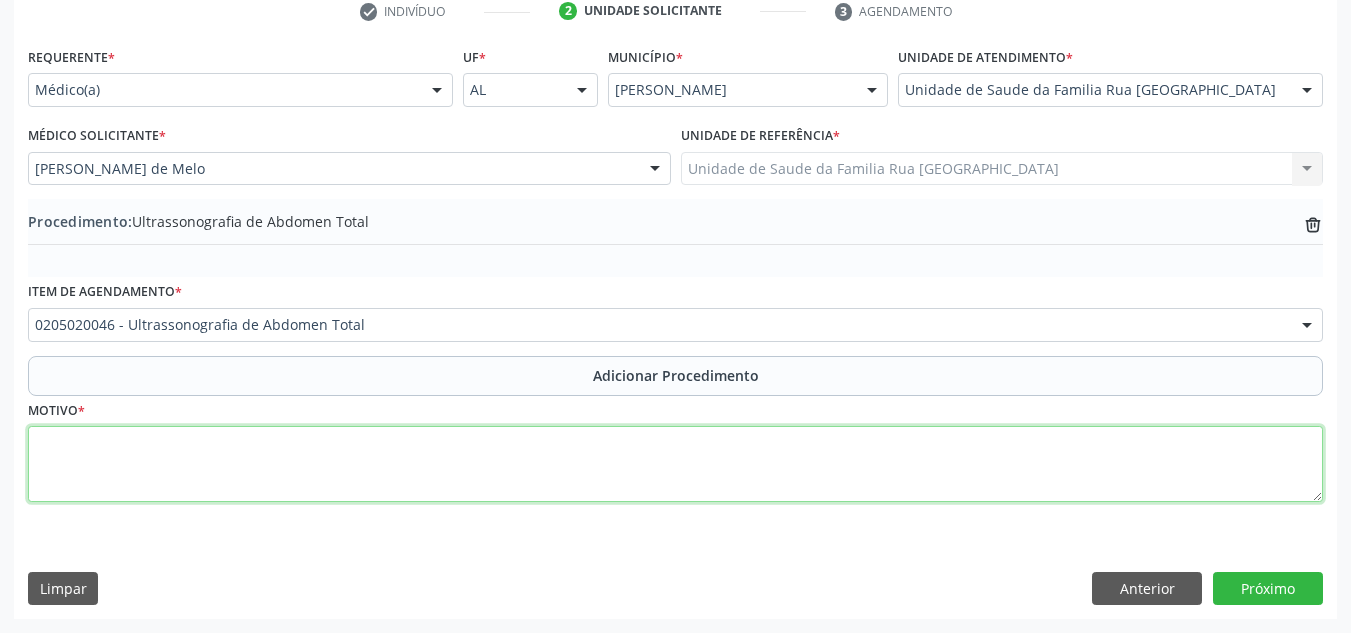 click at bounding box center [675, 464] 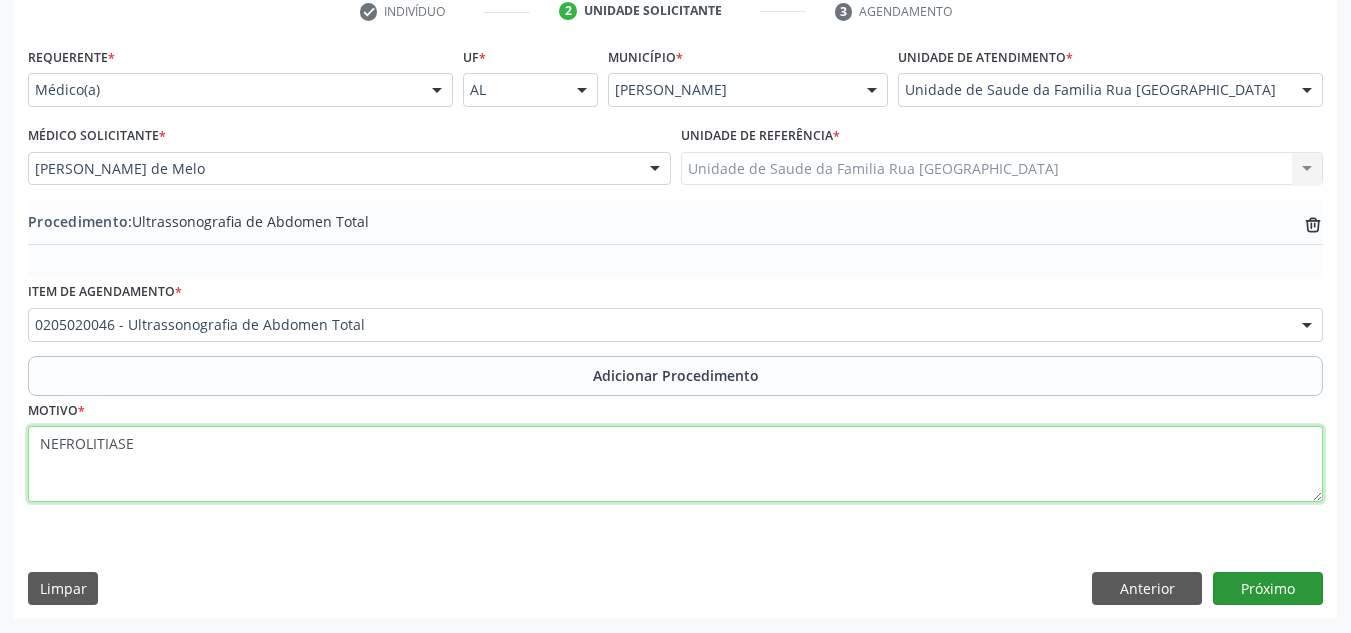 type on "NEFROLITIASE" 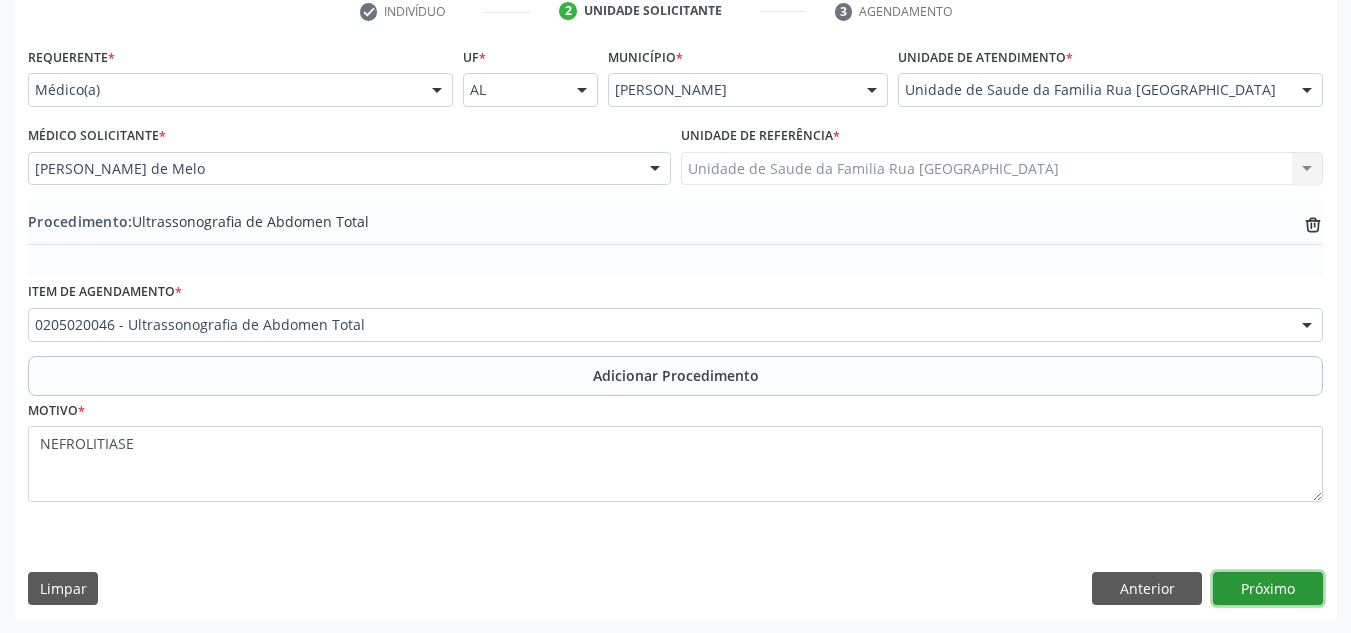 click on "Próximo" at bounding box center [1268, 589] 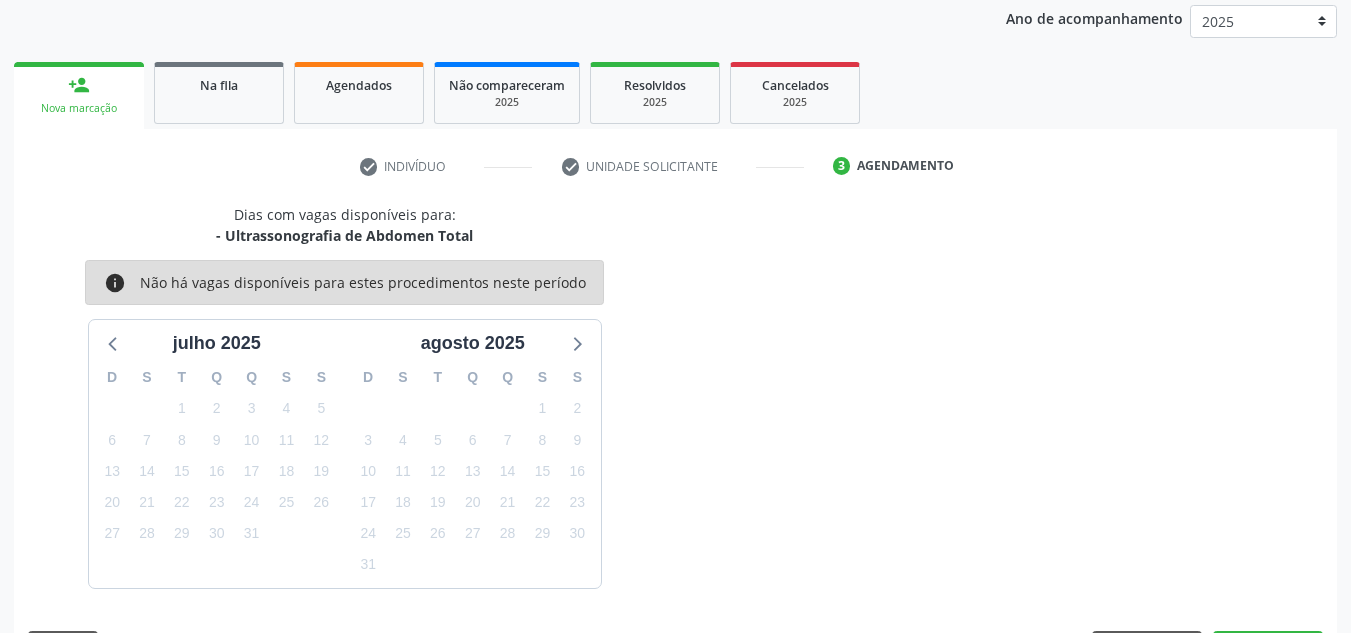 scroll, scrollTop: 324, scrollLeft: 0, axis: vertical 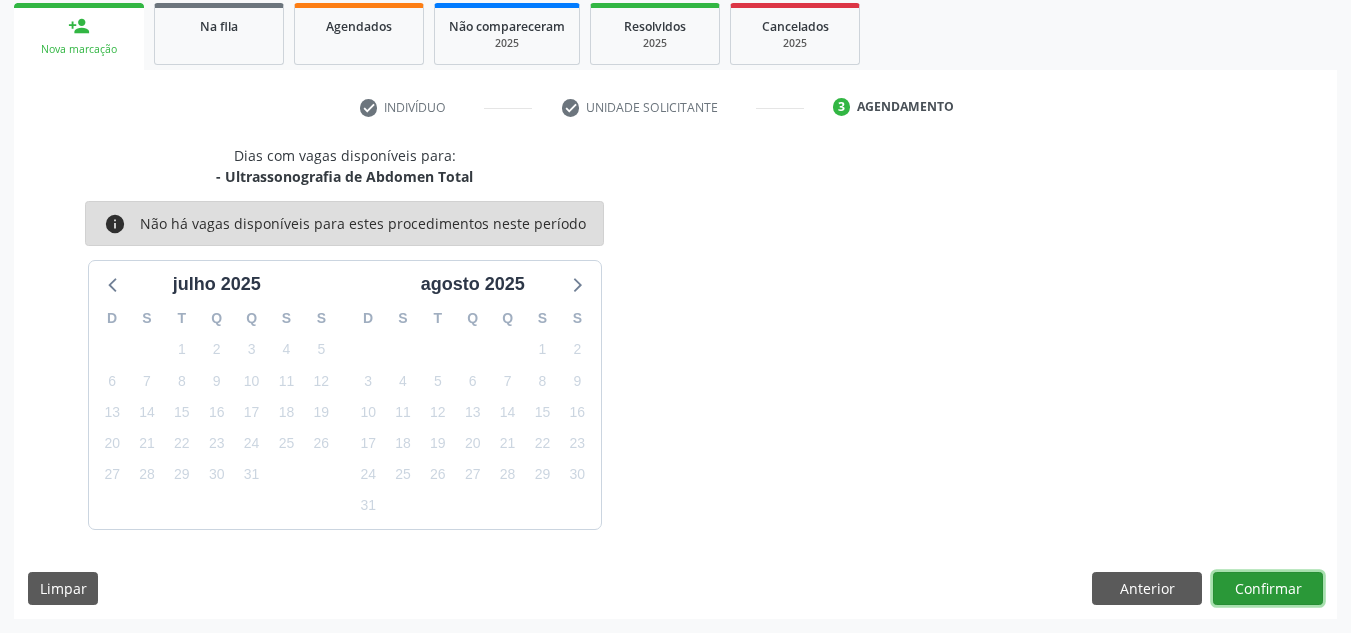 click on "Confirmar" at bounding box center [1268, 589] 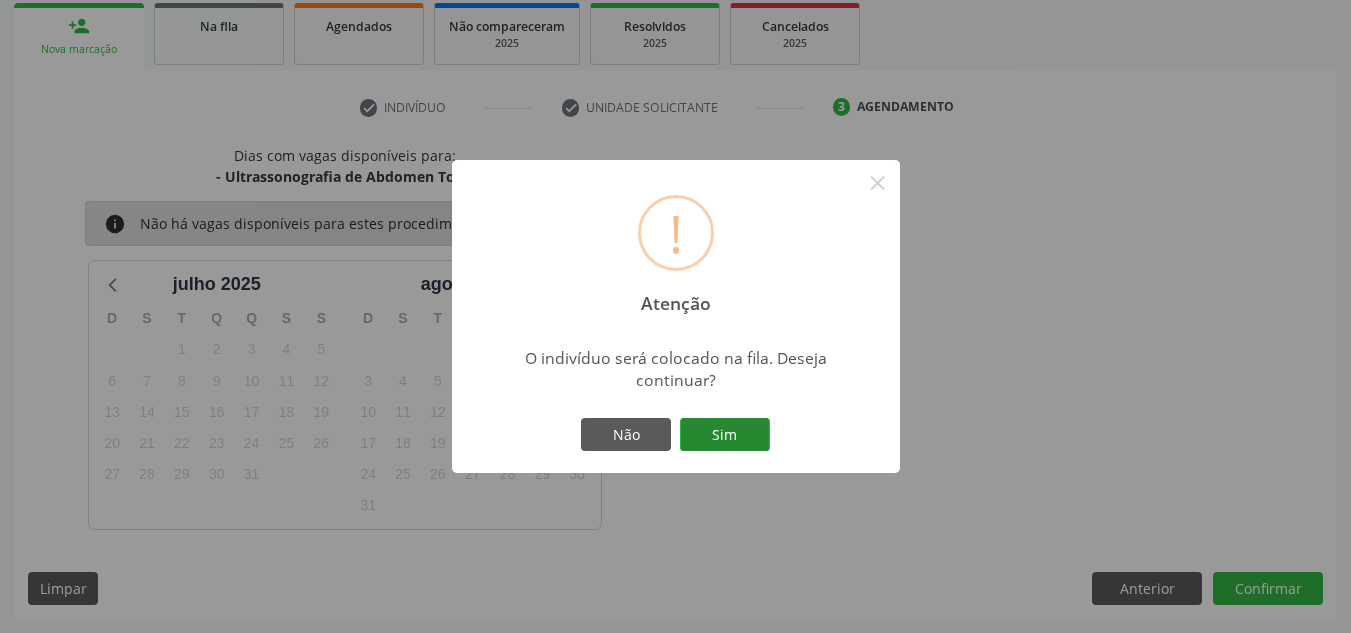 click on "Sim" at bounding box center [725, 435] 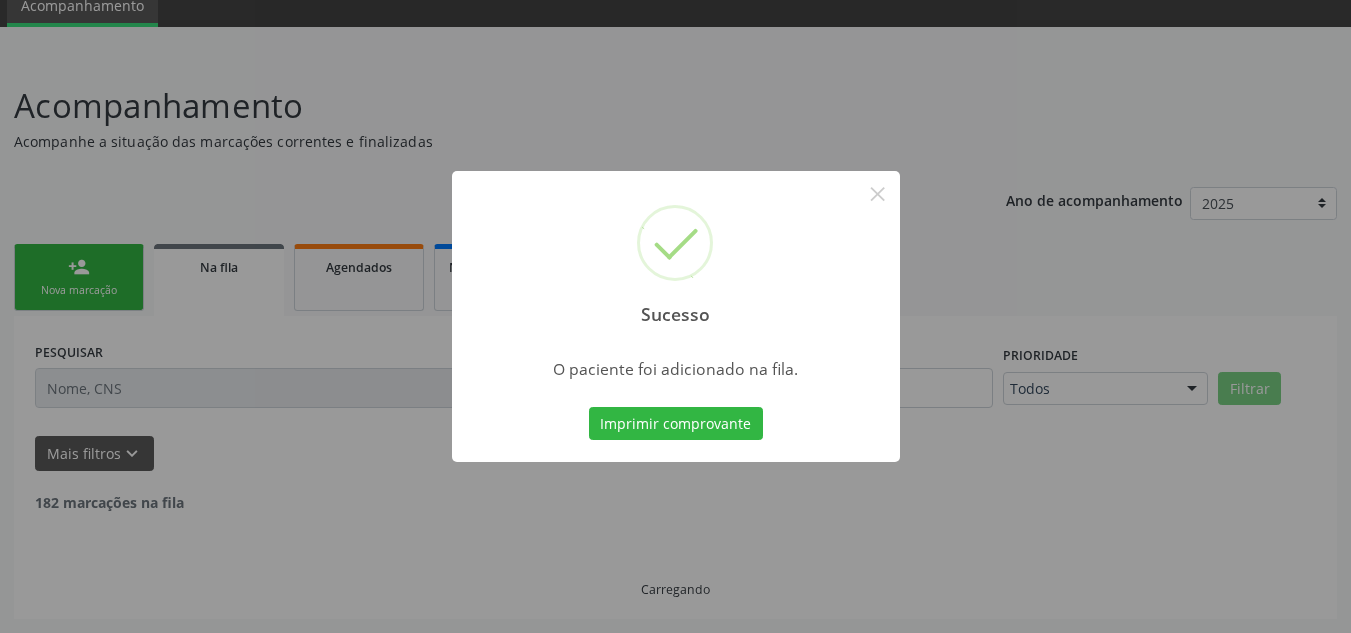 scroll, scrollTop: 62, scrollLeft: 0, axis: vertical 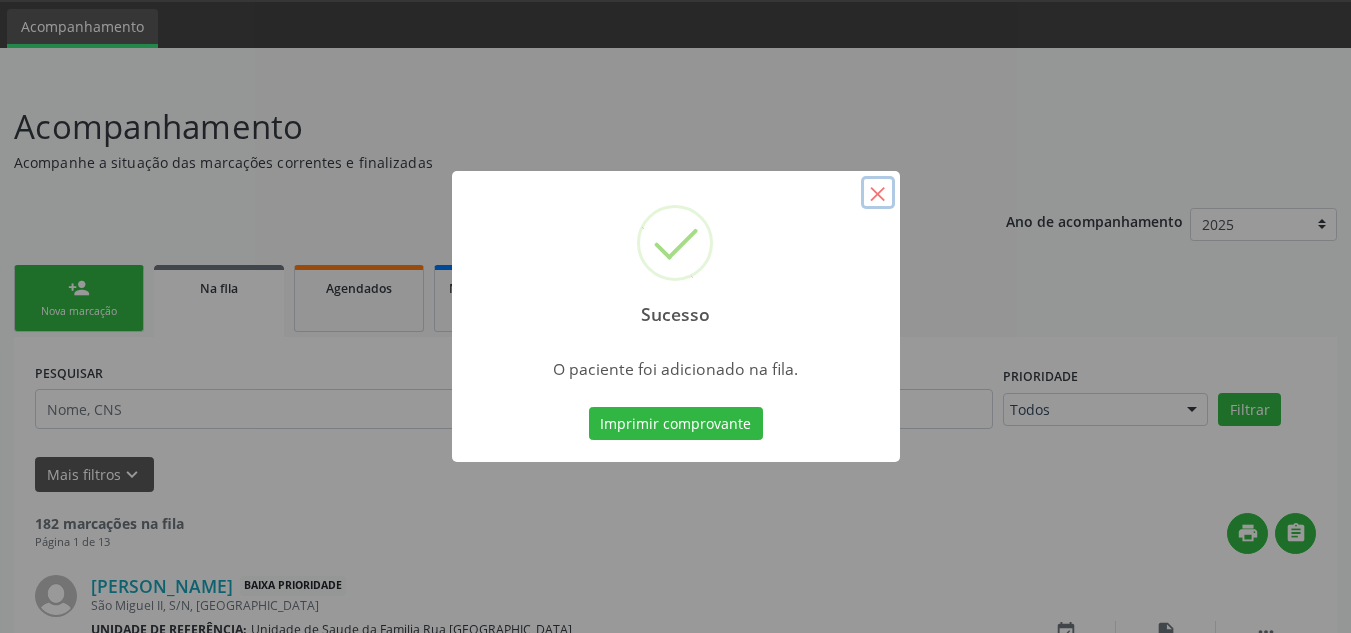 click on "×" at bounding box center [878, 193] 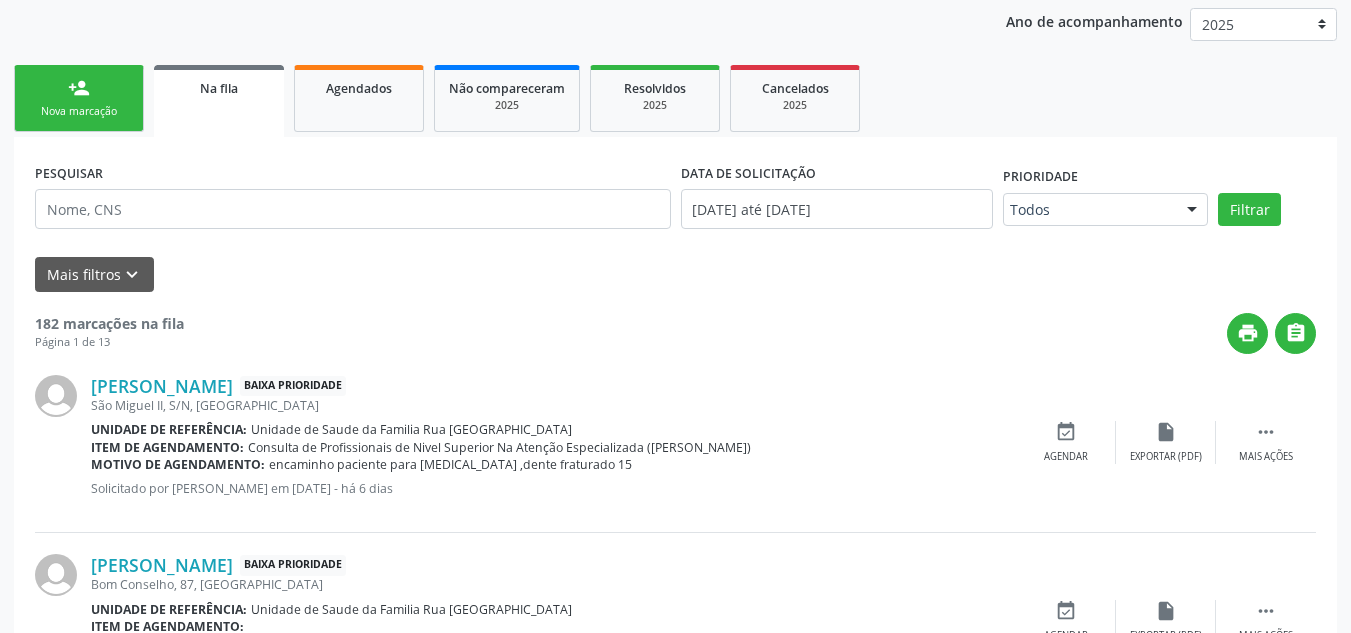 scroll, scrollTop: 162, scrollLeft: 0, axis: vertical 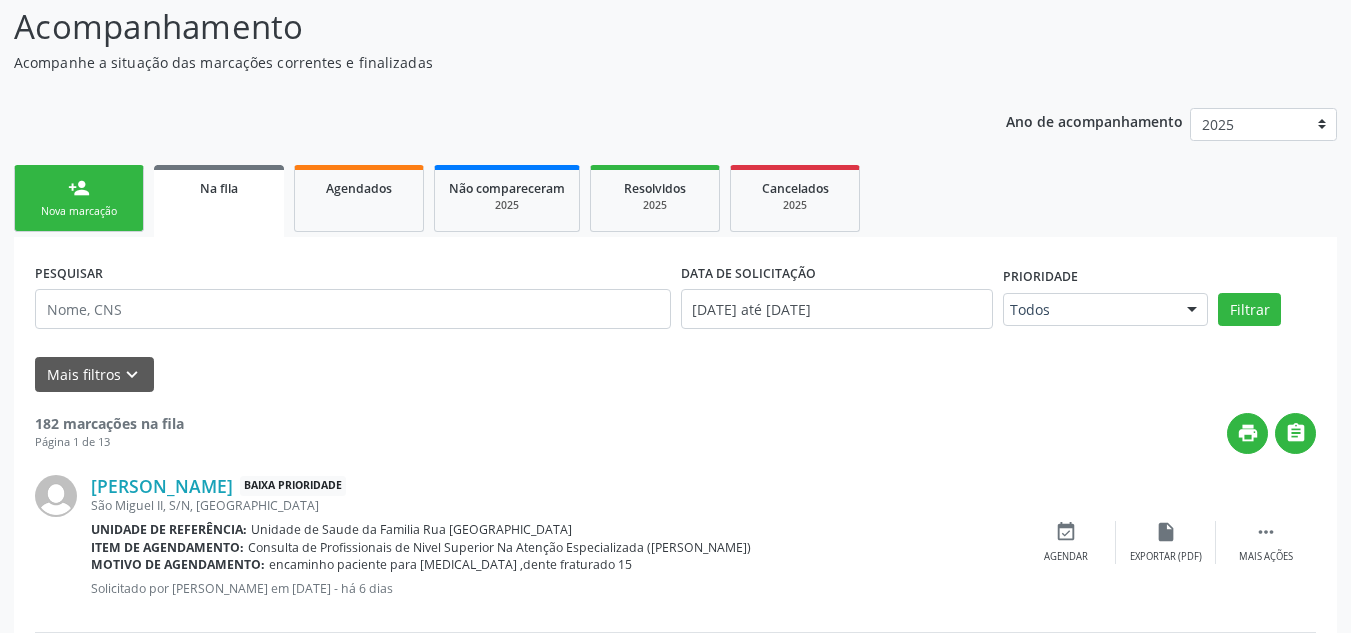 click on "Nova marcação" at bounding box center (79, 211) 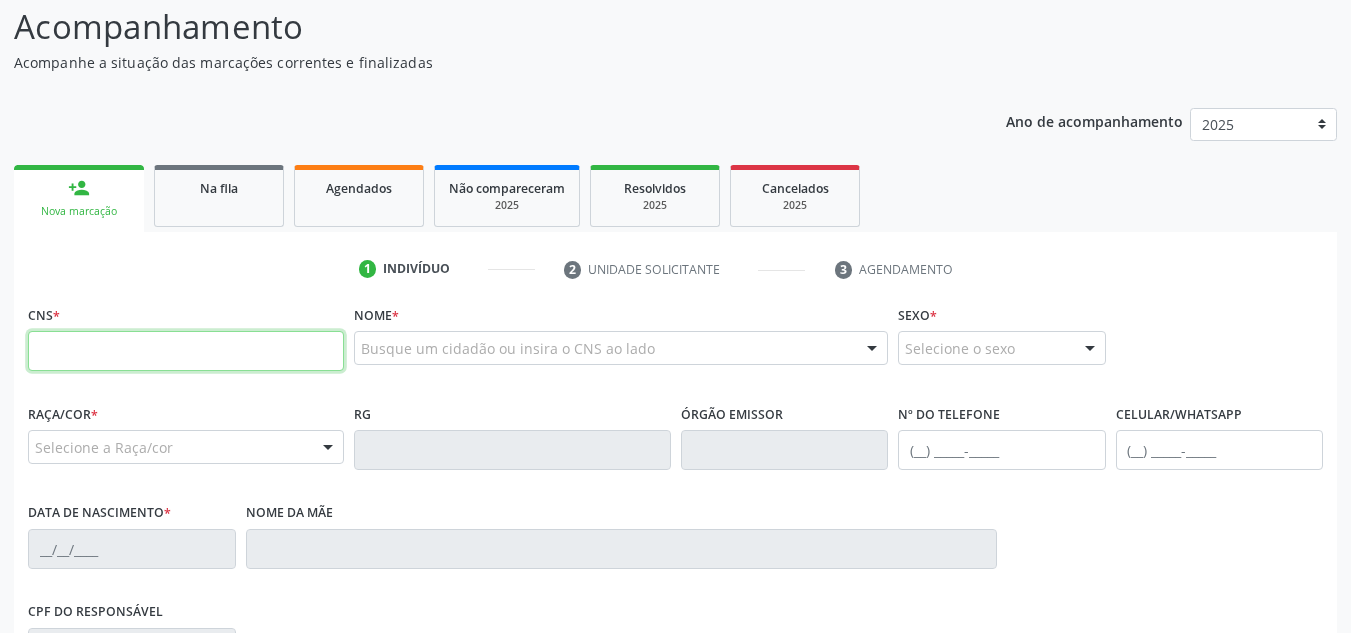 click at bounding box center [186, 351] 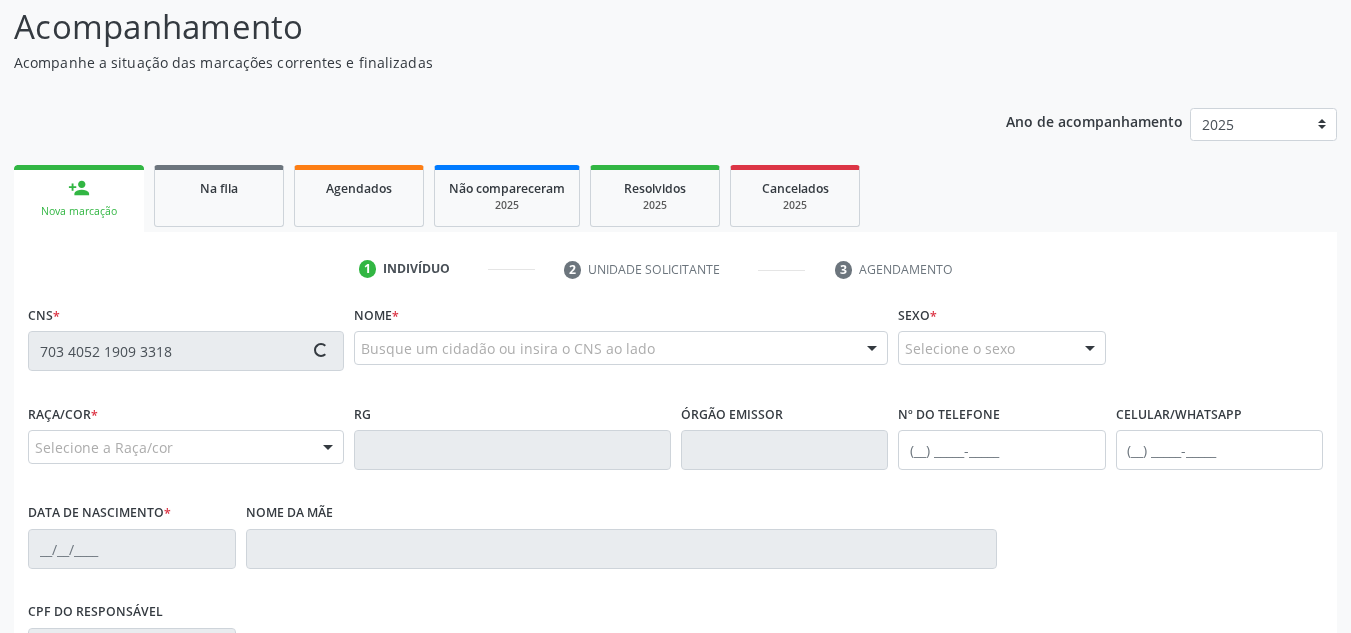 type on "703 4052 1909 3318" 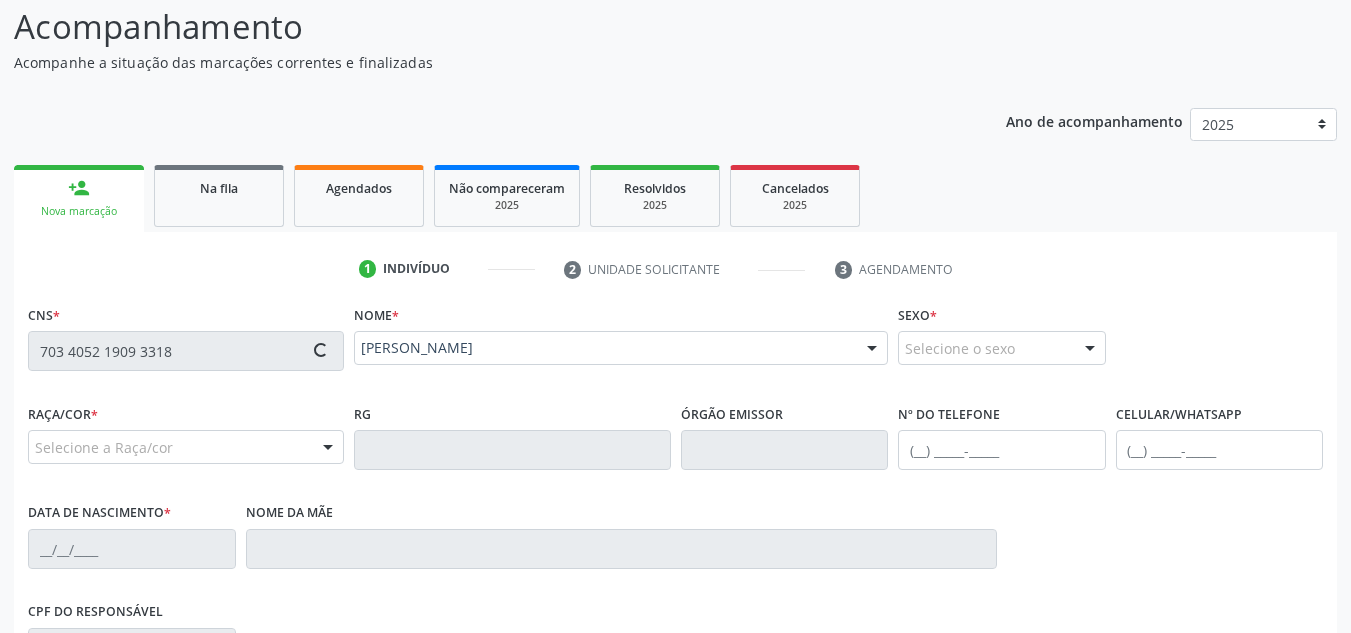 type on "[PHONE_NUMBER]" 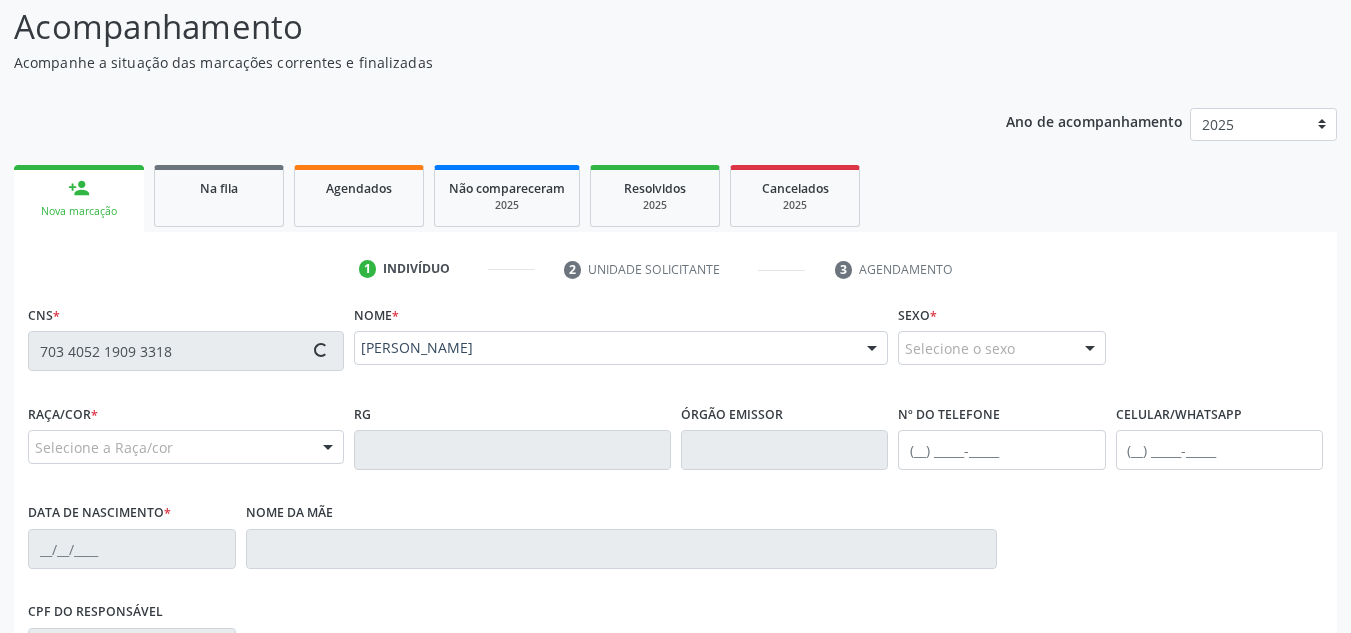 type on "2[DATE]" 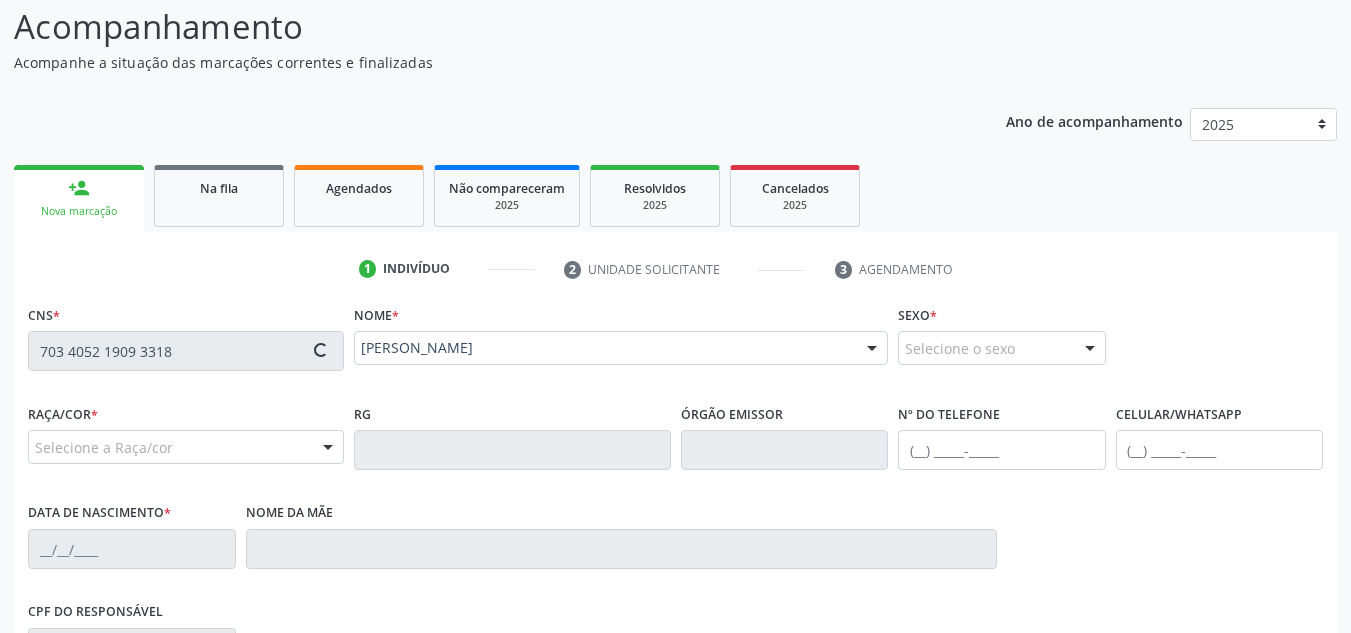 type on "[PERSON_NAME] da Conceicao" 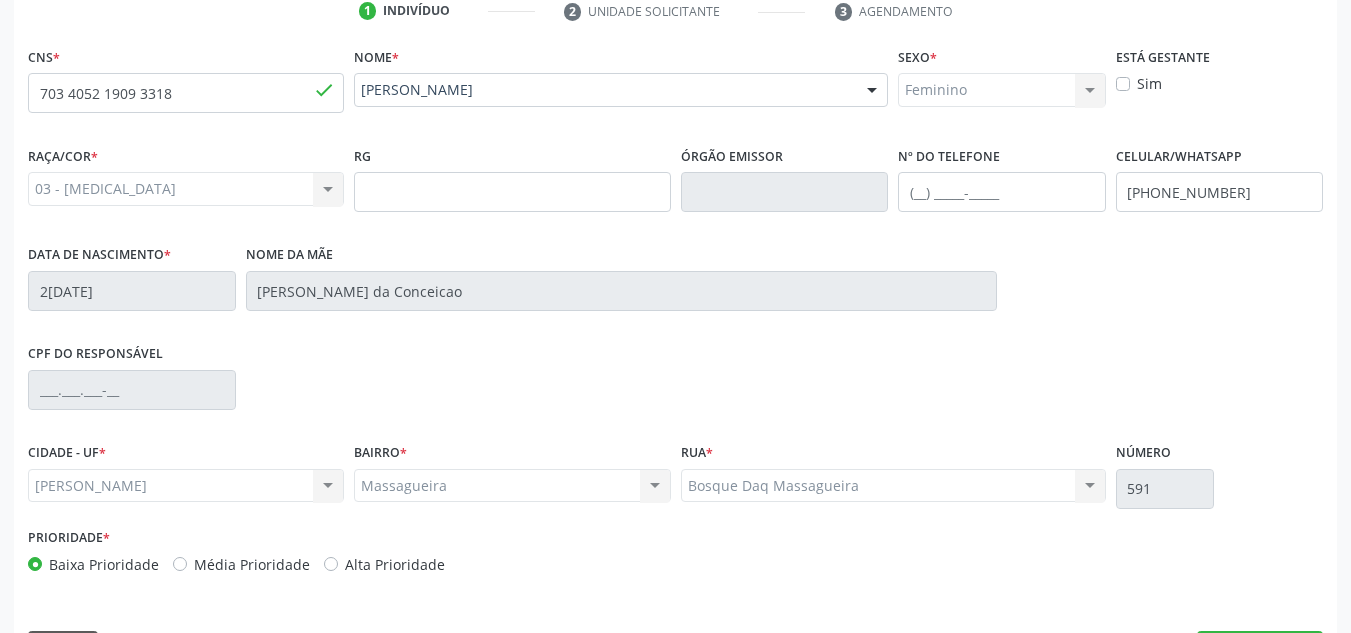 scroll, scrollTop: 479, scrollLeft: 0, axis: vertical 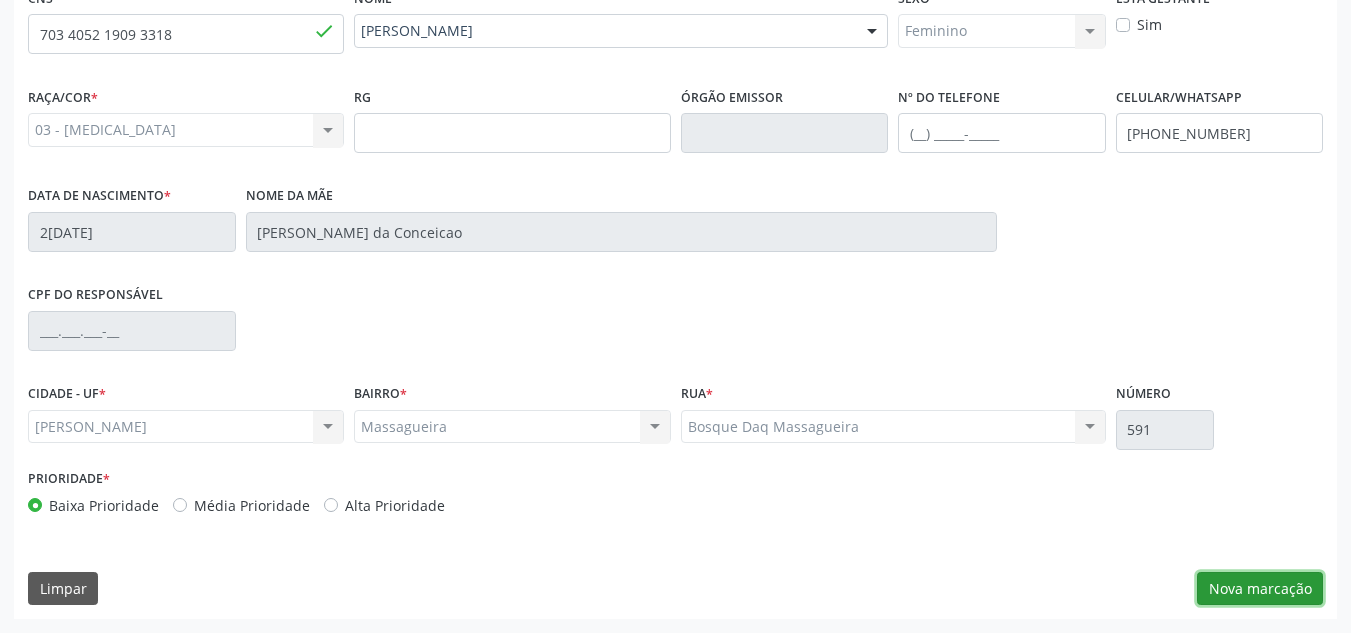 click on "Nova marcação" at bounding box center (1260, 589) 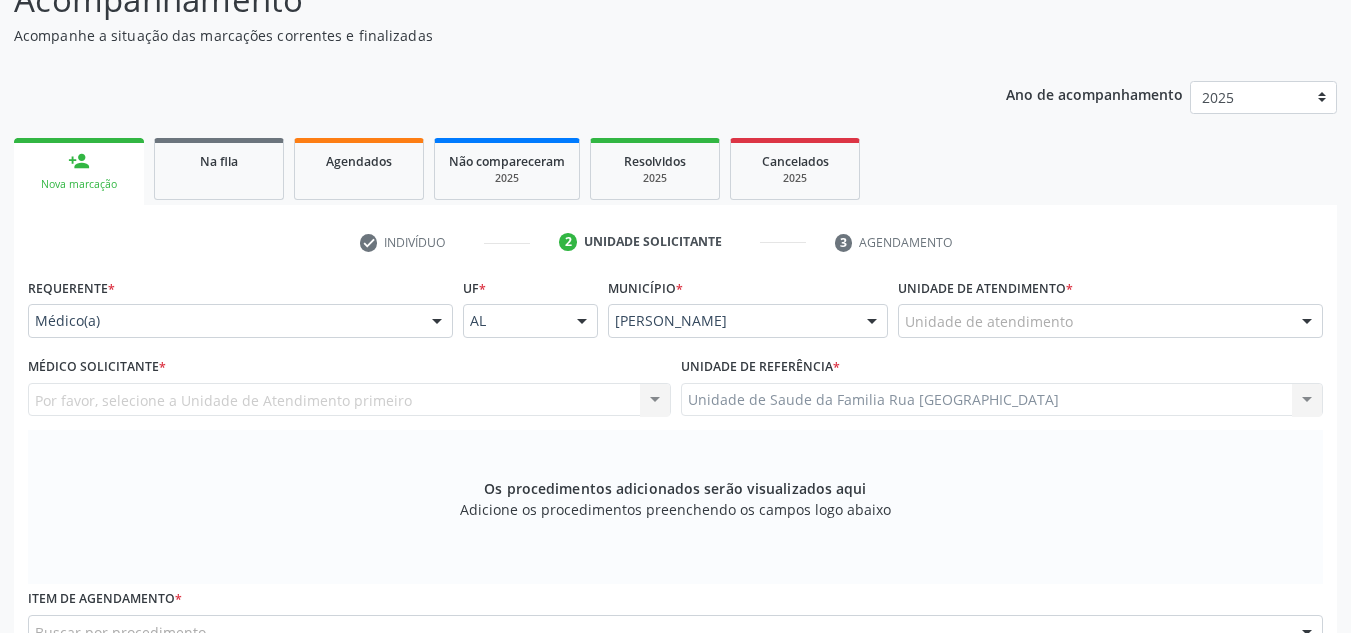 scroll, scrollTop: 179, scrollLeft: 0, axis: vertical 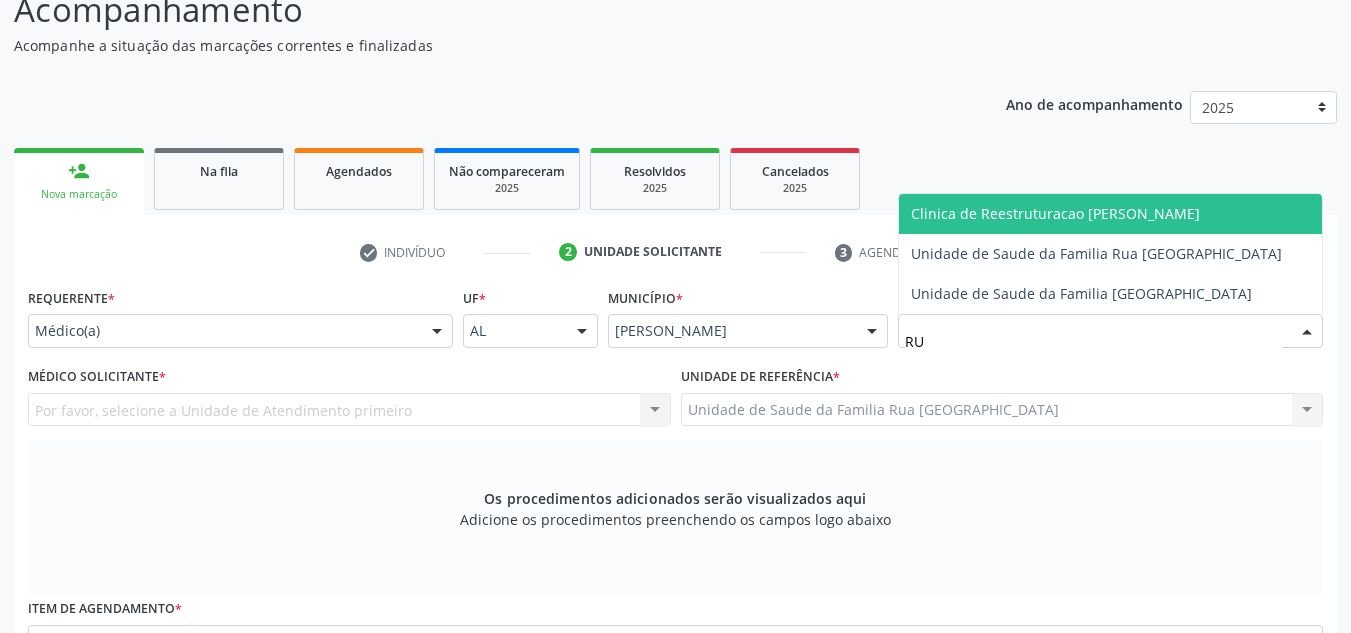 type on "RUA" 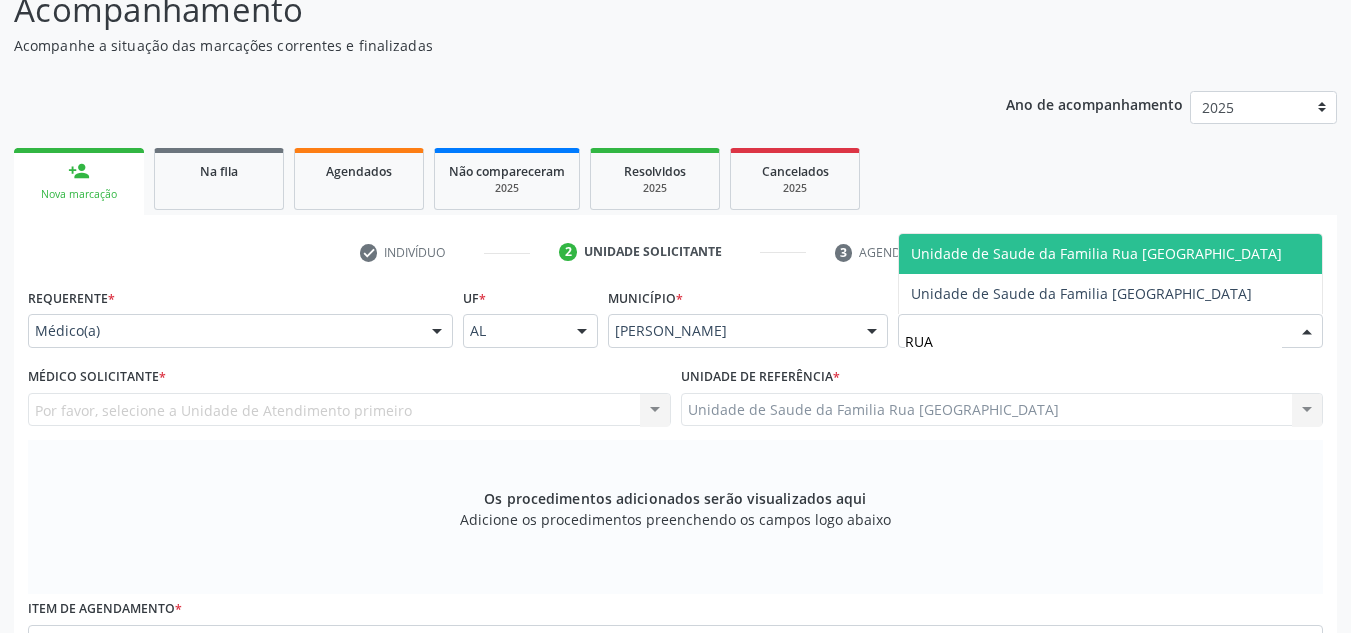 click on "Unidade de Saude da Familia Rua [GEOGRAPHIC_DATA]" at bounding box center (1096, 253) 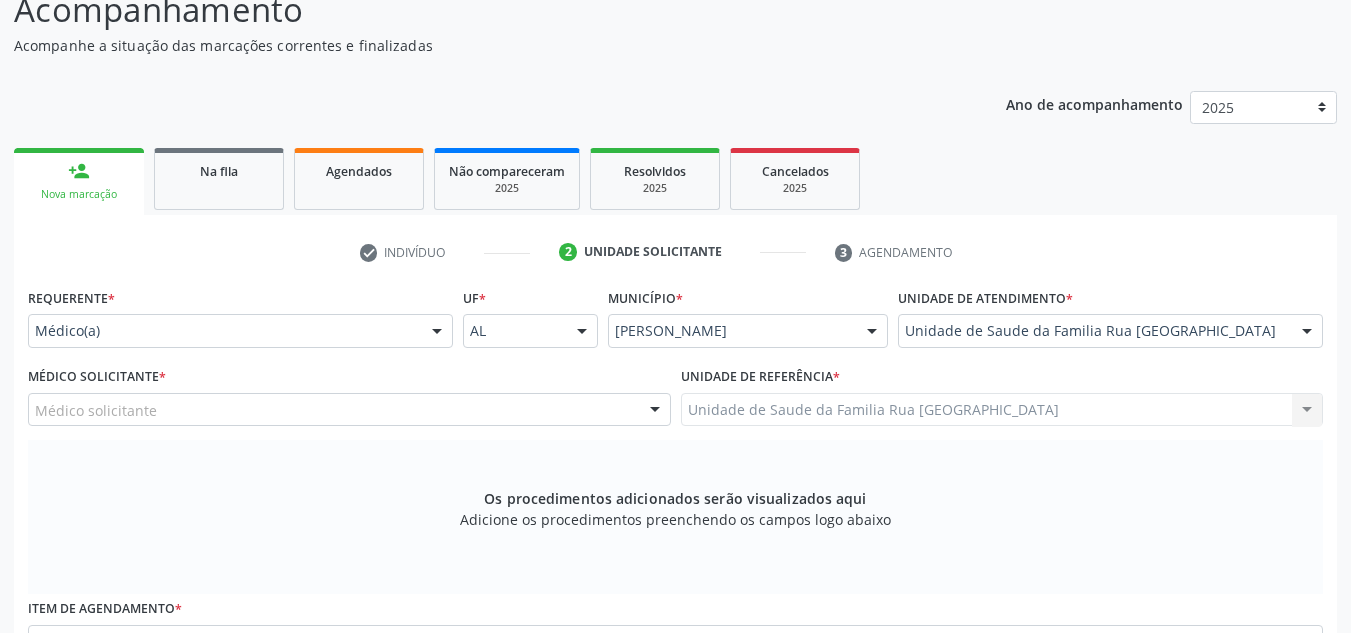 click on "Médico solicitante" at bounding box center [349, 410] 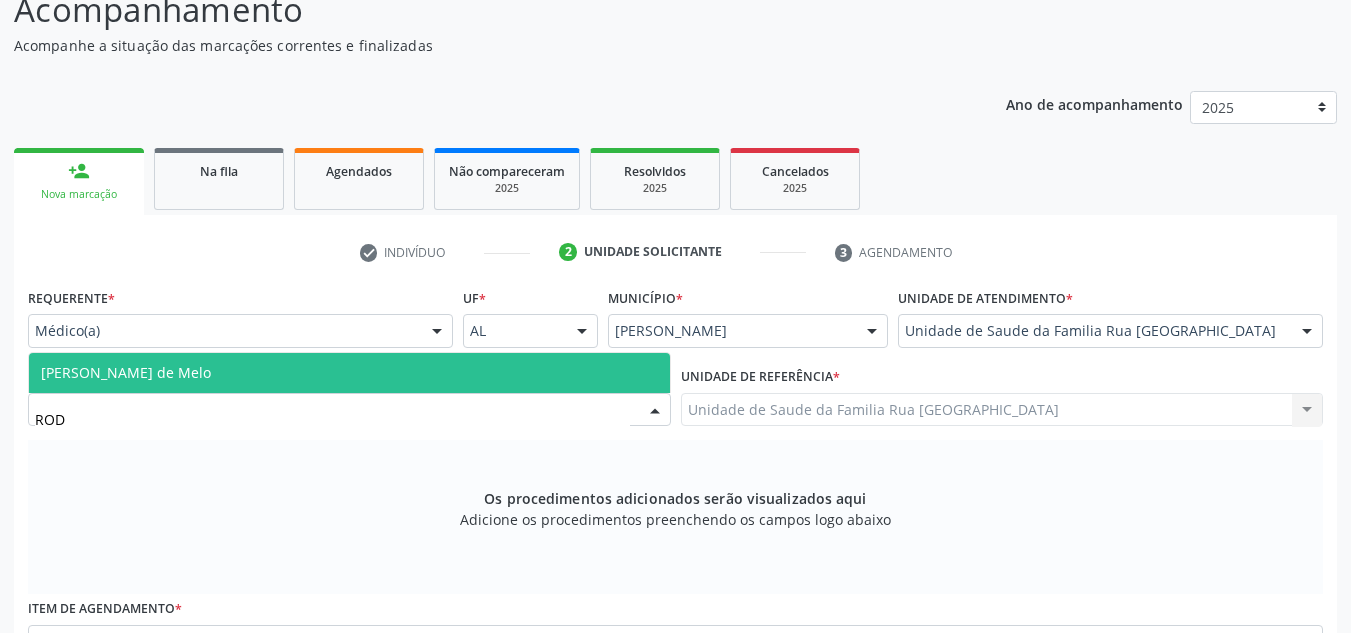 type on "RODR" 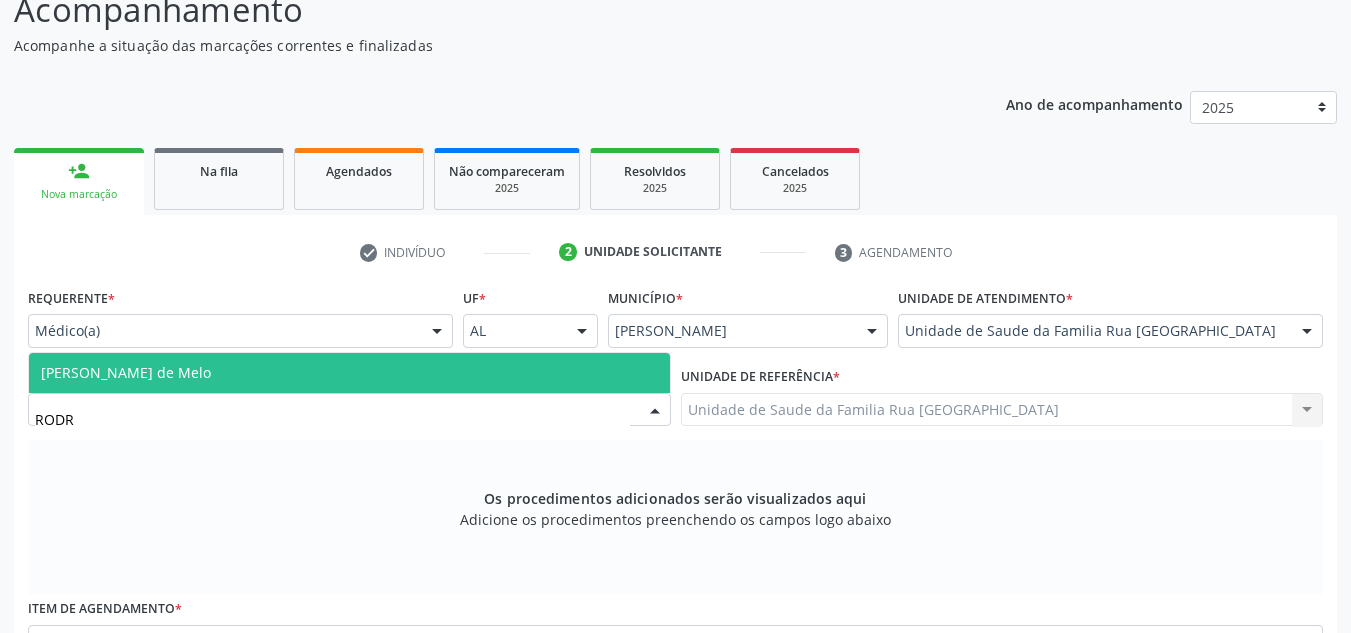 click on "[PERSON_NAME] de Melo" at bounding box center [126, 372] 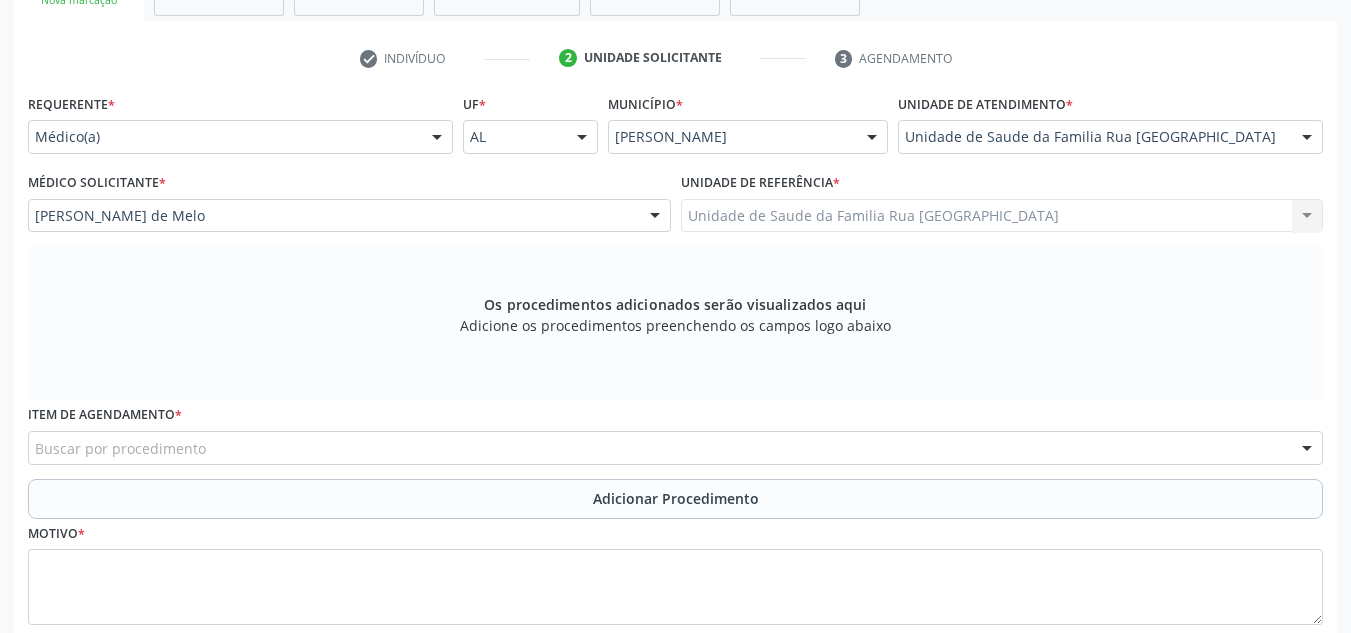 scroll, scrollTop: 379, scrollLeft: 0, axis: vertical 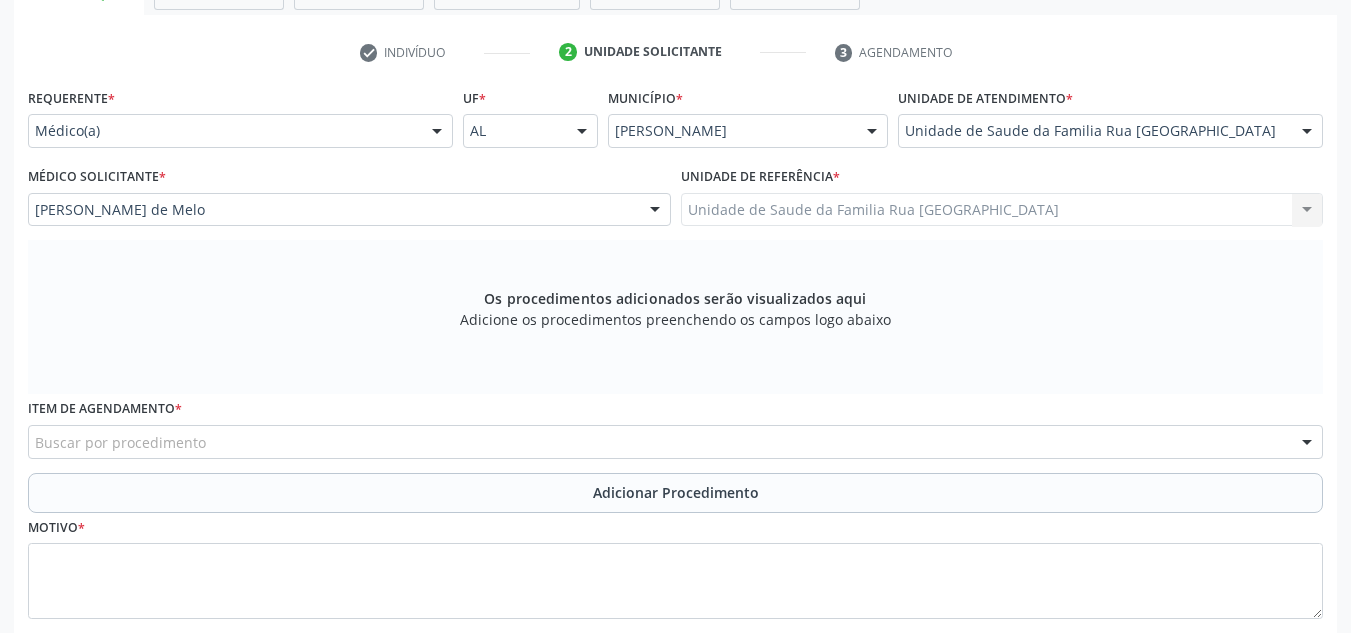 click on "Buscar por procedimento" at bounding box center (675, 442) 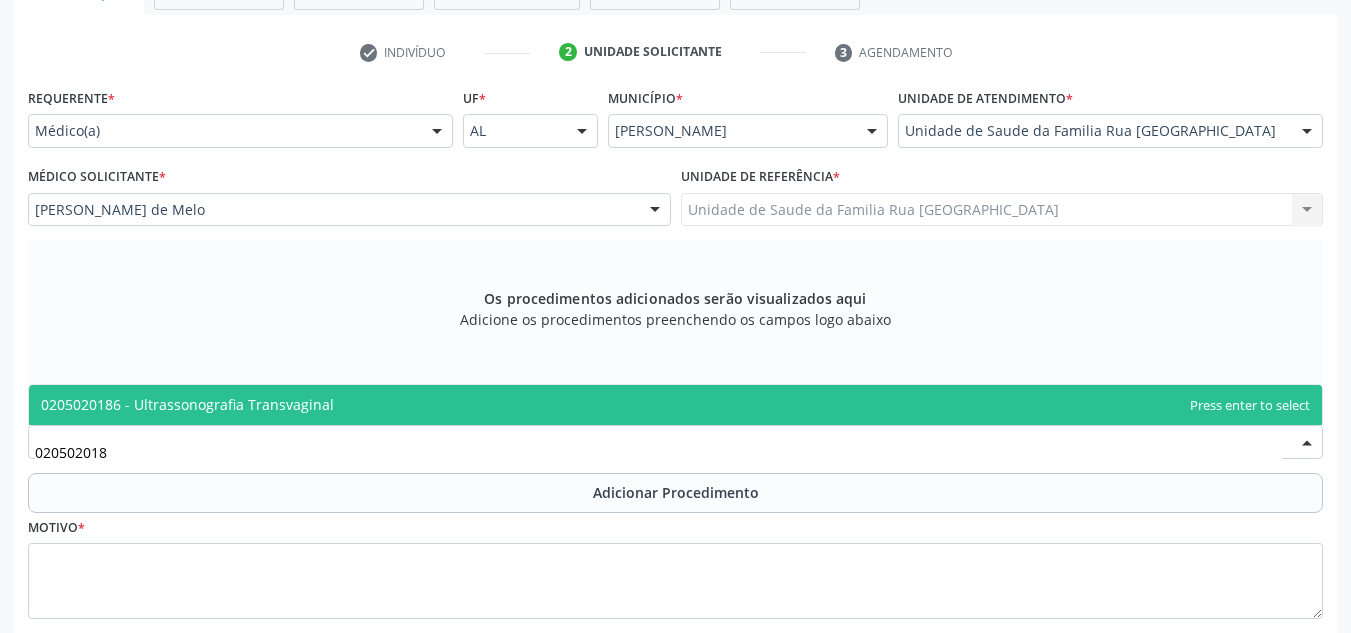 type on "0205020186" 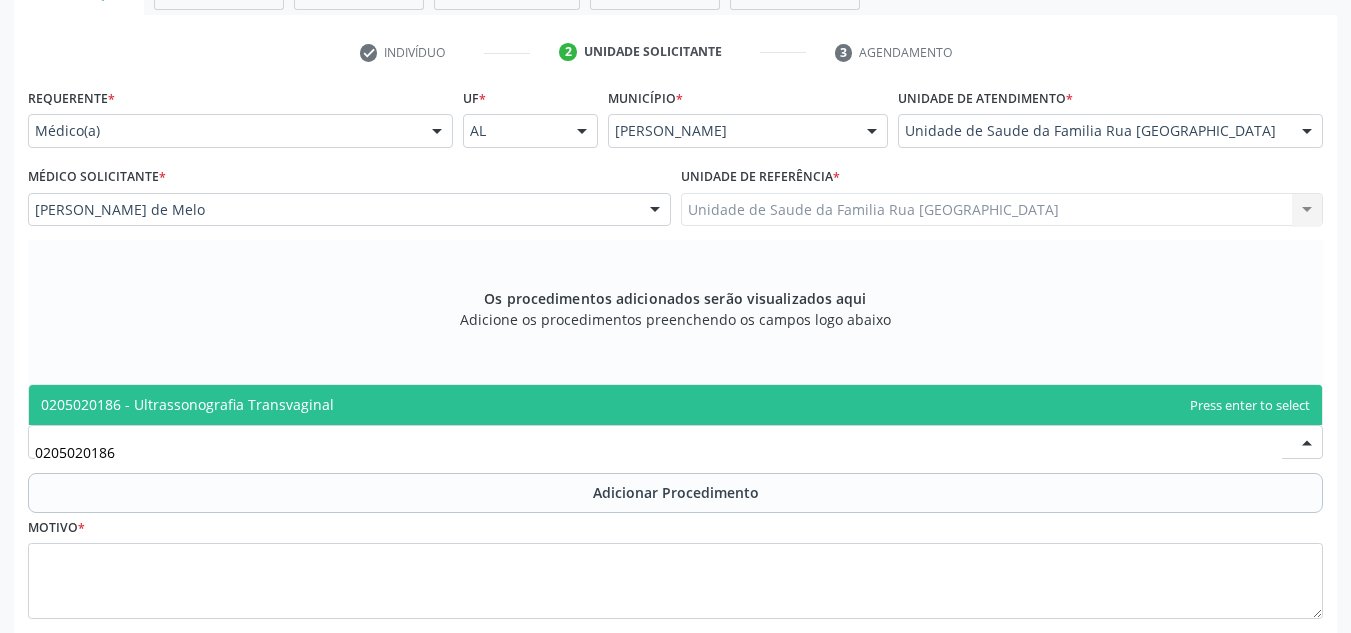 click on "0205020186 - Ultrassonografia Transvaginal" at bounding box center (187, 404) 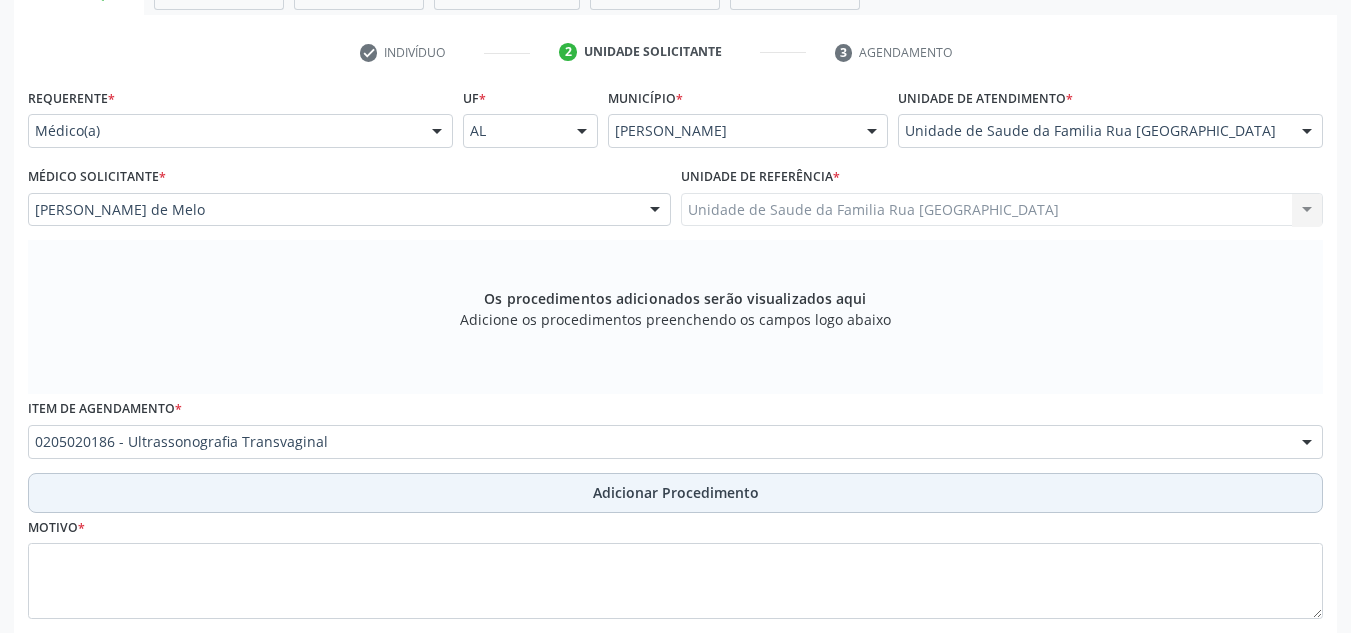click on "Adicionar Procedimento" at bounding box center [676, 492] 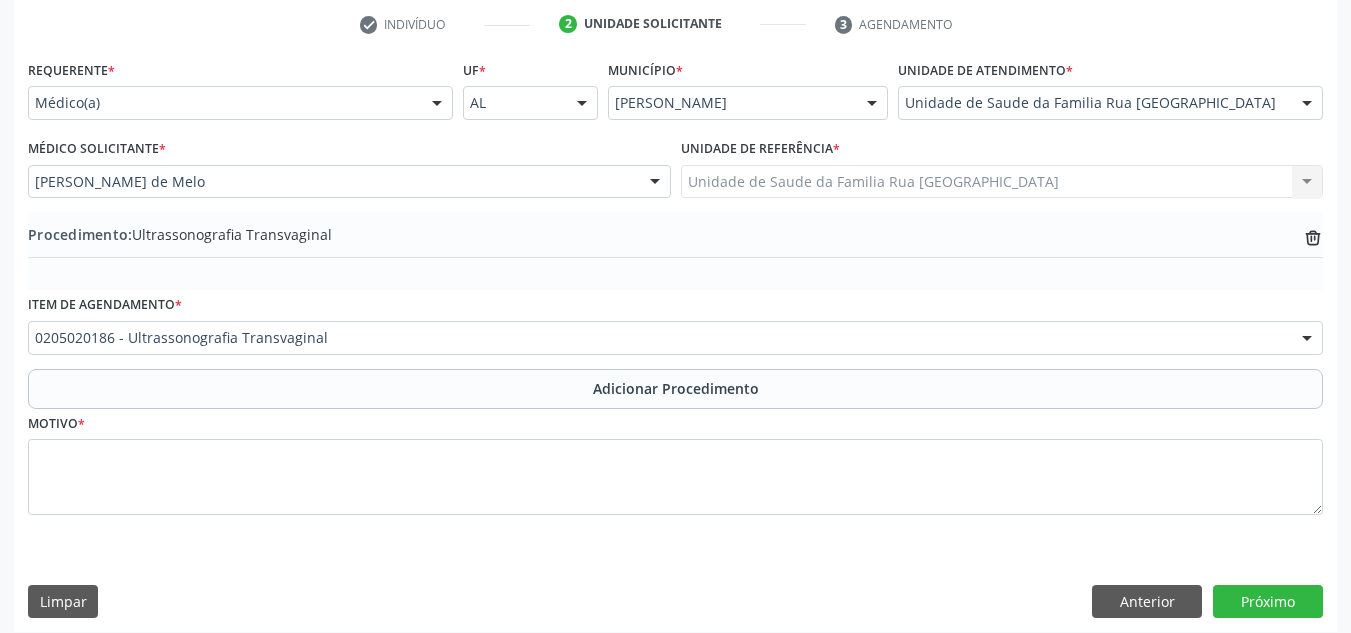 scroll, scrollTop: 420, scrollLeft: 0, axis: vertical 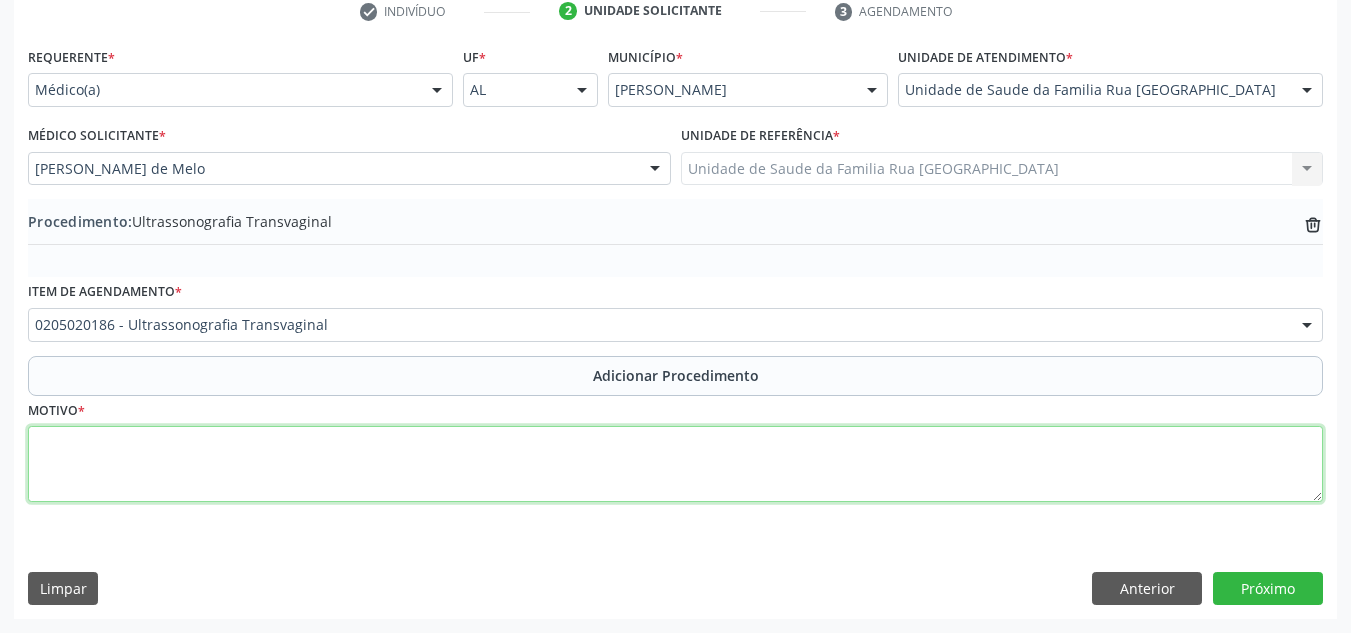click at bounding box center [675, 464] 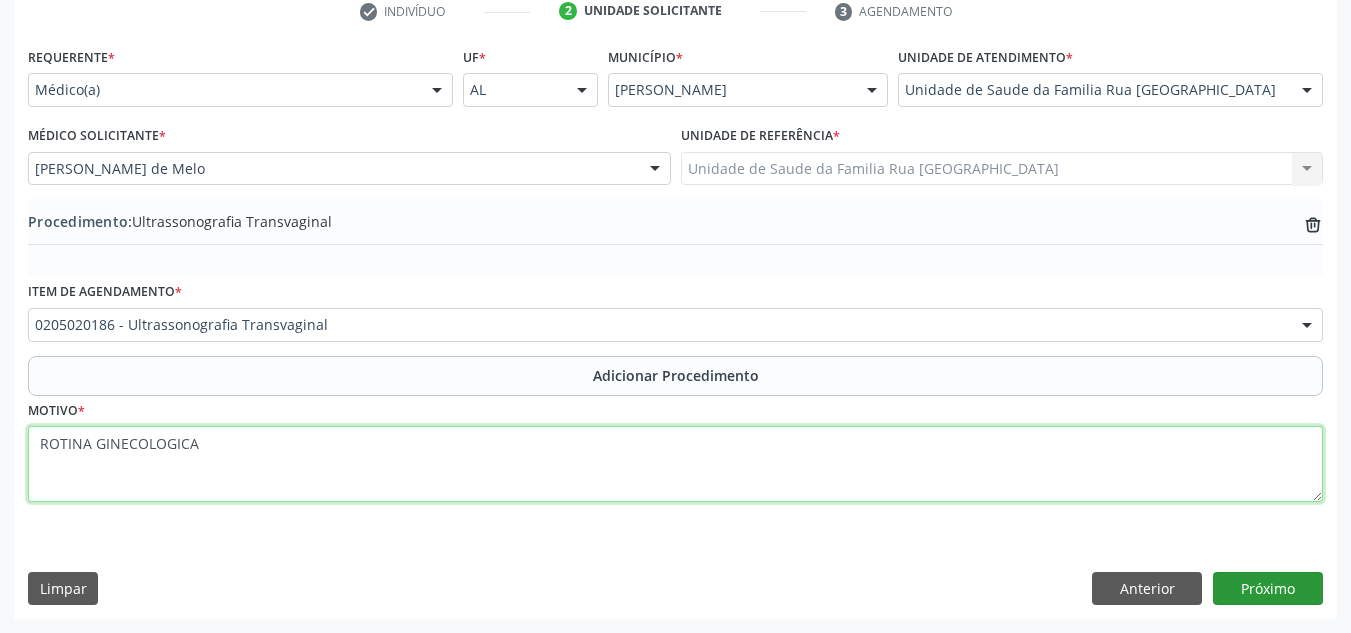 type on "ROTINA GINECOLOGICA" 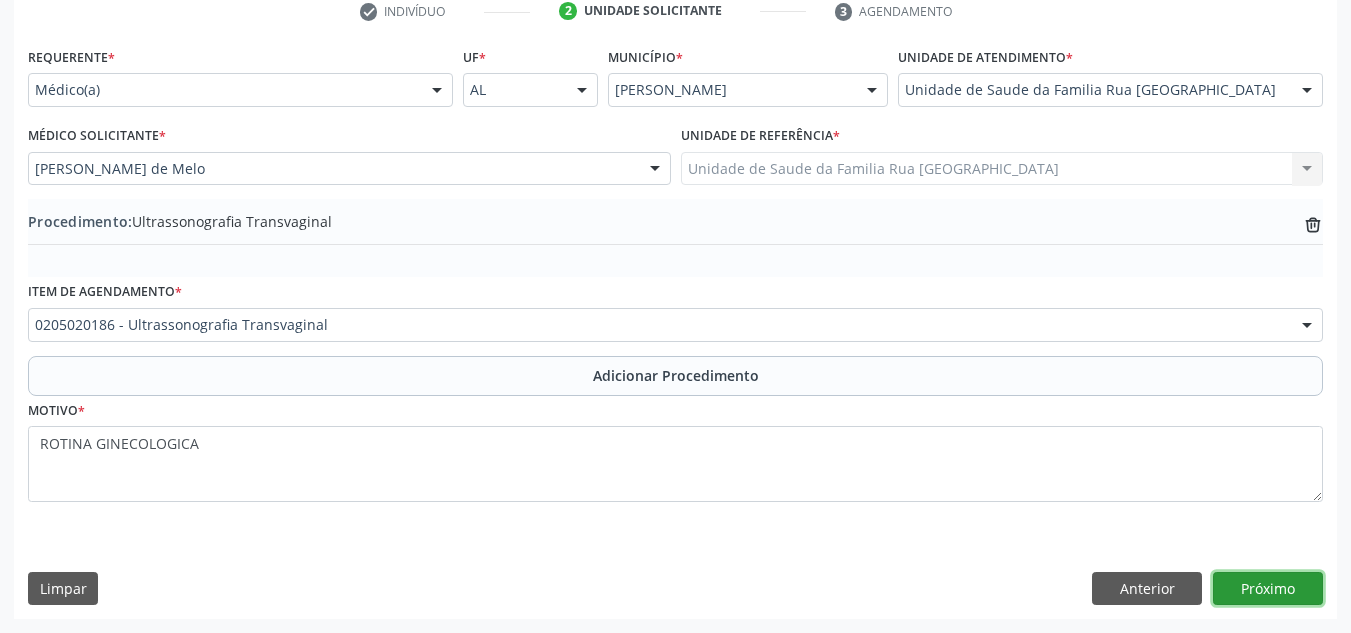 click on "Próximo" at bounding box center (1268, 589) 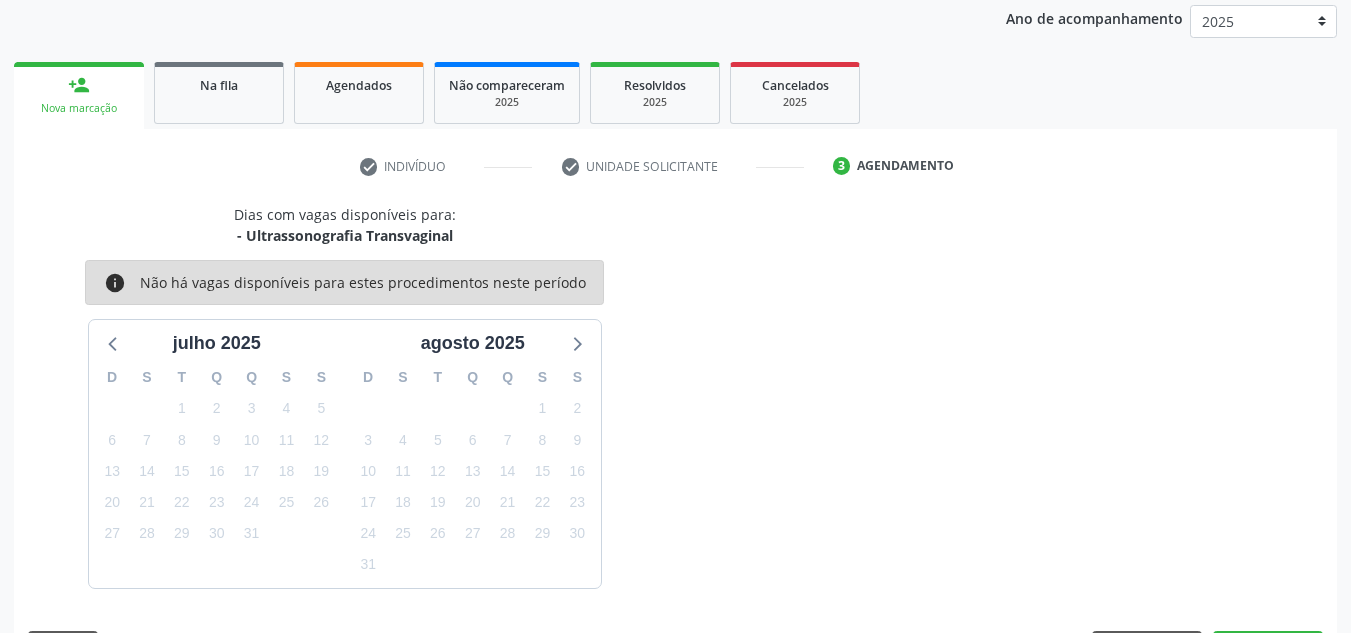 scroll, scrollTop: 324, scrollLeft: 0, axis: vertical 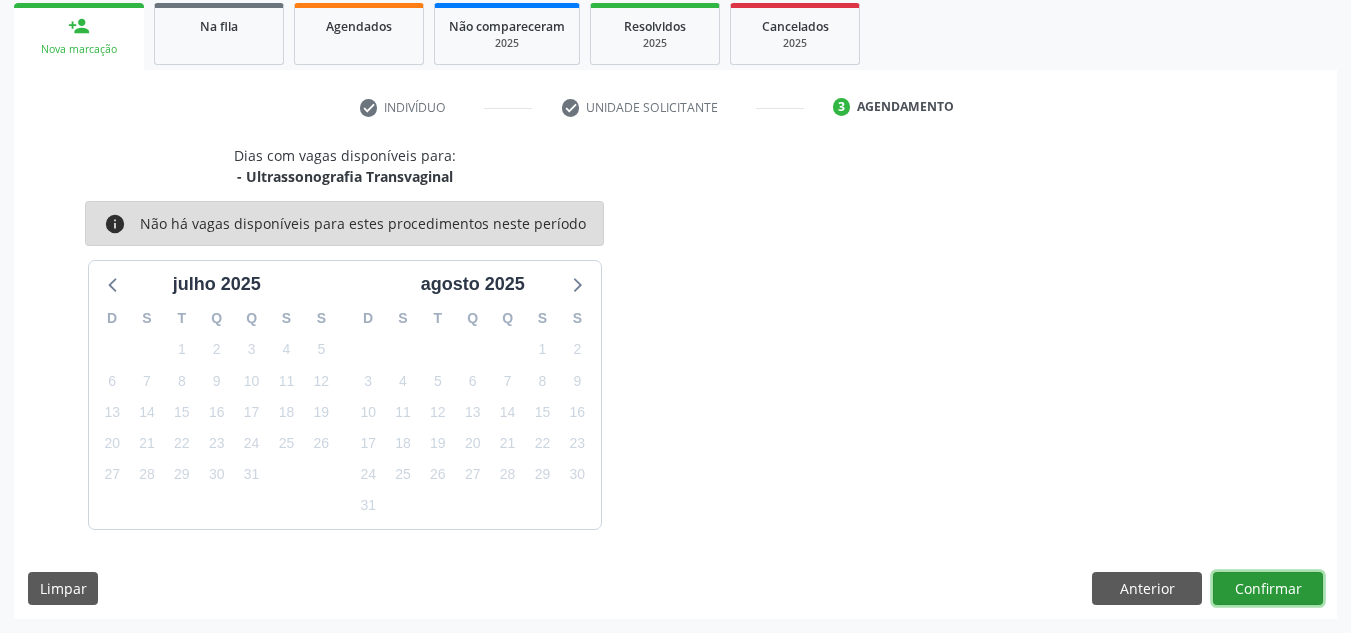 click on "Confirmar" at bounding box center [1268, 589] 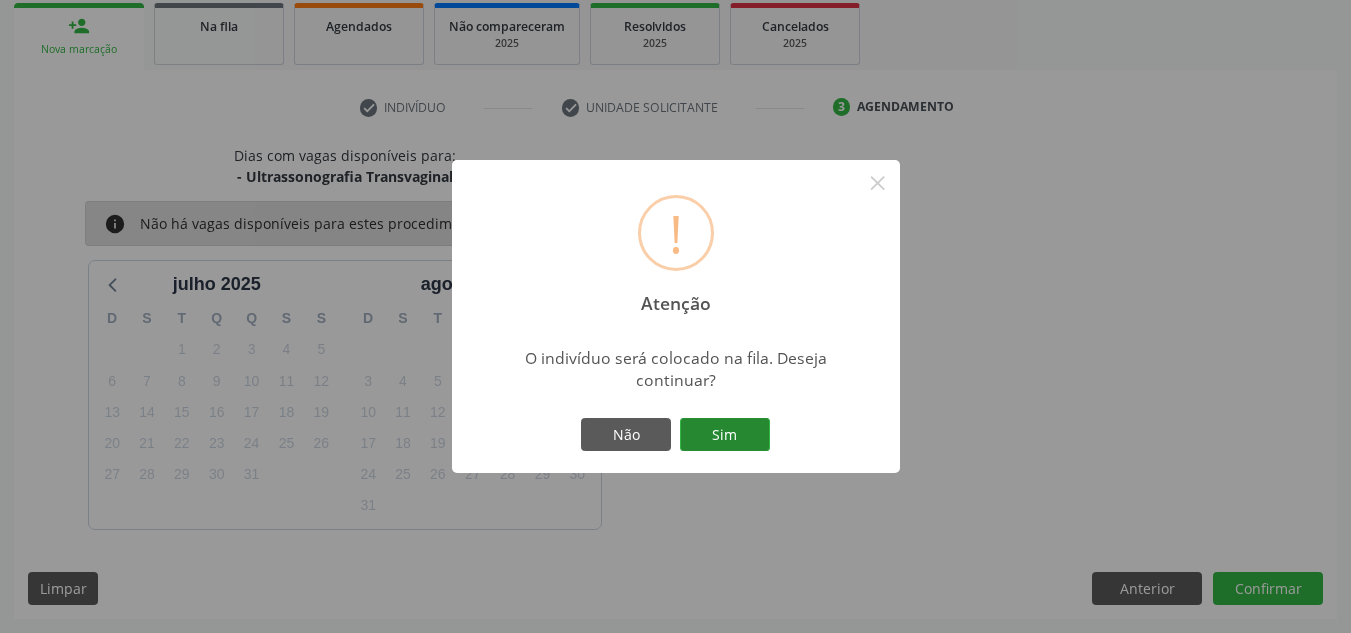 click on "Sim" at bounding box center (725, 435) 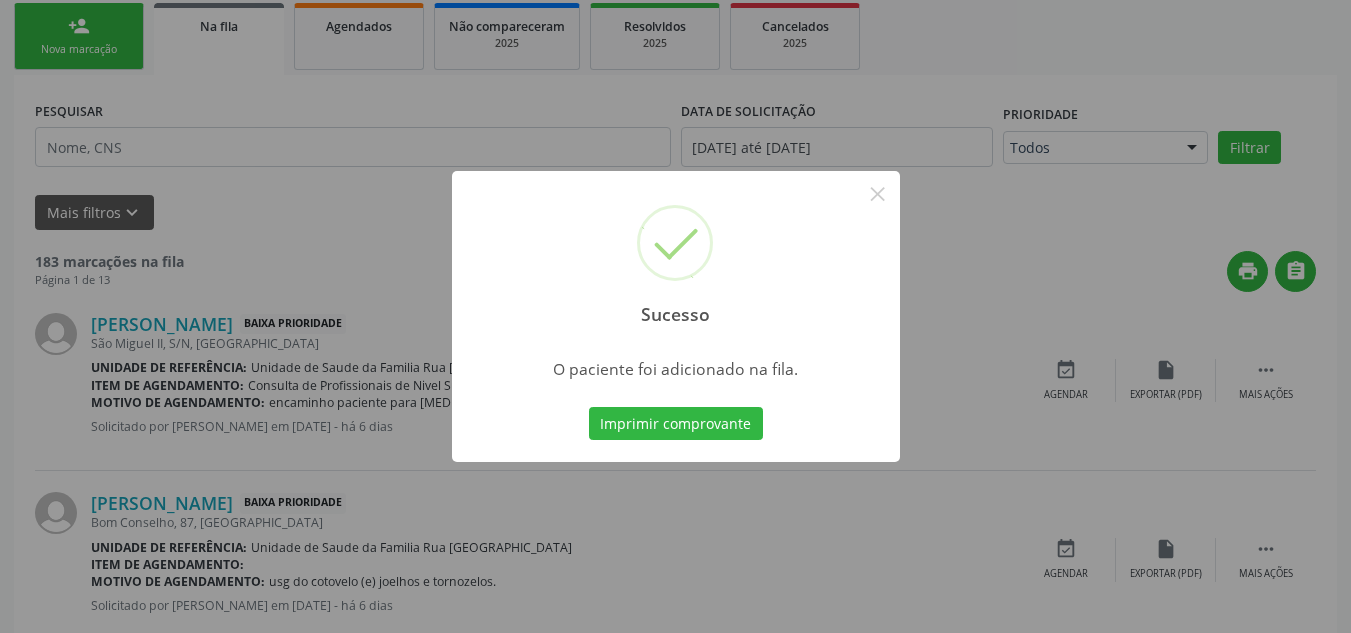 scroll, scrollTop: 62, scrollLeft: 0, axis: vertical 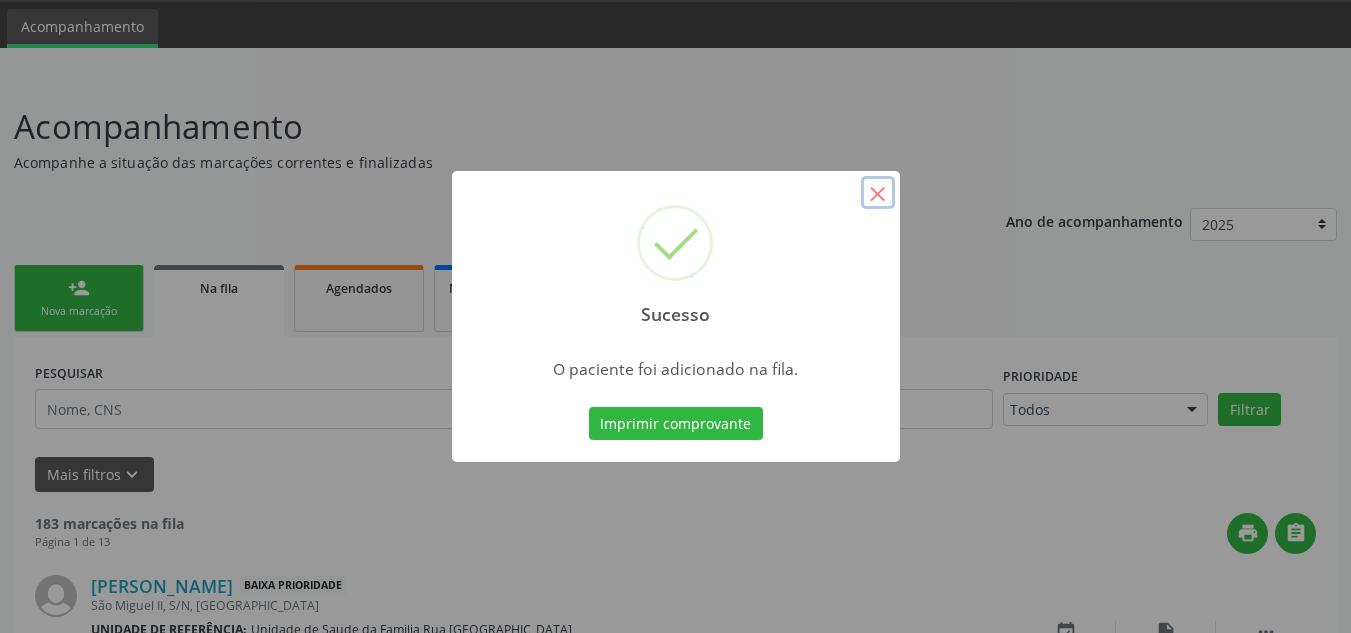 click on "×" at bounding box center [878, 193] 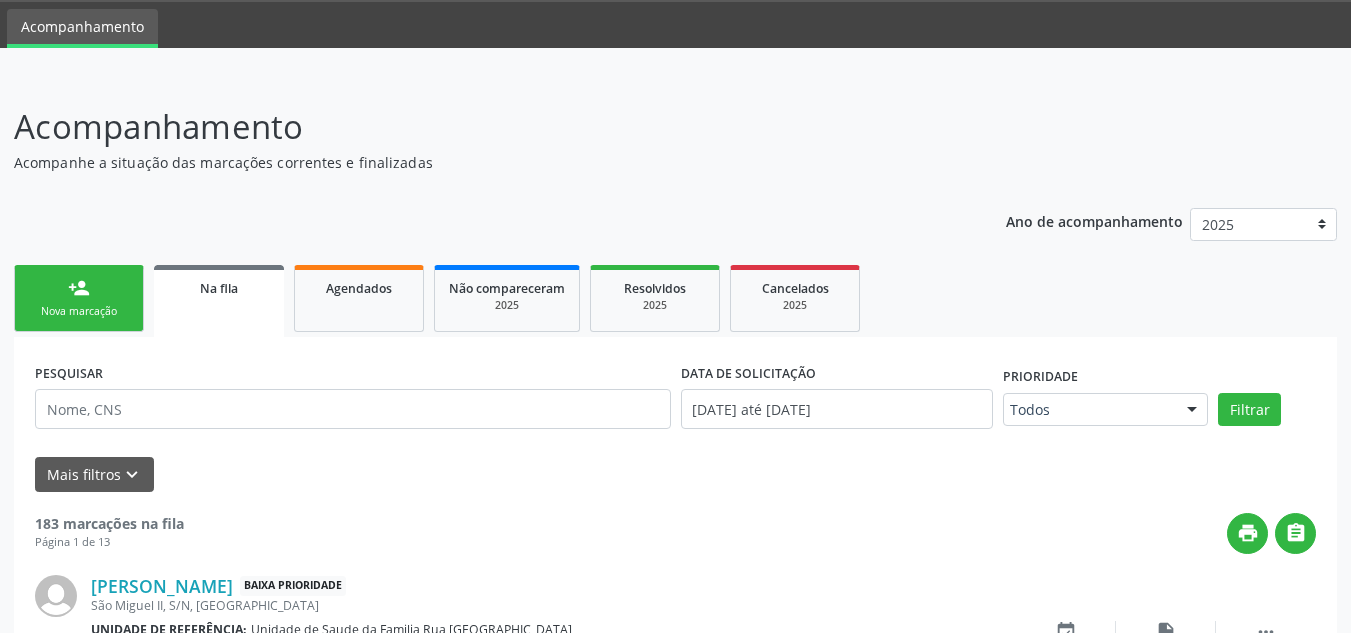 click on "Nova marcação" at bounding box center [79, 311] 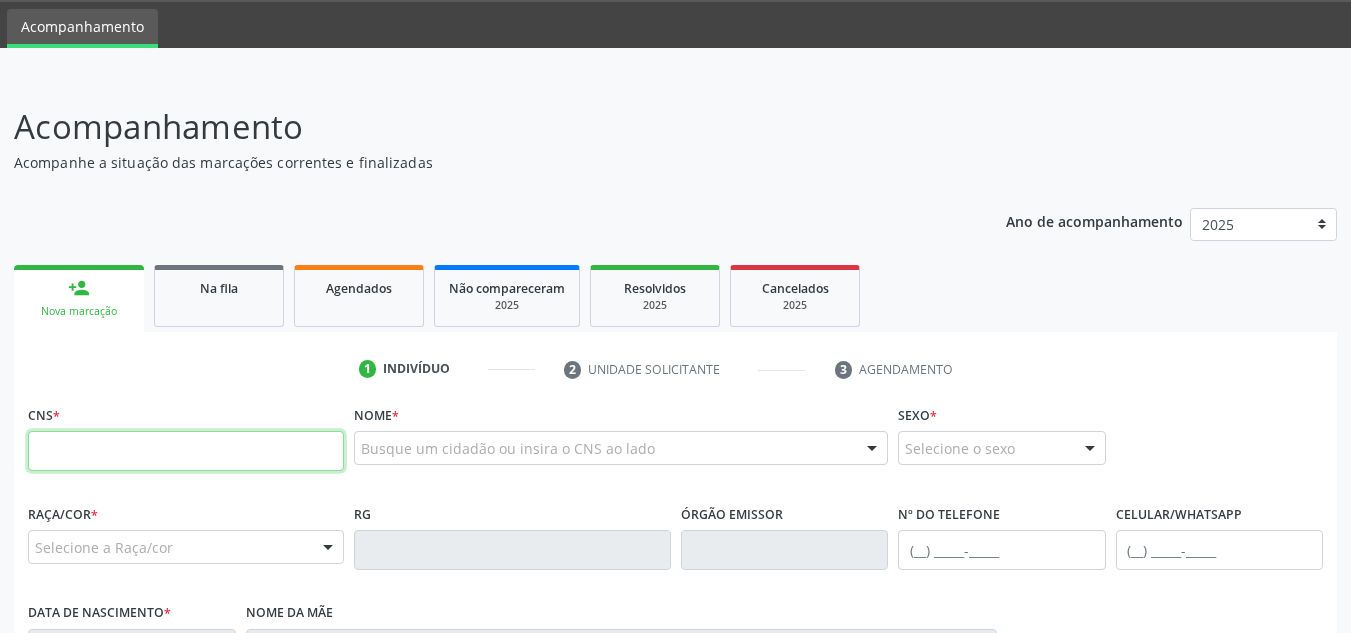 click at bounding box center (186, 451) 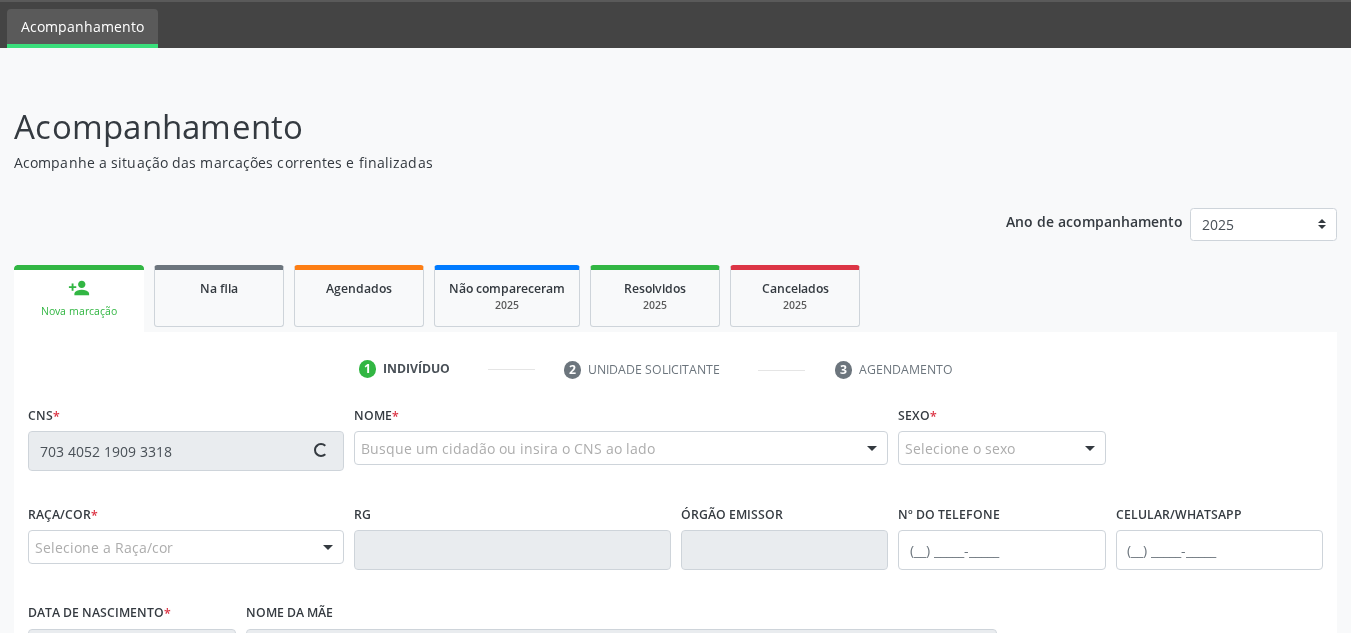 type on "703 4052 1909 3318" 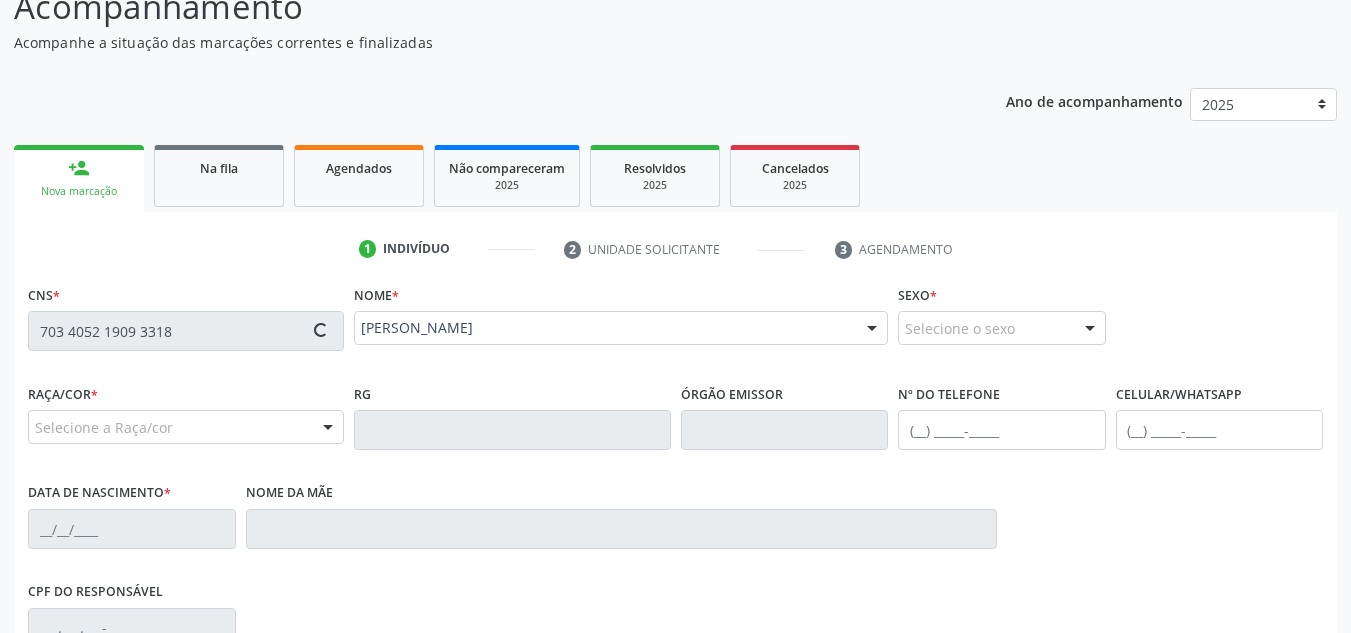 type on "[PHONE_NUMBER]" 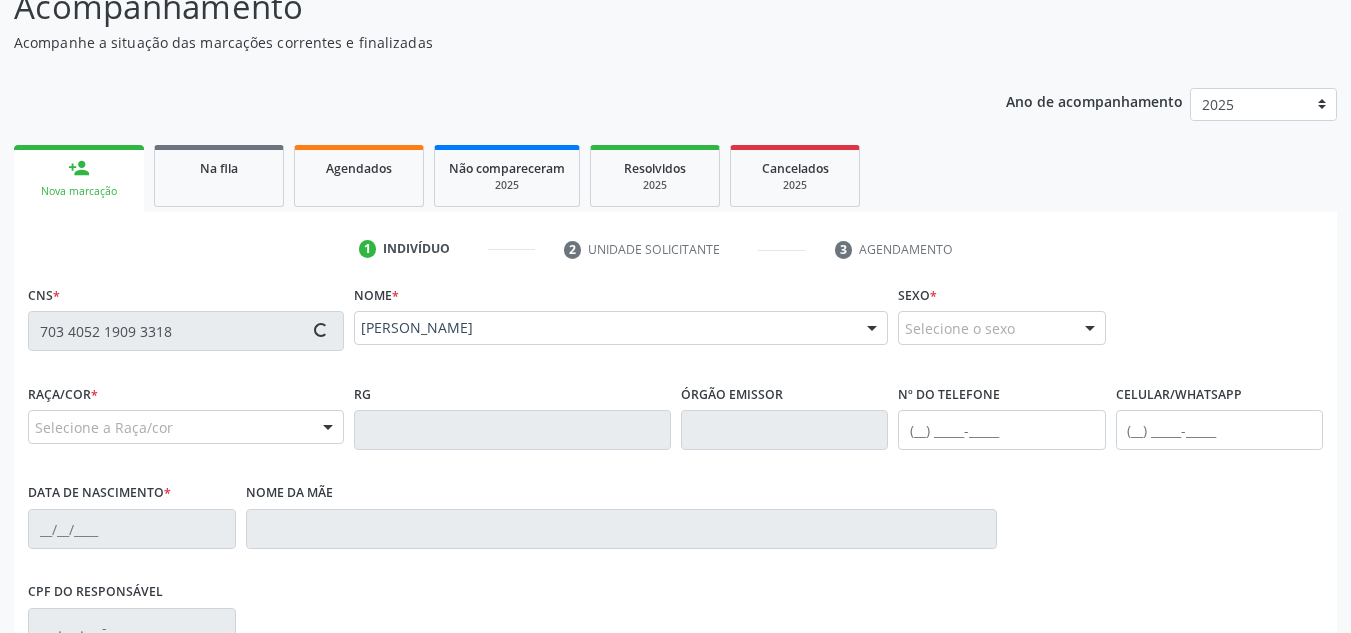 type on "2[DATE]" 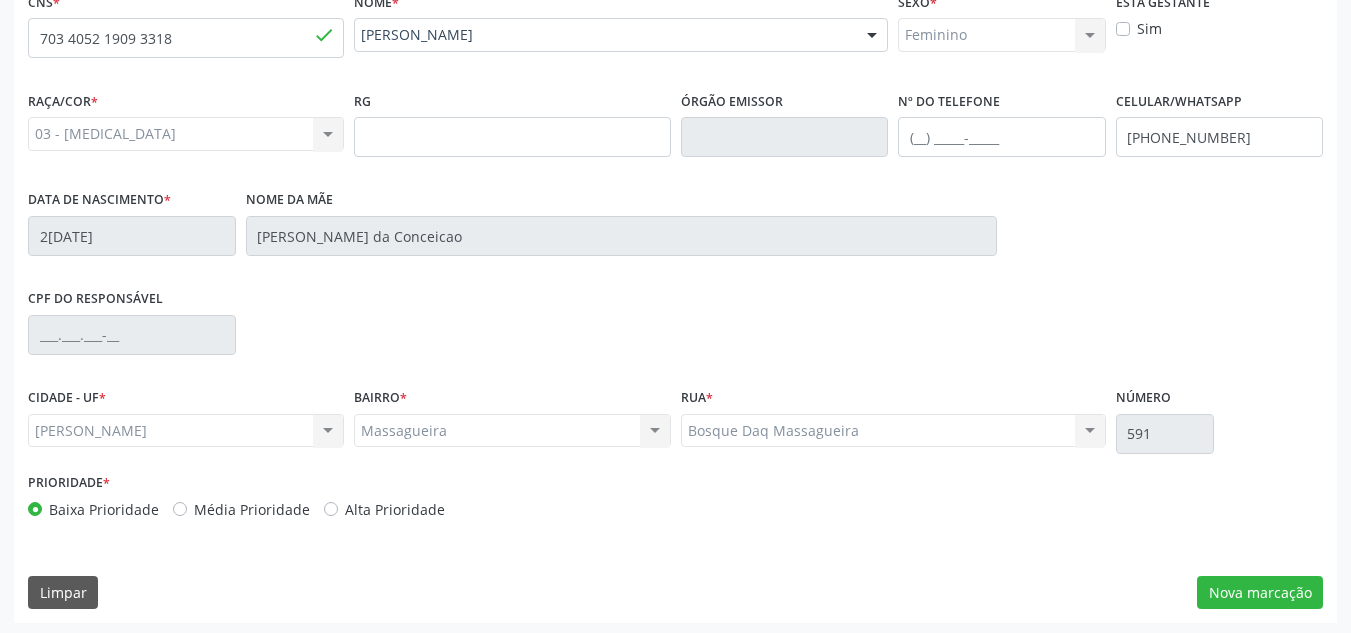 scroll, scrollTop: 479, scrollLeft: 0, axis: vertical 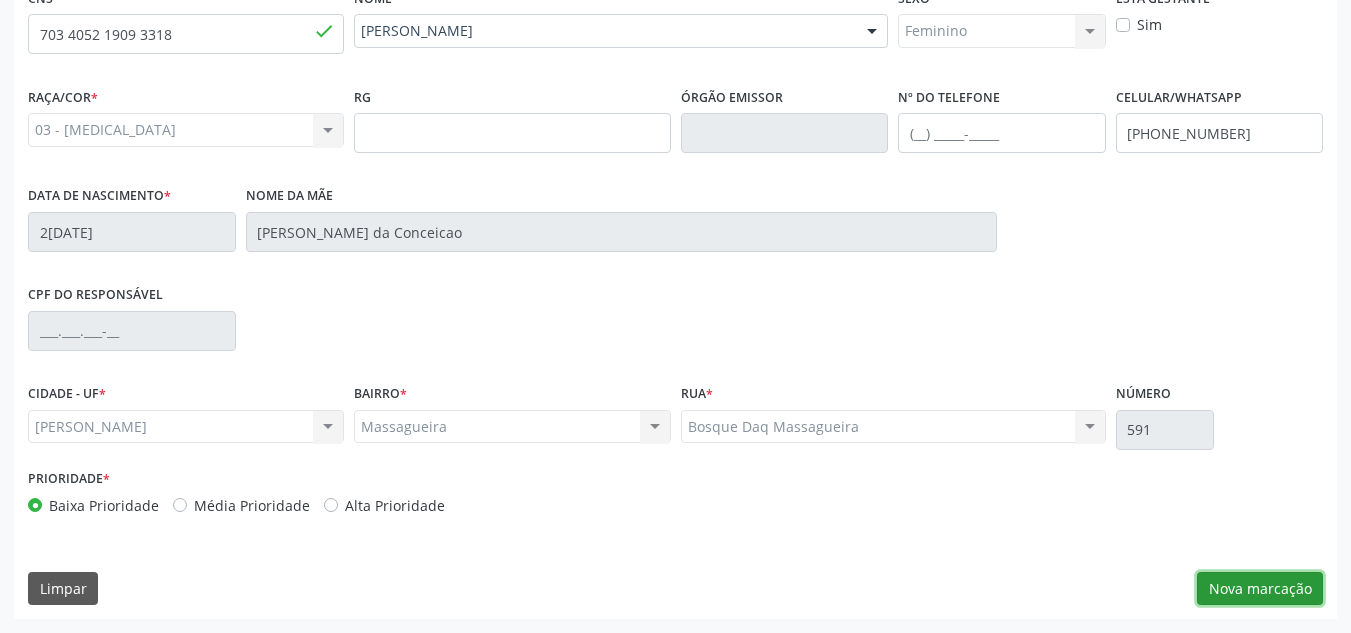 click on "Nova marcação" at bounding box center [1260, 589] 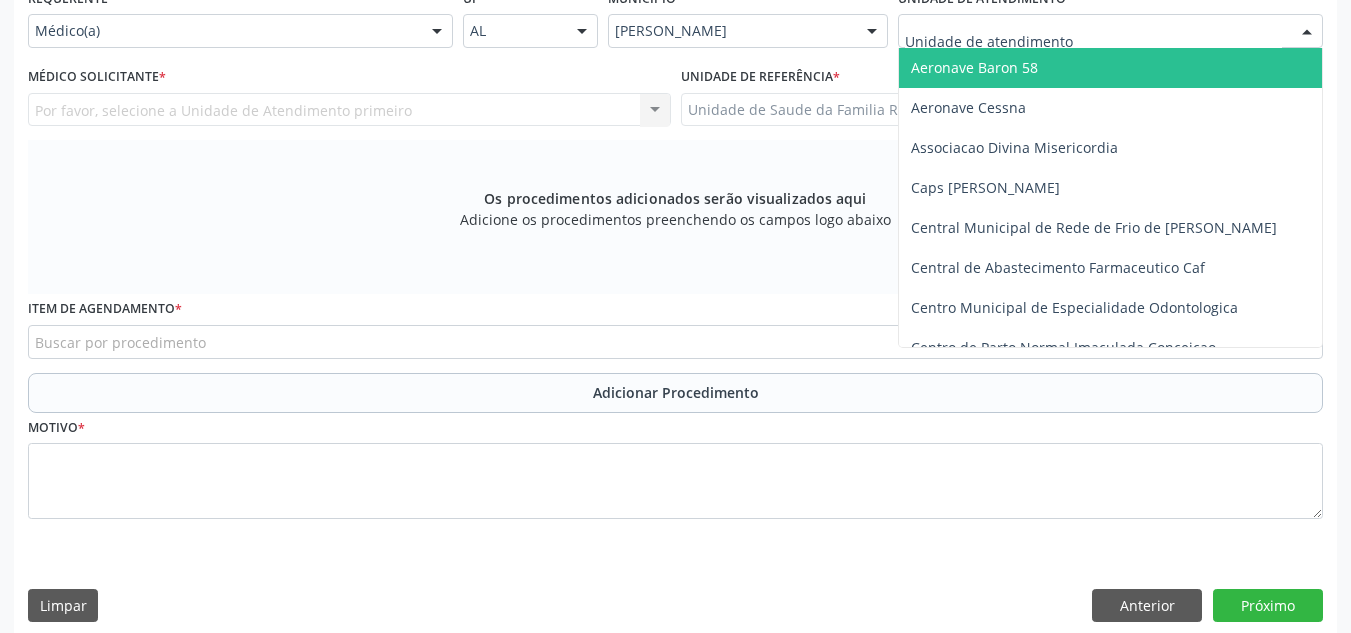 click at bounding box center [1110, 31] 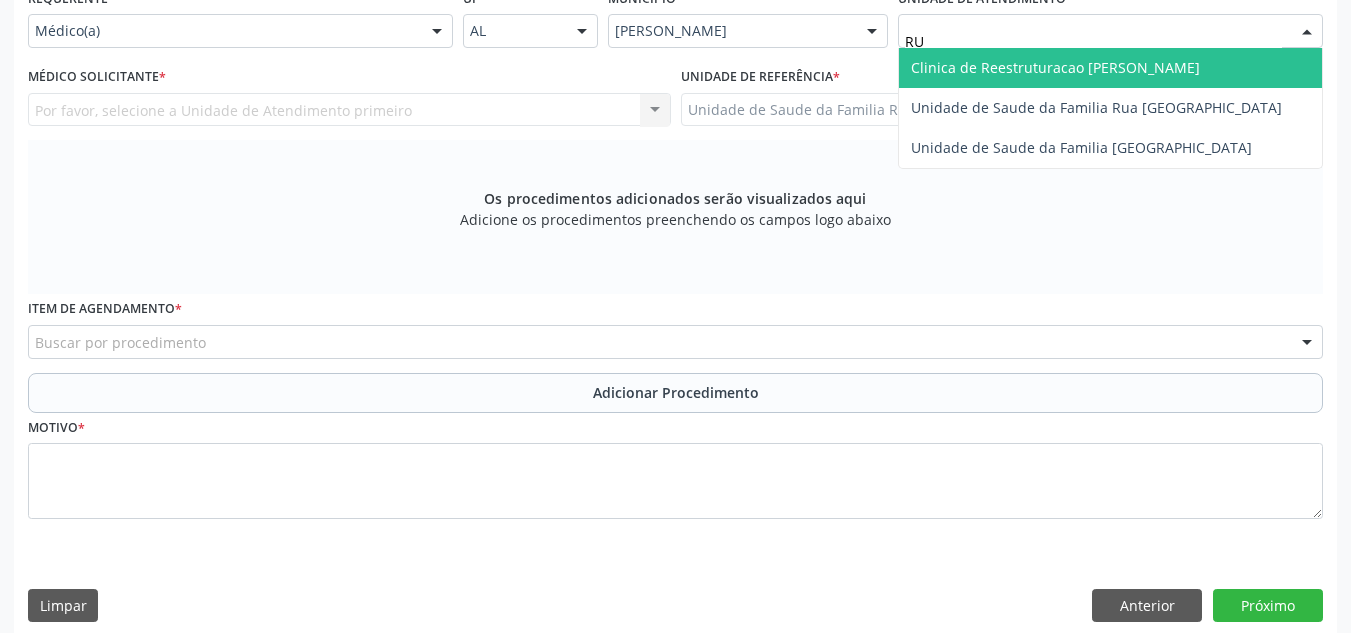 type on "RUA" 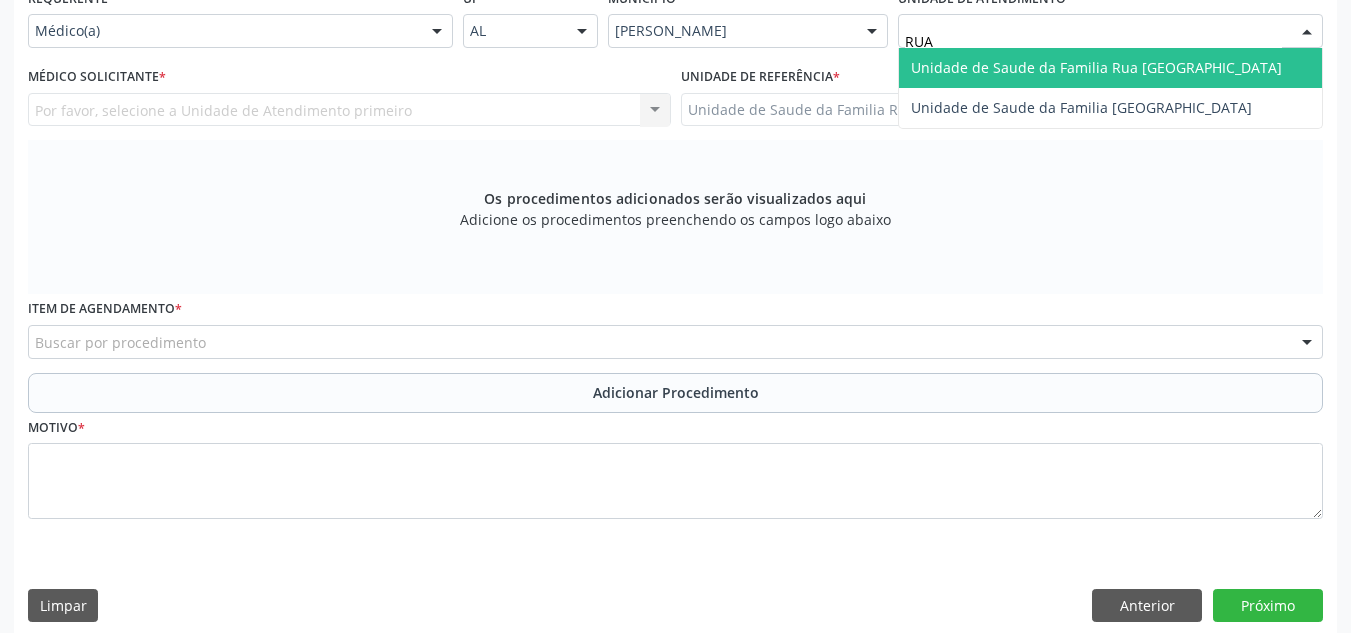 click on "Unidade de Saude da Familia Rua [GEOGRAPHIC_DATA]" at bounding box center [1096, 67] 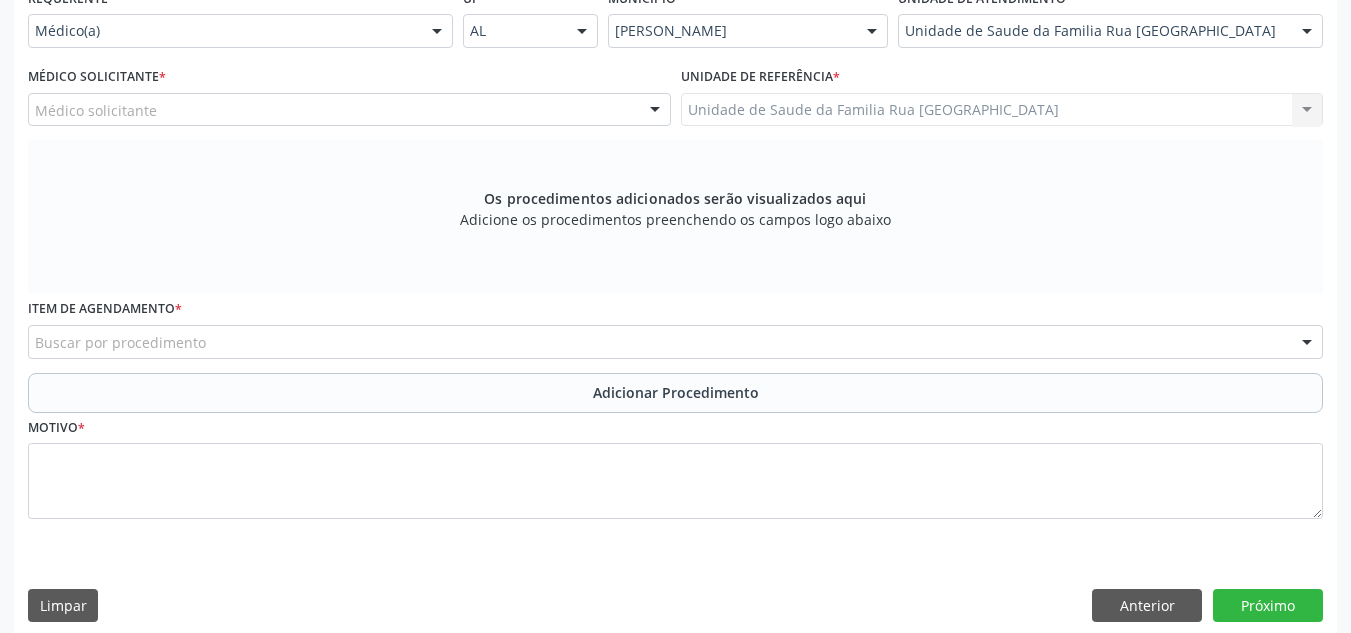 click on "Médico solicitante" at bounding box center [349, 110] 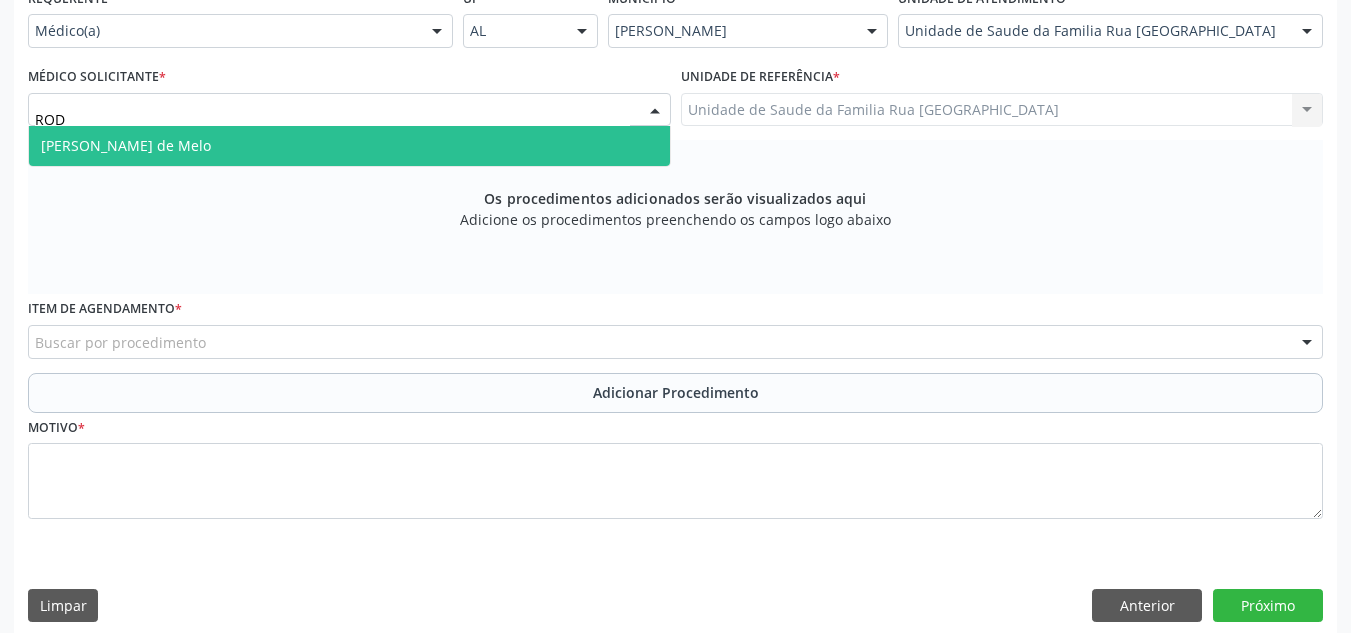 type on "RODR" 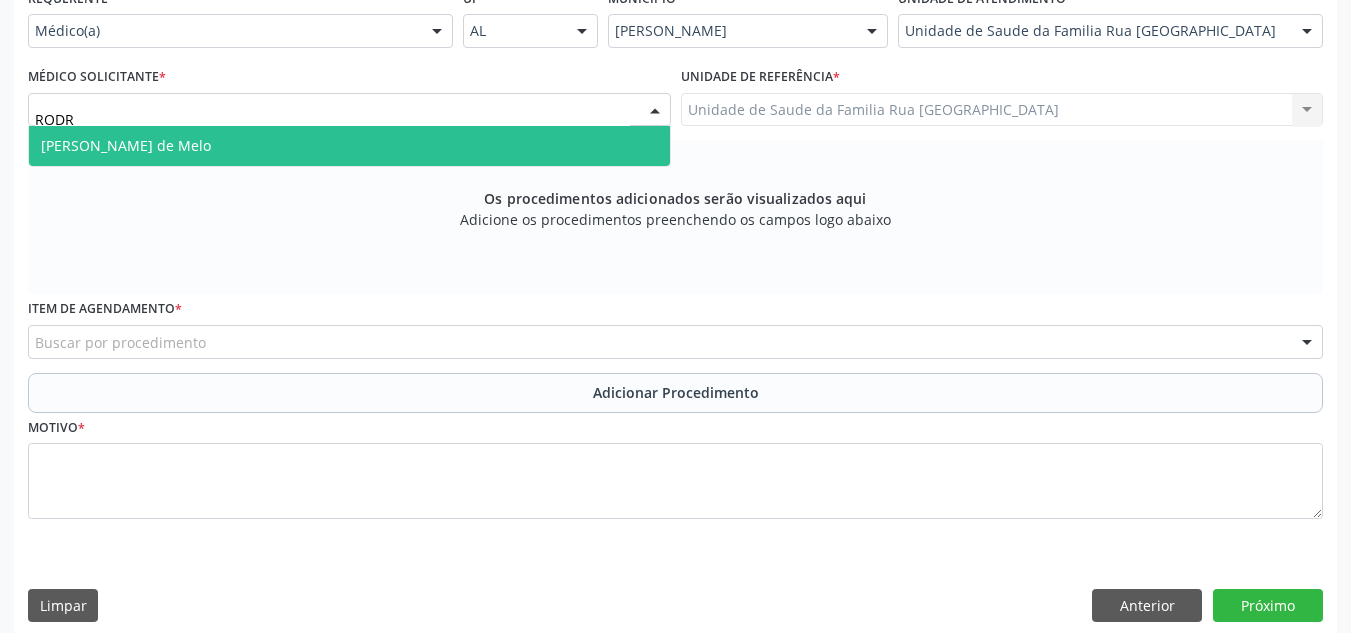 click on "[PERSON_NAME] de Melo" at bounding box center [349, 146] 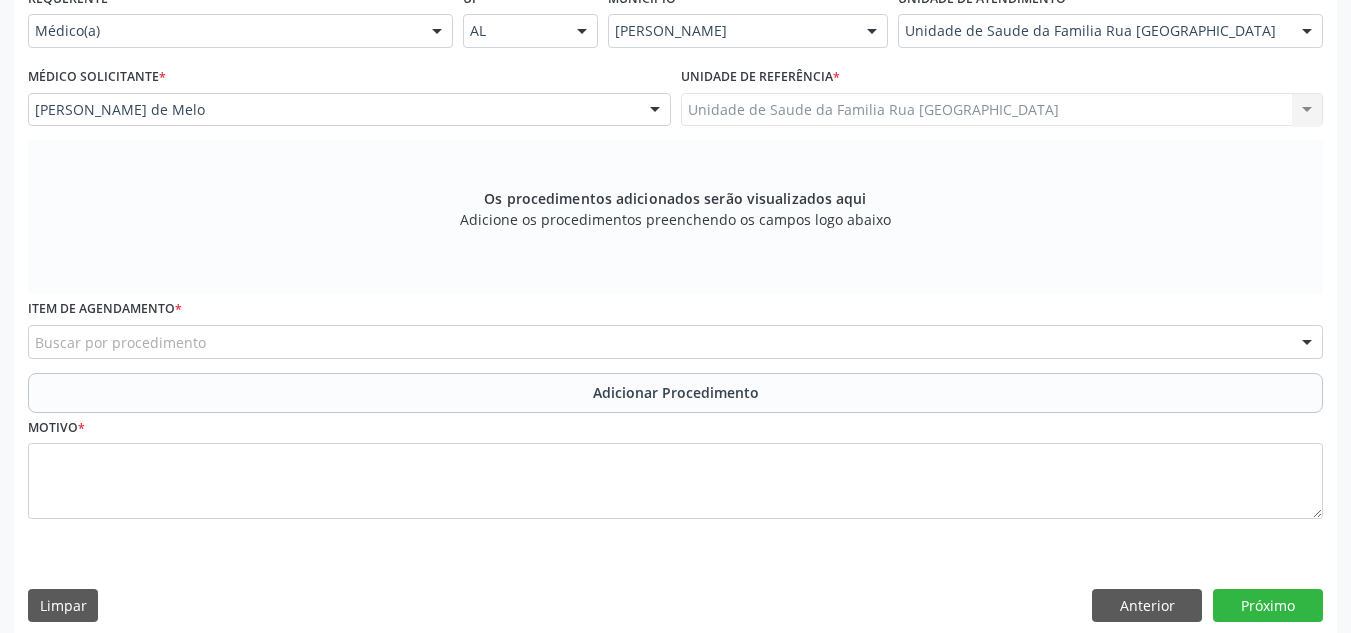 click on "Buscar por procedimento" at bounding box center (675, 342) 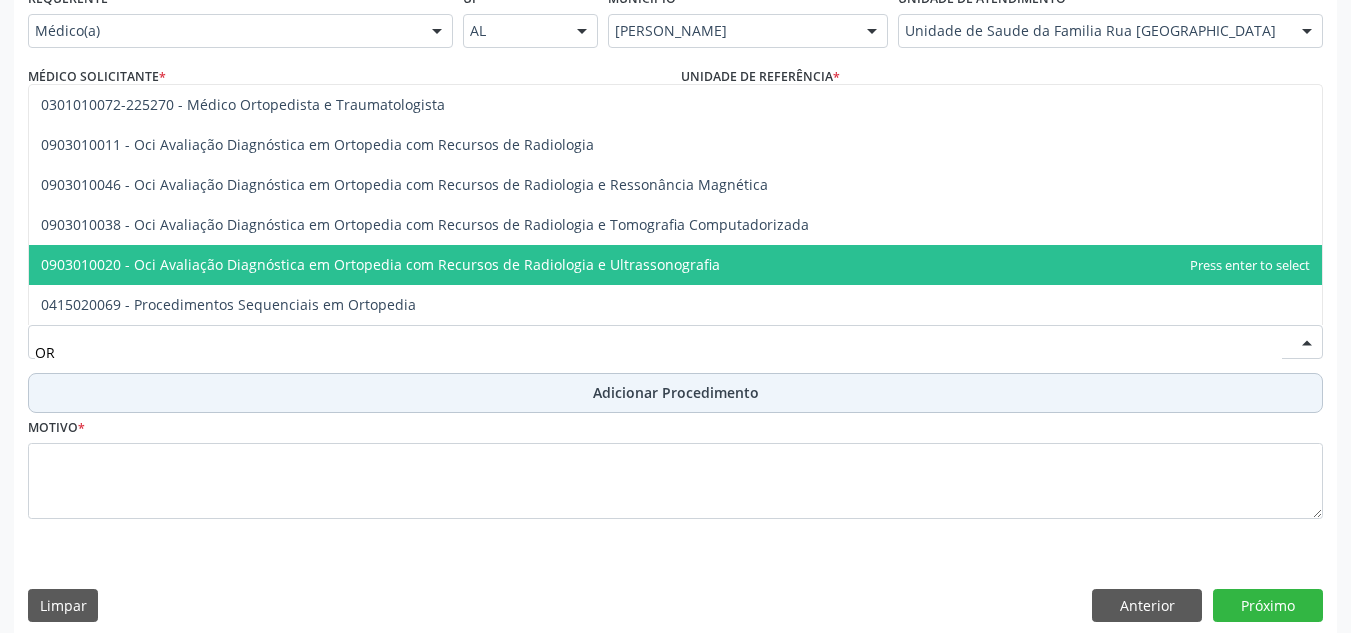 type on "O" 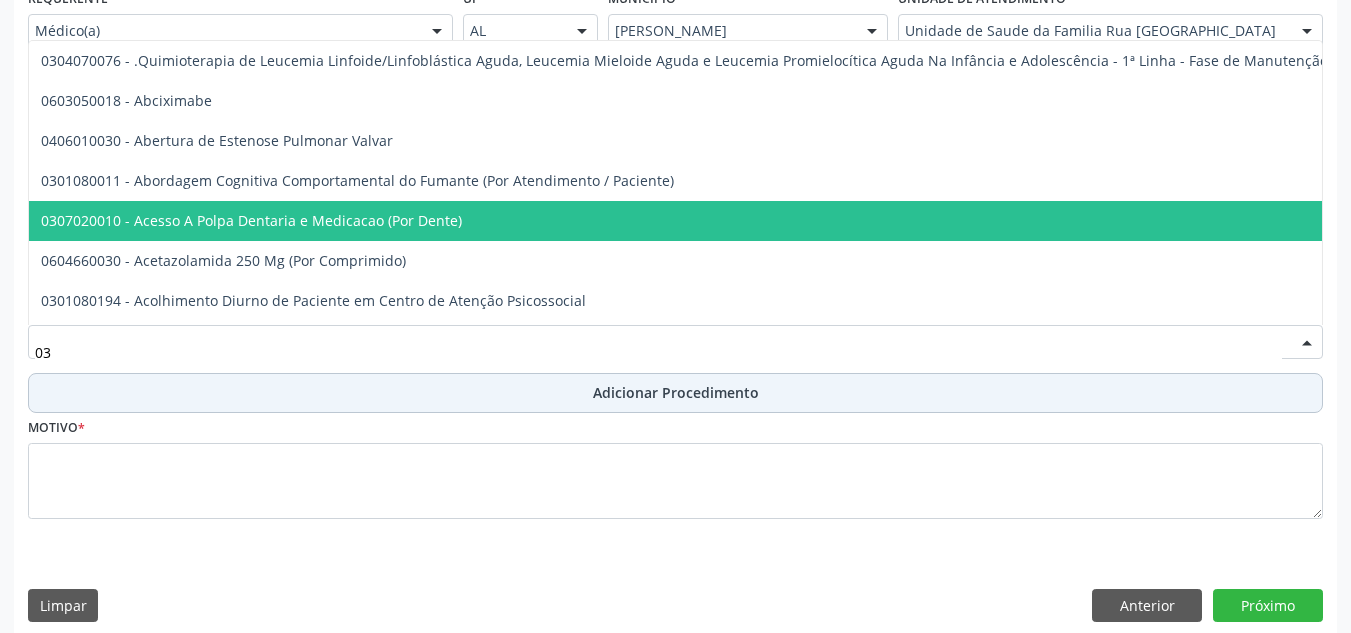 type on "0" 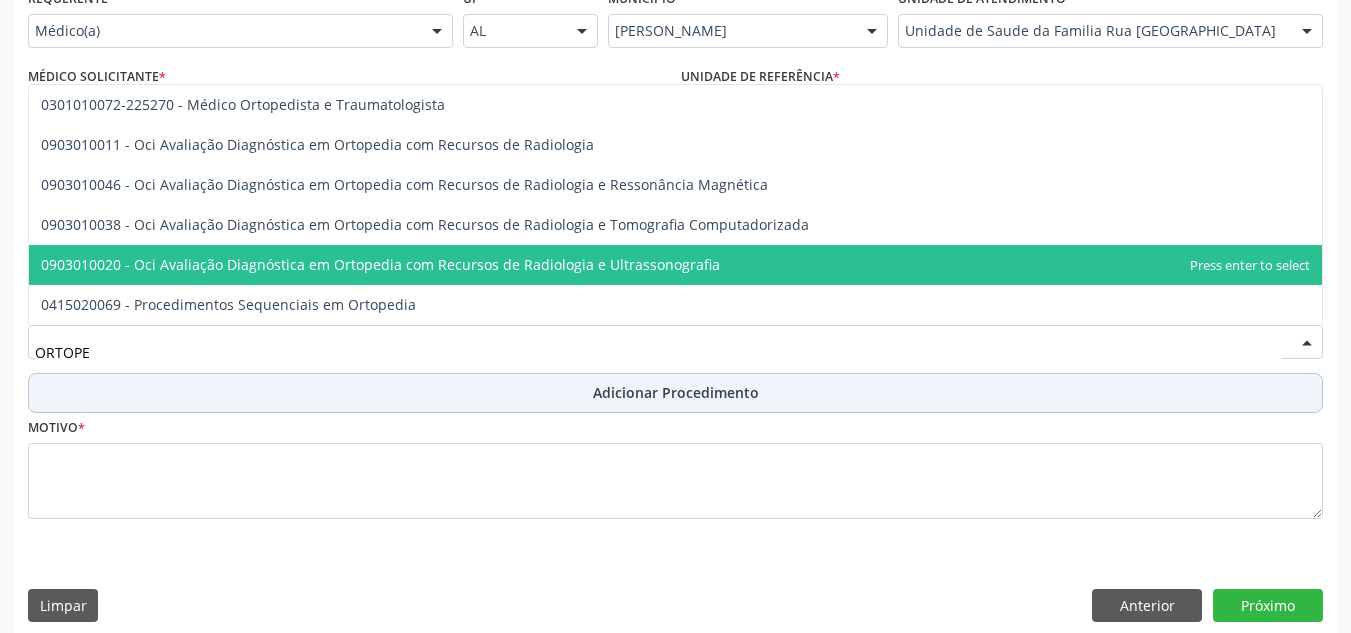type on "ORTOPED" 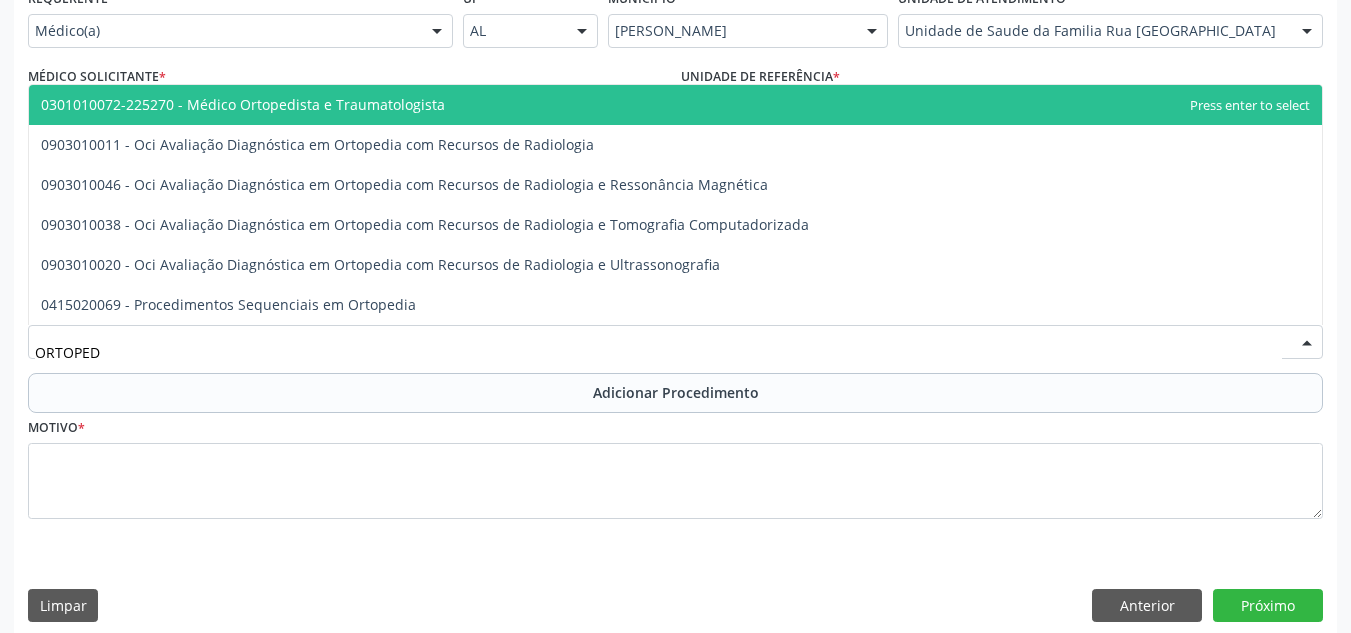 click on "0301010072-225270 - Médico Ortopedista e Traumatologista" at bounding box center (243, 104) 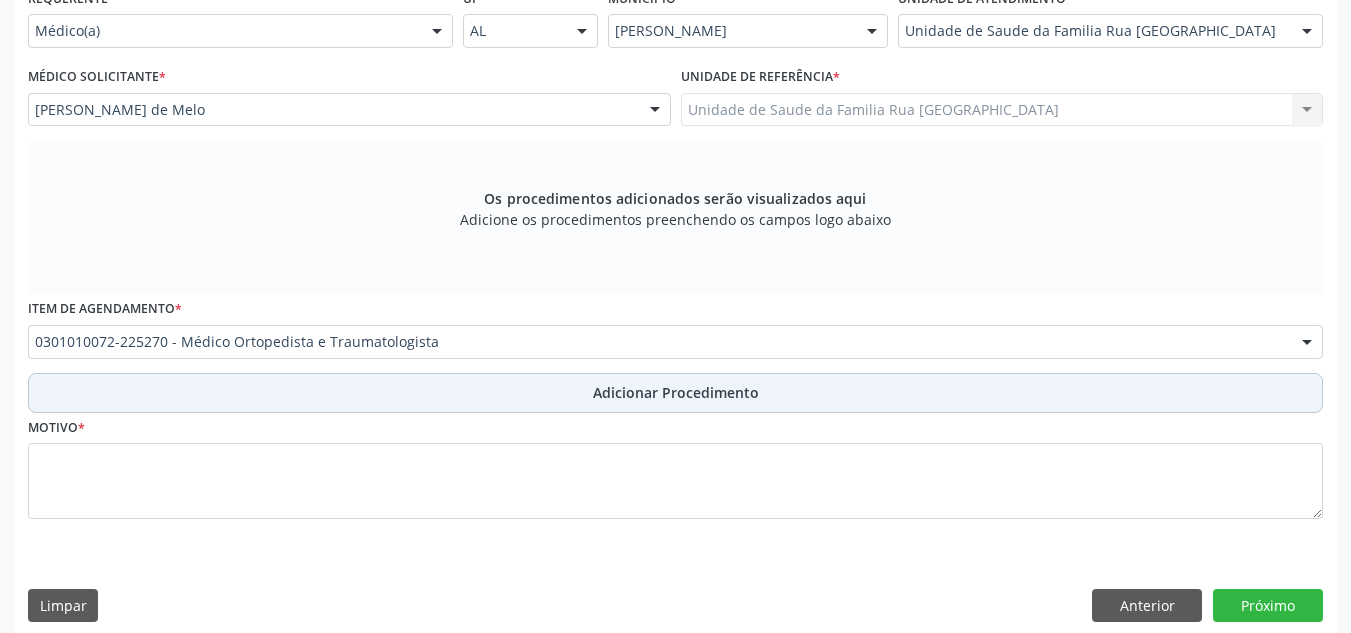 click on "Adicionar Procedimento" at bounding box center (676, 392) 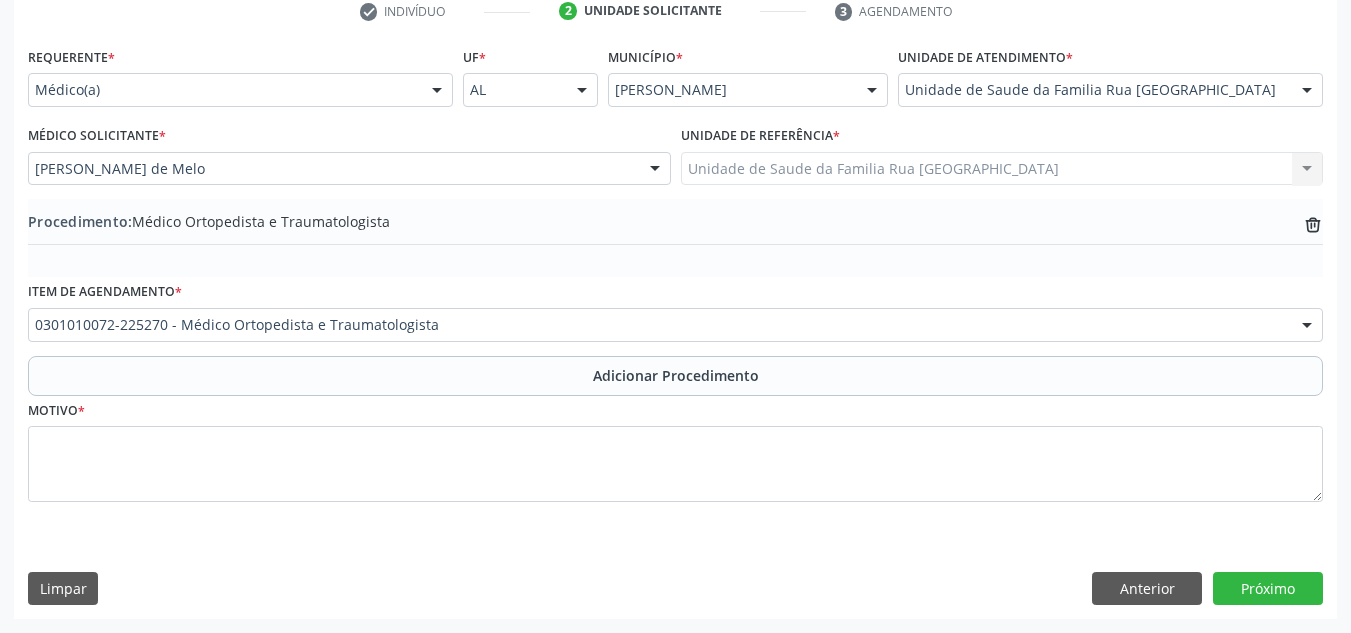 scroll, scrollTop: 420, scrollLeft: 0, axis: vertical 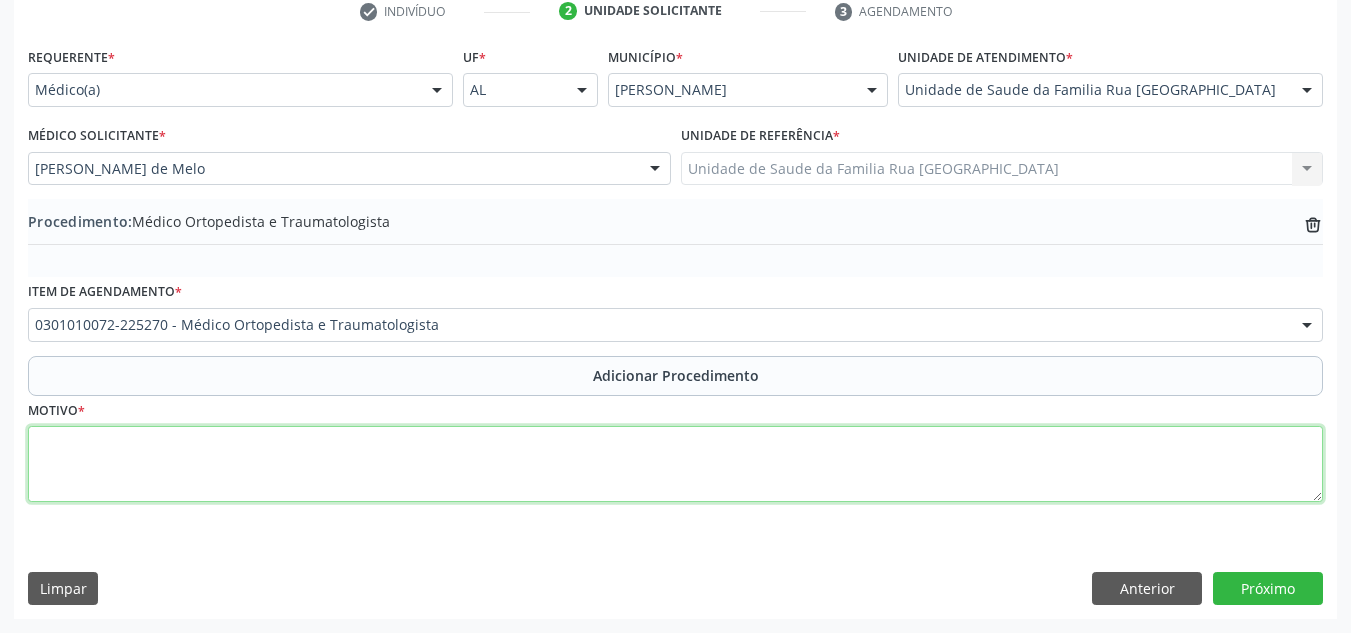drag, startPoint x: 300, startPoint y: 462, endPoint x: 293, endPoint y: 475, distance: 14.764823 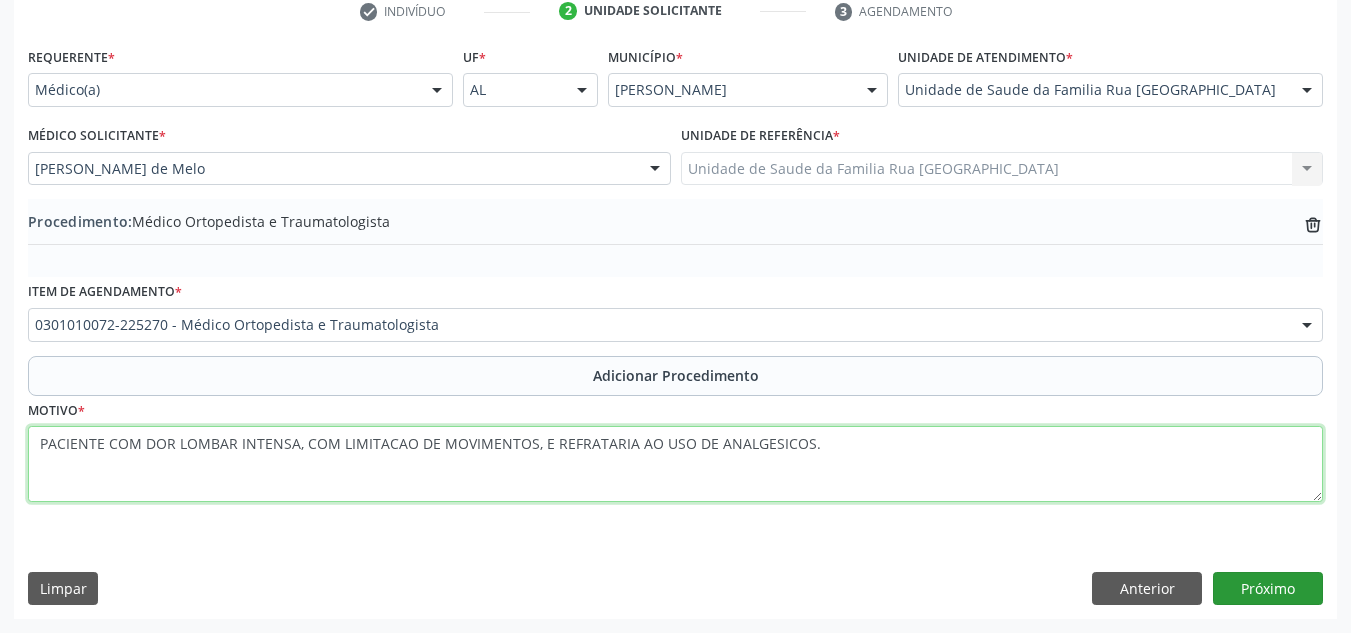 type on "PACIENTE COM DOR LOMBAR INTENSA, COM LIMITACAO DE MOVIMENTOS, E REFRATARIA AO USO DE ANALGESICOS." 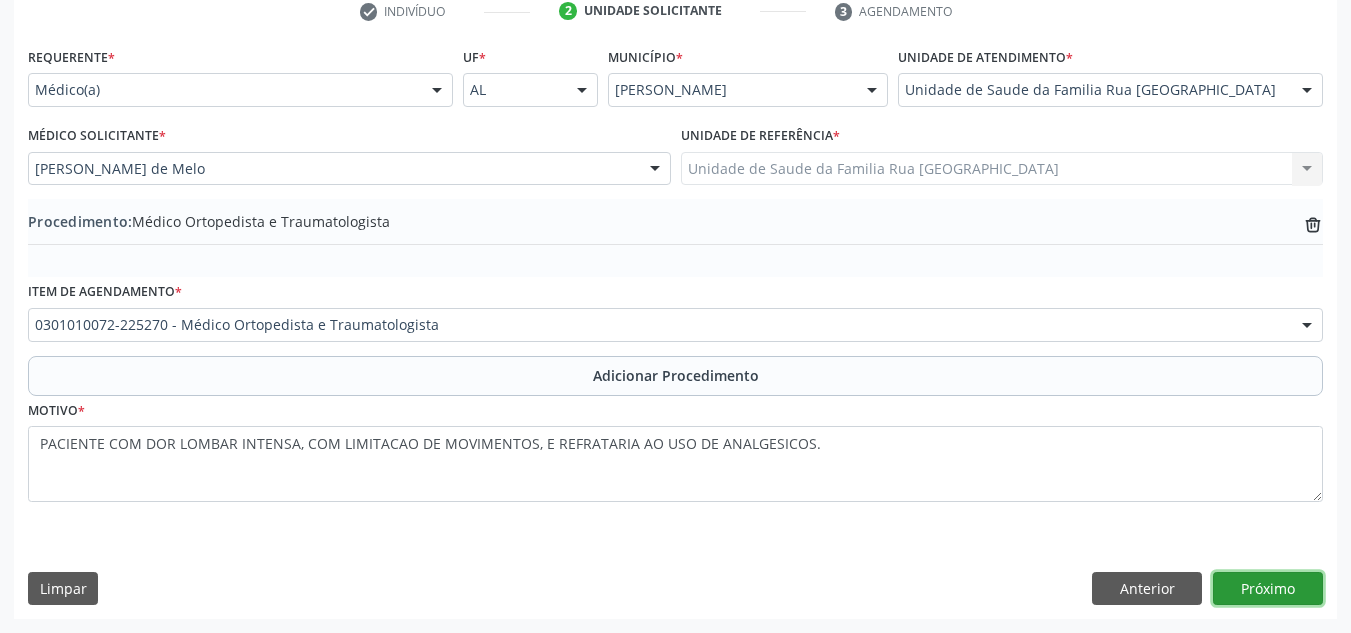click on "Próximo" at bounding box center (1268, 589) 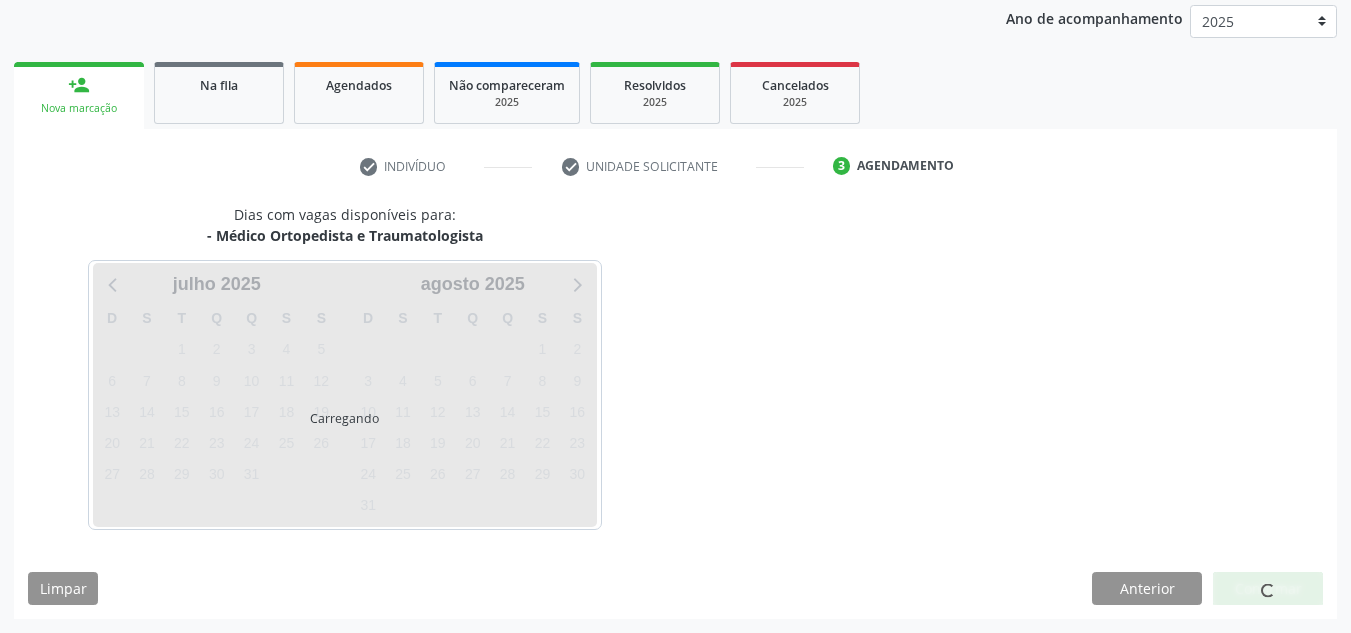 scroll, scrollTop: 324, scrollLeft: 0, axis: vertical 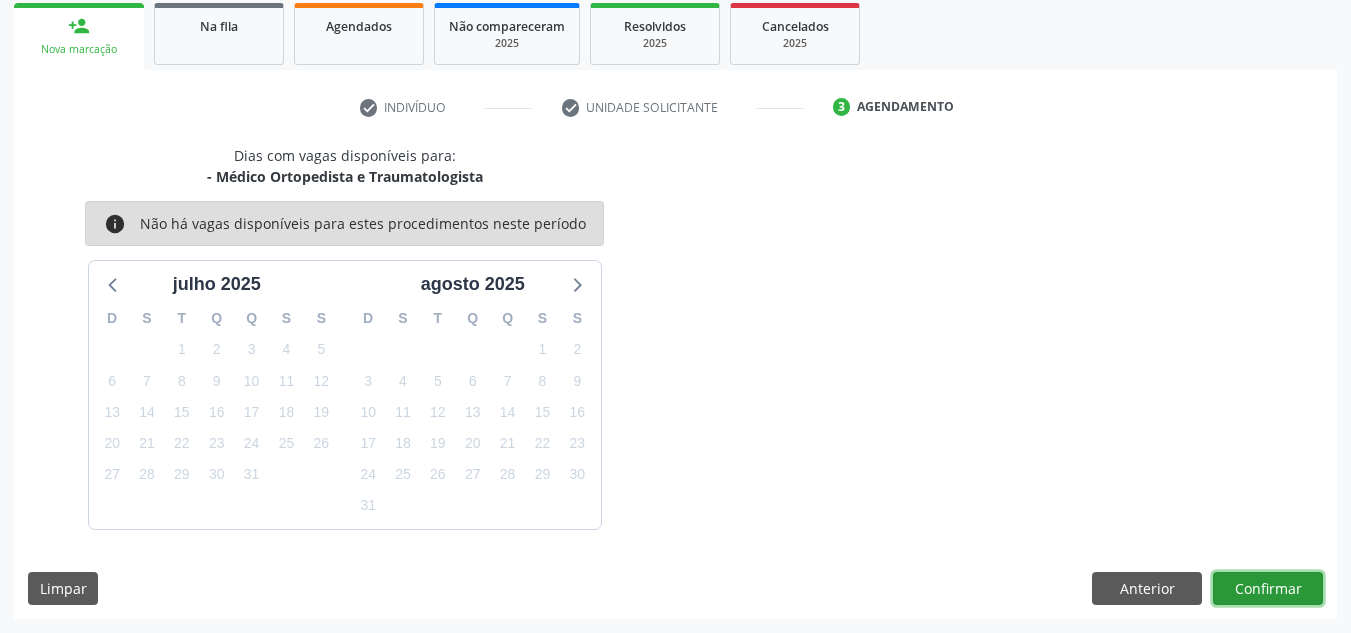 click on "Confirmar" at bounding box center [1268, 589] 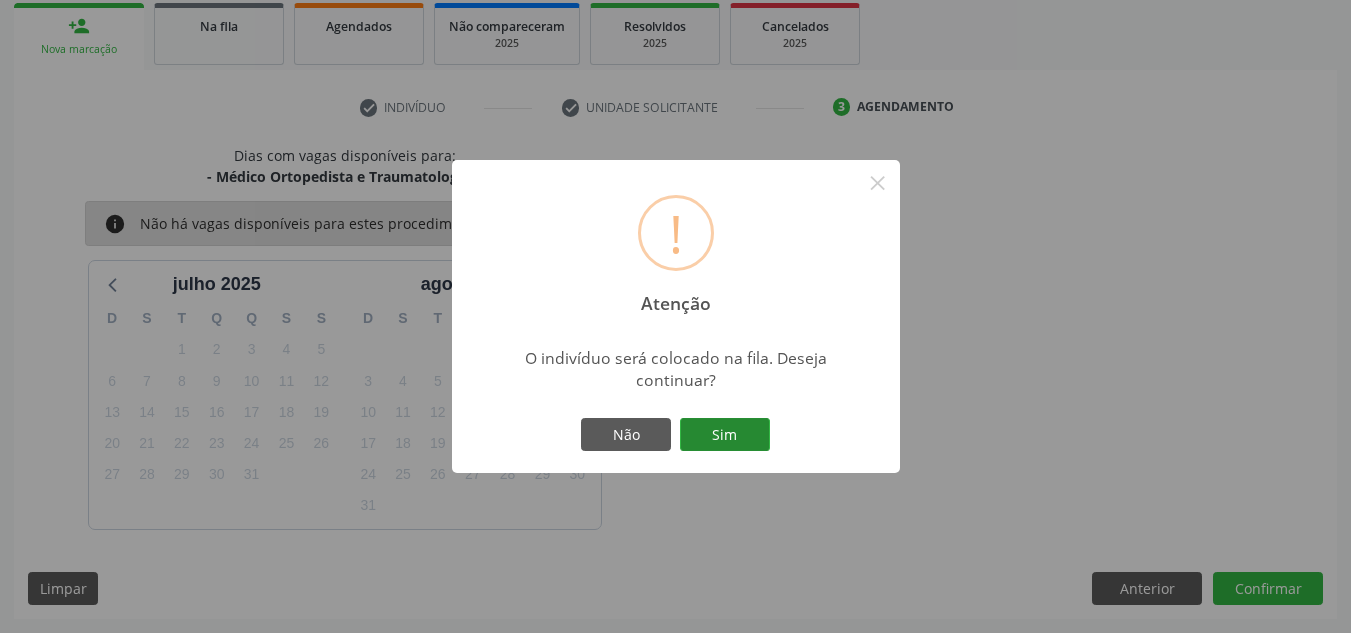 click on "Sim" at bounding box center [725, 435] 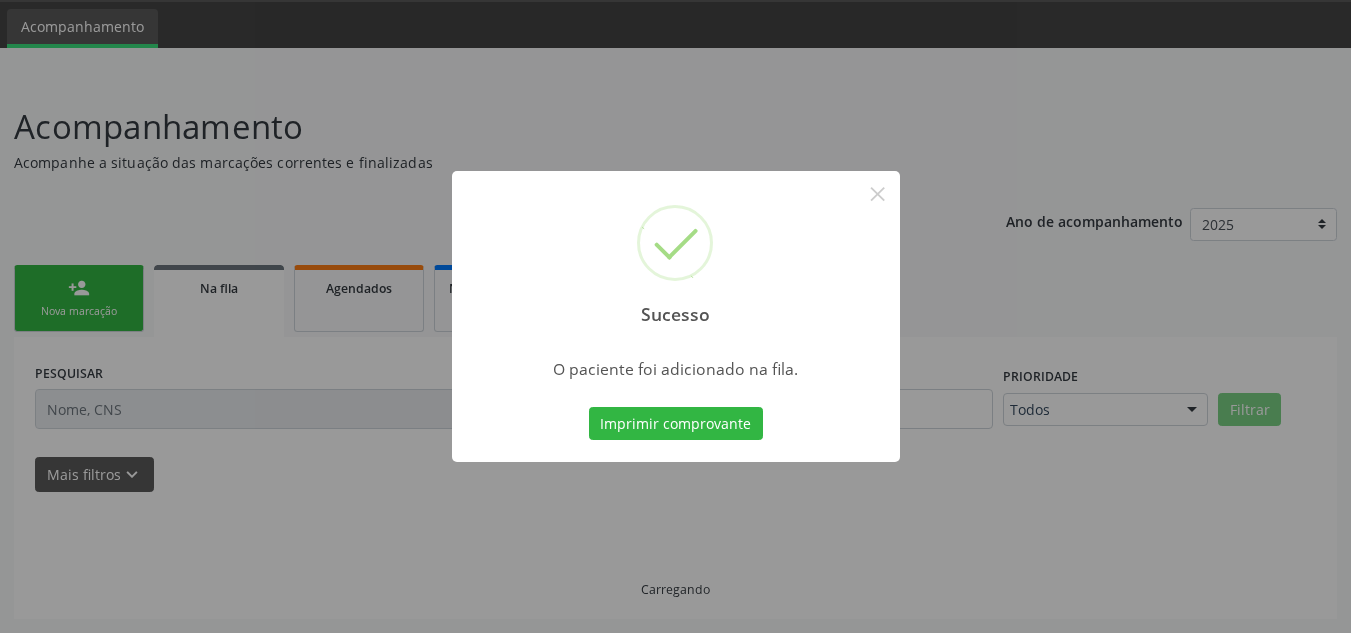 scroll, scrollTop: 62, scrollLeft: 0, axis: vertical 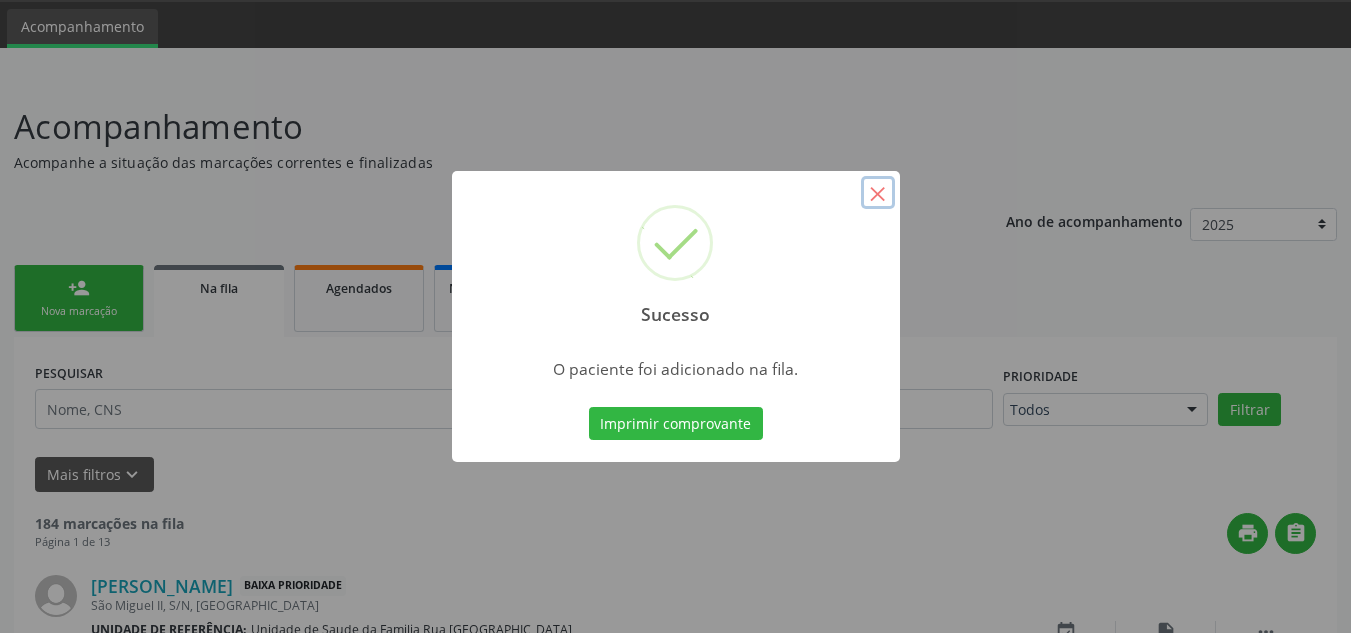 click on "×" at bounding box center [878, 193] 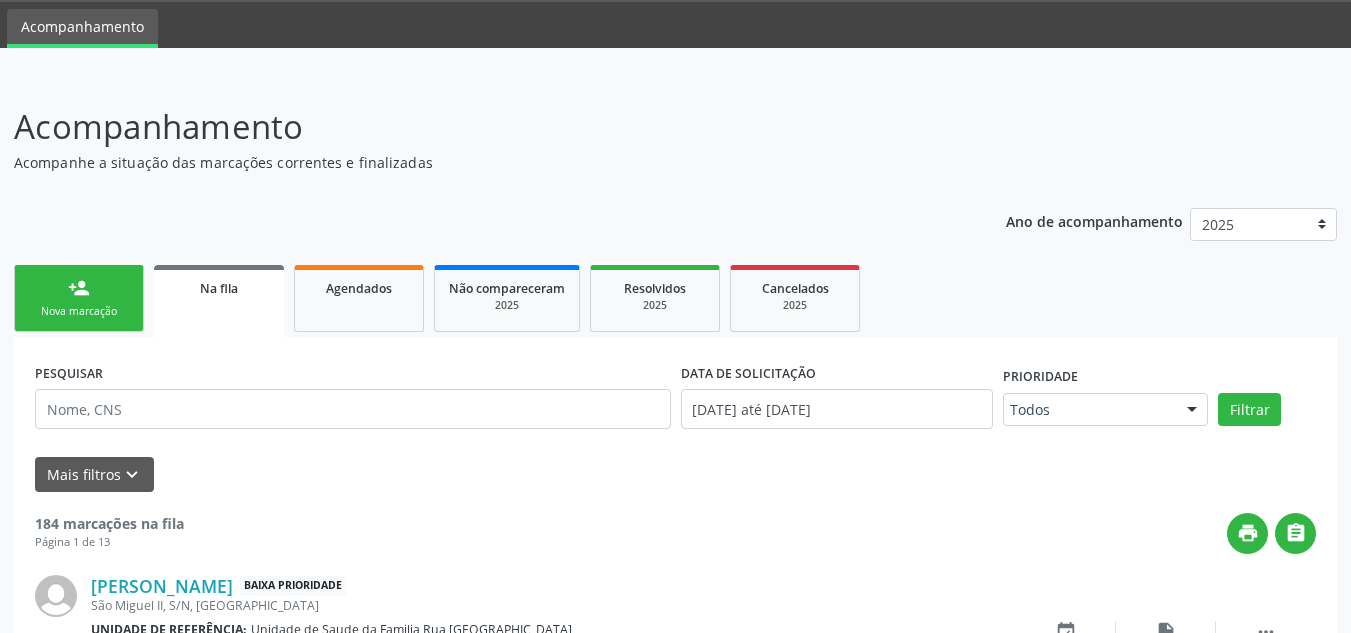 drag, startPoint x: 87, startPoint y: 282, endPoint x: 100, endPoint y: 306, distance: 27.294687 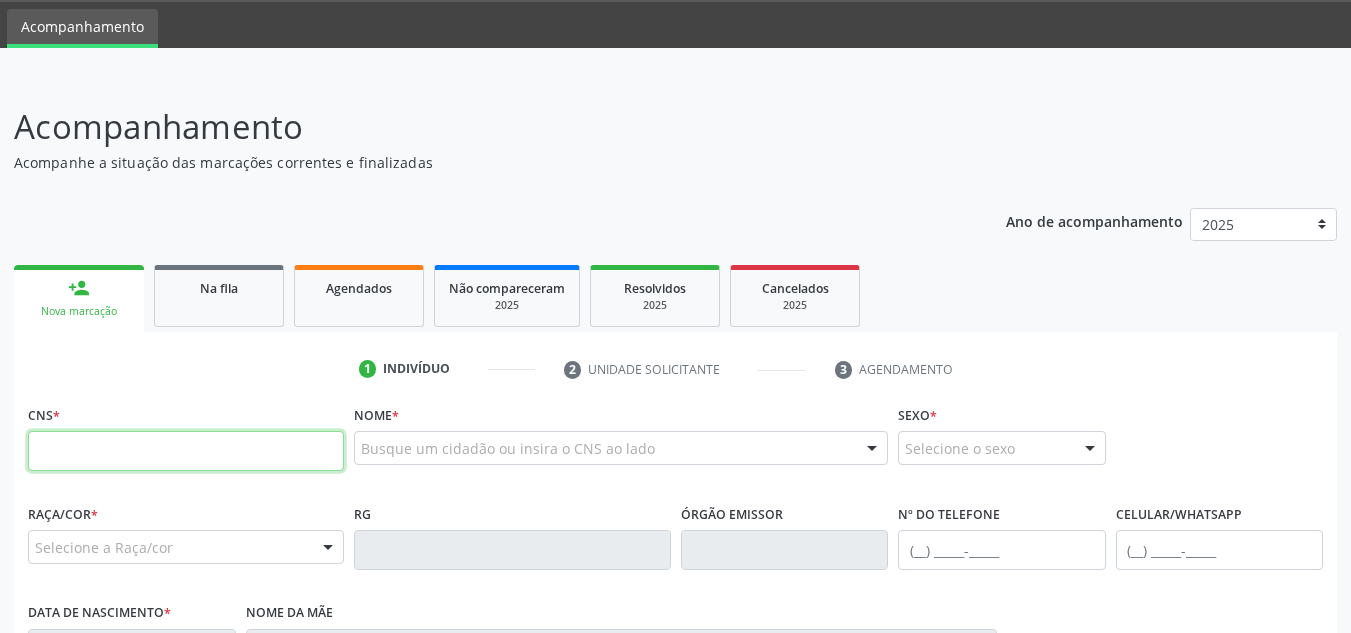click at bounding box center [186, 451] 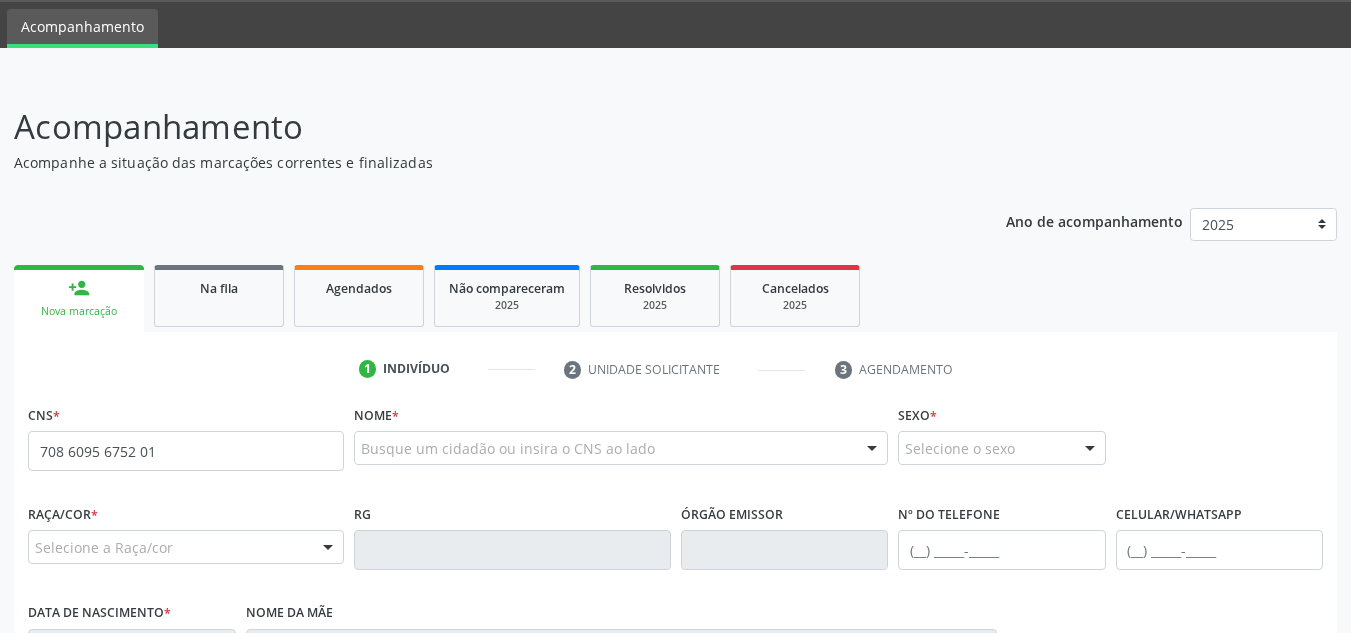 click on "1
Indivíduo
2
Unidade solicitante
3
Agendamento" at bounding box center [675, 369] 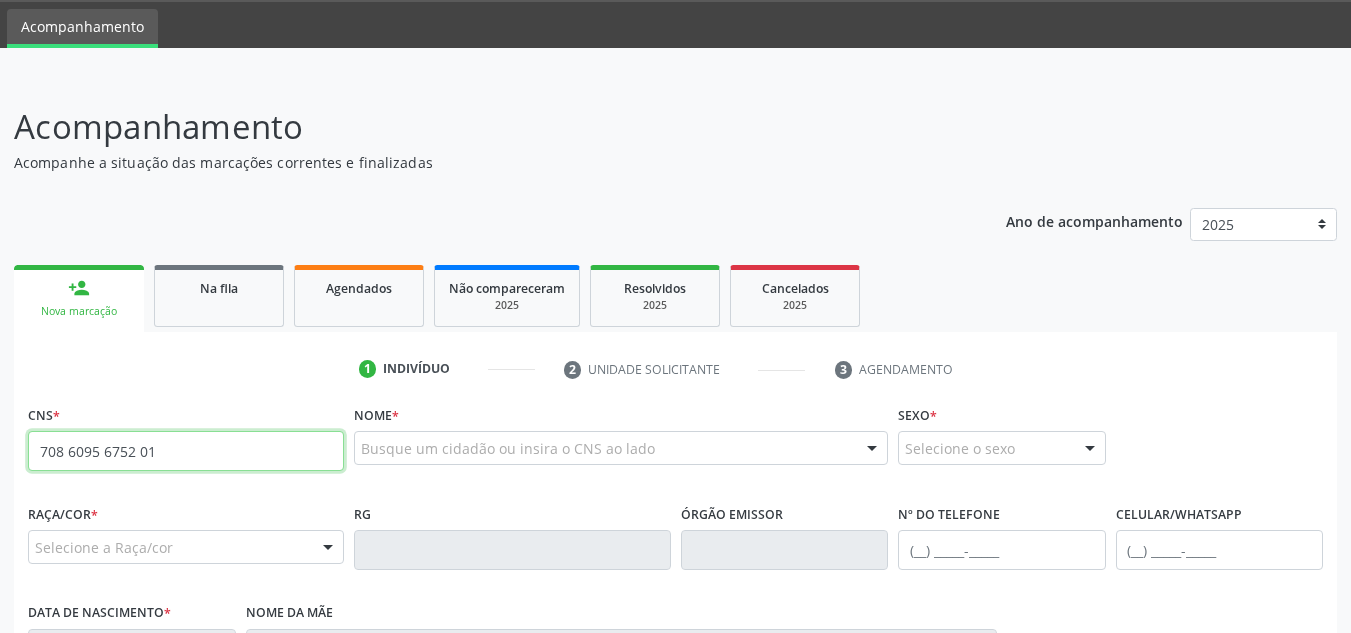 click on "708 6095 6752 01" at bounding box center [186, 451] 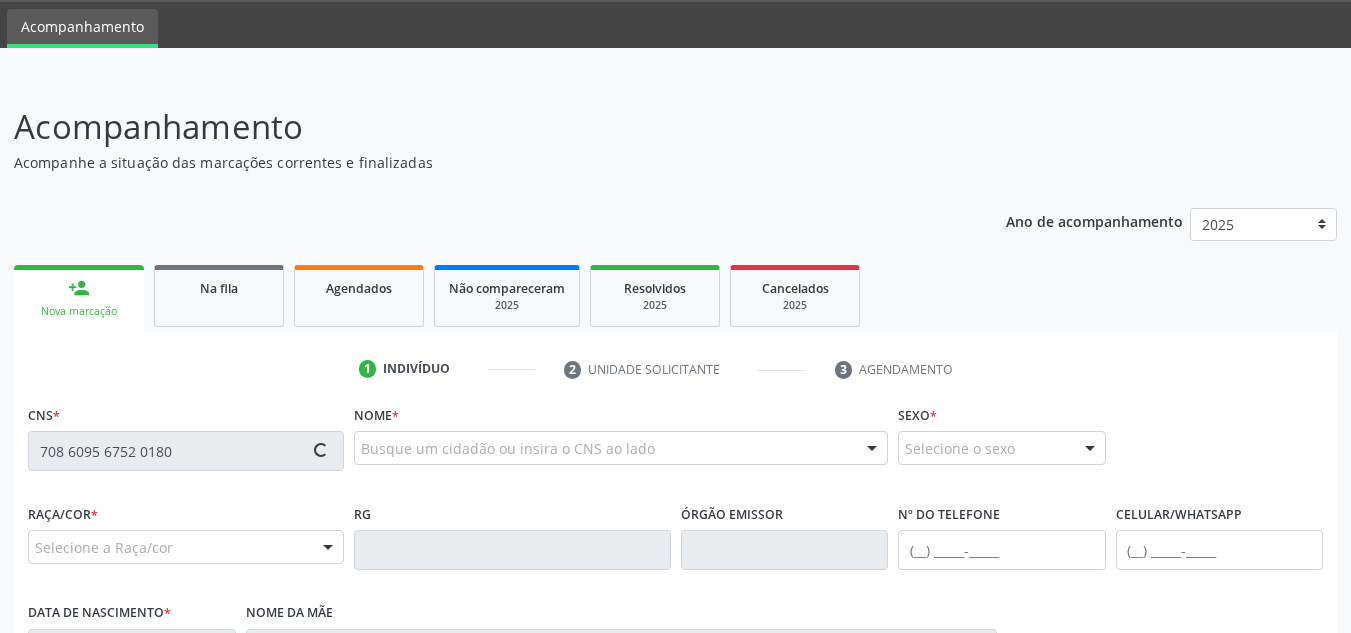 type on "708 6095 6752 0180" 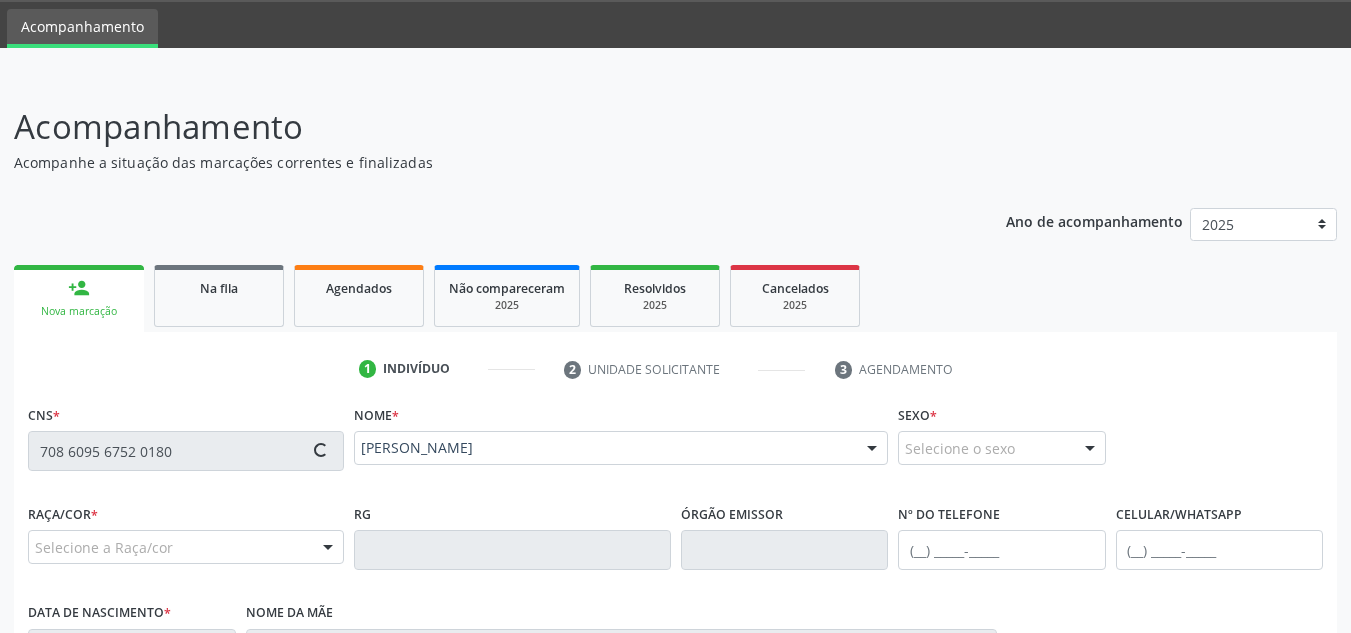 type on "[PHONE_NUMBER]" 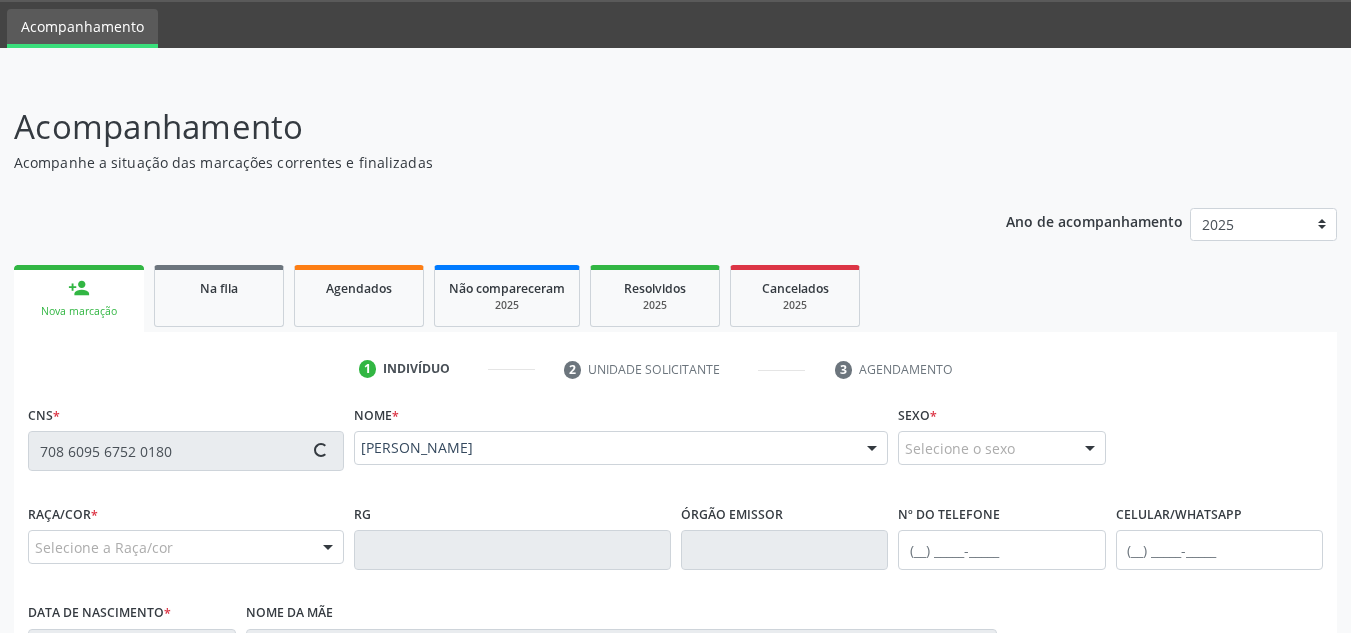 type on "[DATE]" 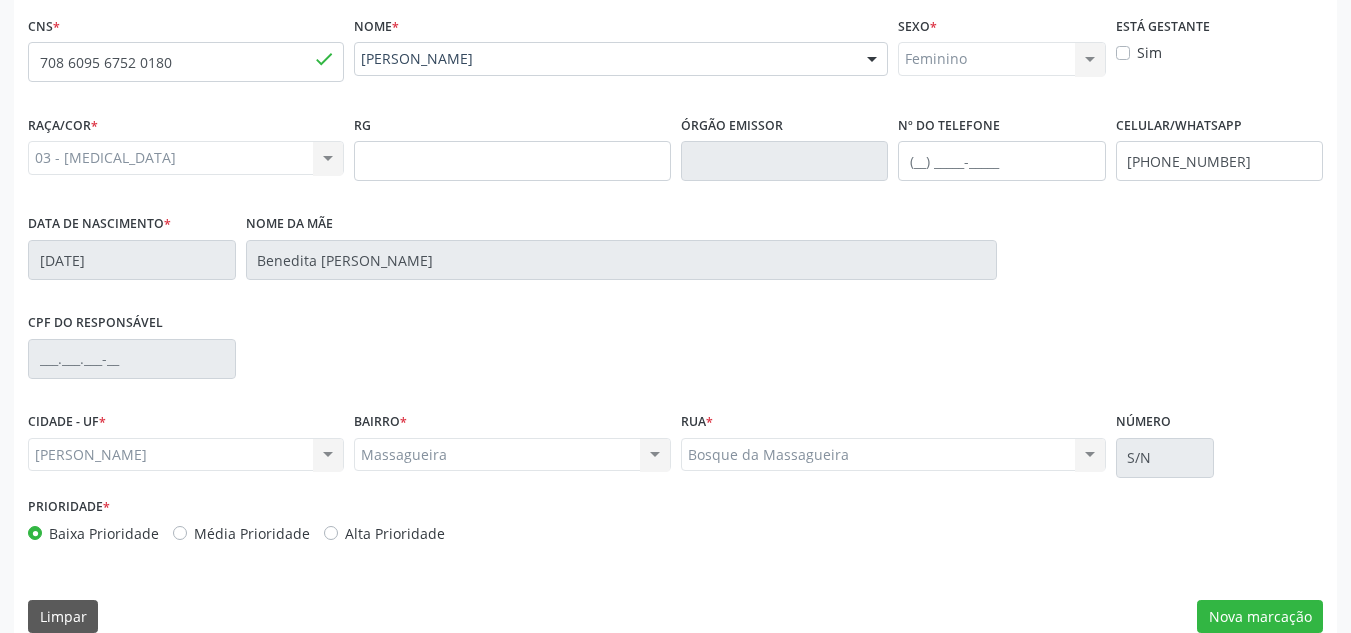 scroll, scrollTop: 479, scrollLeft: 0, axis: vertical 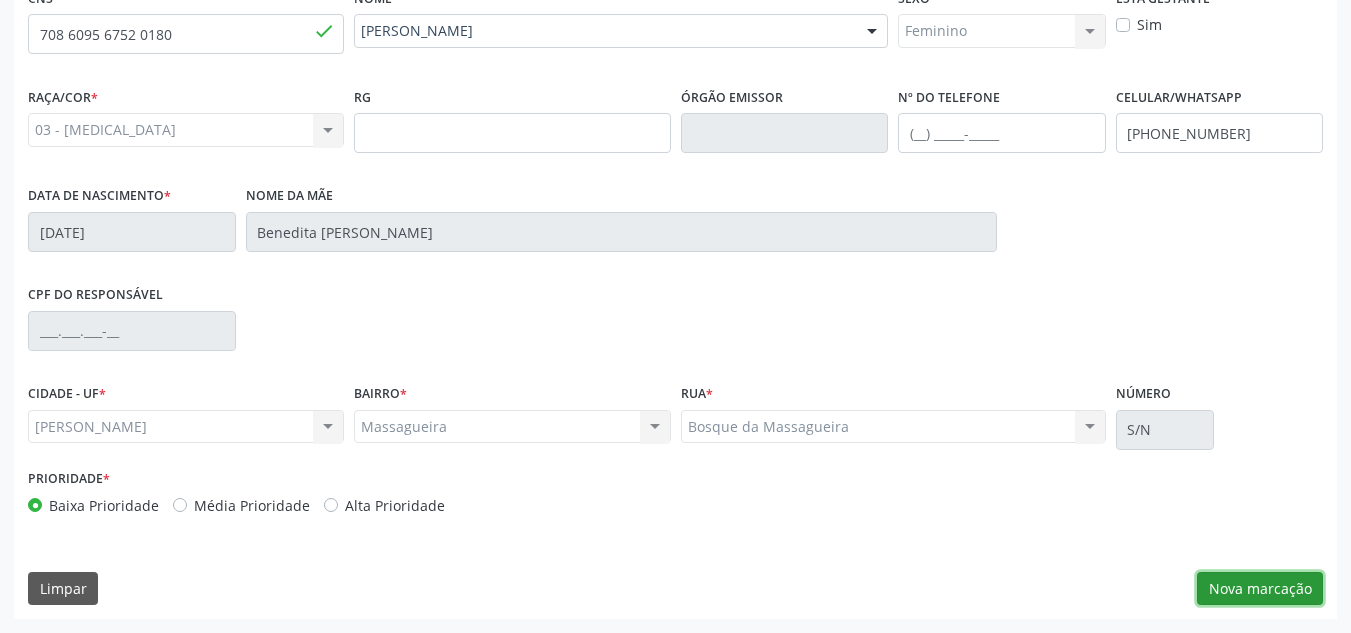 click on "Nova marcação" at bounding box center (1260, 589) 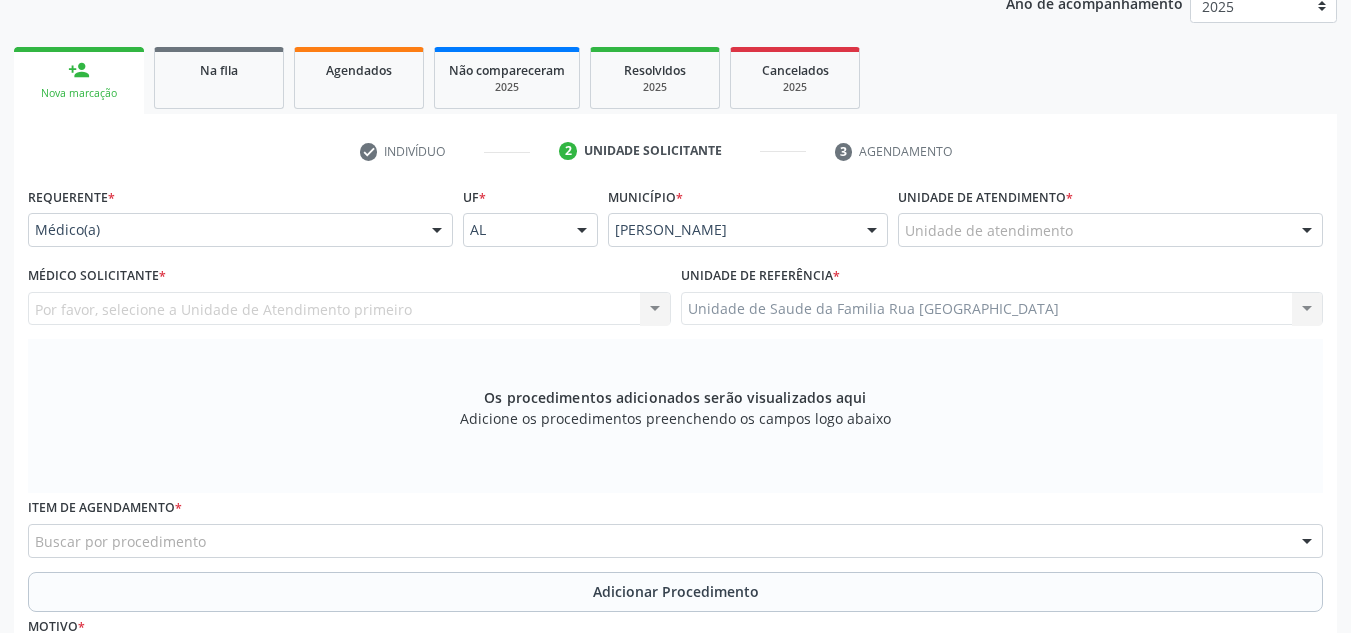 scroll, scrollTop: 279, scrollLeft: 0, axis: vertical 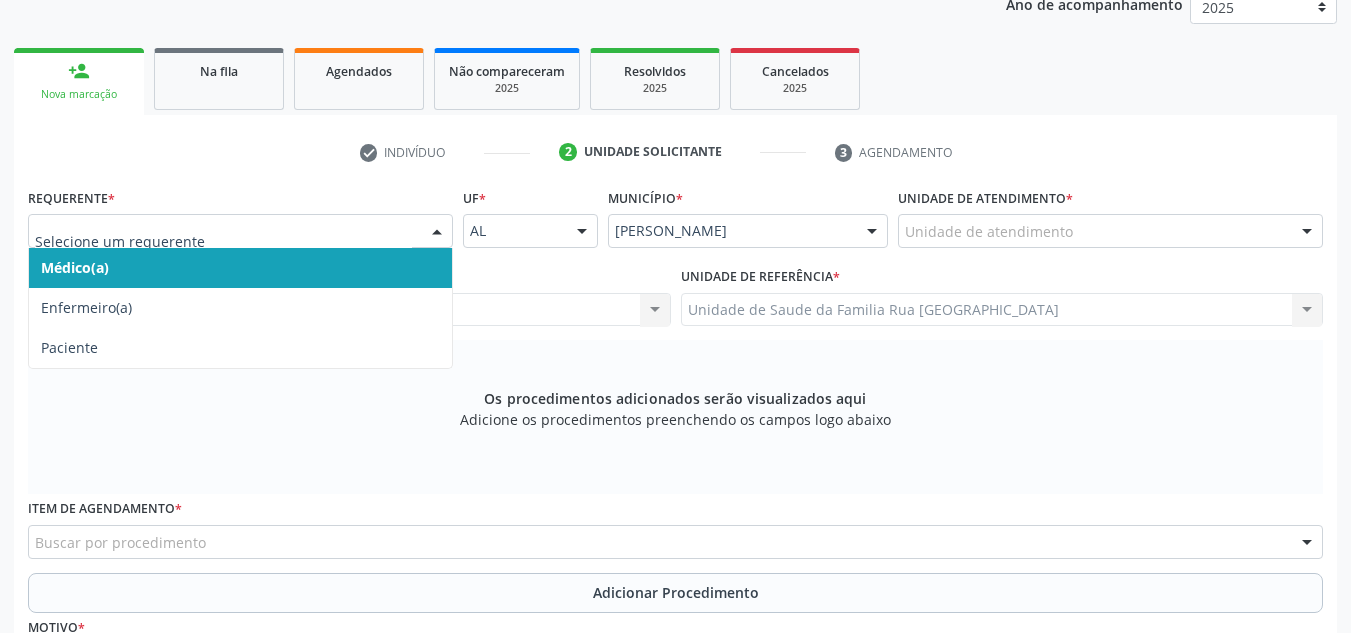 click at bounding box center [437, 232] 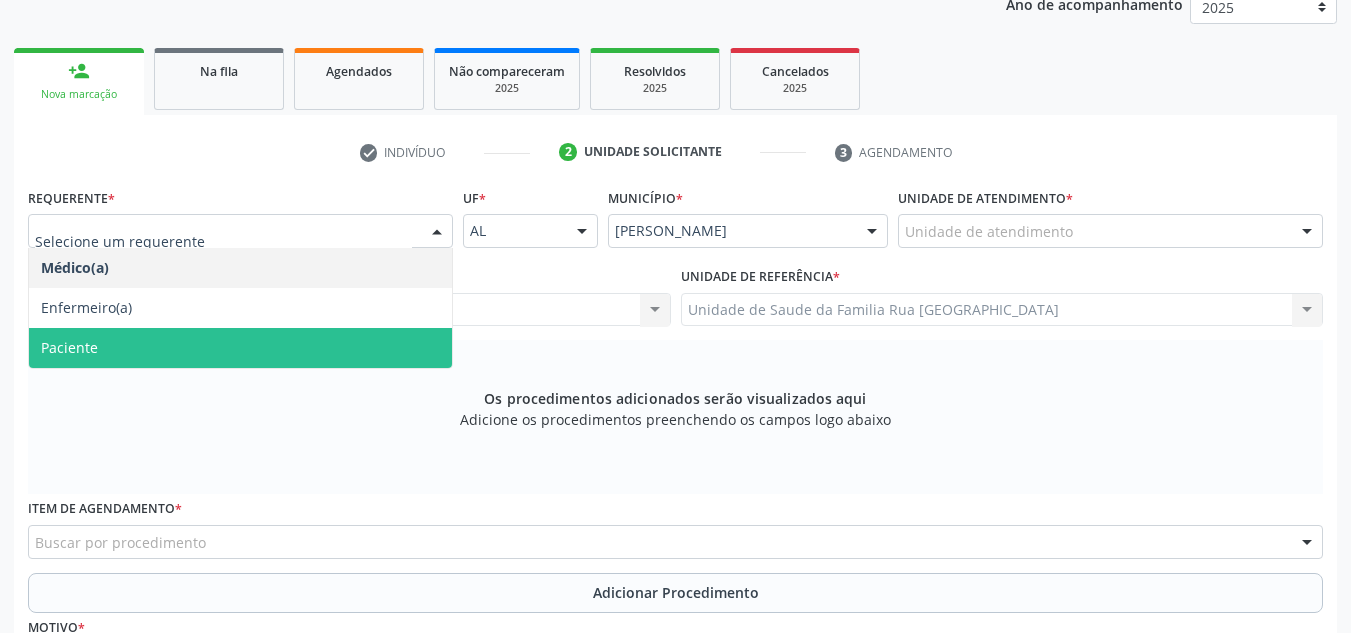 click on "Paciente" at bounding box center [240, 348] 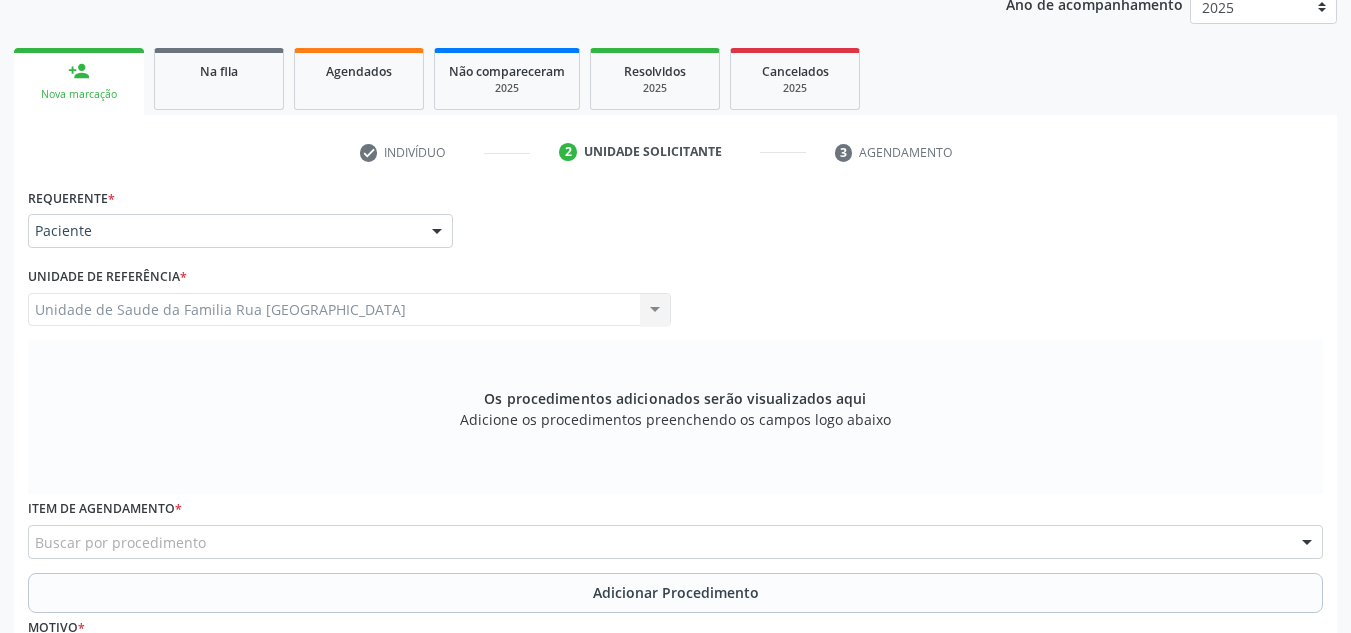 scroll, scrollTop: 379, scrollLeft: 0, axis: vertical 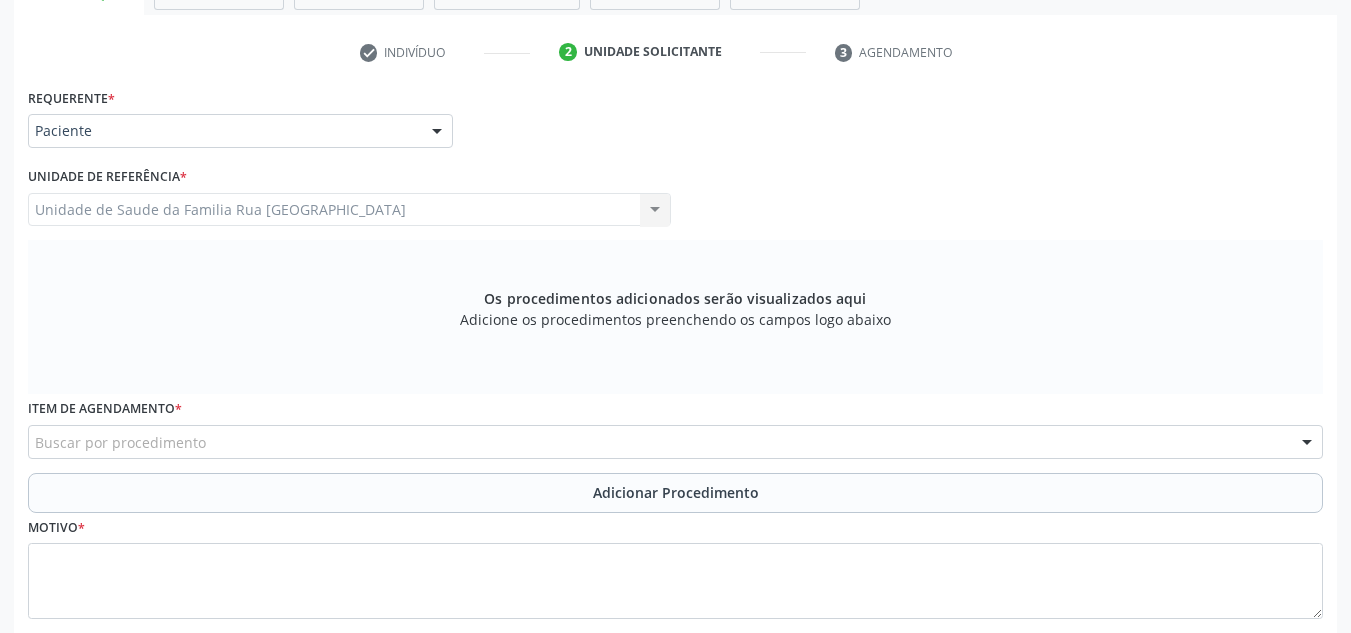 click on "Buscar por procedimento" at bounding box center [675, 442] 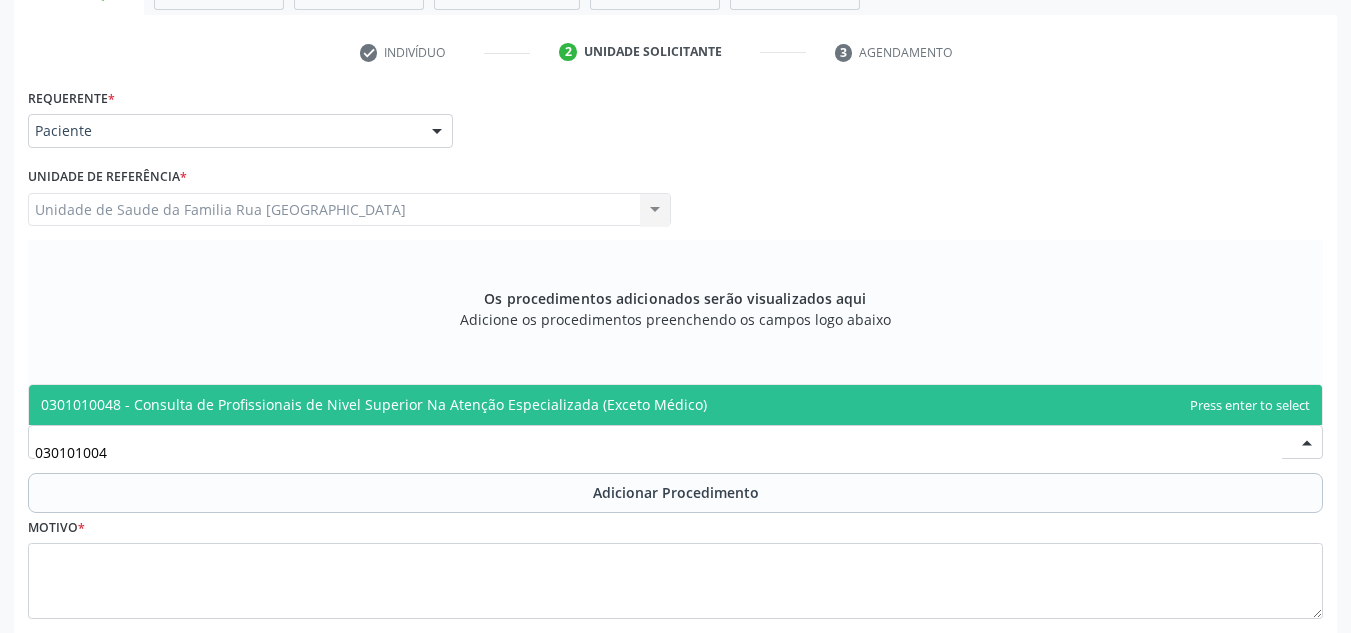 type on "0301010048" 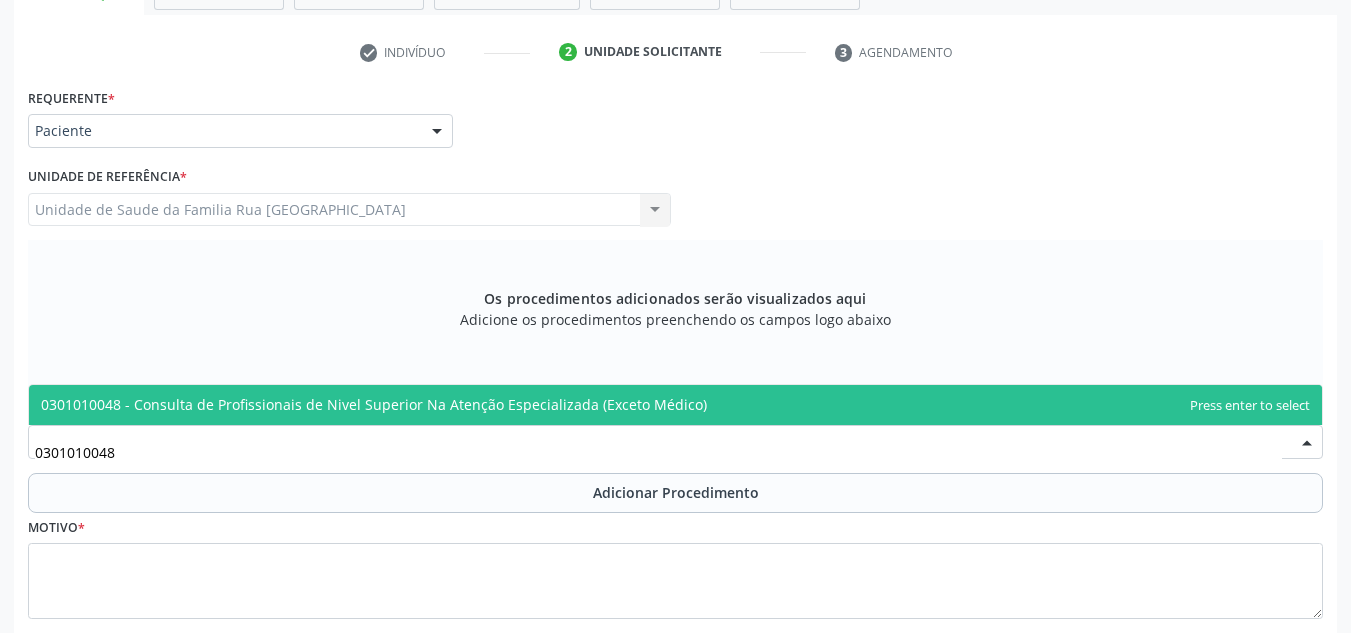 click on "0301010048 - Consulta de Profissionais de Nivel Superior Na Atenção Especializada (Exceto Médico)" at bounding box center [374, 404] 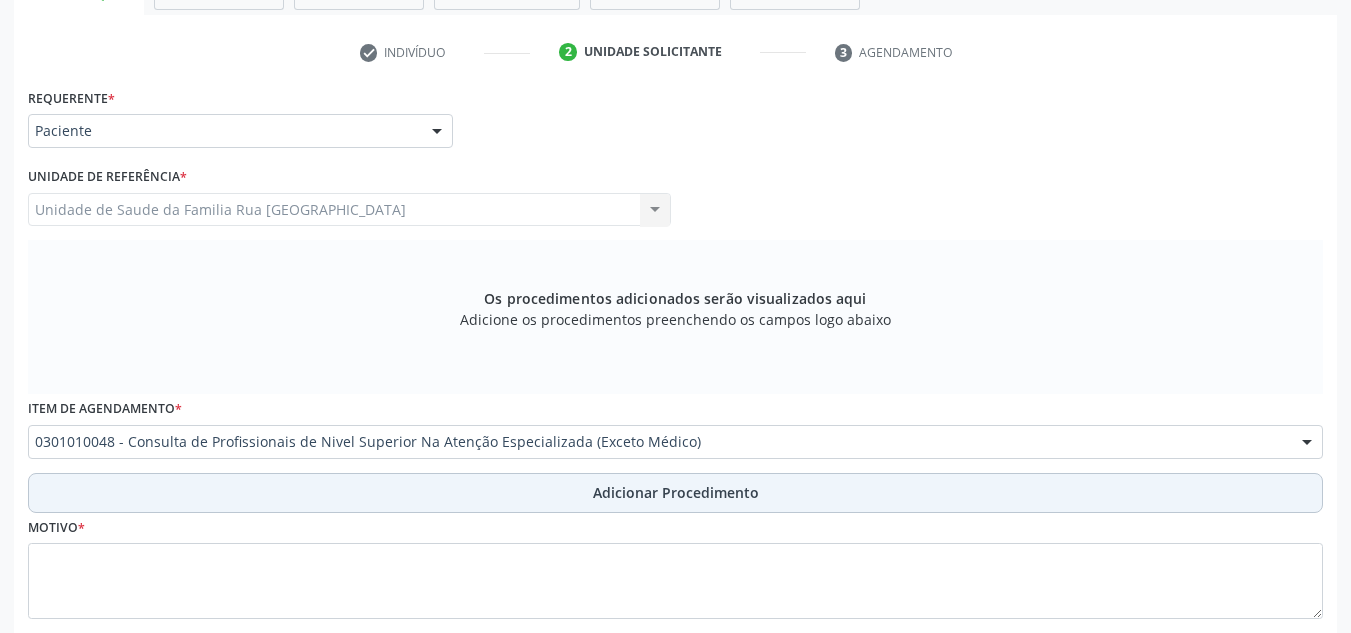 click on "Adicionar Procedimento" at bounding box center [676, 492] 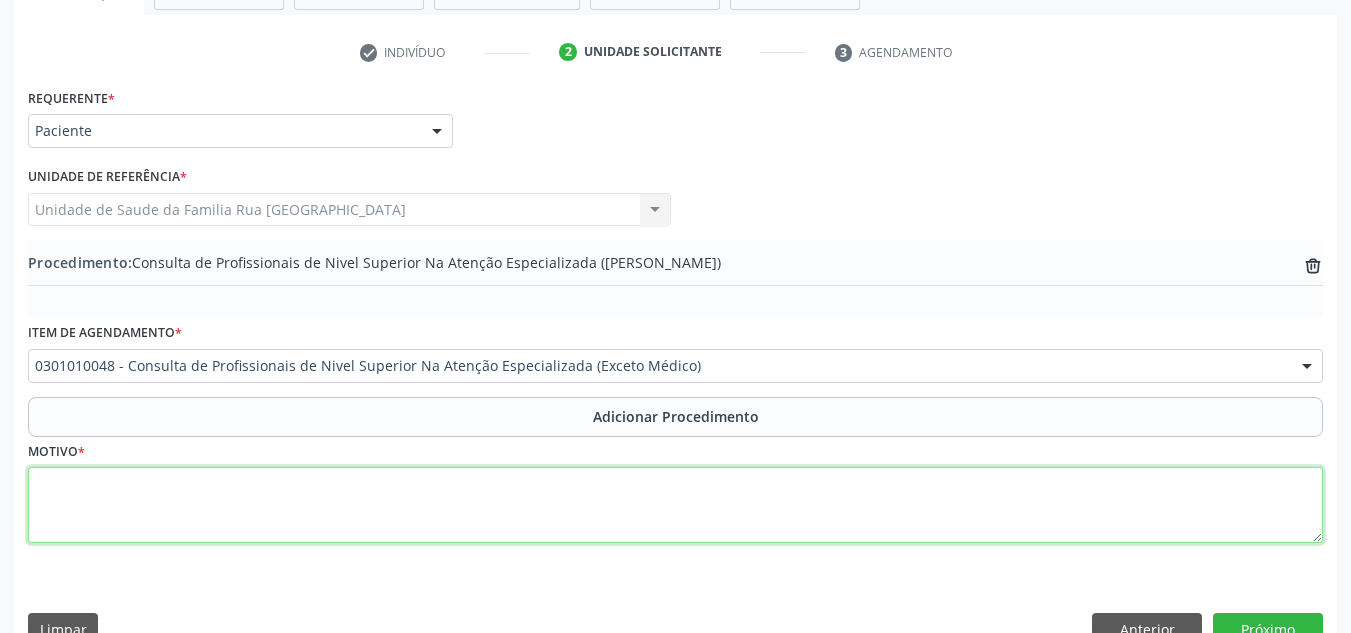 drag, startPoint x: 228, startPoint y: 519, endPoint x: 249, endPoint y: 499, distance: 29 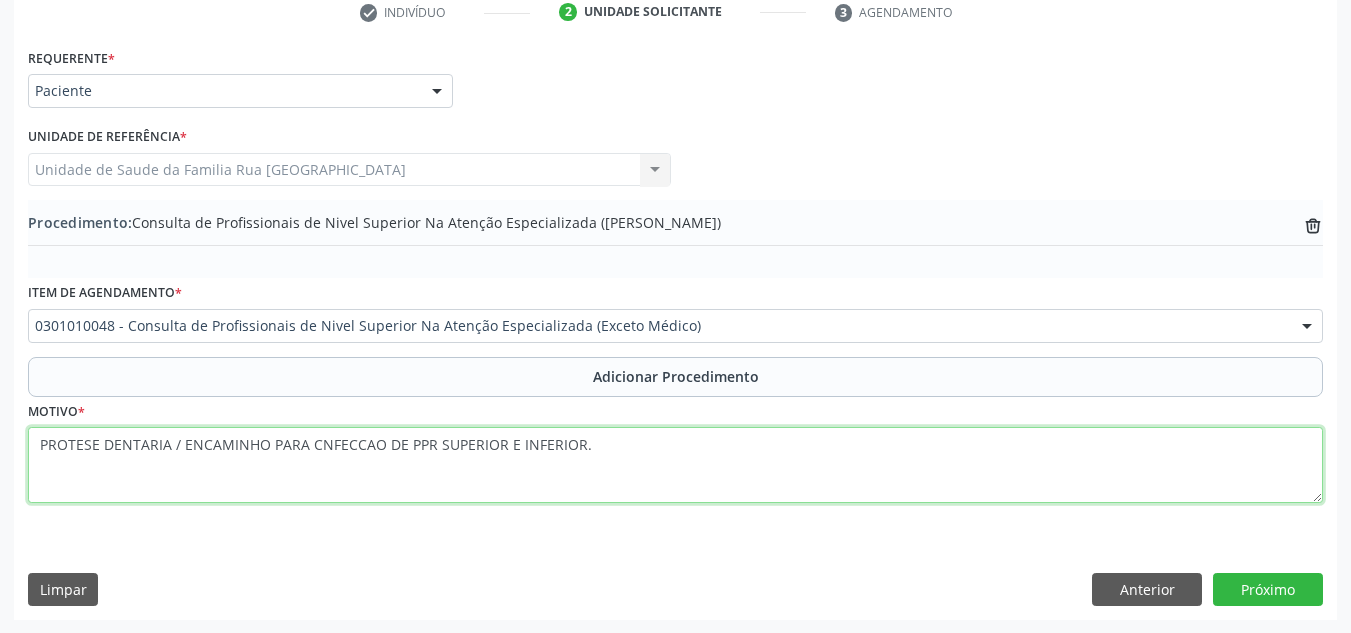 scroll, scrollTop: 420, scrollLeft: 0, axis: vertical 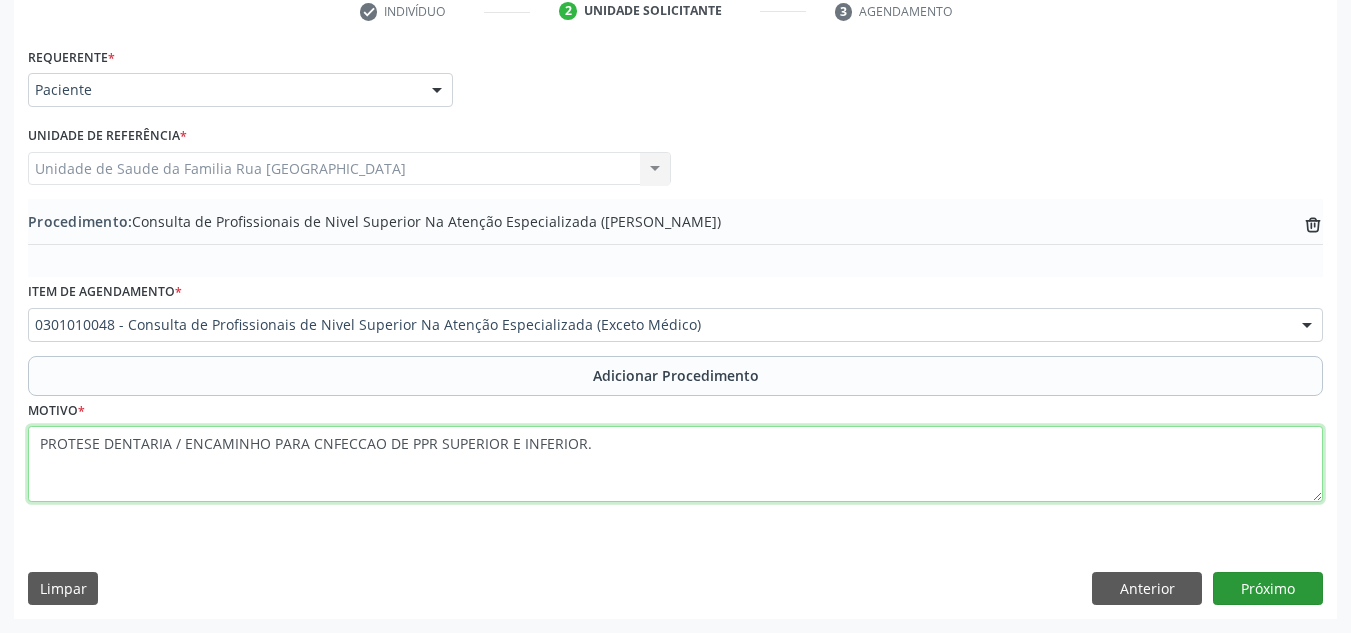 type on "PROTESE DENTARIA / ENCAMINHO PARA CNFECCAO DE PPR SUPERIOR E INFERIOR." 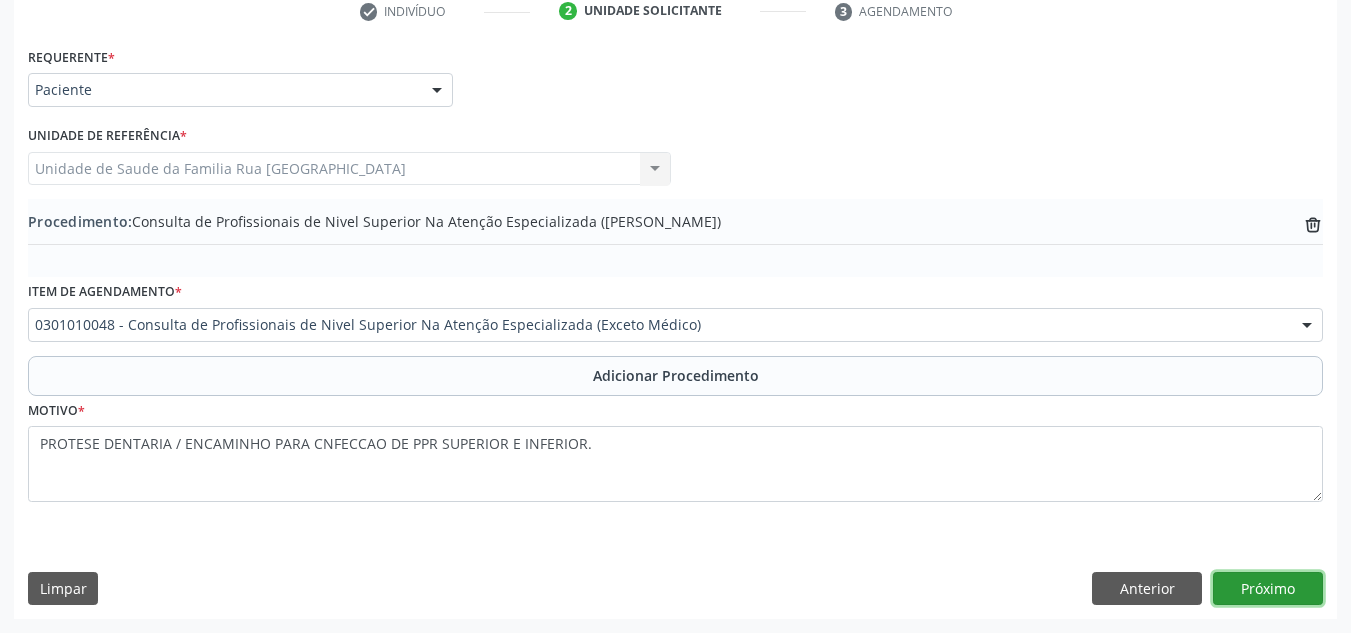 click on "Próximo" at bounding box center [1268, 589] 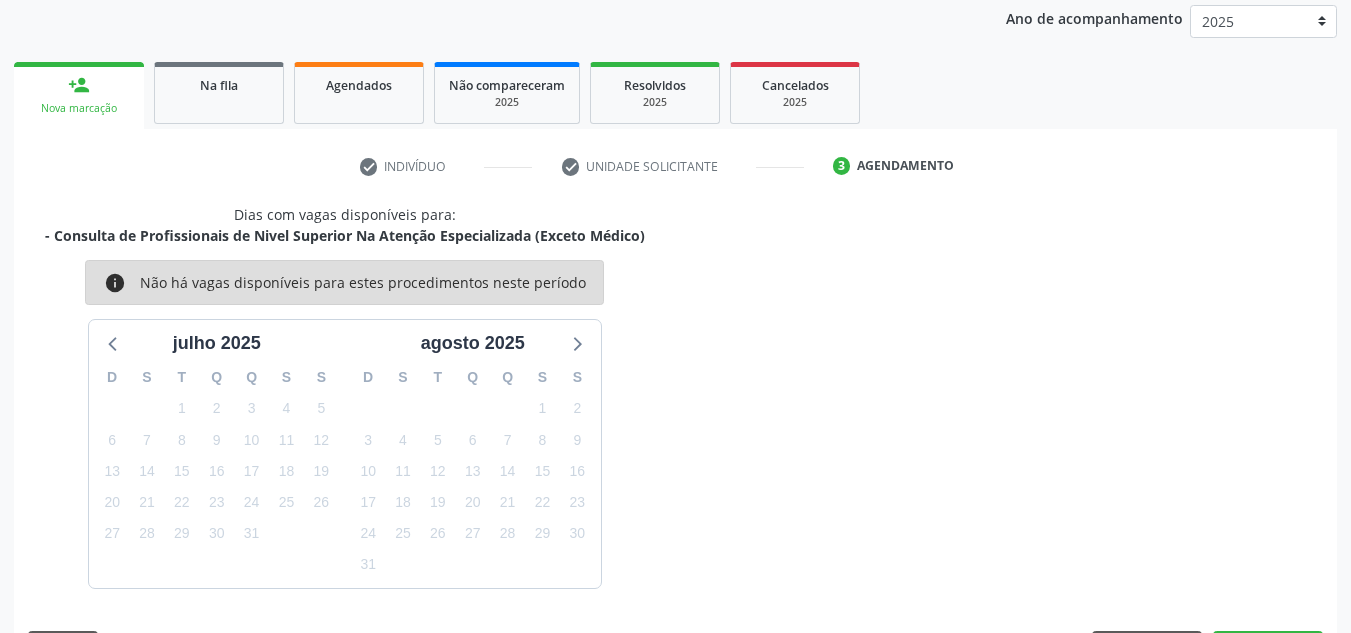 scroll, scrollTop: 324, scrollLeft: 0, axis: vertical 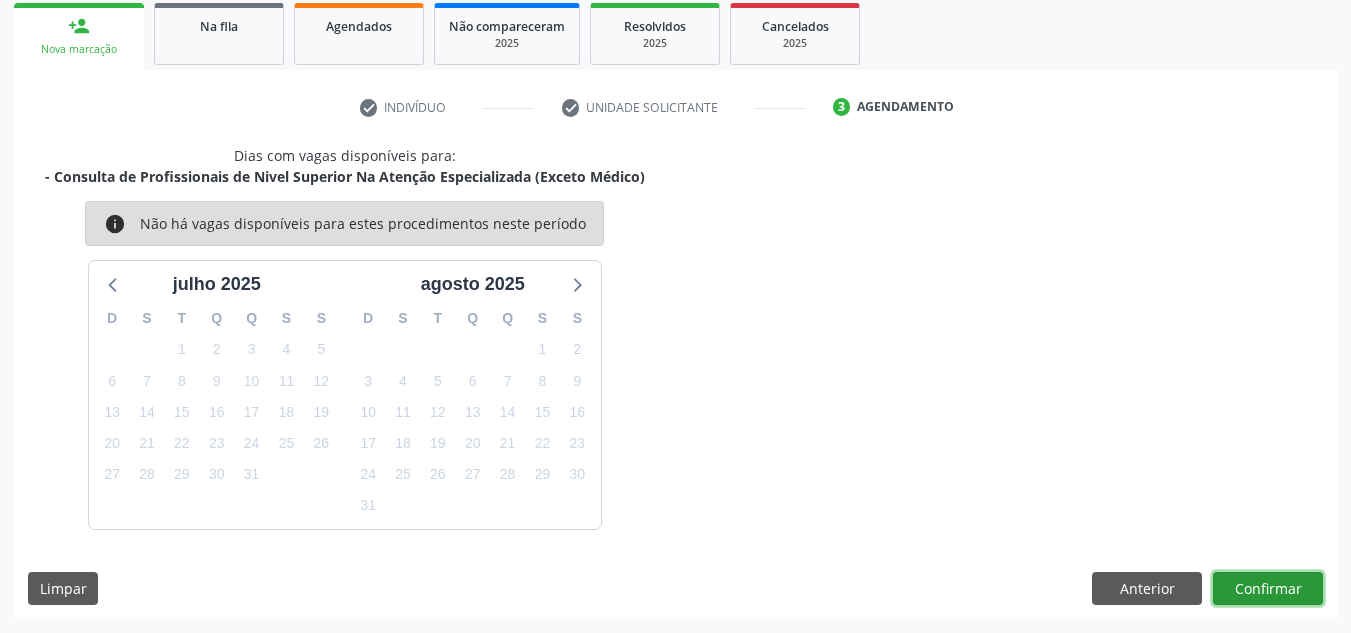 click on "Confirmar" at bounding box center (1268, 589) 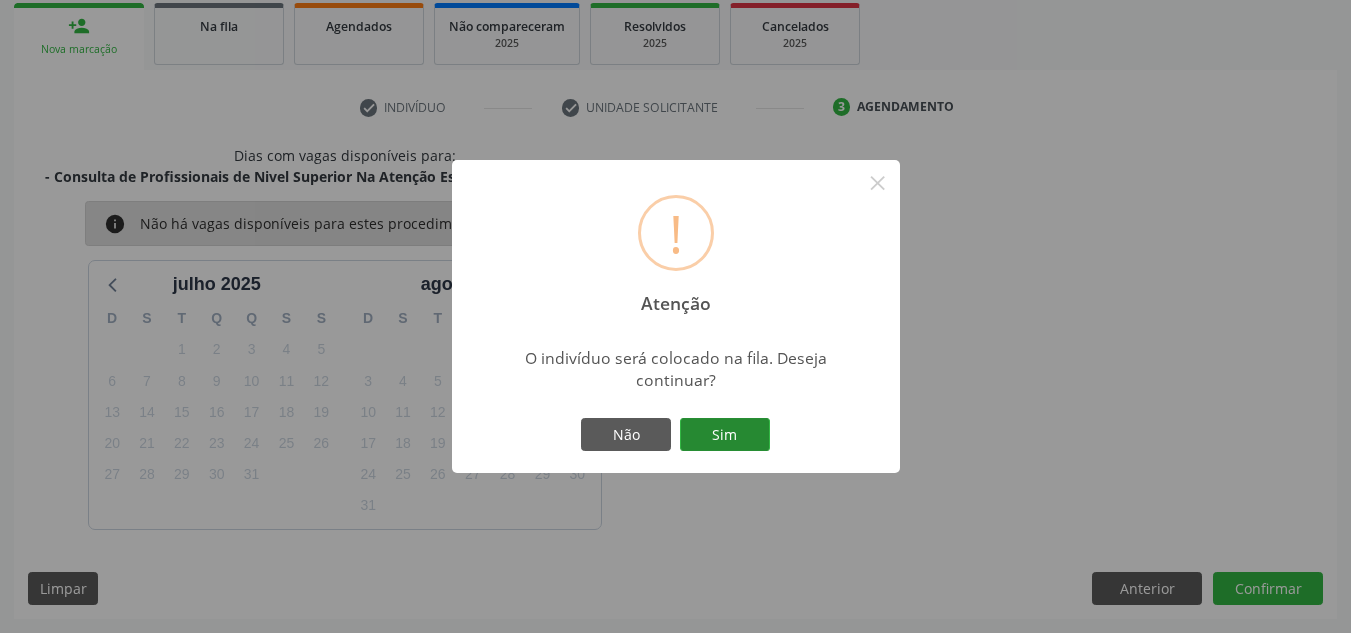 click on "Sim" at bounding box center [725, 435] 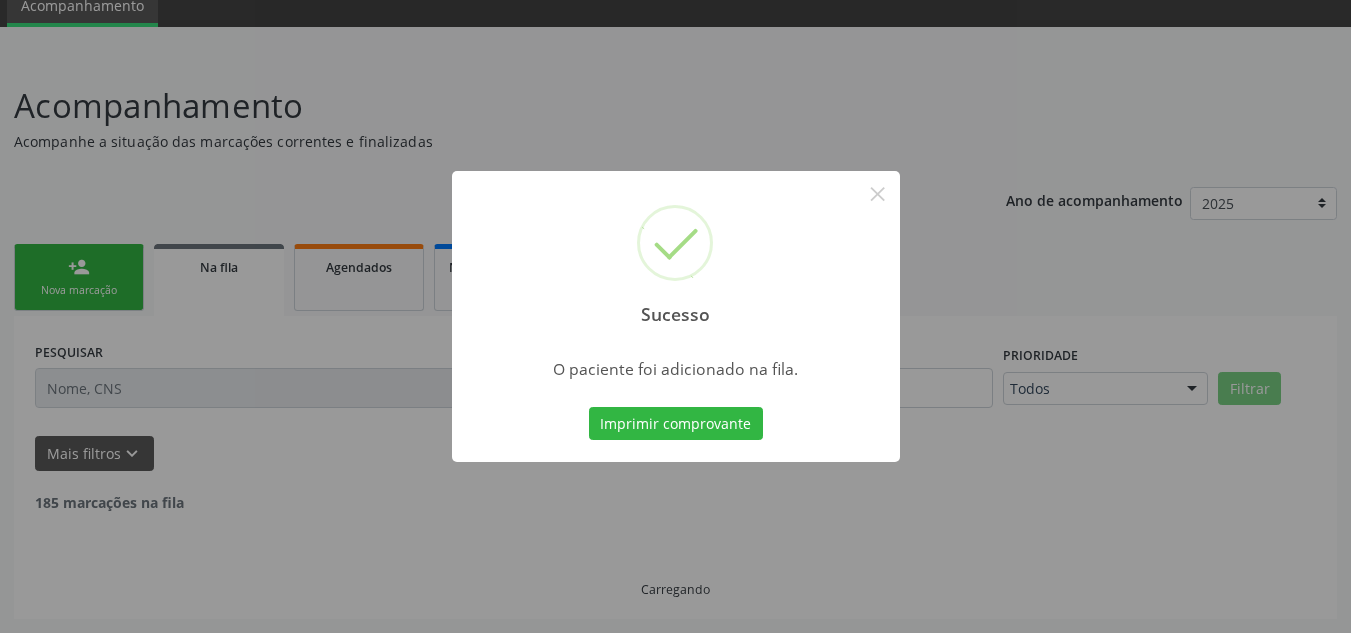 scroll, scrollTop: 62, scrollLeft: 0, axis: vertical 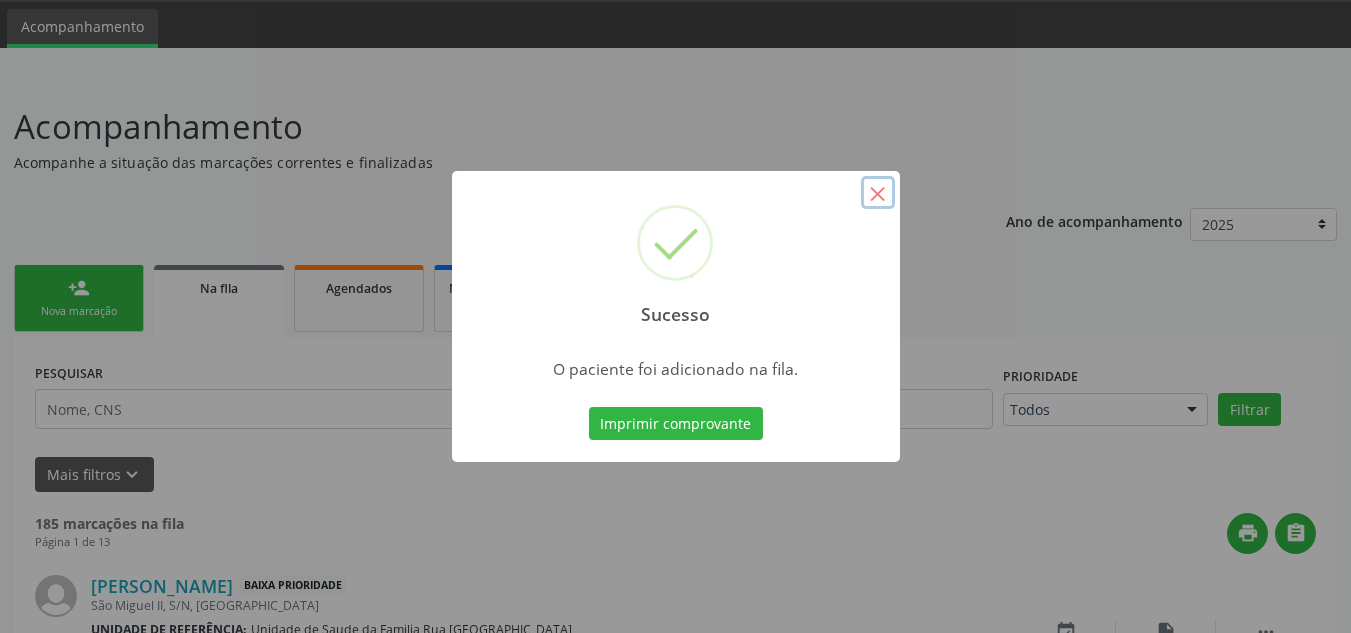 click on "×" at bounding box center (878, 193) 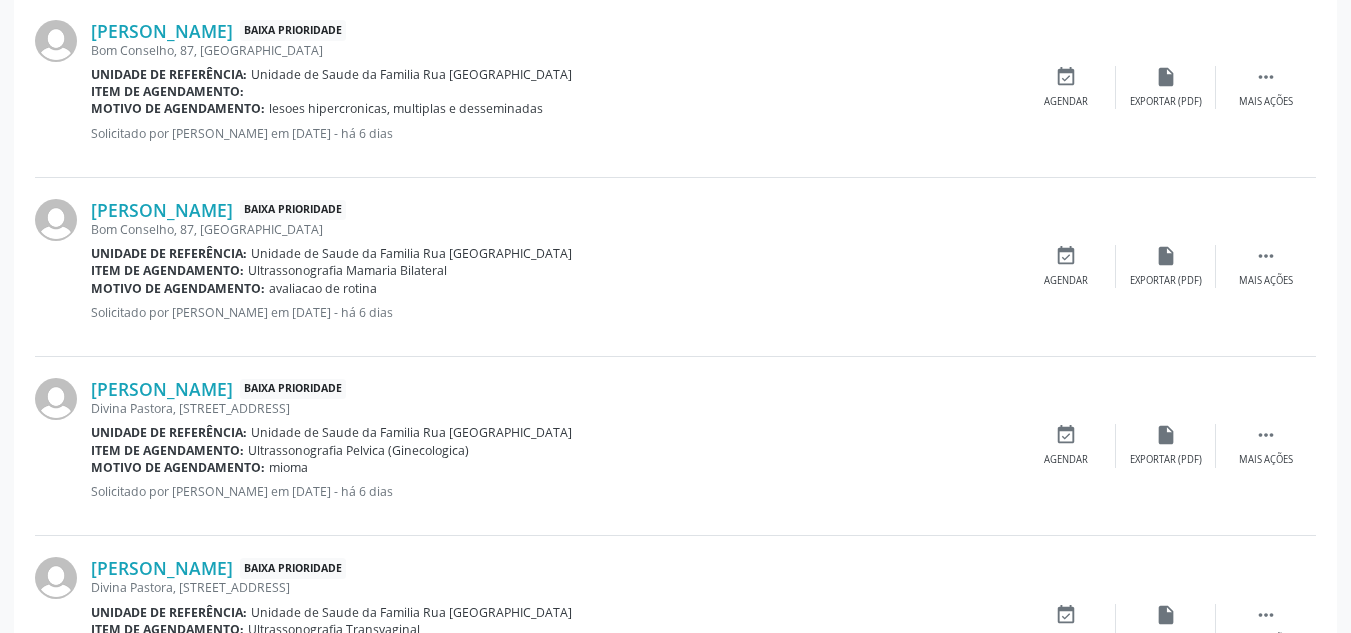 scroll, scrollTop: 1562, scrollLeft: 0, axis: vertical 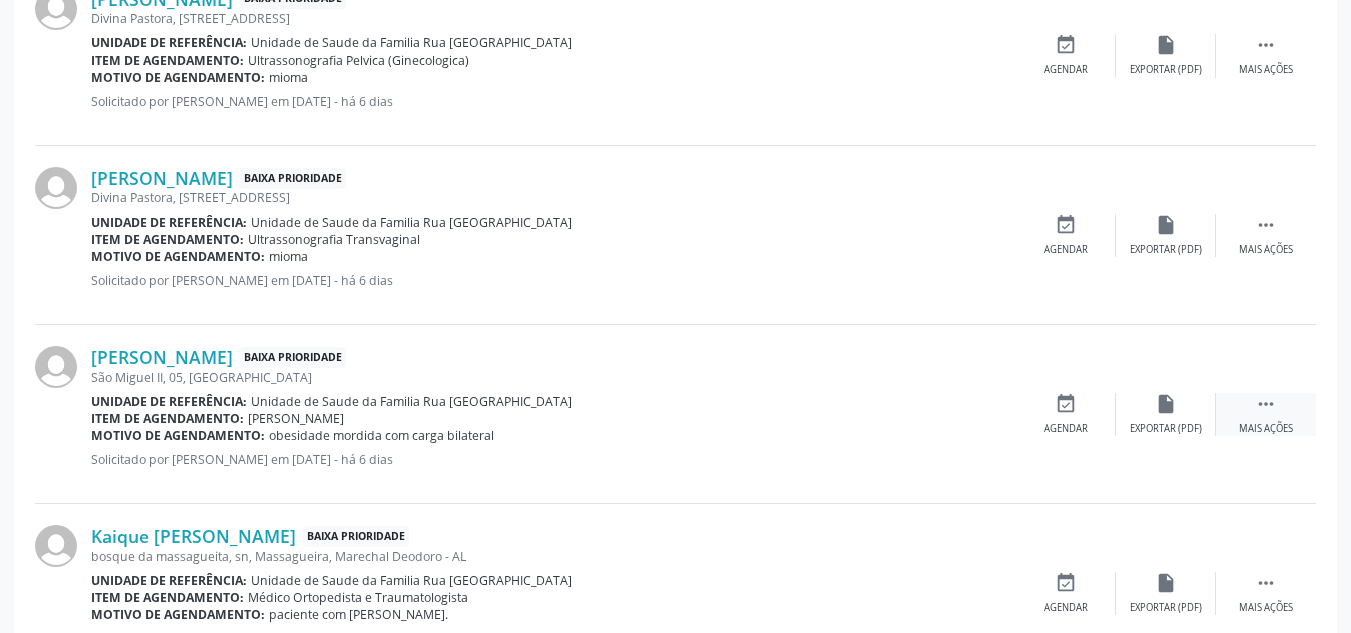 click on "" at bounding box center (1266, 404) 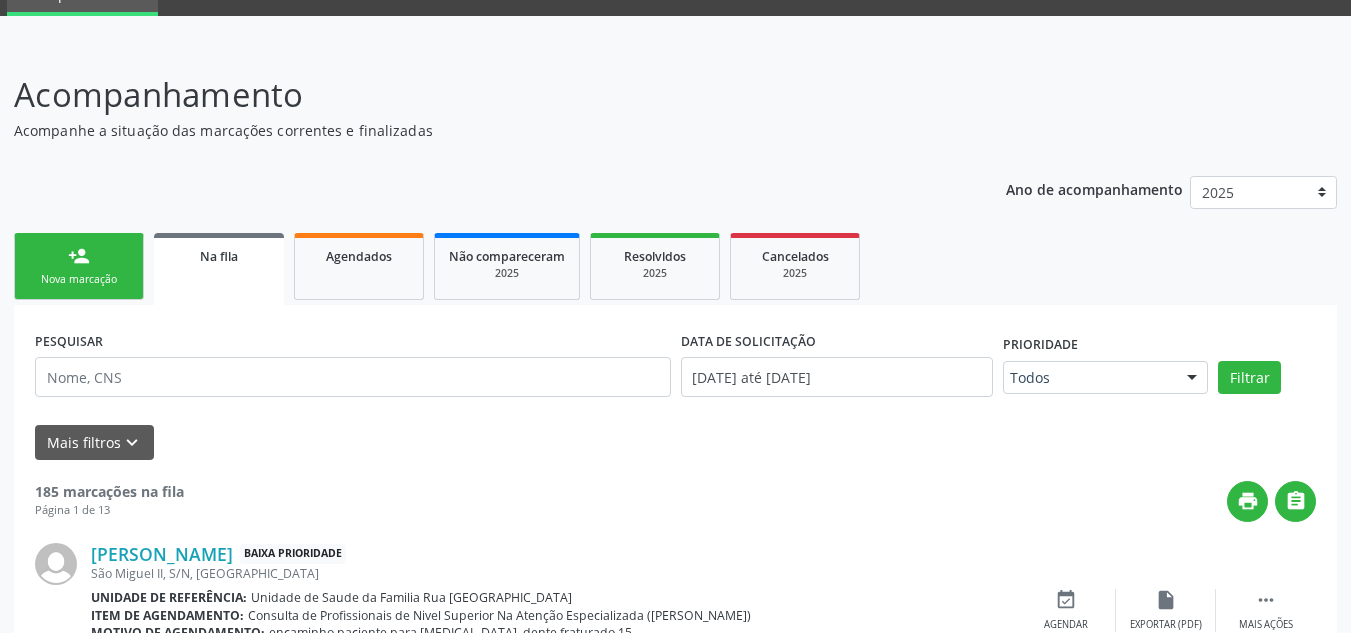 scroll, scrollTop: 14, scrollLeft: 0, axis: vertical 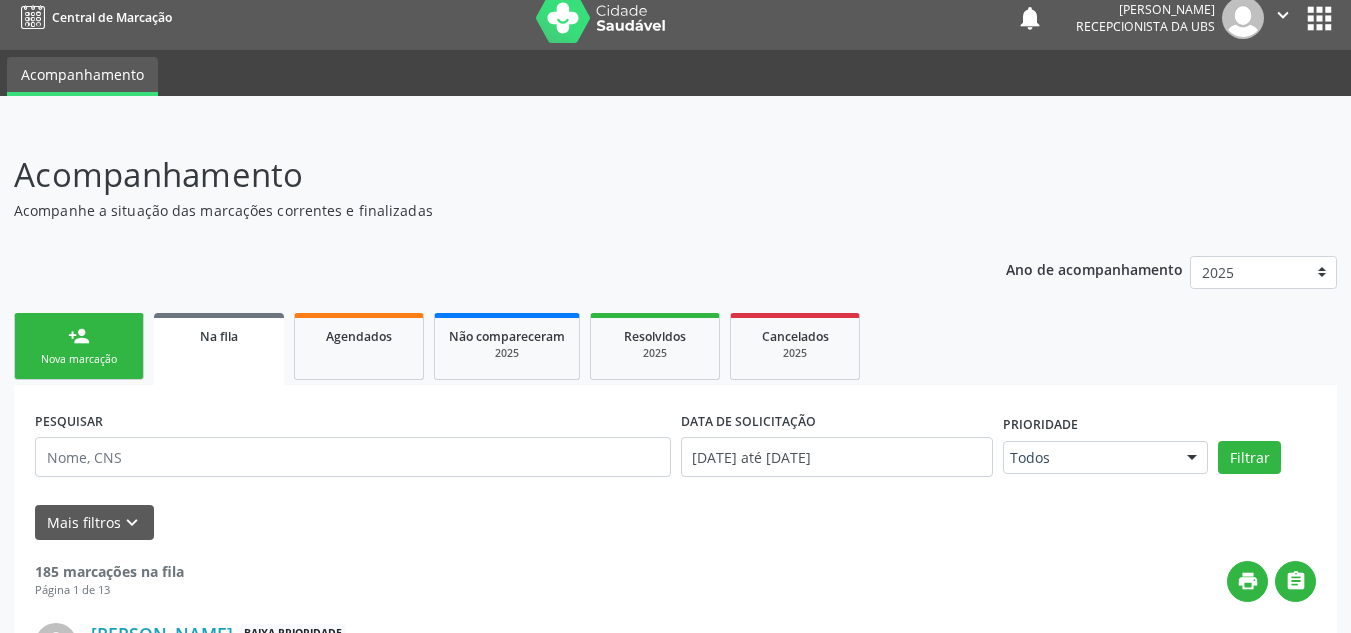 click on "person_add" at bounding box center [79, 336] 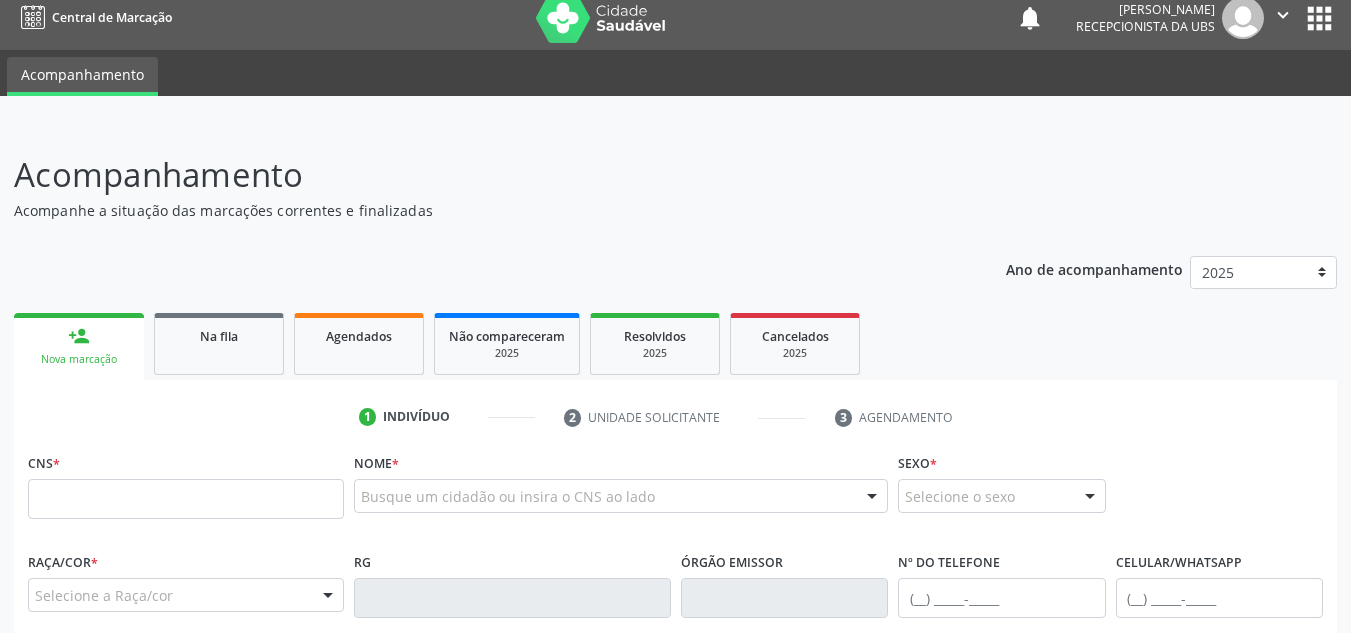 click on "Nova marcação" at bounding box center [79, 359] 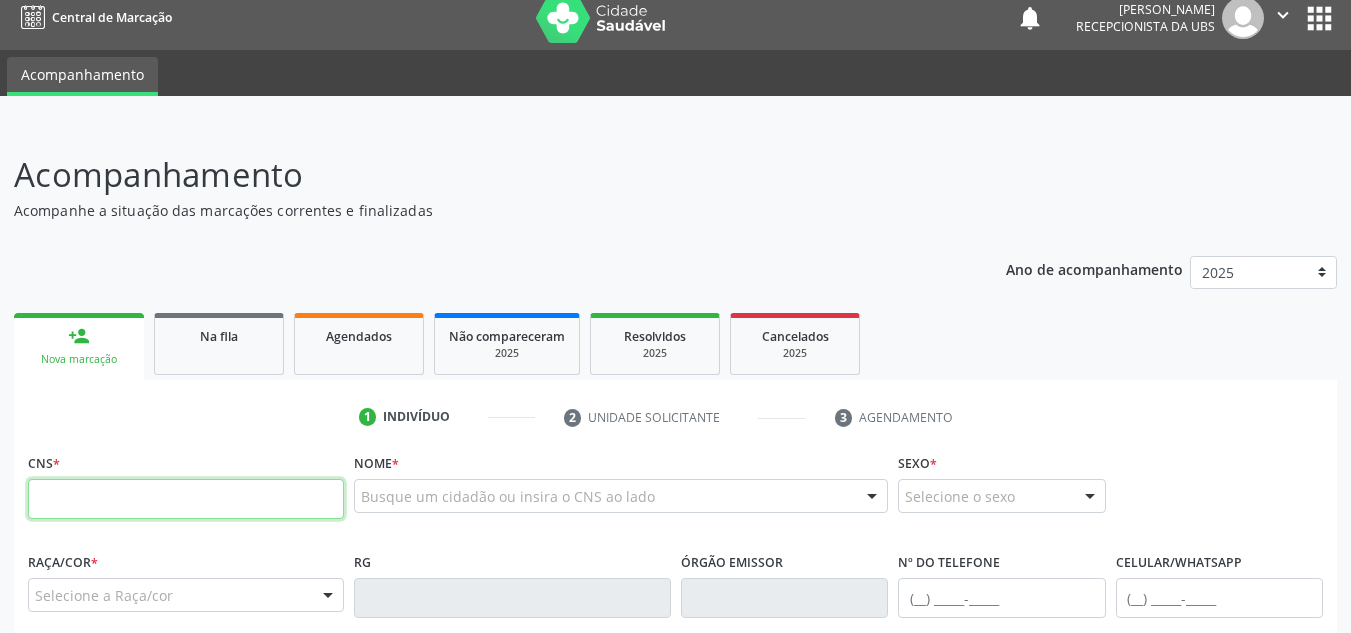 click at bounding box center (186, 499) 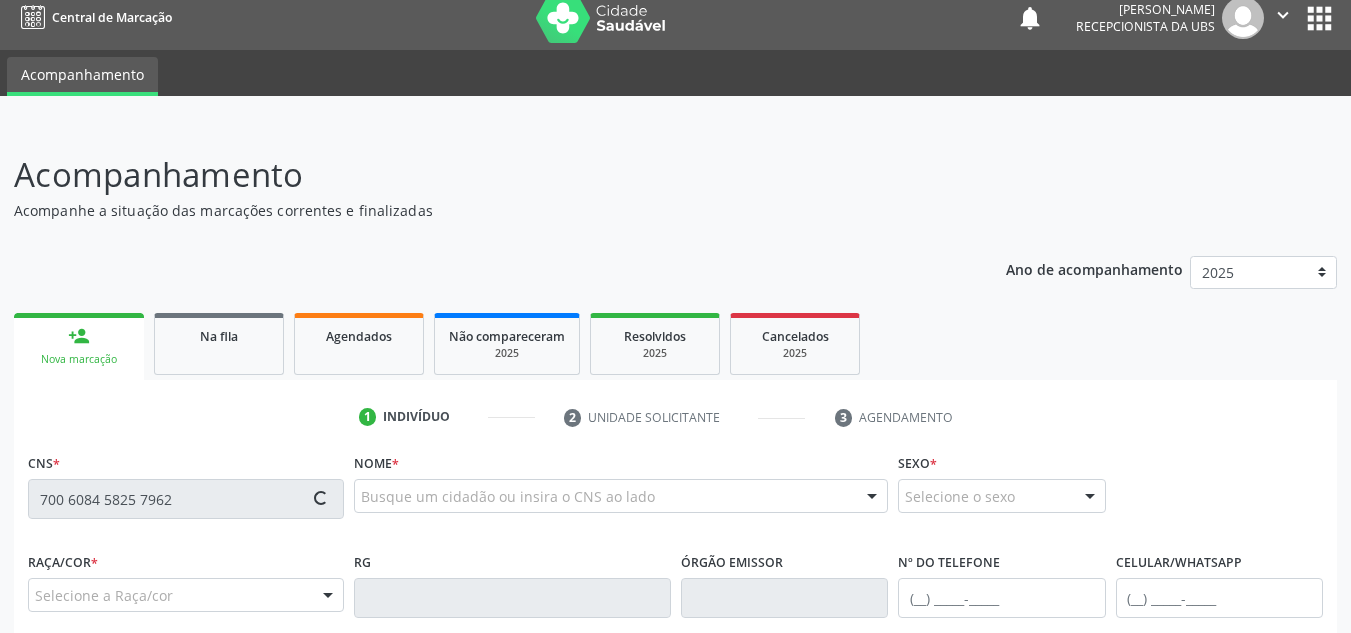 type on "700 6084 5825 7962" 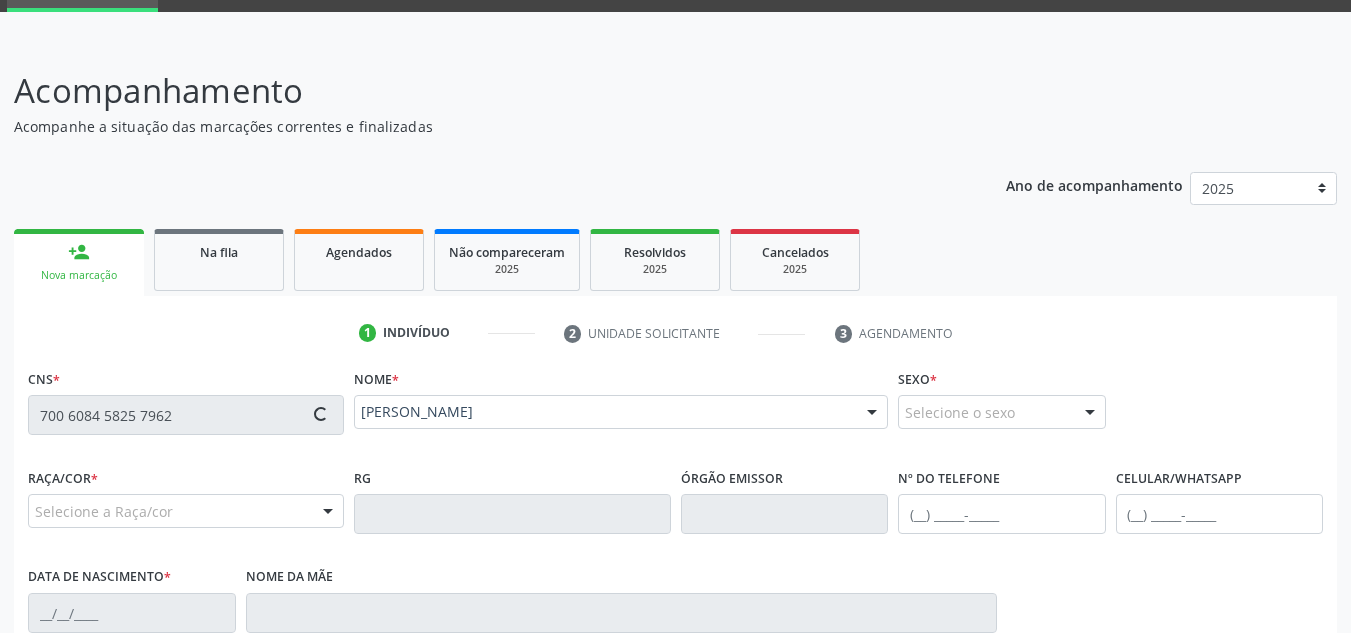 scroll, scrollTop: 314, scrollLeft: 0, axis: vertical 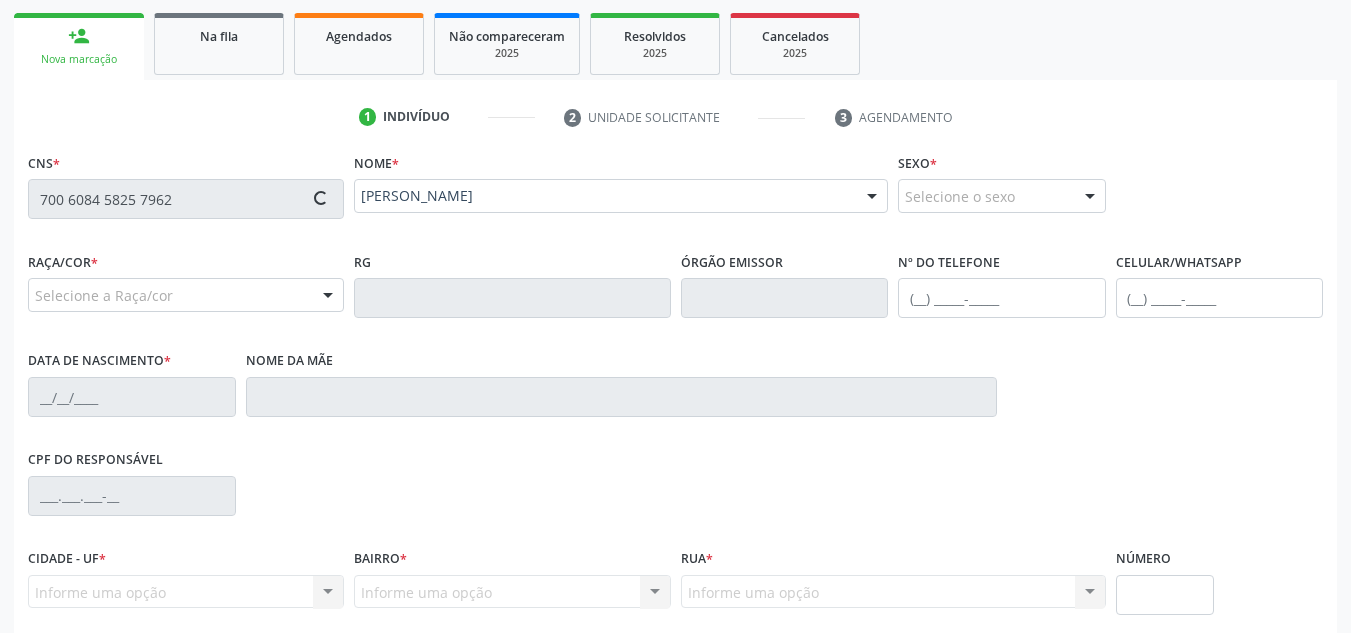 type on "[PHONE_NUMBER]" 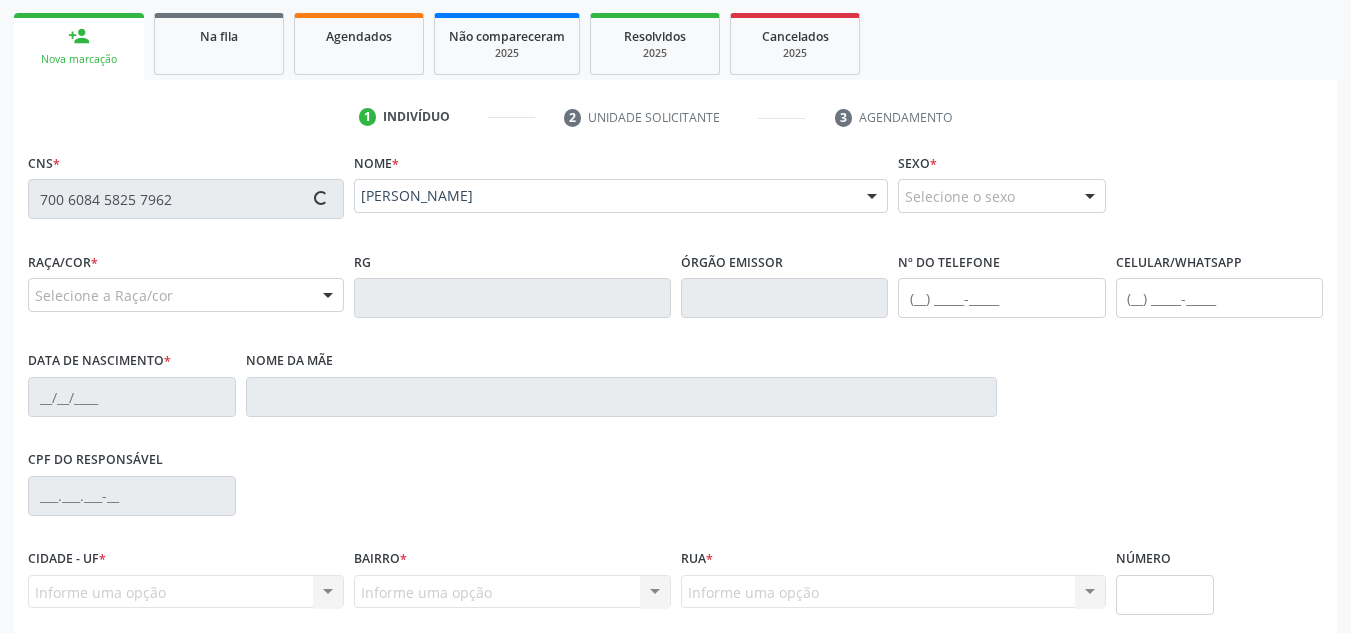 type on "[DATE]" 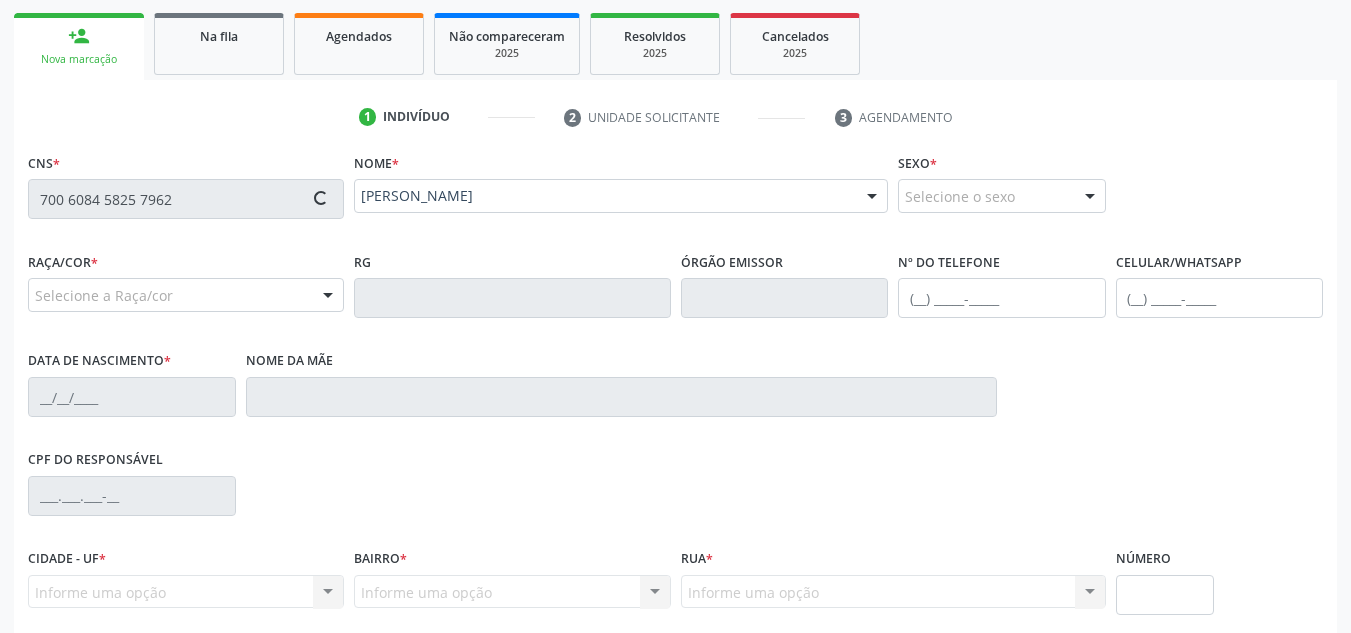 type on "[PERSON_NAME]" 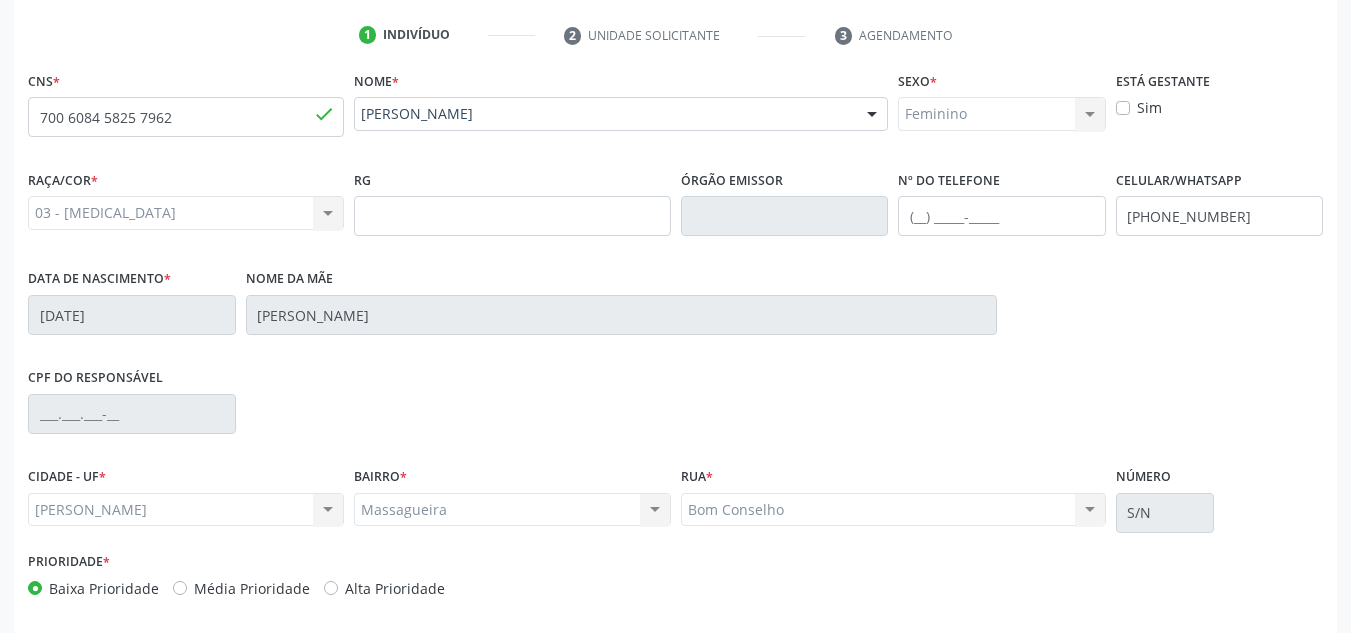 scroll, scrollTop: 479, scrollLeft: 0, axis: vertical 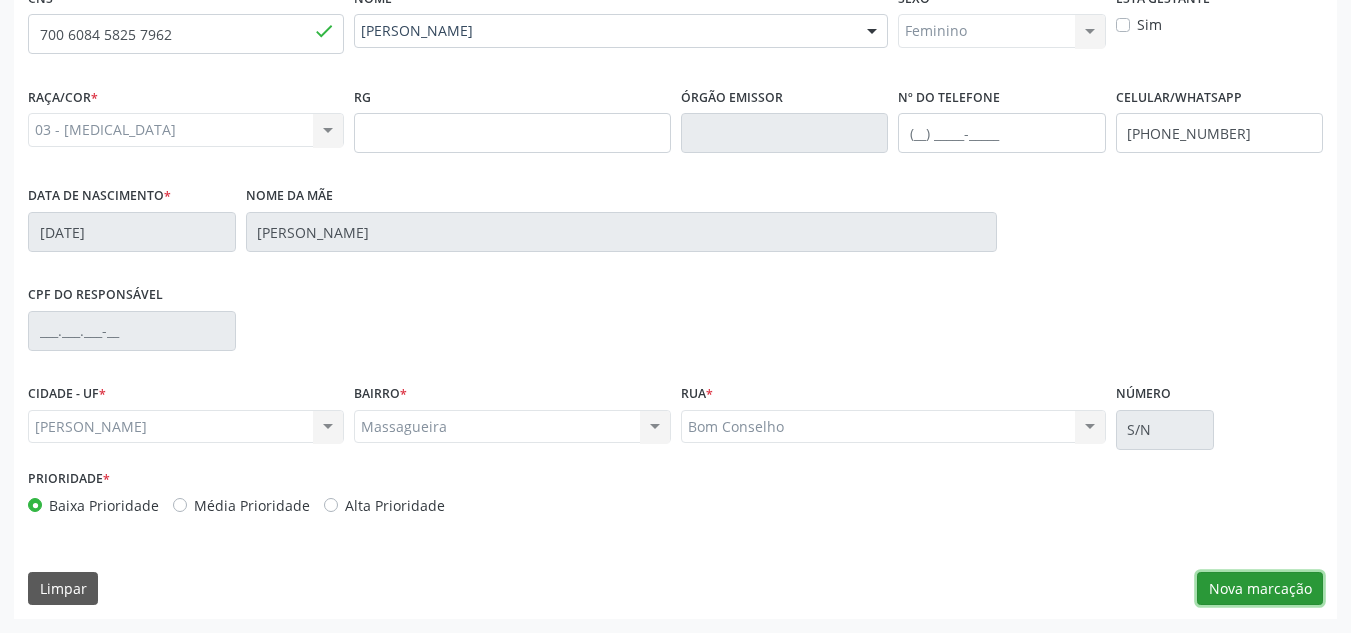 click on "Nova marcação" at bounding box center [1260, 589] 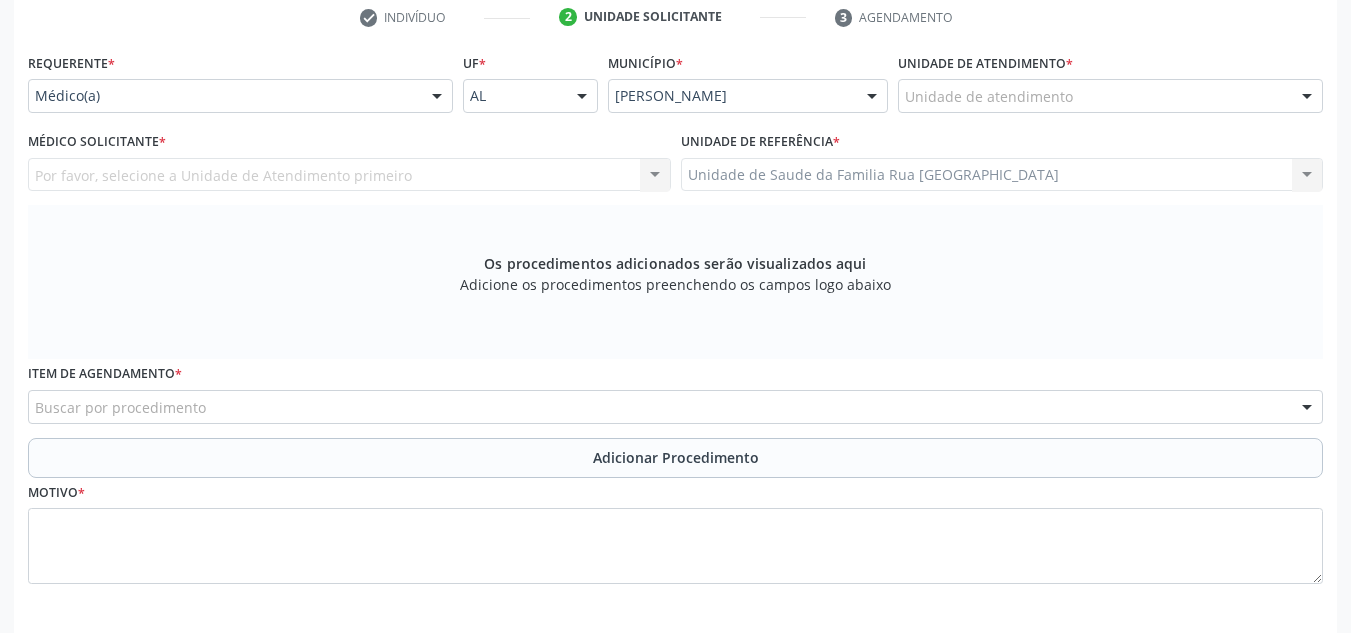 scroll, scrollTop: 379, scrollLeft: 0, axis: vertical 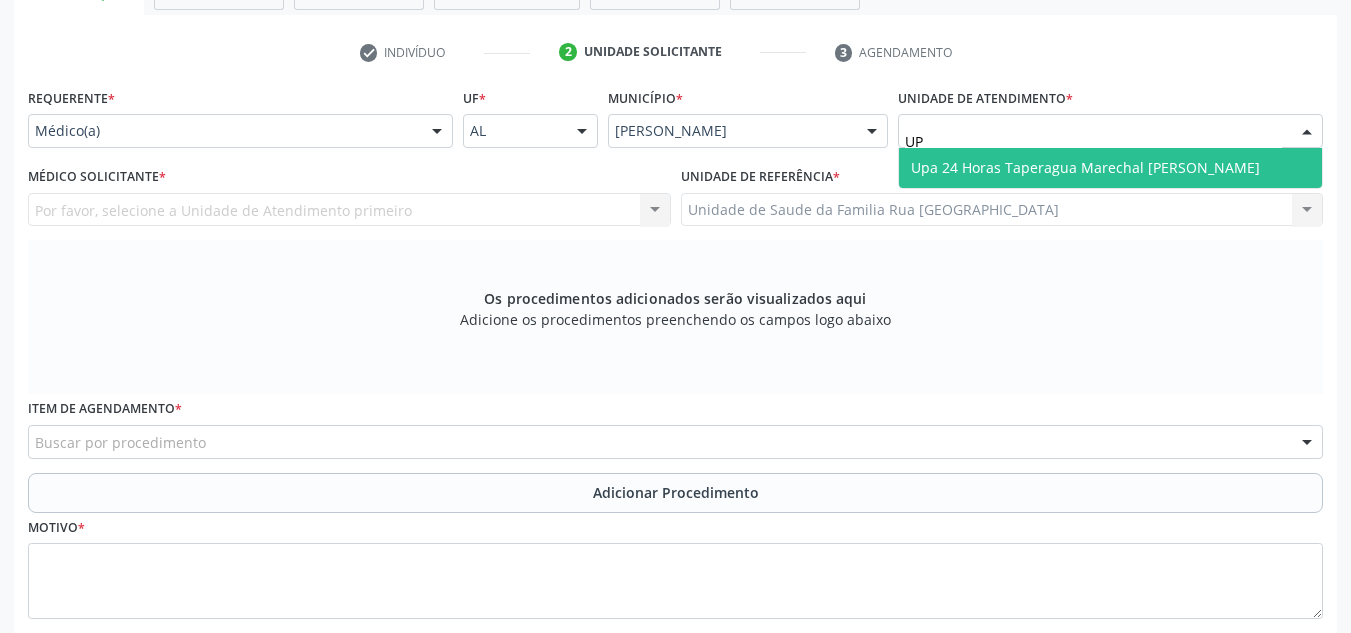 type on "UPA" 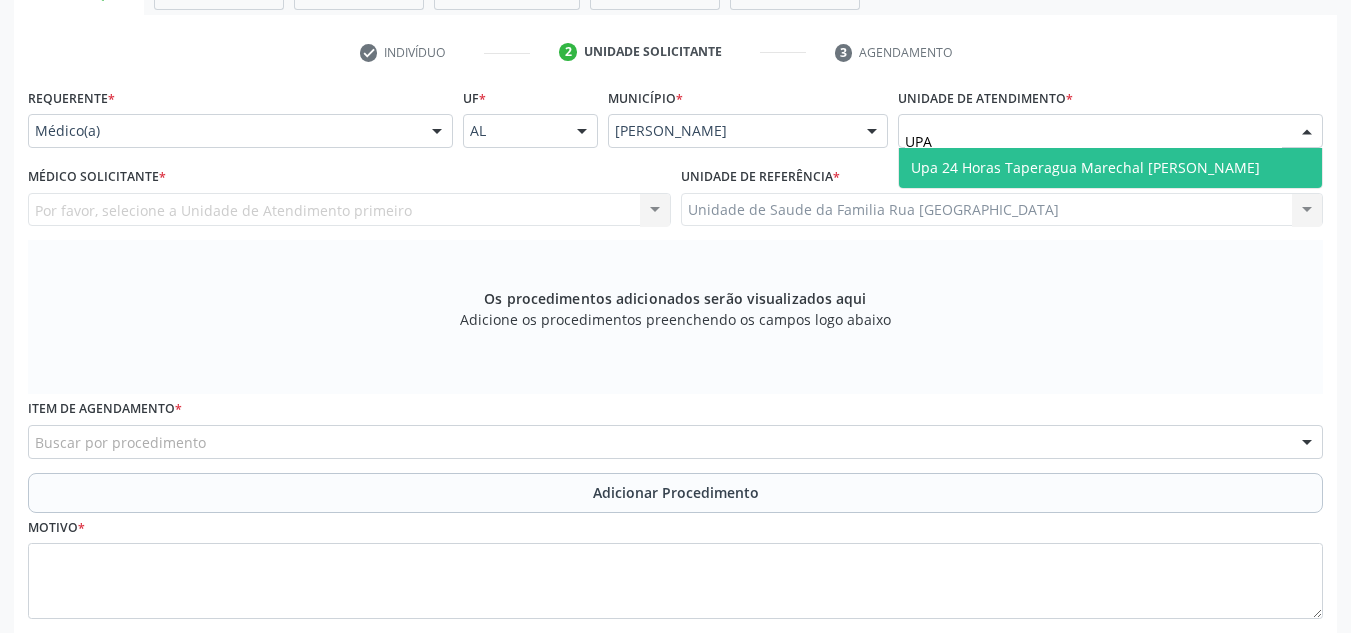 click on "Upa 24 Horas Taperagua Marechal [PERSON_NAME]" at bounding box center (1085, 167) 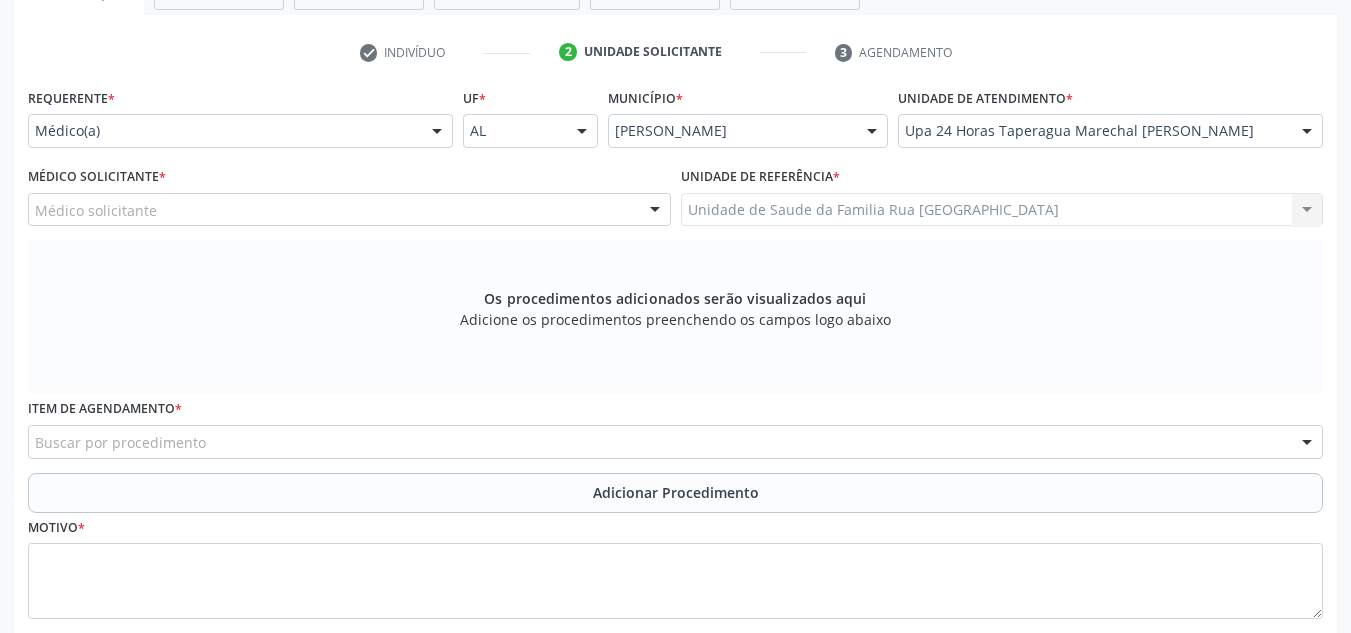 click on "Médico solicitante" at bounding box center [349, 210] 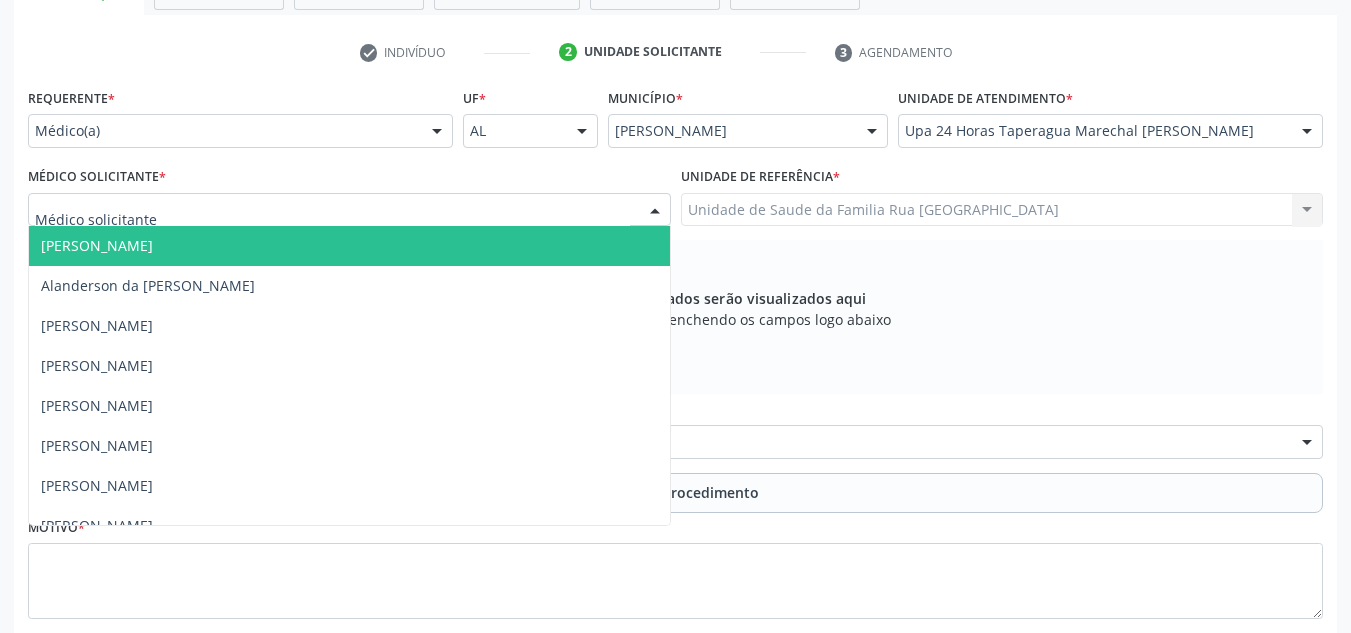 scroll, scrollTop: 0, scrollLeft: 0, axis: both 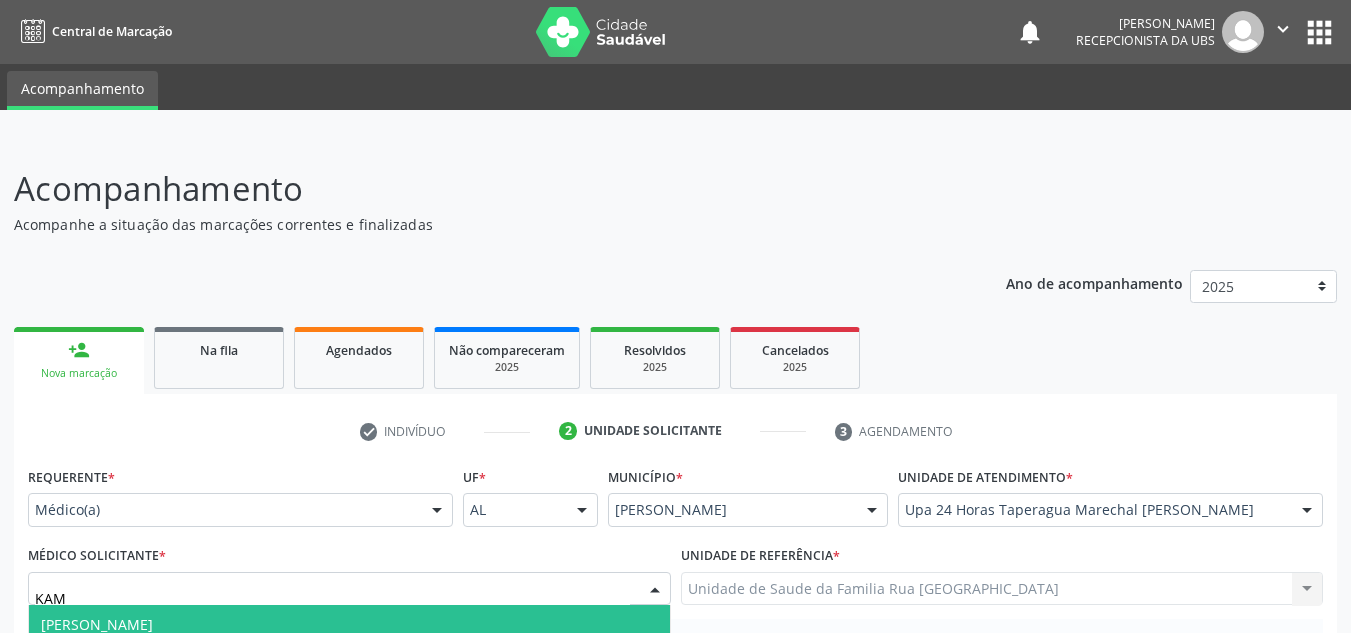 type on "[PERSON_NAME]" 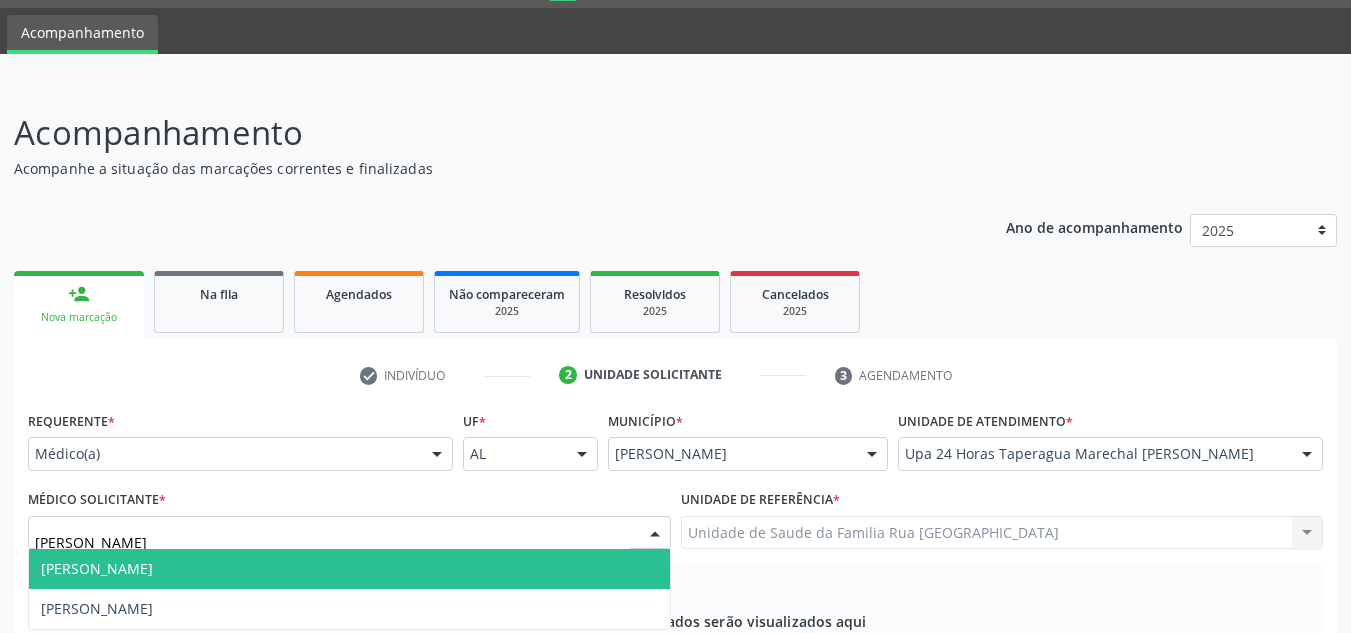scroll, scrollTop: 200, scrollLeft: 0, axis: vertical 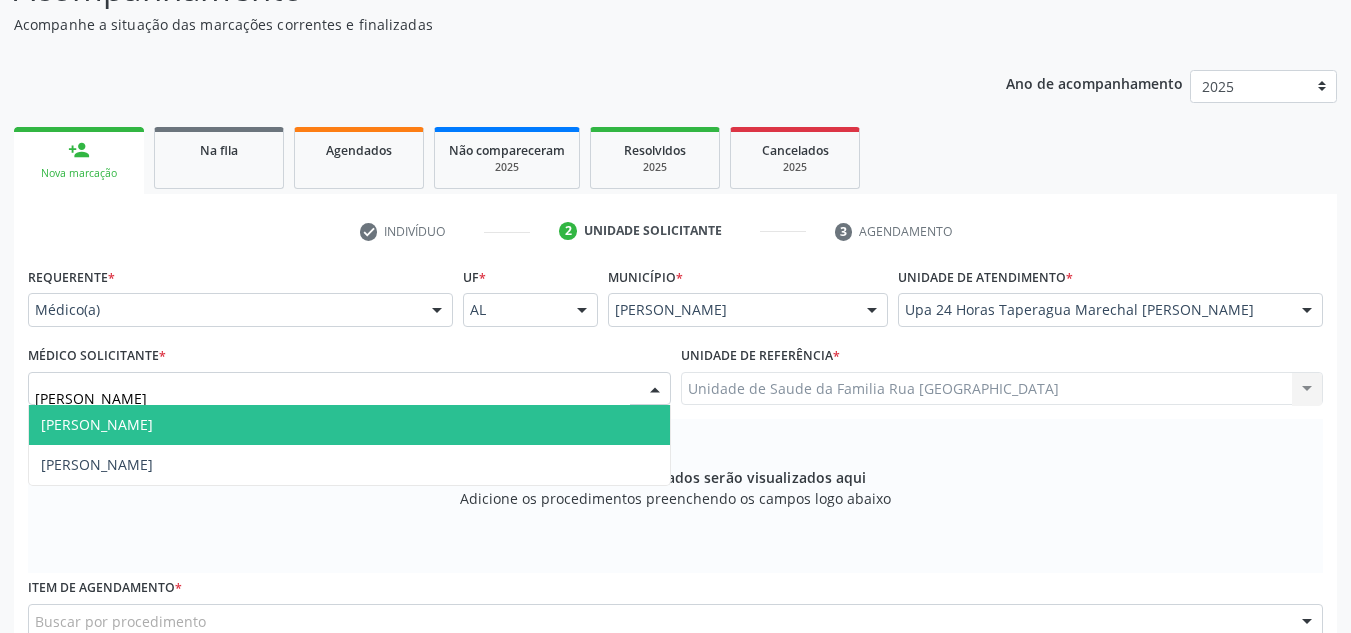click on "[PERSON_NAME]" at bounding box center (349, 425) 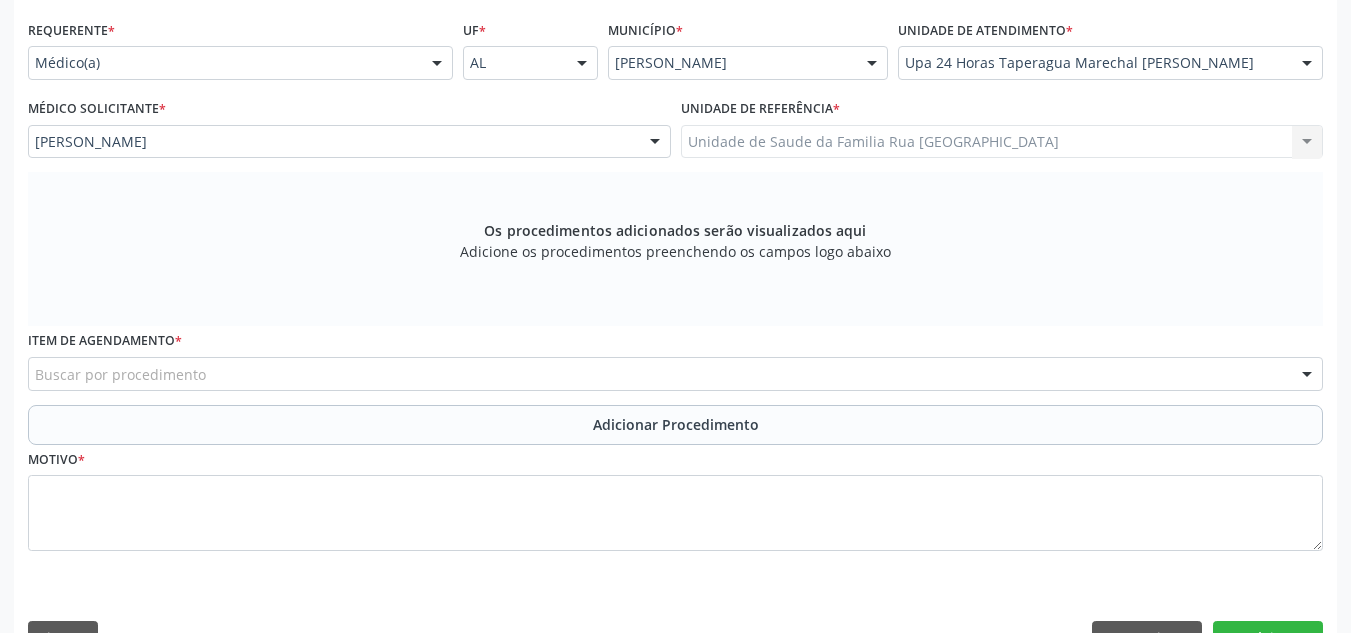 scroll, scrollTop: 496, scrollLeft: 0, axis: vertical 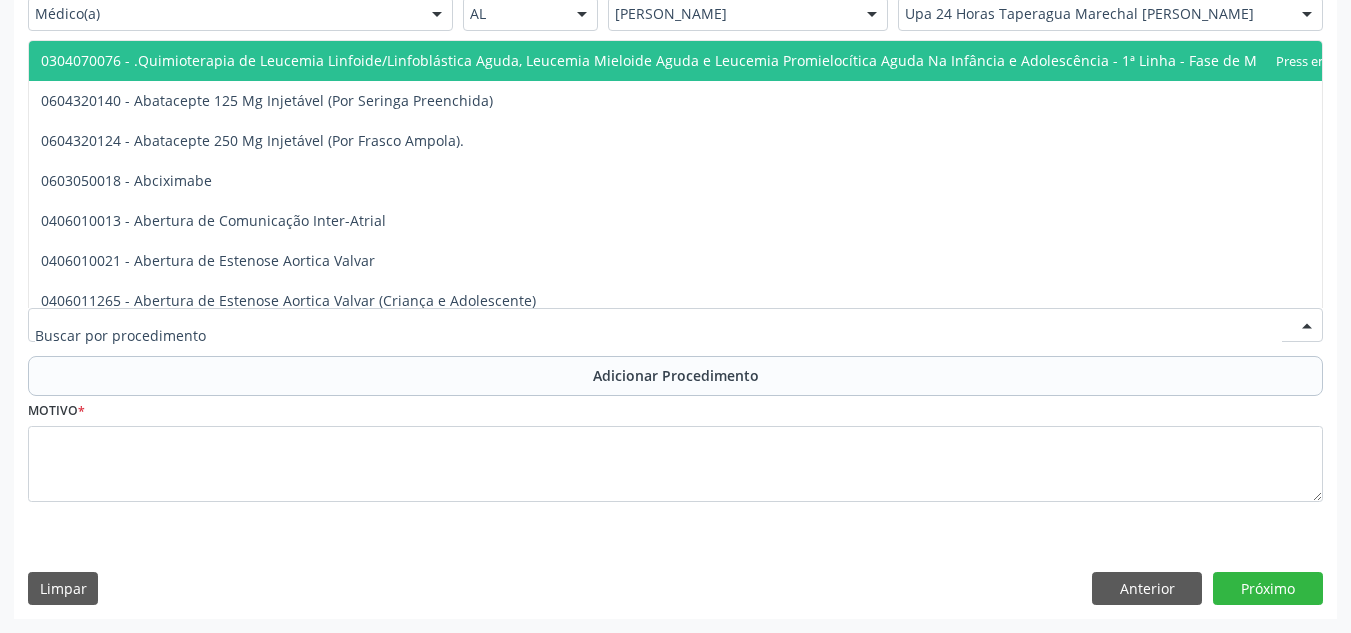 click at bounding box center (675, 325) 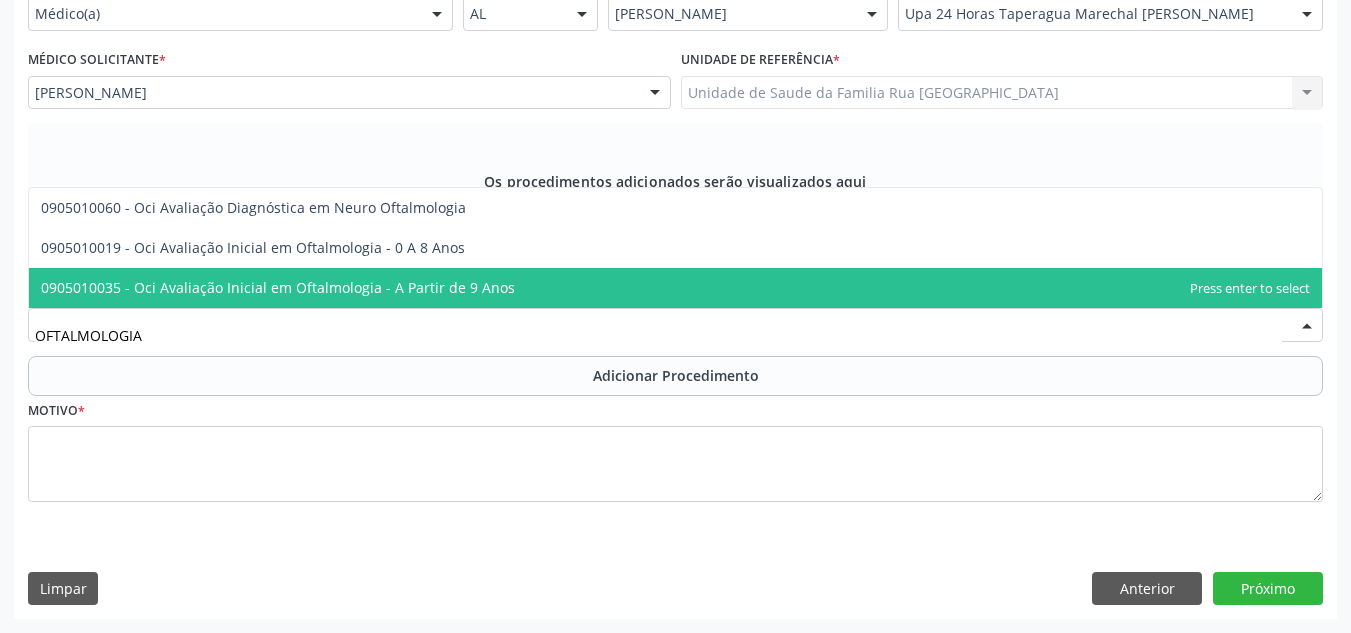 click at bounding box center [1307, 326] 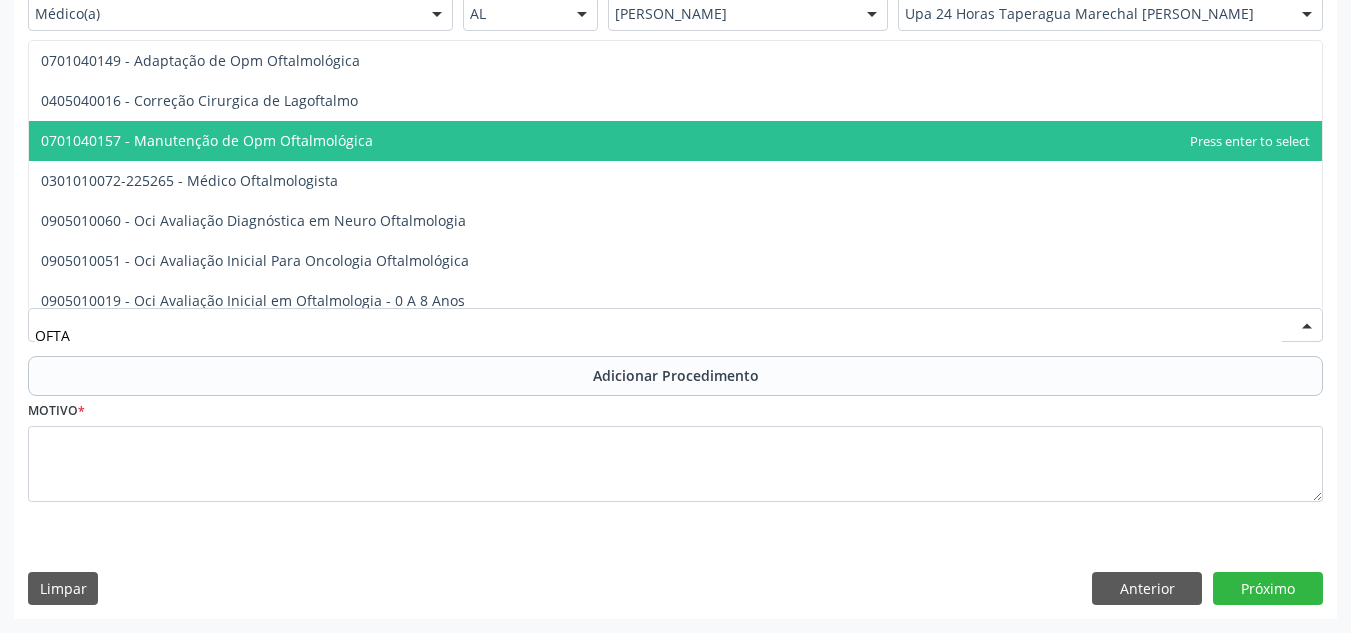 type on "OFTAL" 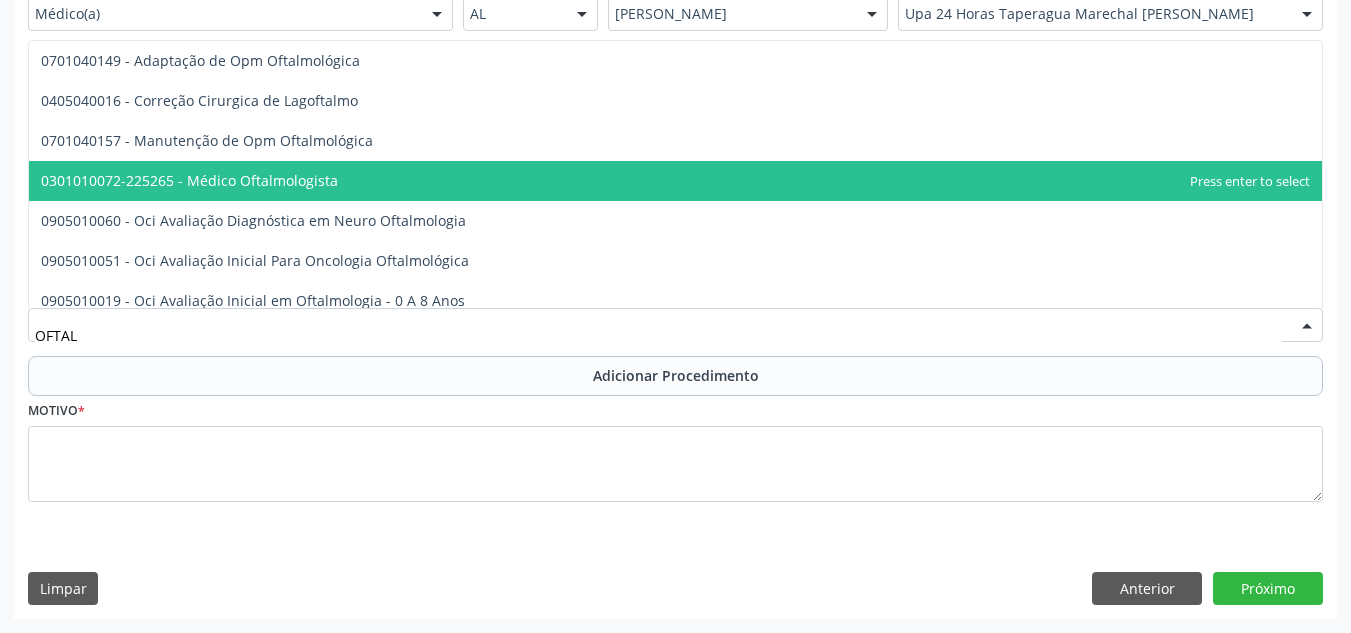 click on "0301010072-225265 - Médico Oftalmologista" at bounding box center (189, 180) 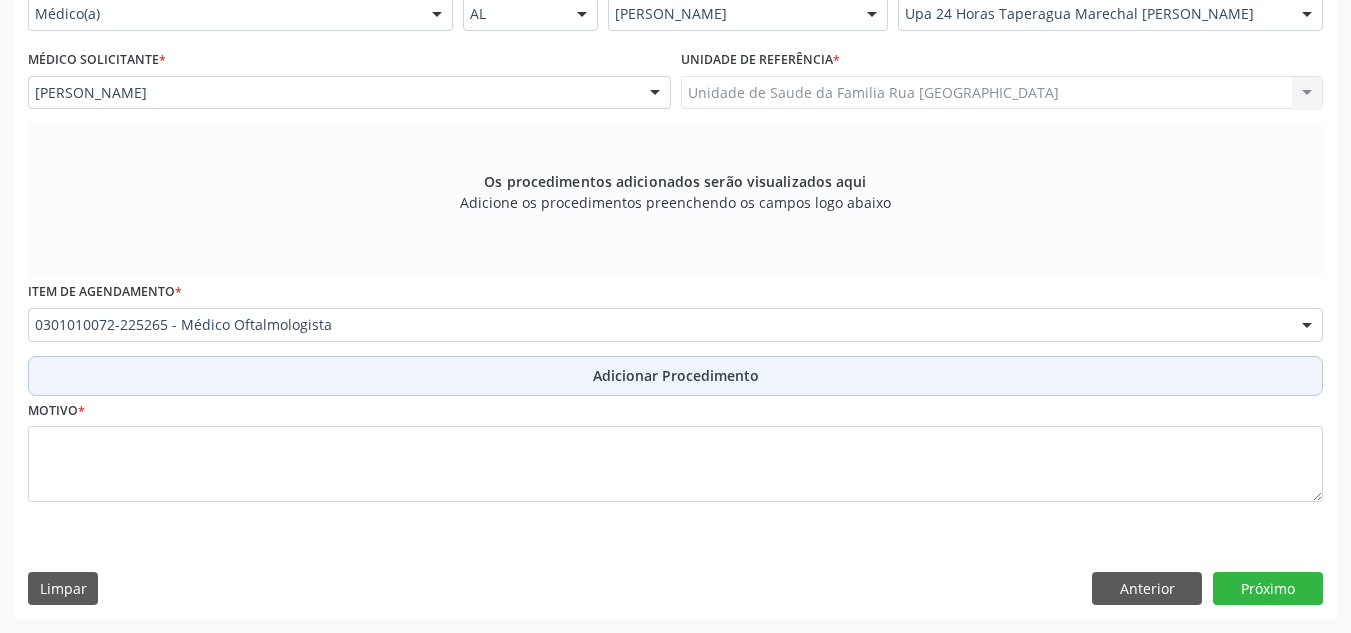 click on "Adicionar Procedimento" at bounding box center [676, 375] 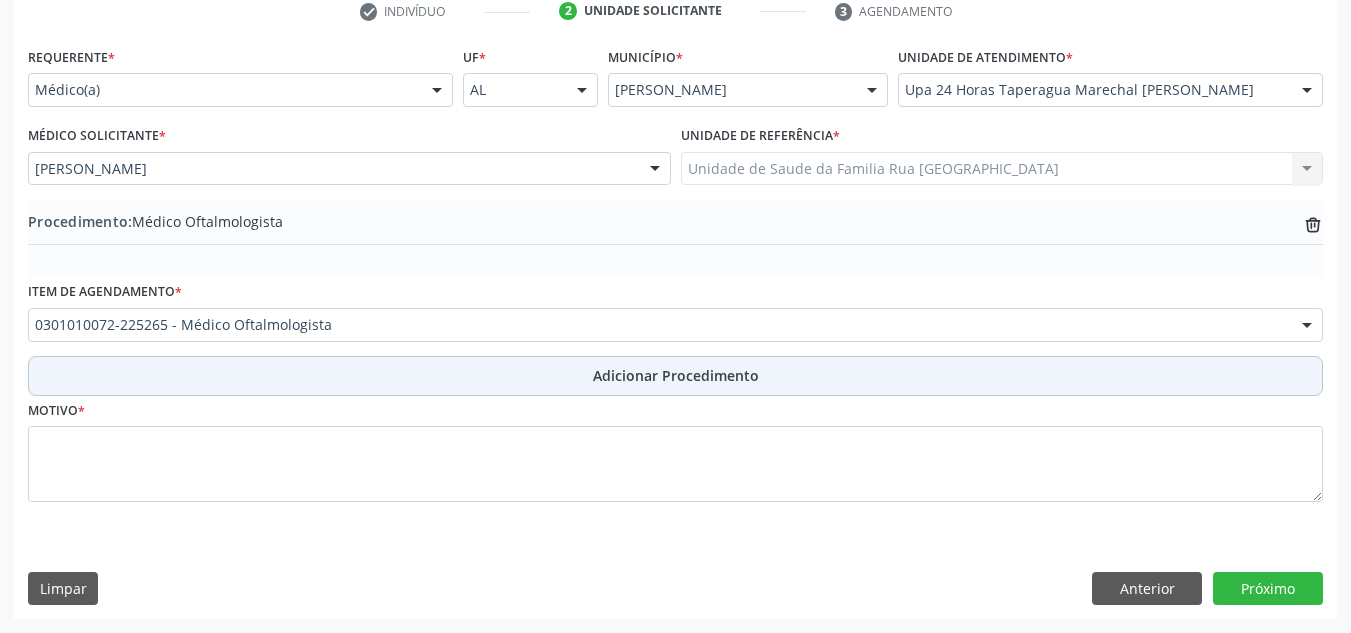 scroll, scrollTop: 420, scrollLeft: 0, axis: vertical 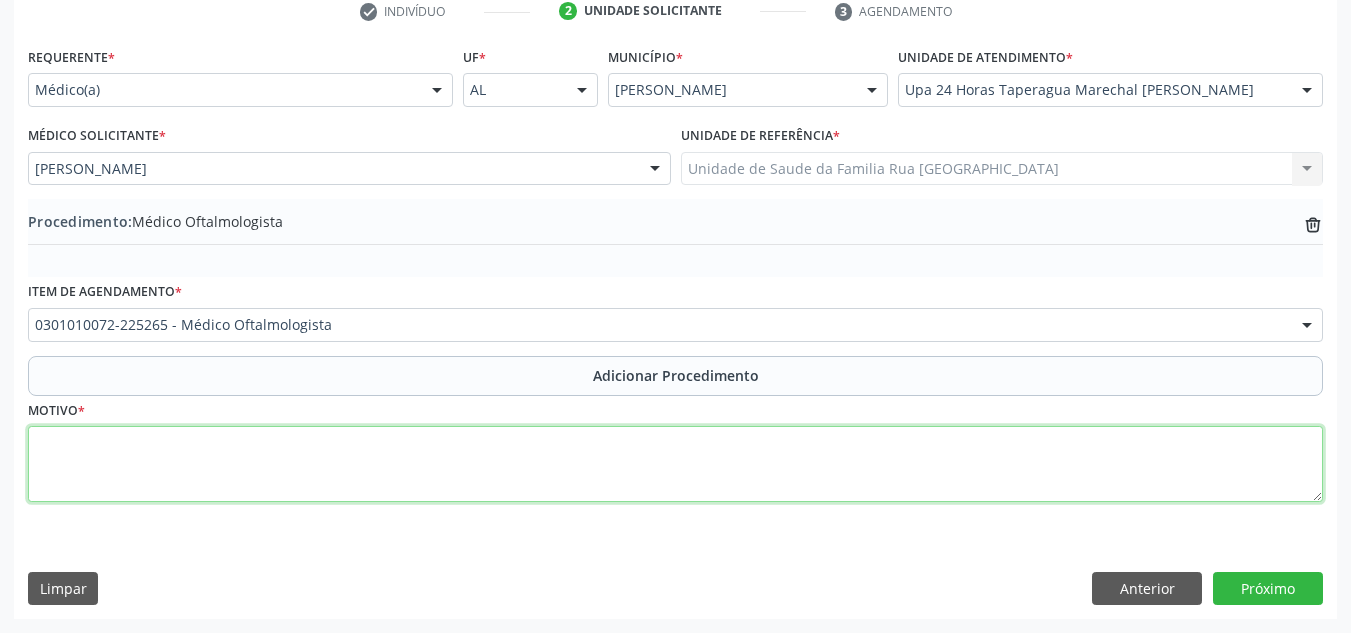 click at bounding box center (675, 464) 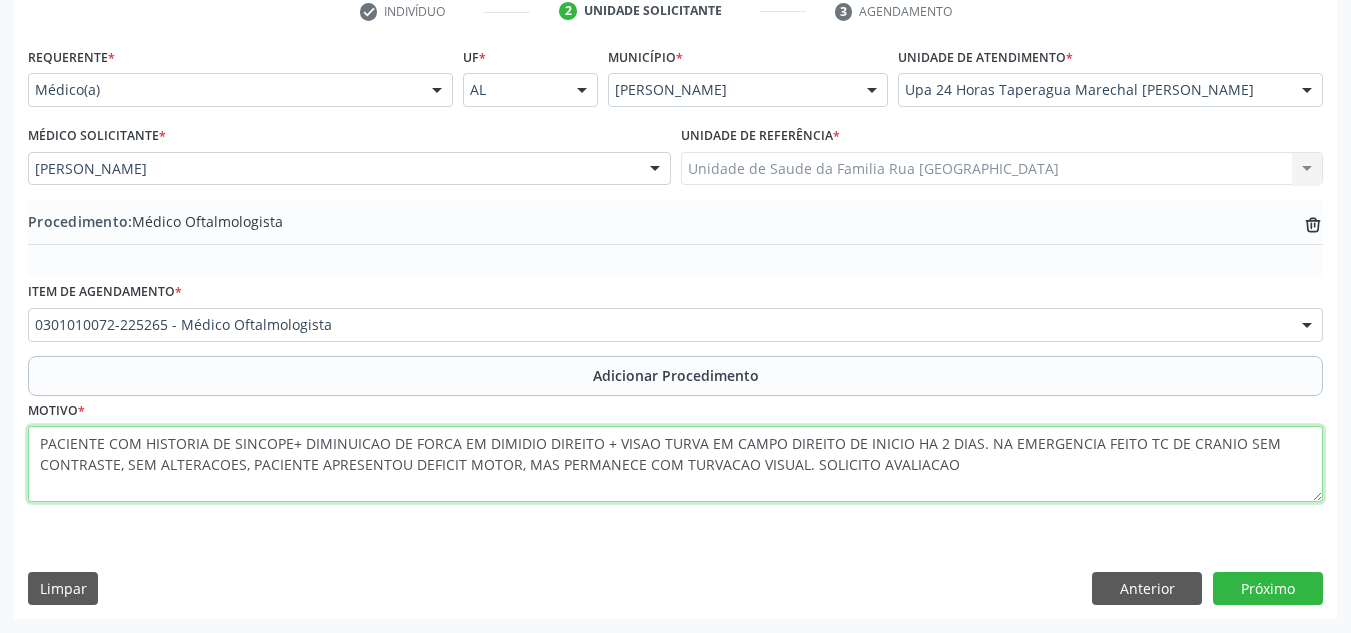type on "PACIENTE COM HISTORIA DE SINCOPE+ DIMINUICAO DE FORCA EM DIMIDIO DIREITO + VISAO TURVA EM CAMPO DIREITO DE INICIO HA 2 DIAS. NA EMERGENCIA FEITO TC DE CRANIO SEM CONTRASTE, SEM ALTERACOES, PACIENTE APRESENTOU DEFICIT MOTOR, MAS PERMANECE COM TURVACAO VISUAL. SOLICITO AVALIACAO." 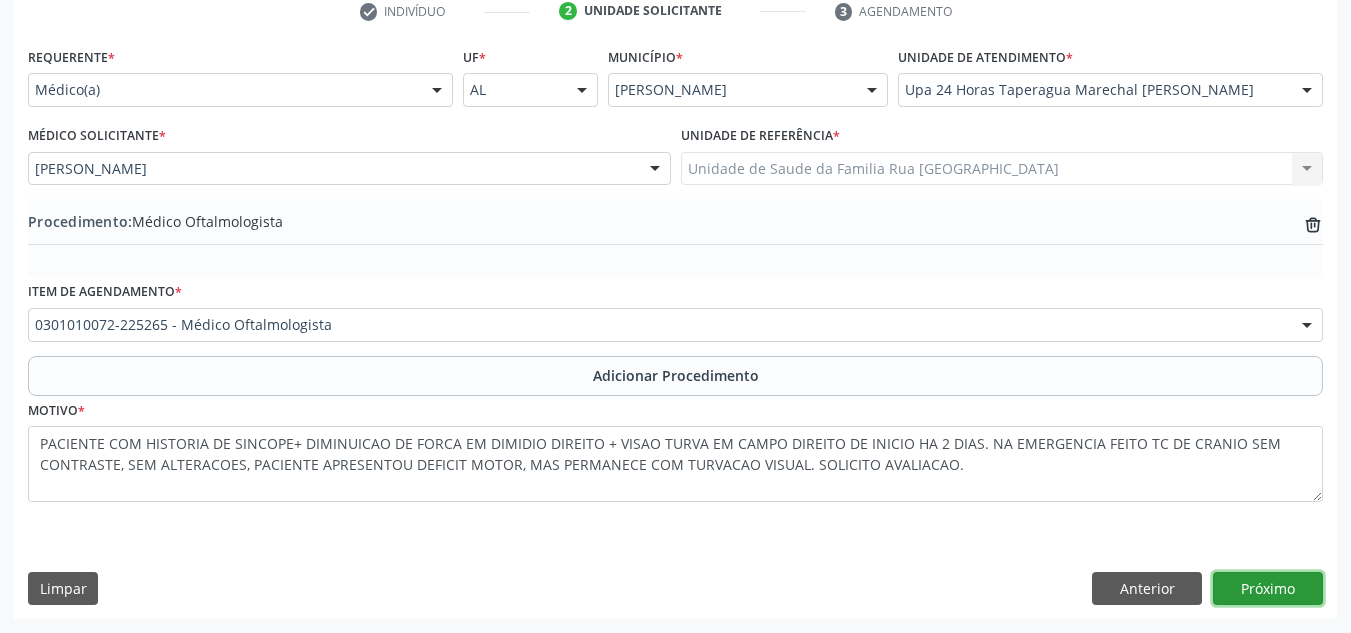 click on "Próximo" at bounding box center (1268, 589) 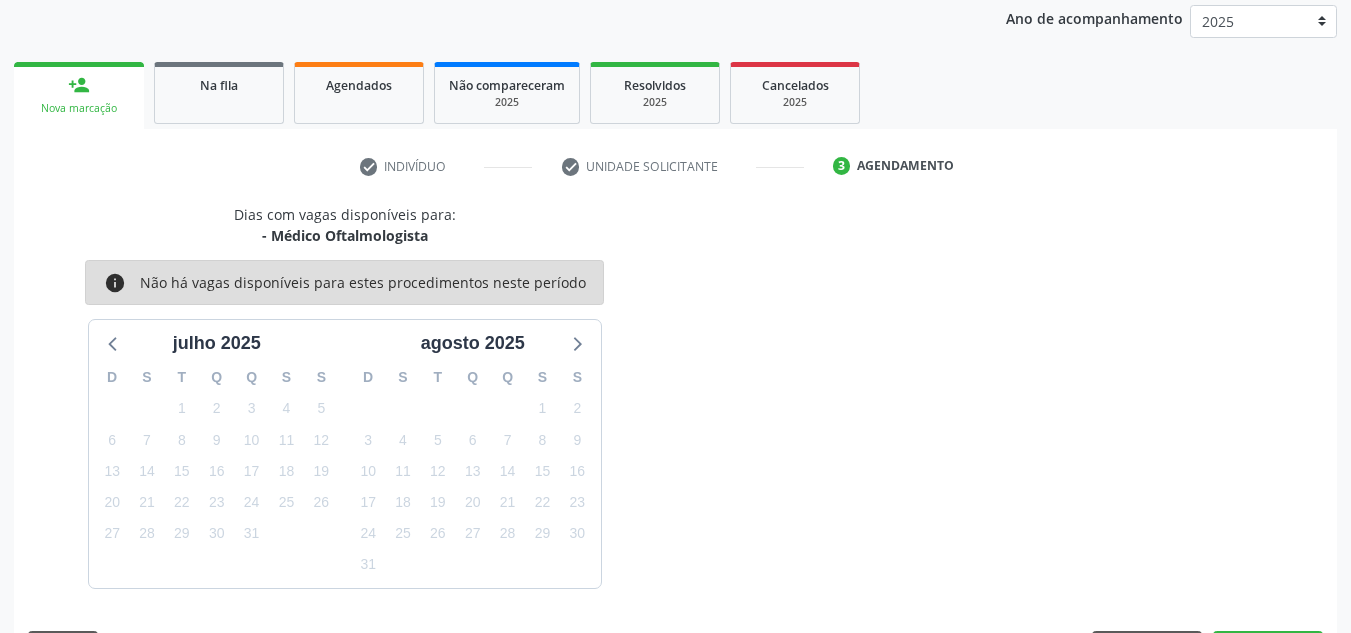 scroll, scrollTop: 324, scrollLeft: 0, axis: vertical 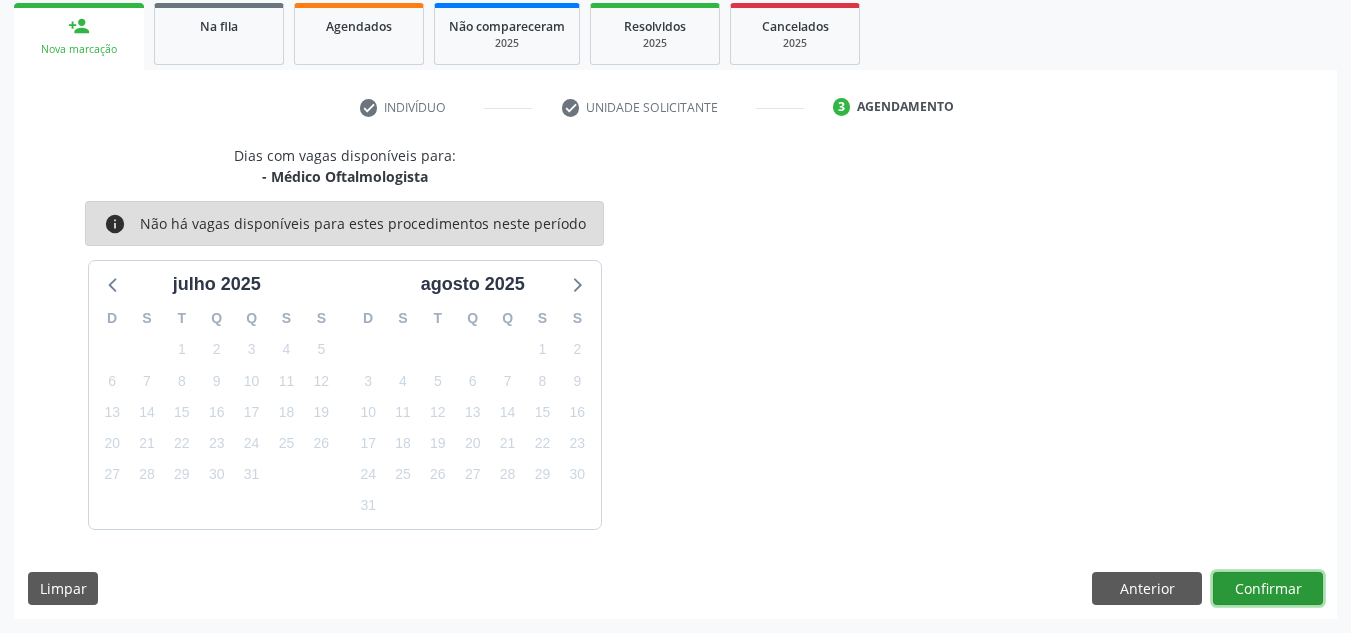 click on "Confirmar" at bounding box center [1268, 589] 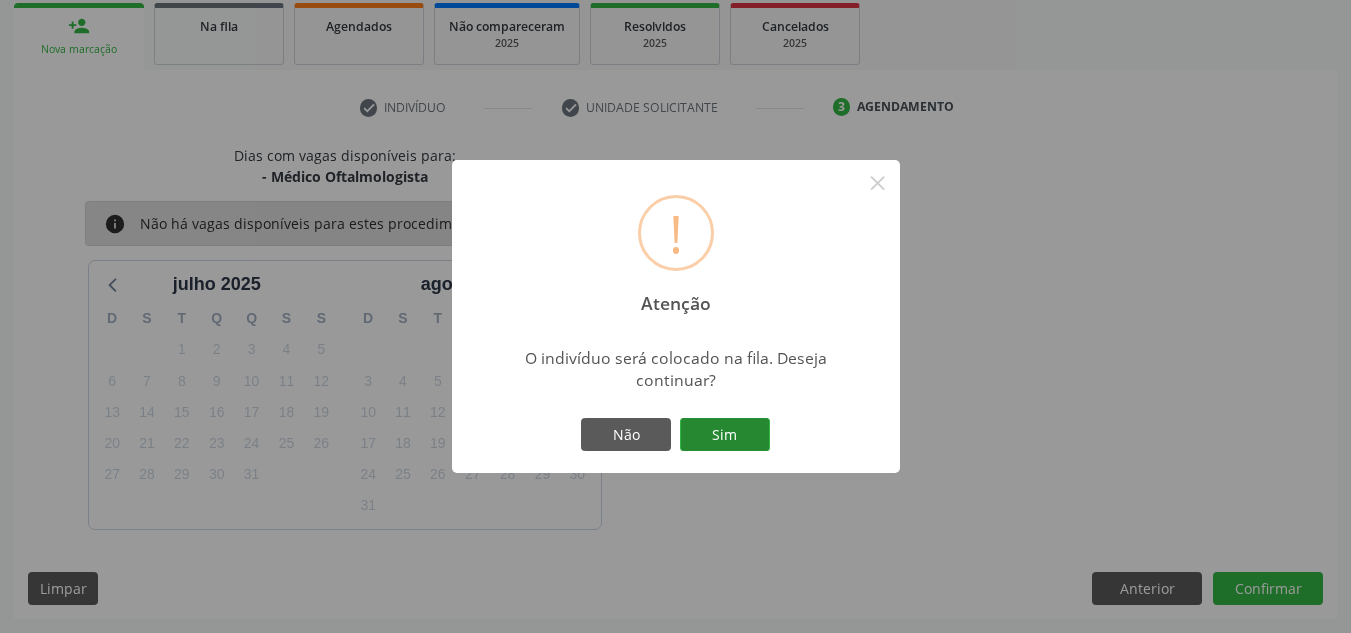 click on "Sim" at bounding box center (725, 435) 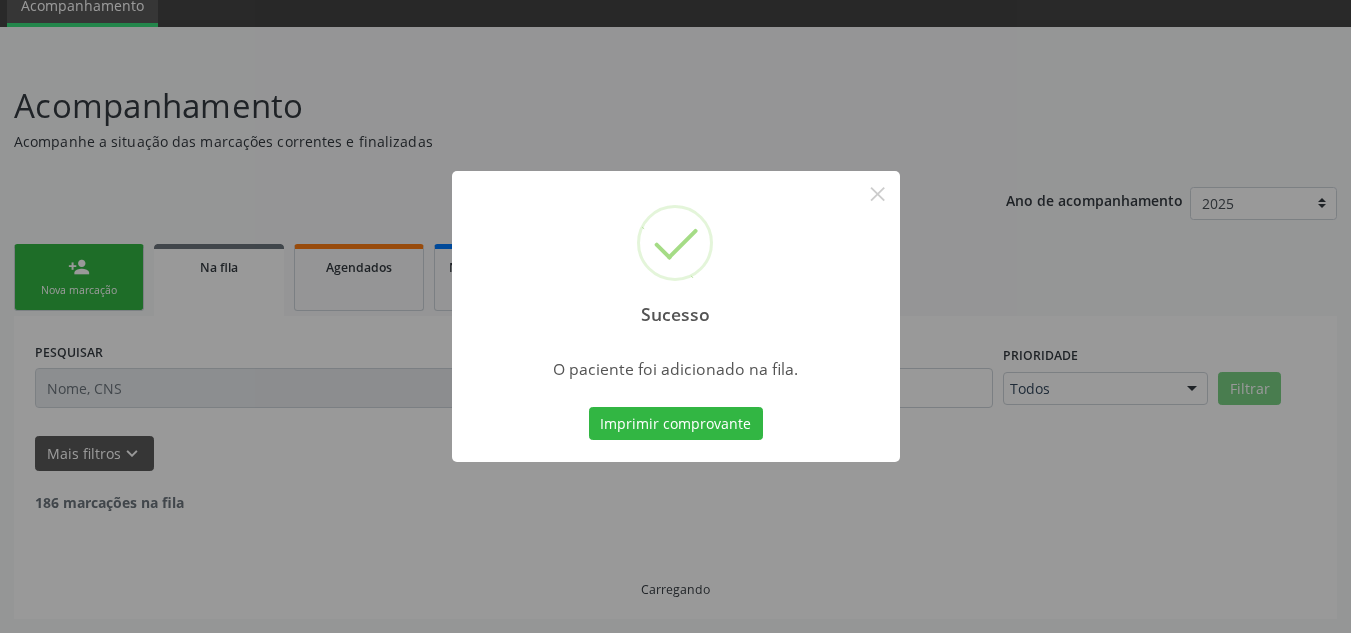 scroll, scrollTop: 62, scrollLeft: 0, axis: vertical 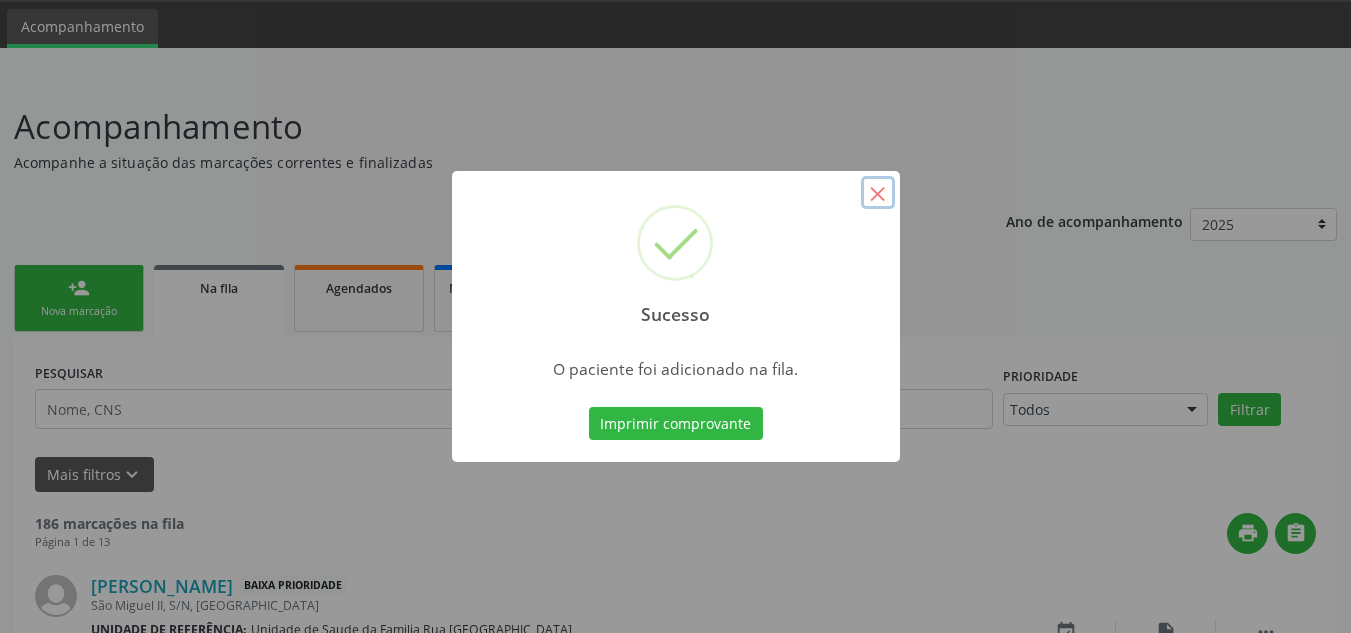 click on "×" at bounding box center [878, 193] 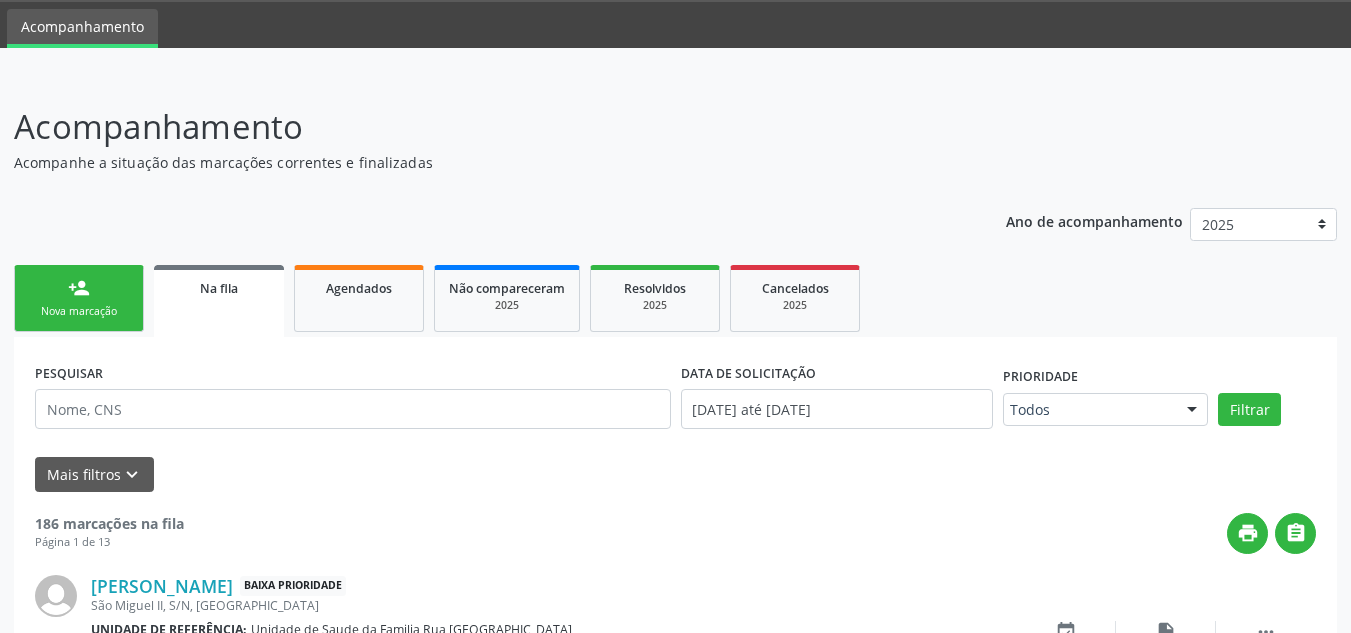 click on "Nova marcação" at bounding box center [79, 311] 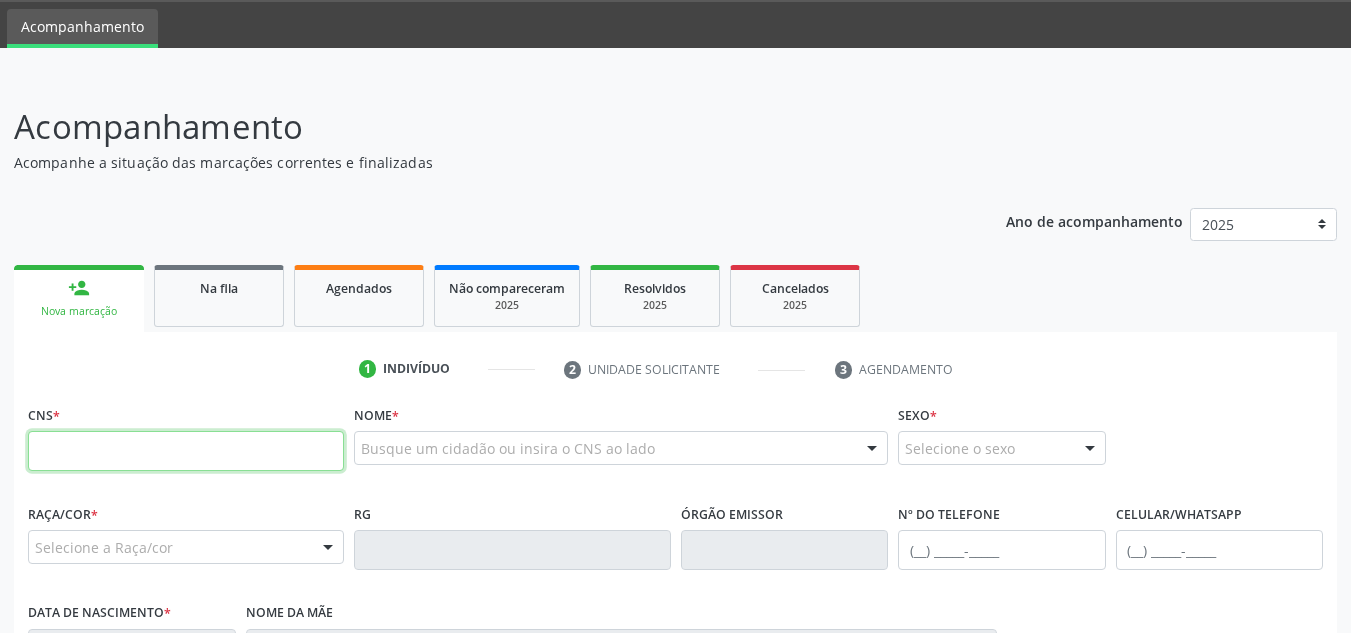 click at bounding box center (186, 451) 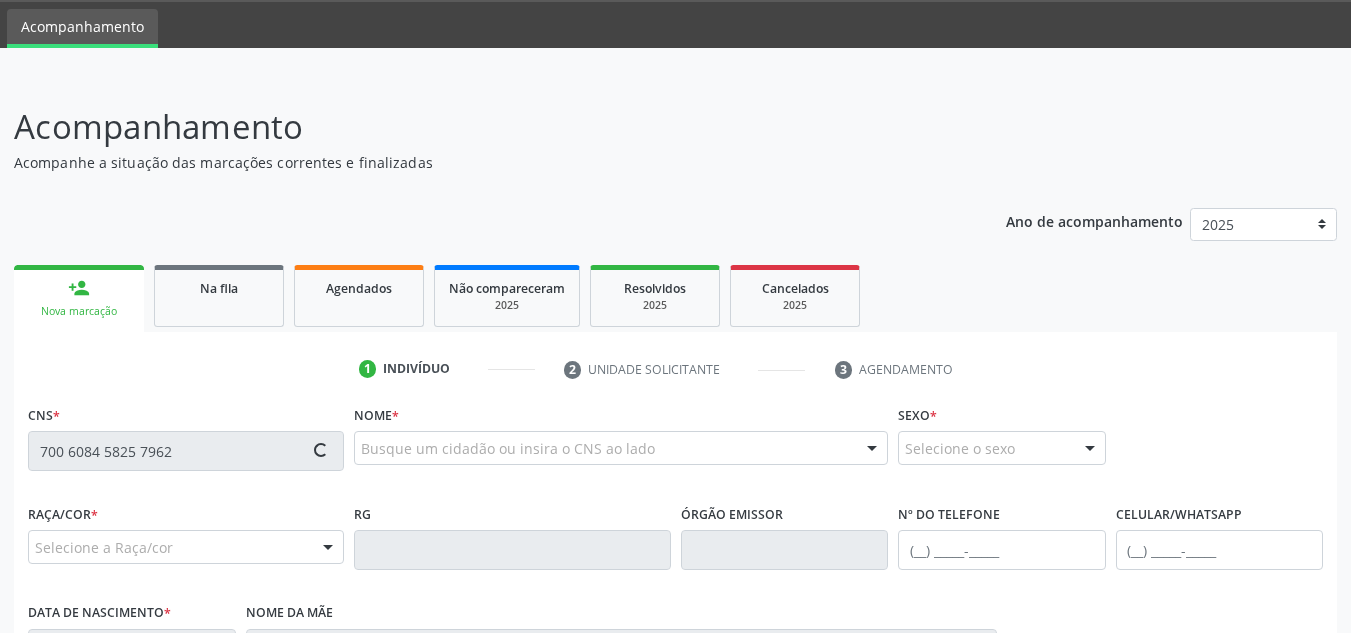 type on "700 6084 5825 7962" 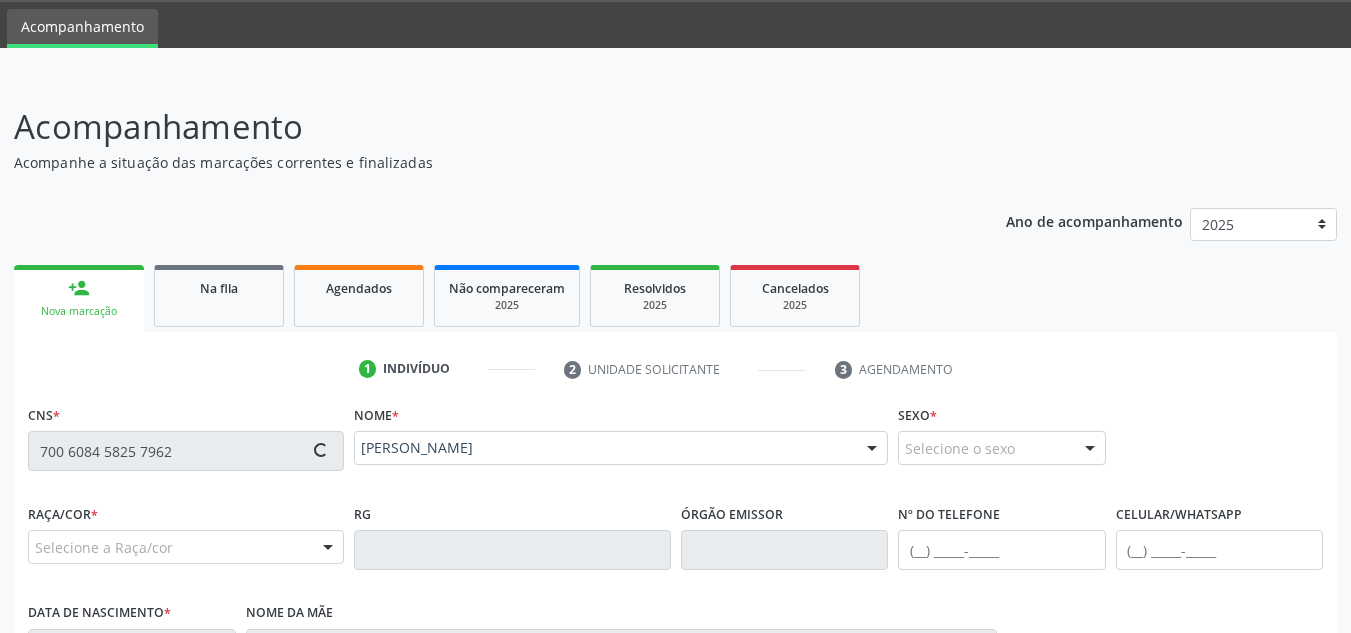 type on "[PHONE_NUMBER]" 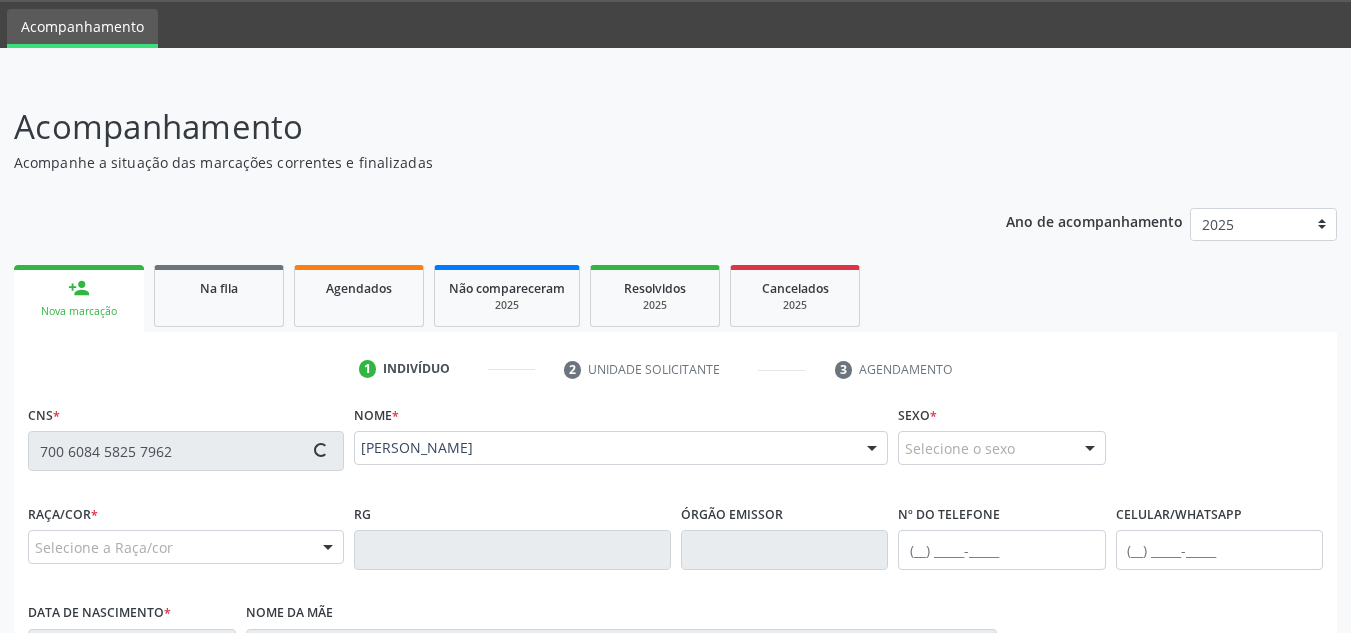 type on "[DATE]" 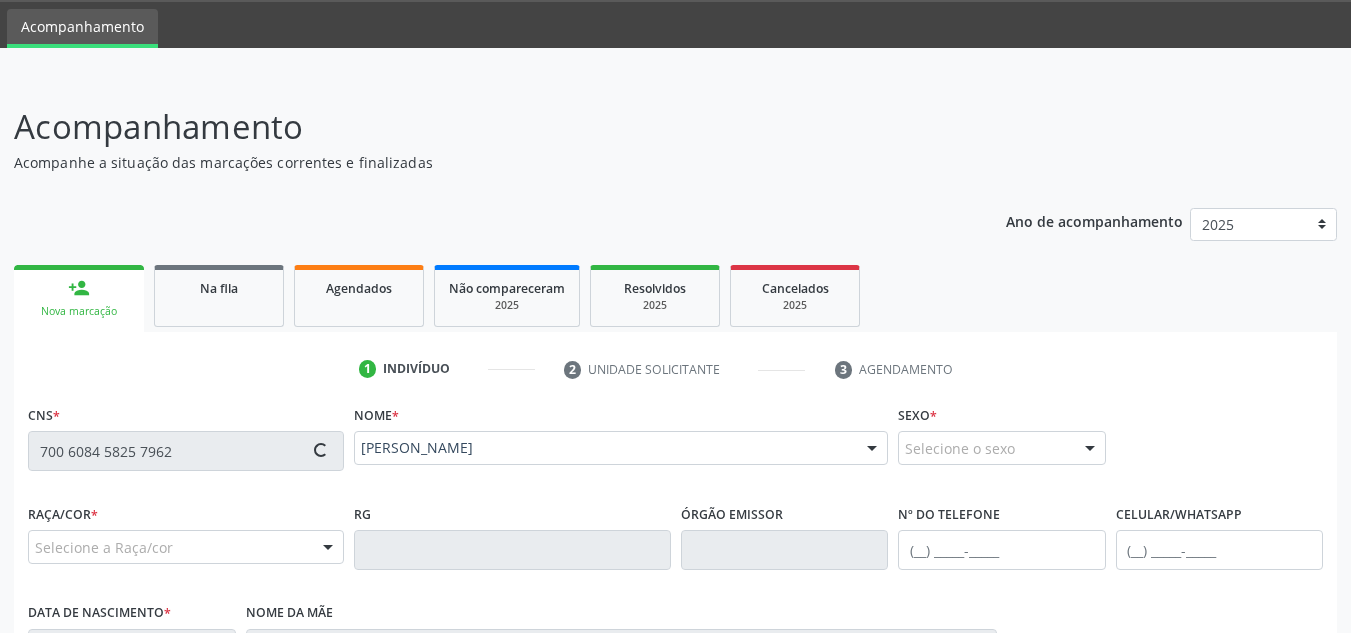 type on "S/N" 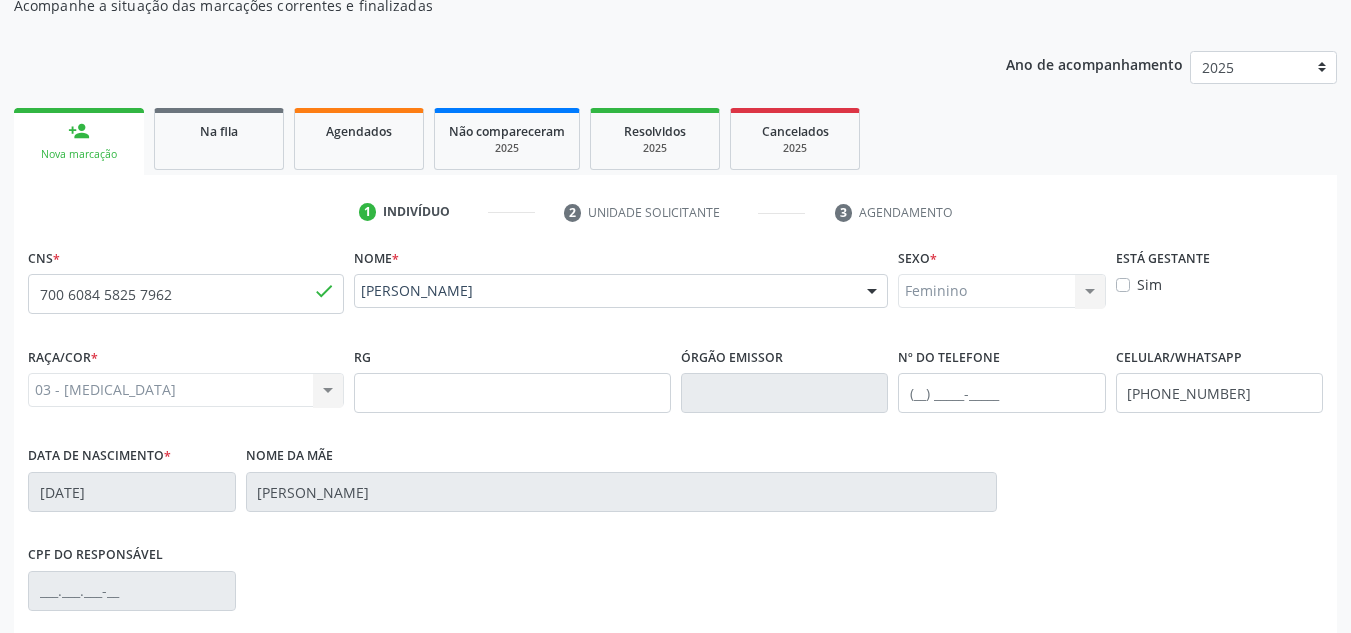 scroll, scrollTop: 222, scrollLeft: 0, axis: vertical 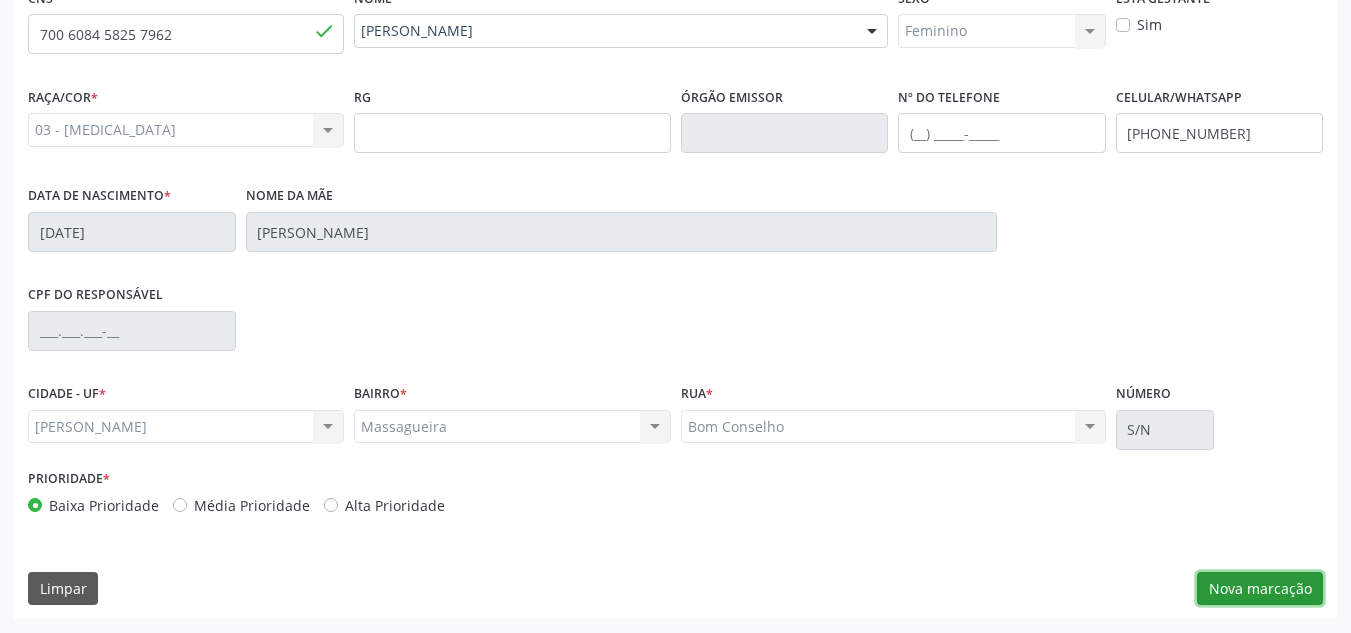 click on "Nova marcação" at bounding box center (1260, 589) 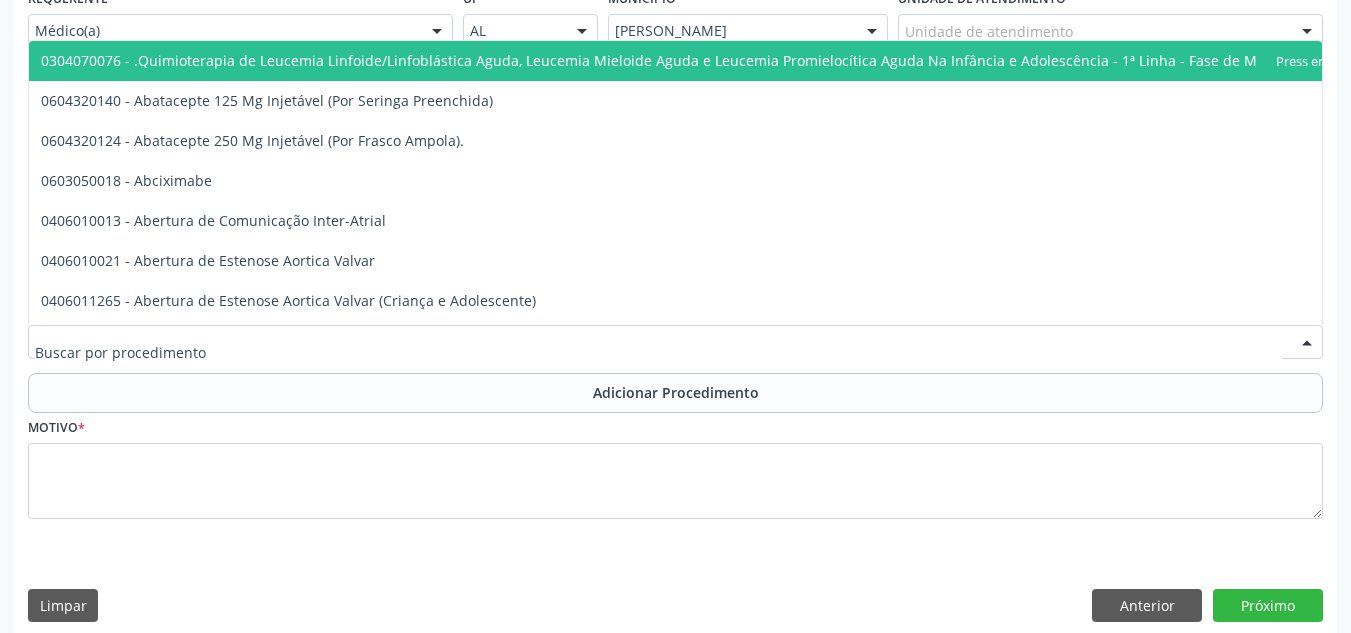 click at bounding box center [675, 342] 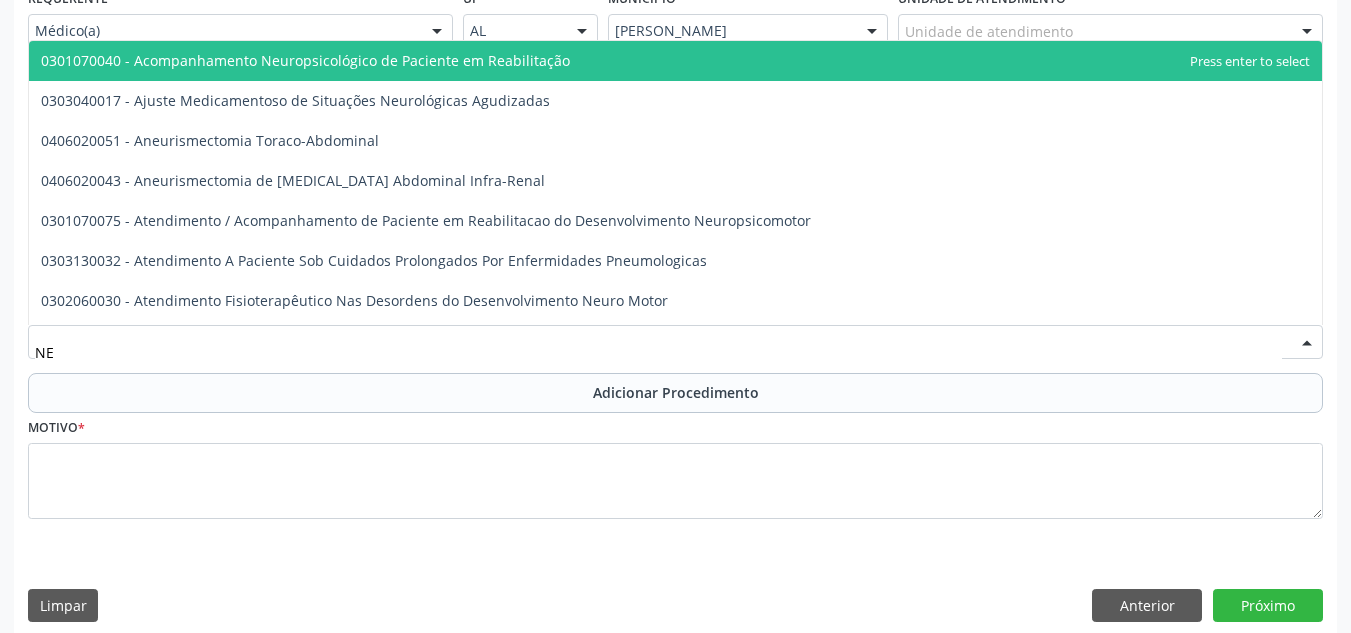 type on "N" 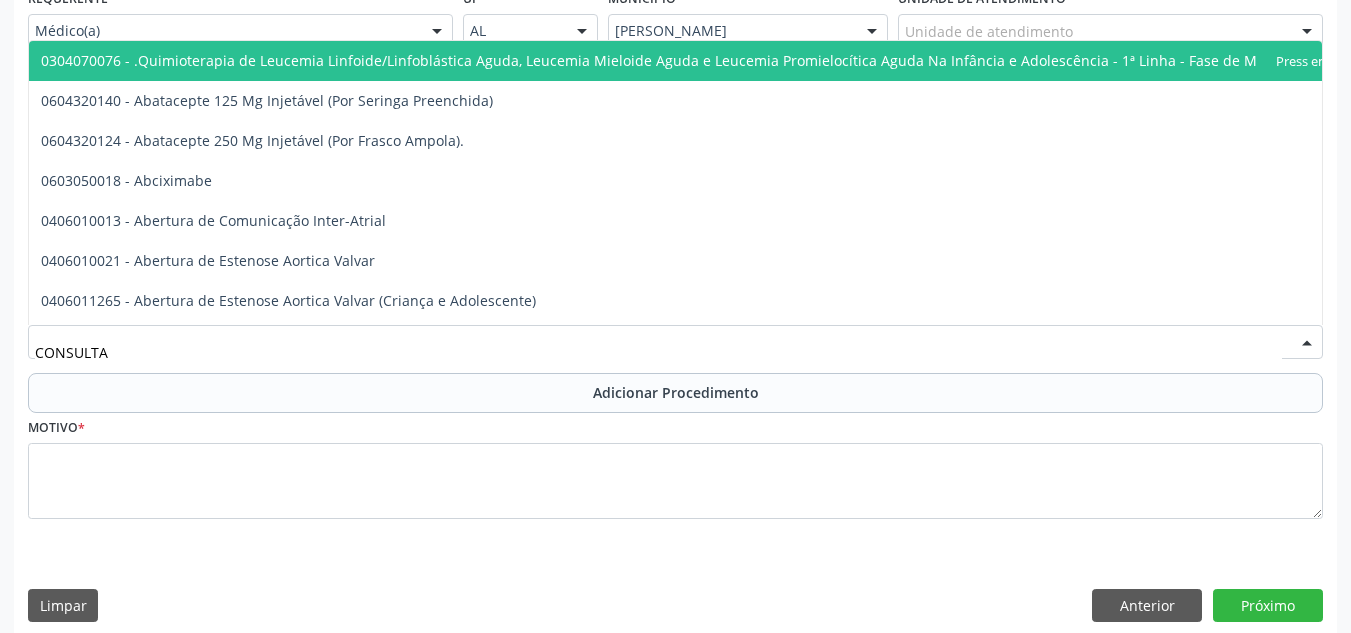 click on "CONSULTA" at bounding box center [658, 352] 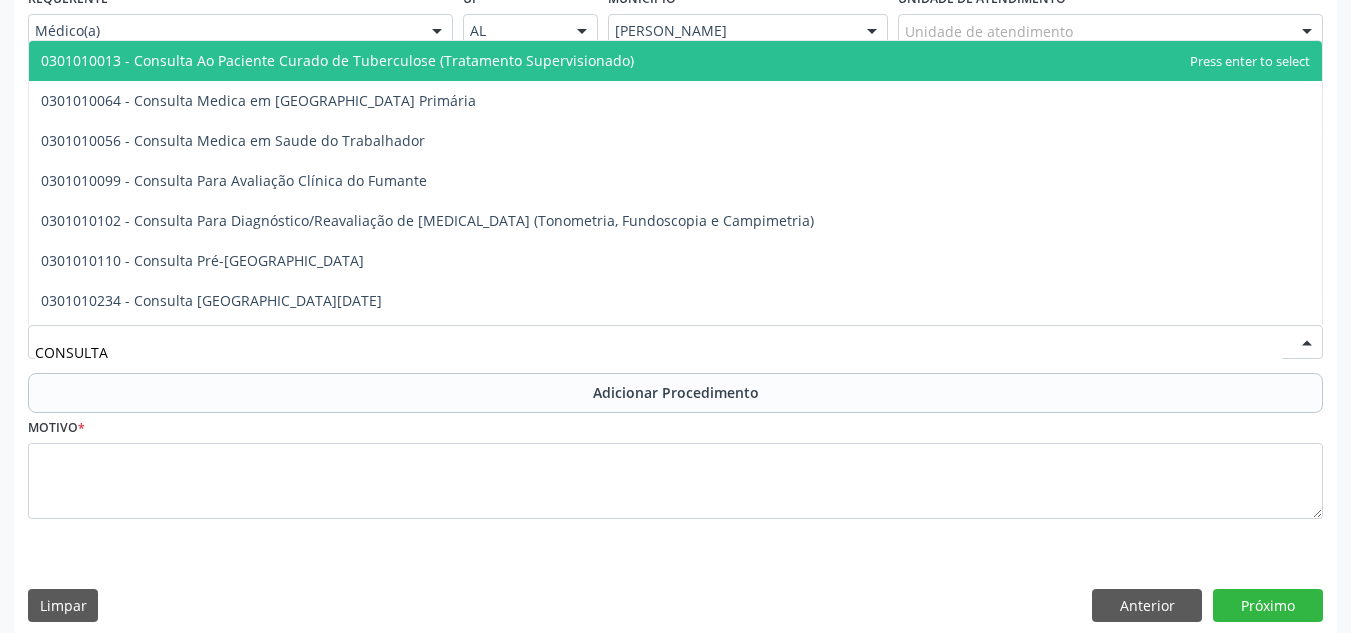 click on "CONSULTA" at bounding box center [658, 352] 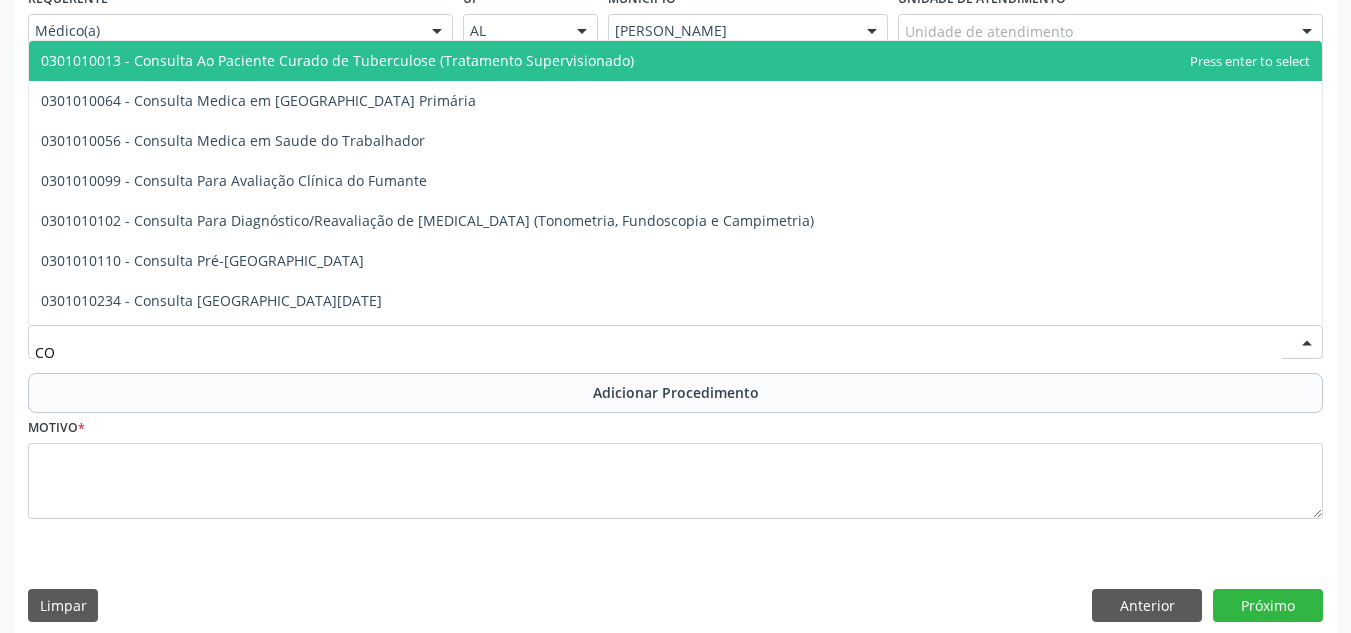 type on "C" 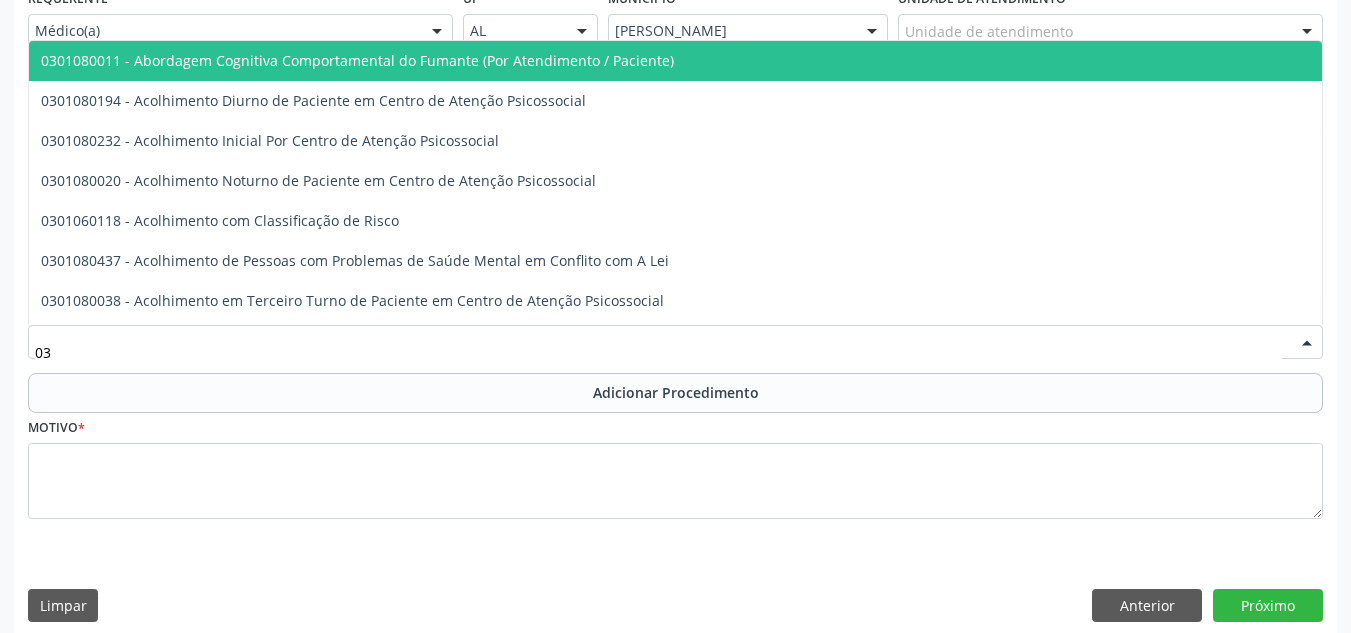 type on "0" 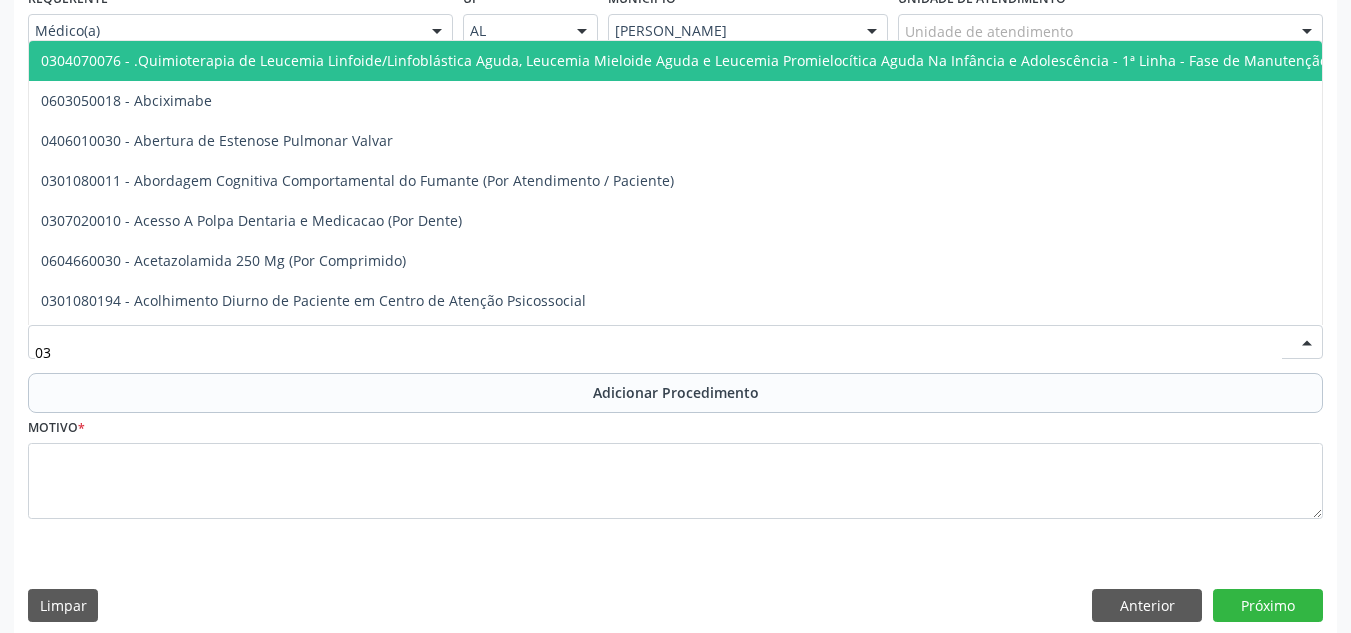 type on "0" 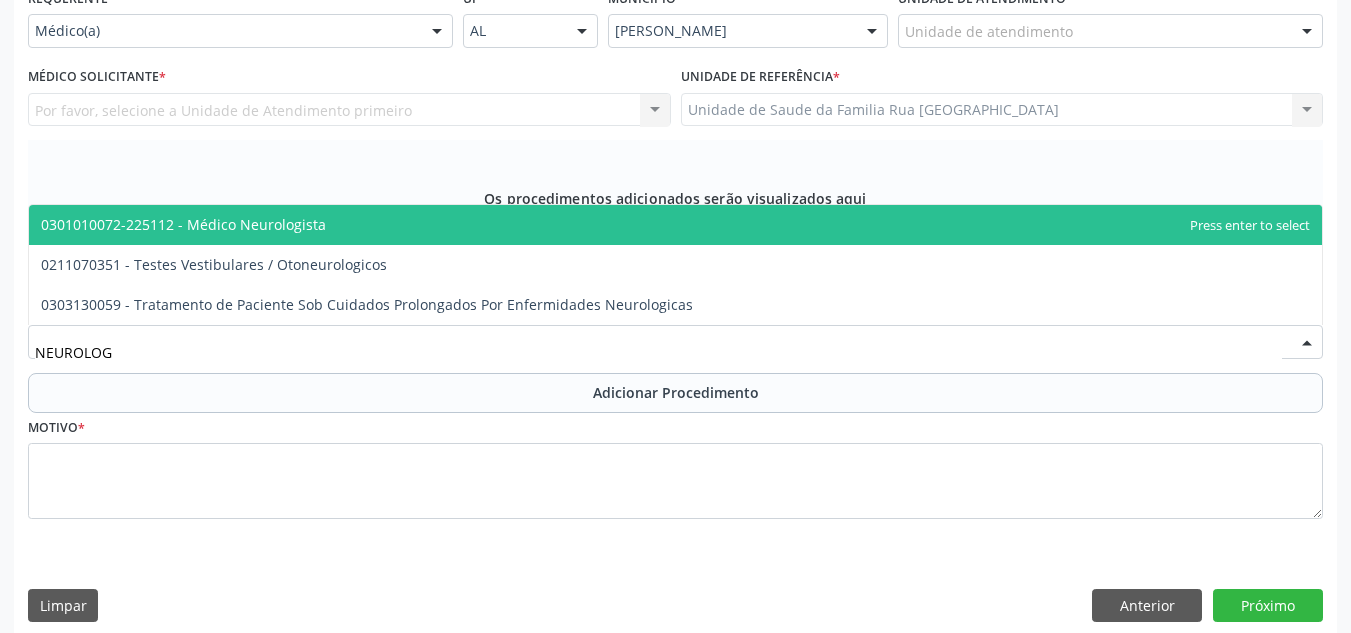 type on "NEUROLOGI" 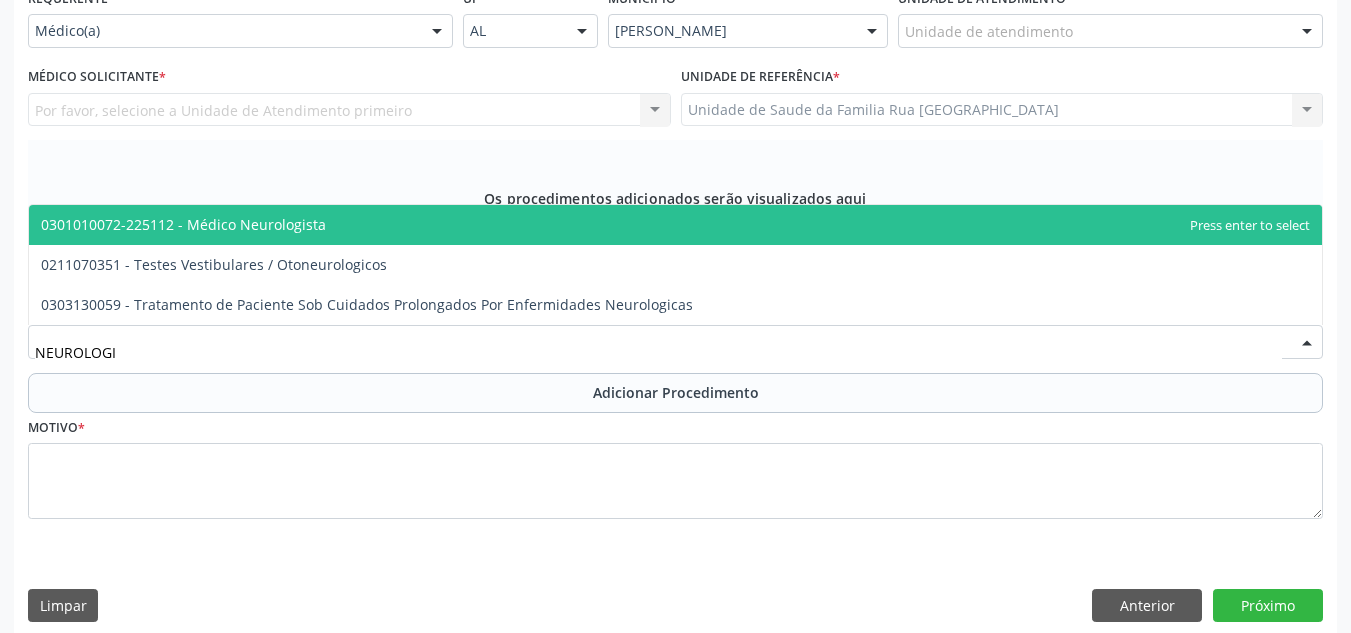 click on "0301010072-225112 - Médico Neurologista" at bounding box center [675, 225] 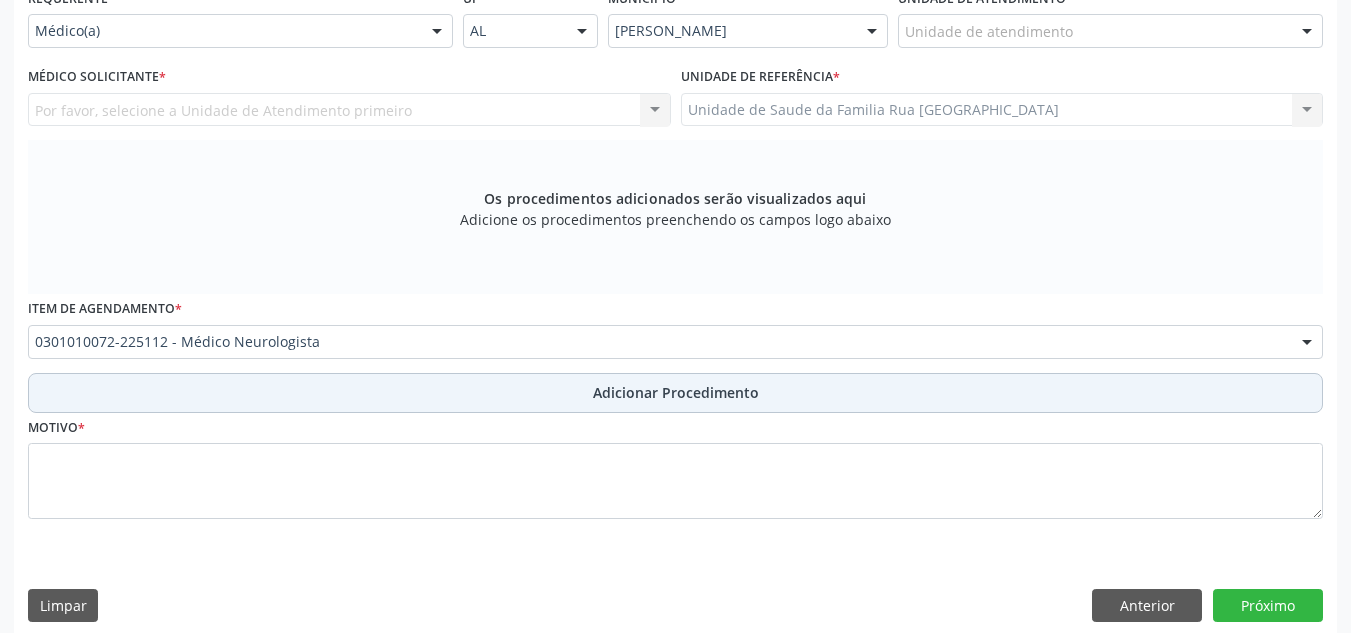 click on "Adicionar Procedimento" at bounding box center [676, 392] 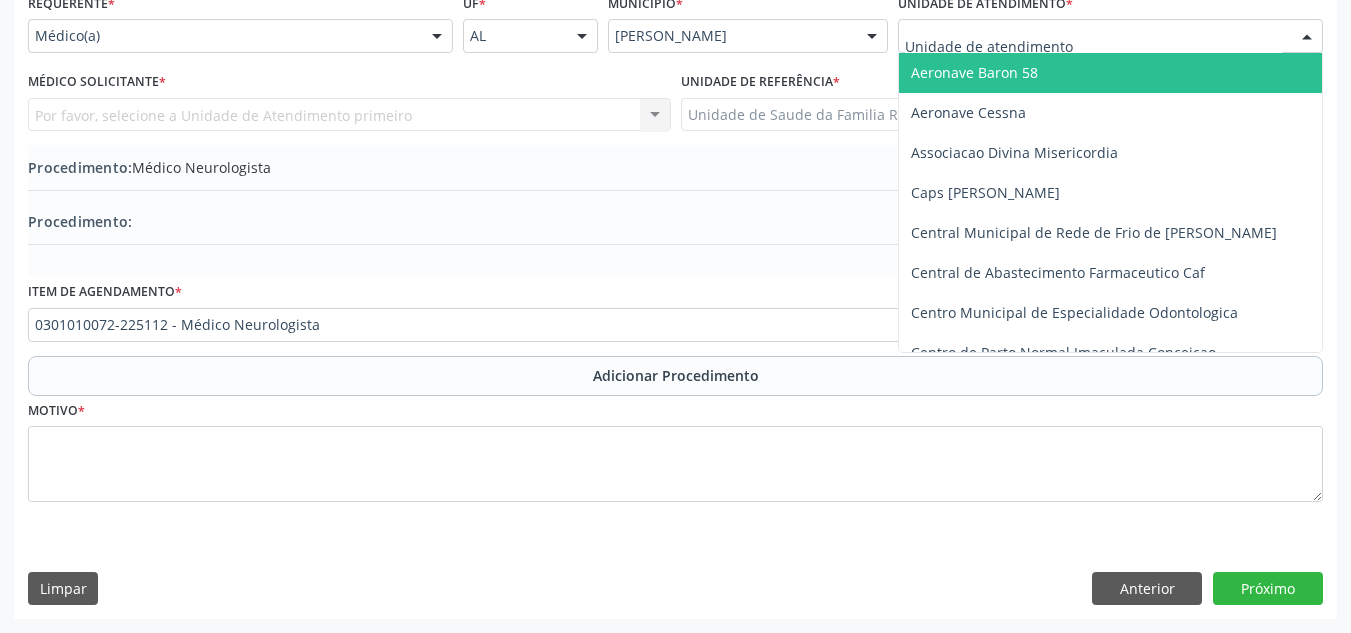 click at bounding box center (1110, 36) 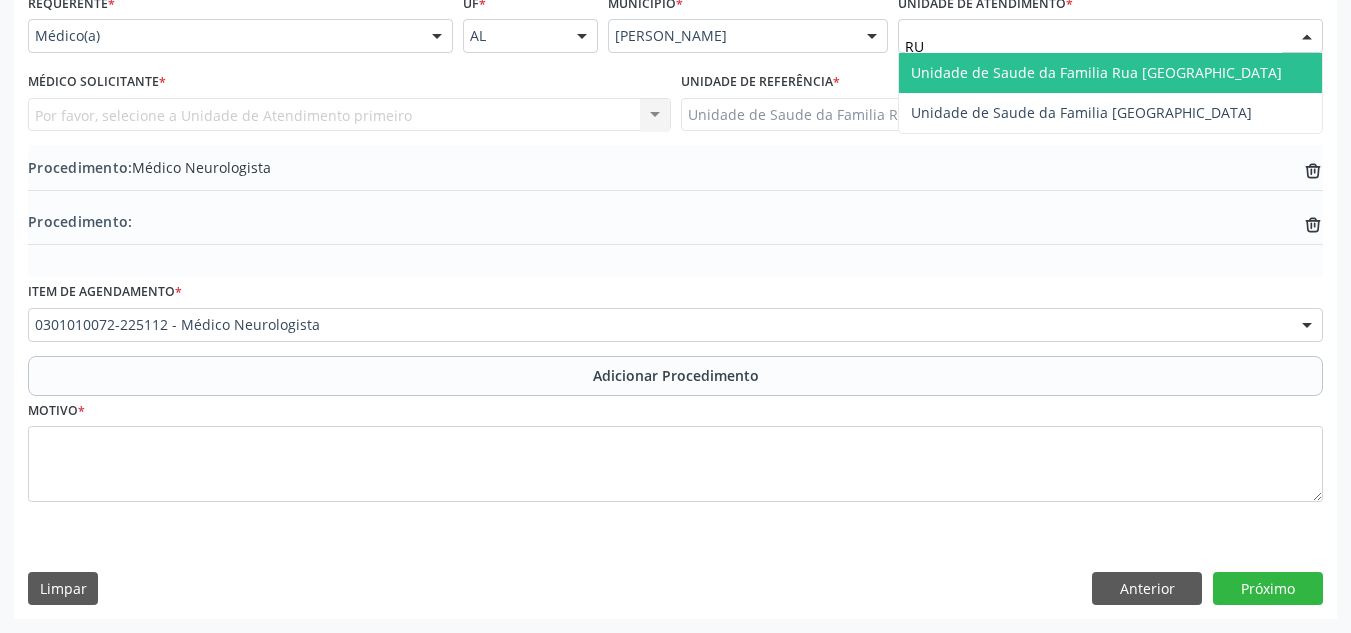 type on "RUA" 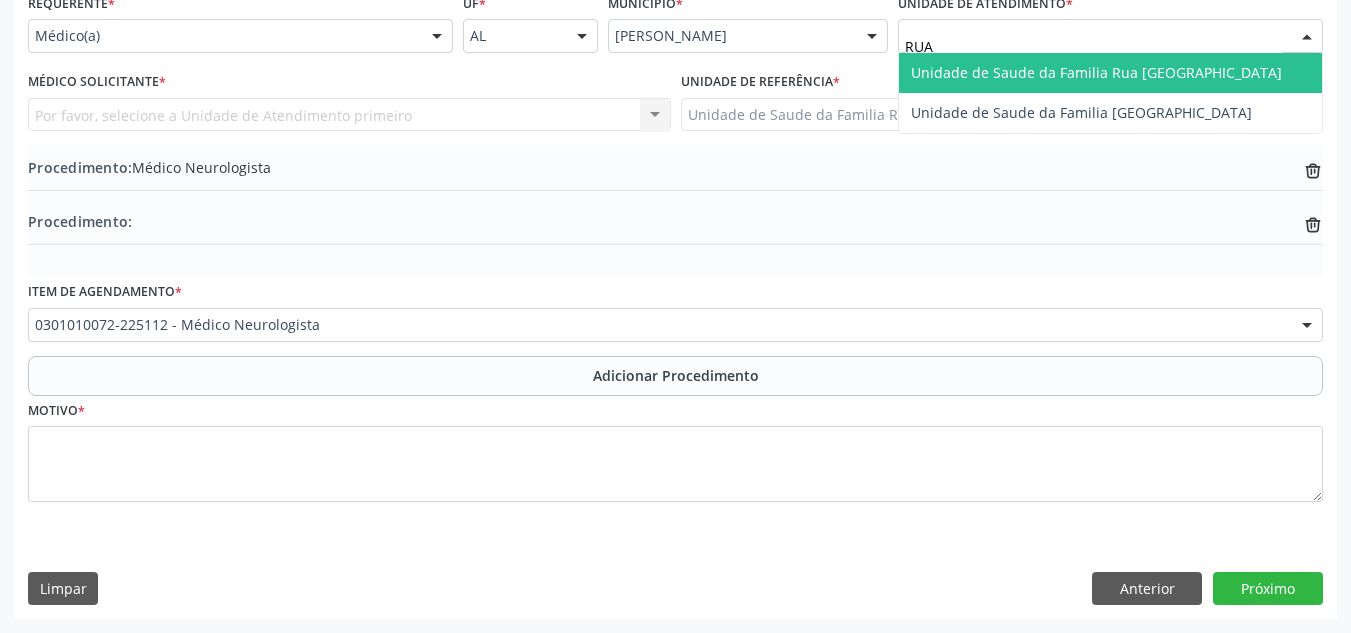 click on "Unidade de Saude da Familia Rua [GEOGRAPHIC_DATA]" at bounding box center (1096, 72) 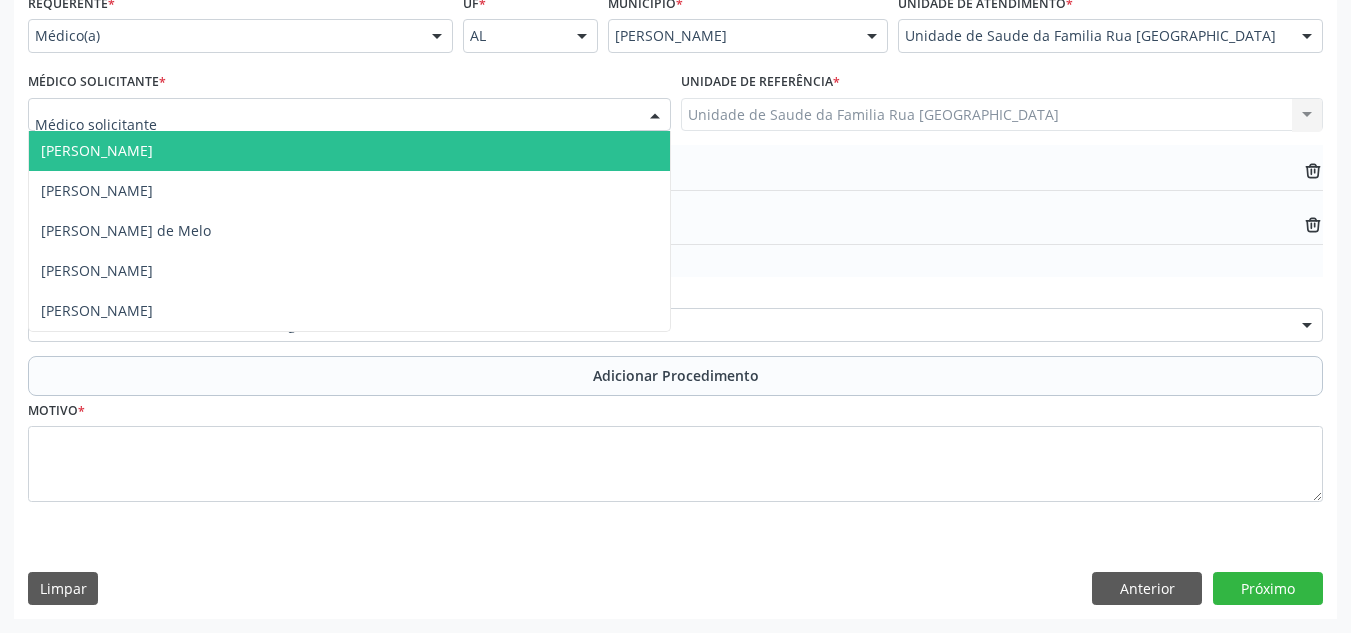 click at bounding box center (349, 115) 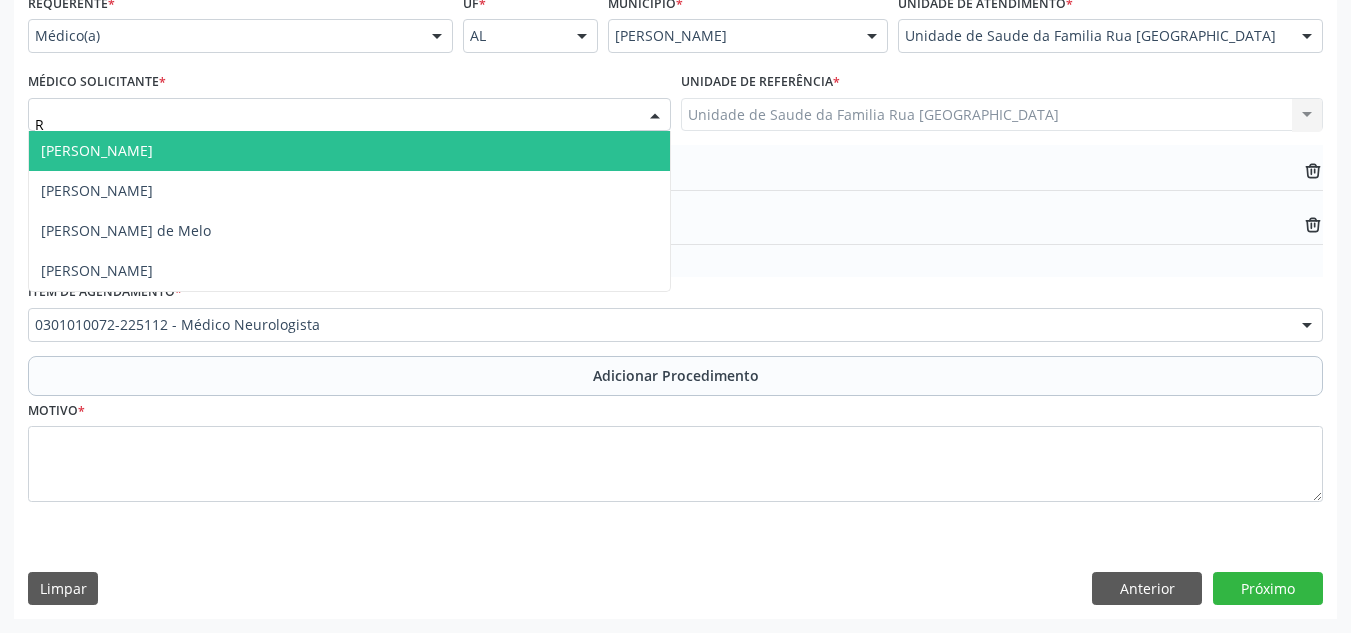 type on "RO" 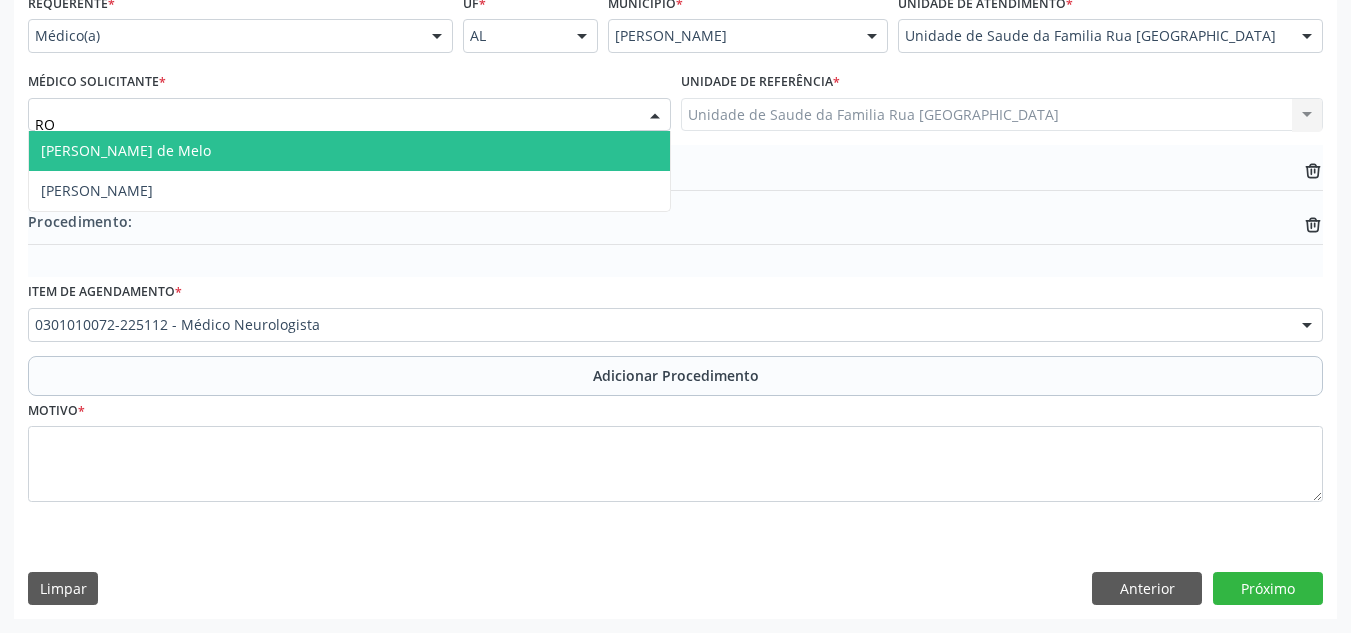 click on "[PERSON_NAME] de Melo" at bounding box center [349, 151] 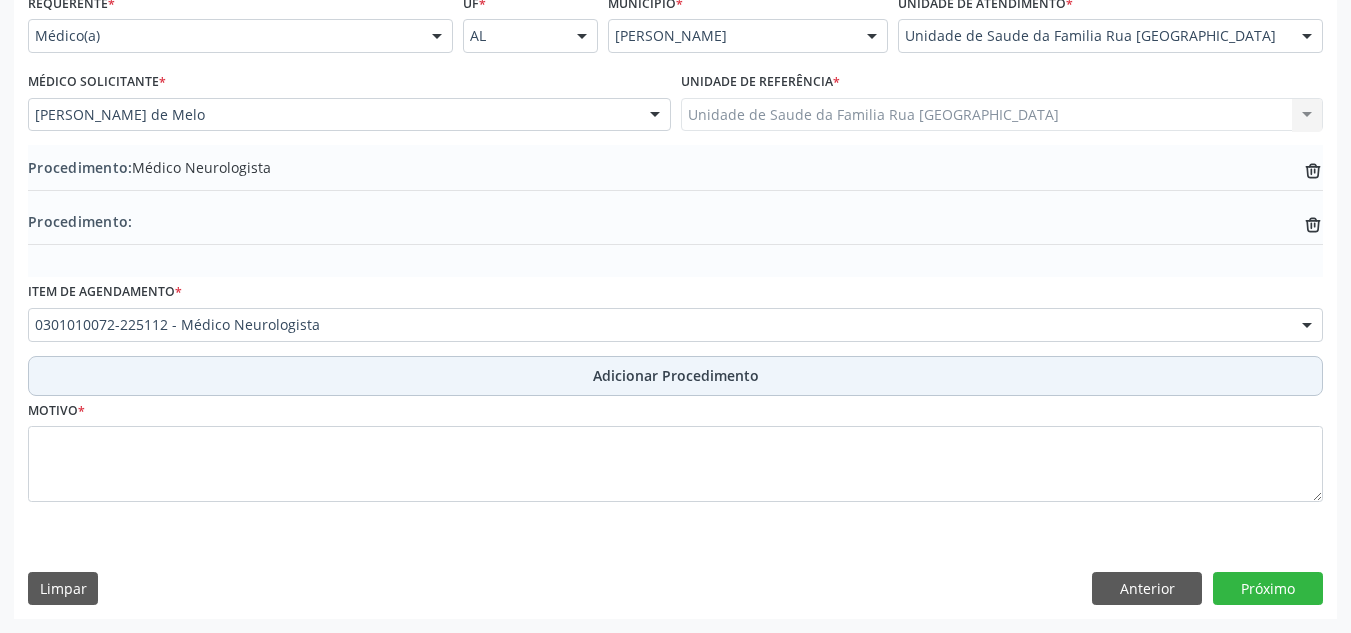 click on "Adicionar Procedimento" at bounding box center [676, 375] 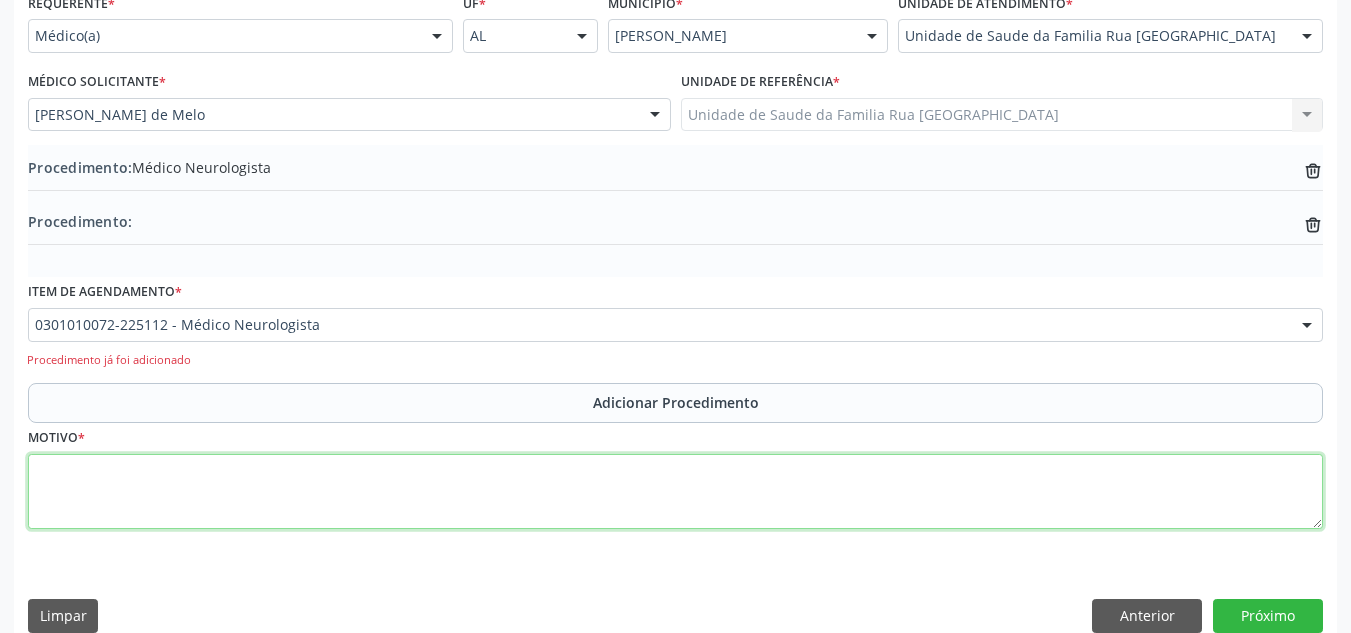 click at bounding box center (675, 492) 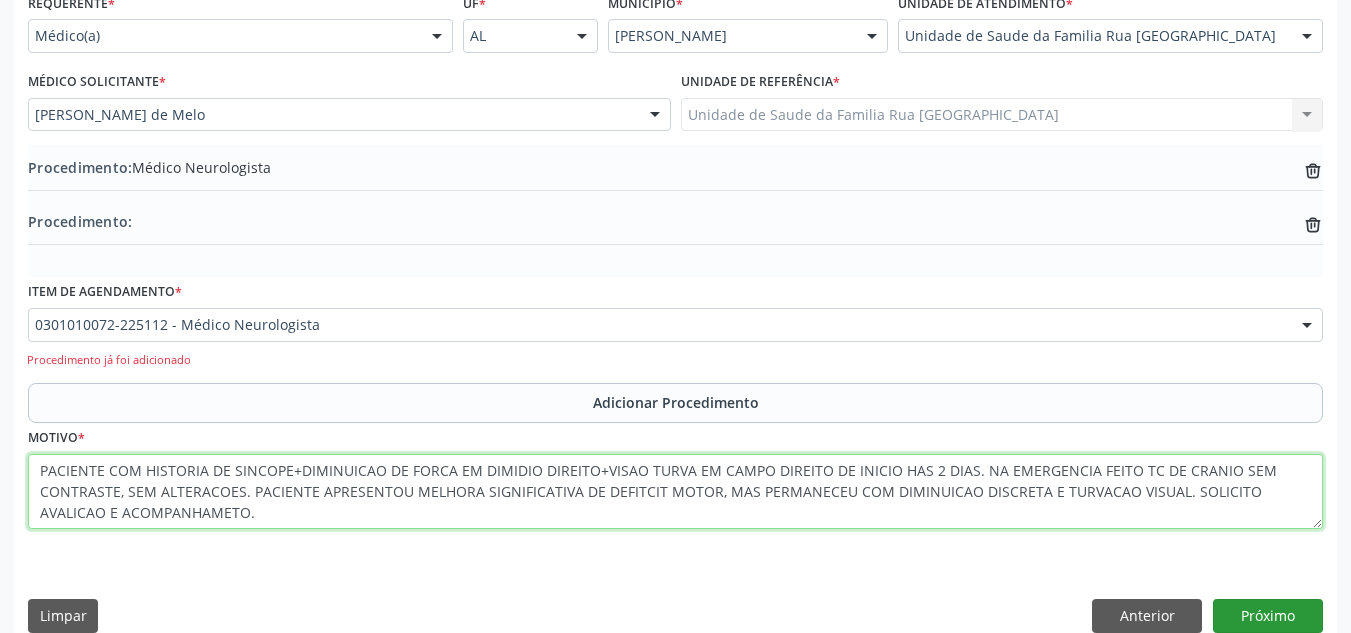 type on "PACIENTE COM HISTORIA DE SINCOPE+DIMINUICAO DE FORCA EM DIMIDIO DIREITO+VISAO TURVA EM CAMPO DIREITO DE INICIO HAS 2 DIAS. NA EMERGENCIA FEITO TC DE CRANIO SEM CONTRASTE, SEM ALTERACOES. PACIENTE APRESENTOU MELHORA SIGNIFICATIVA DE DEFITCIT MOTOR, MAS PERMANECEU COM DIMINUICAO DISCRETA E TURVACAO VISUAL. SOLICITO AVALICAO E ACOMPANHAMETO." 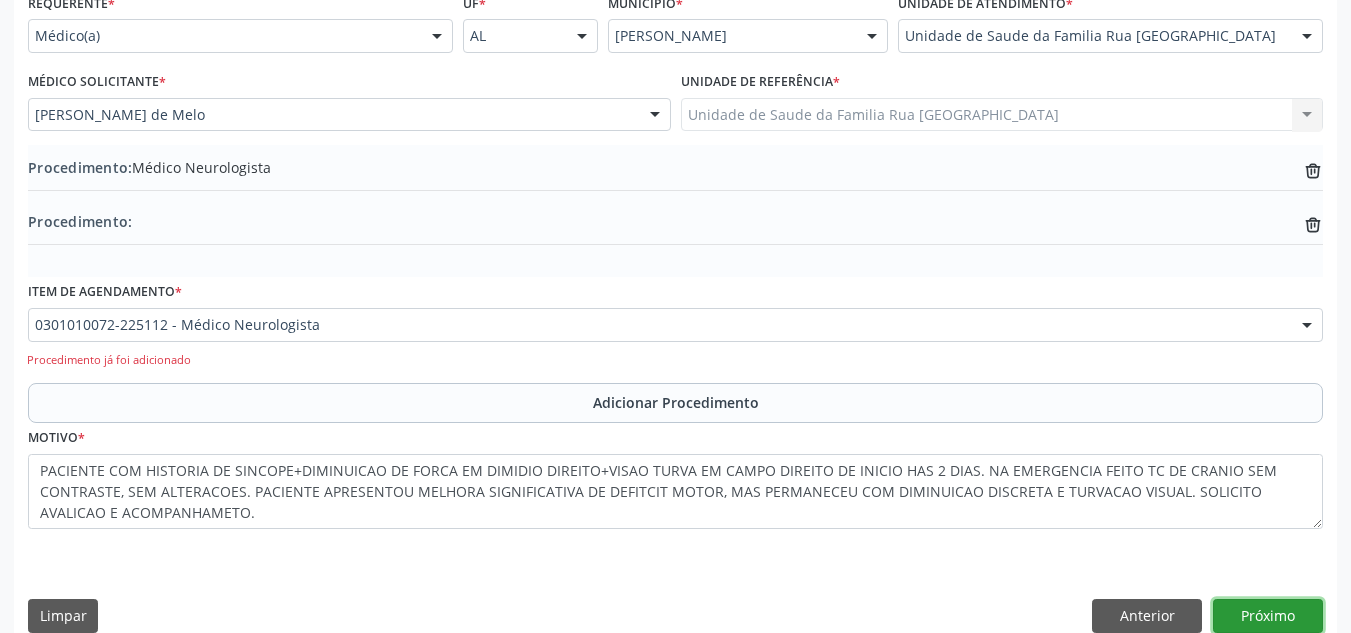 click on "Próximo" at bounding box center [1268, 616] 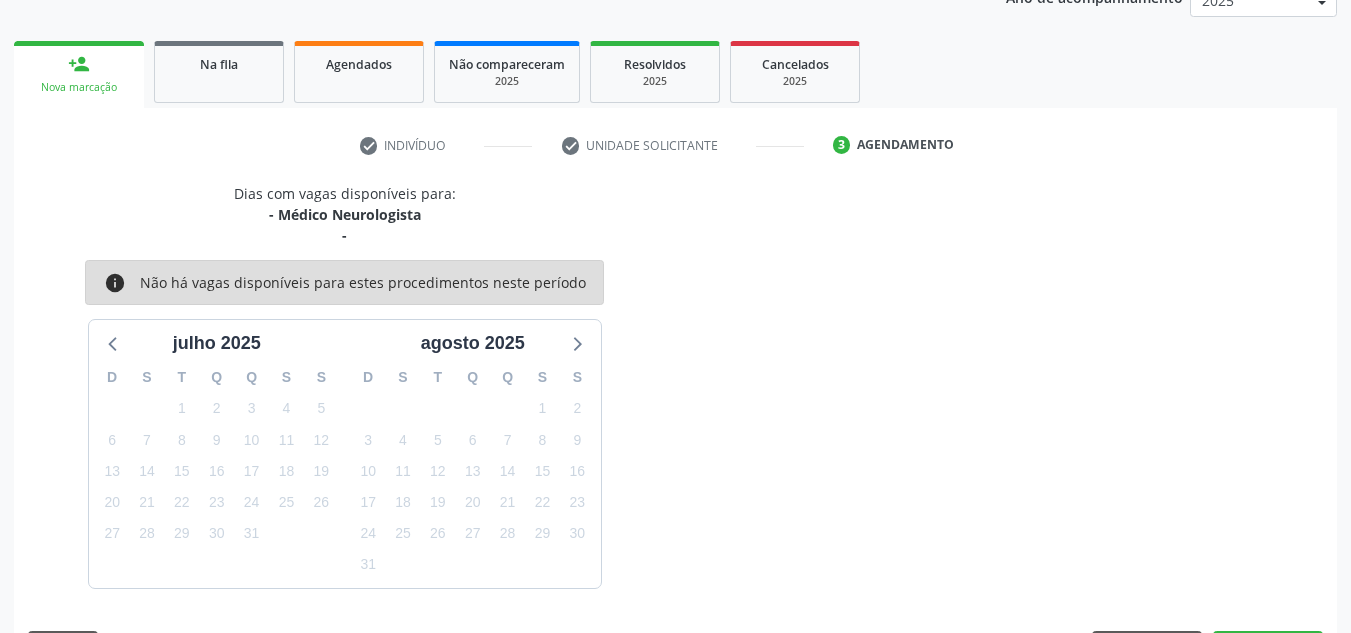 scroll, scrollTop: 345, scrollLeft: 0, axis: vertical 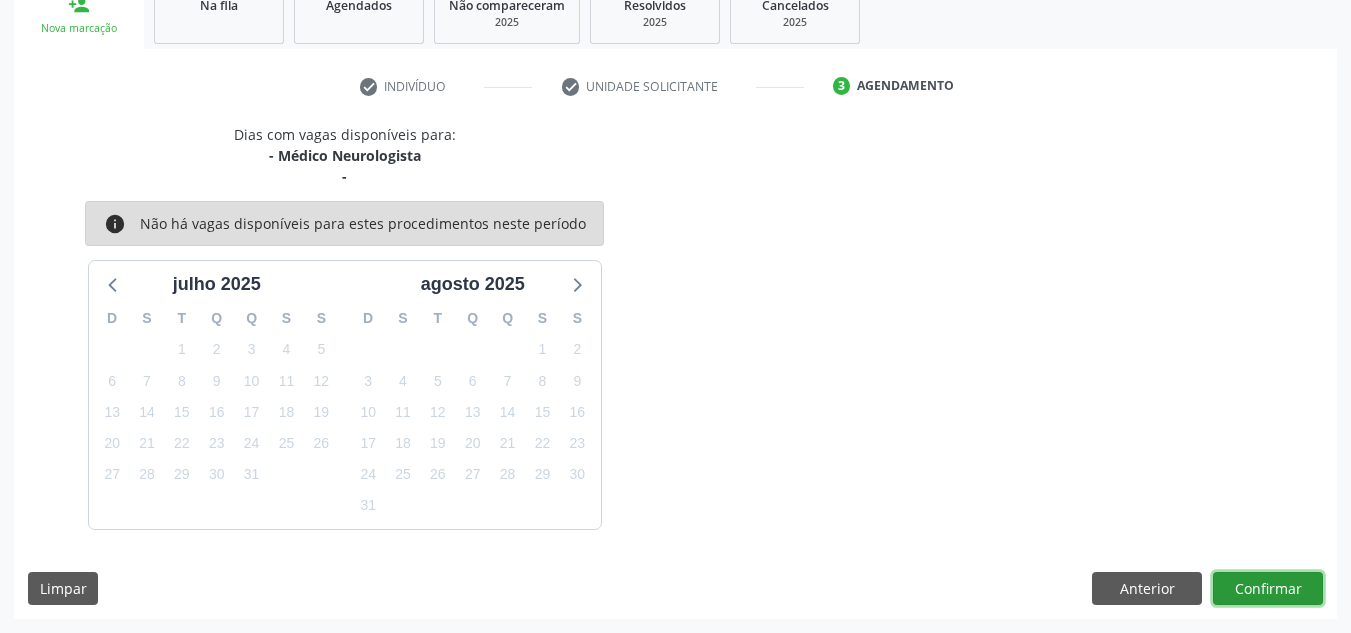click on "Confirmar" at bounding box center [1268, 589] 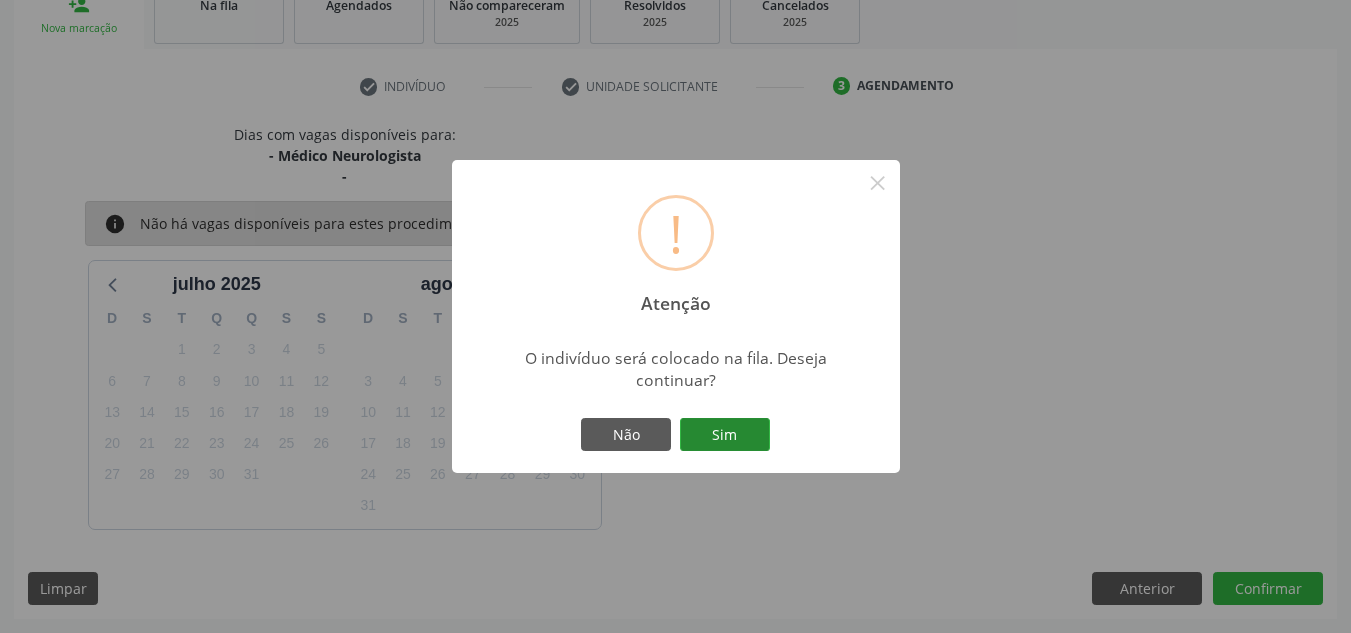 click on "Sim" at bounding box center [725, 435] 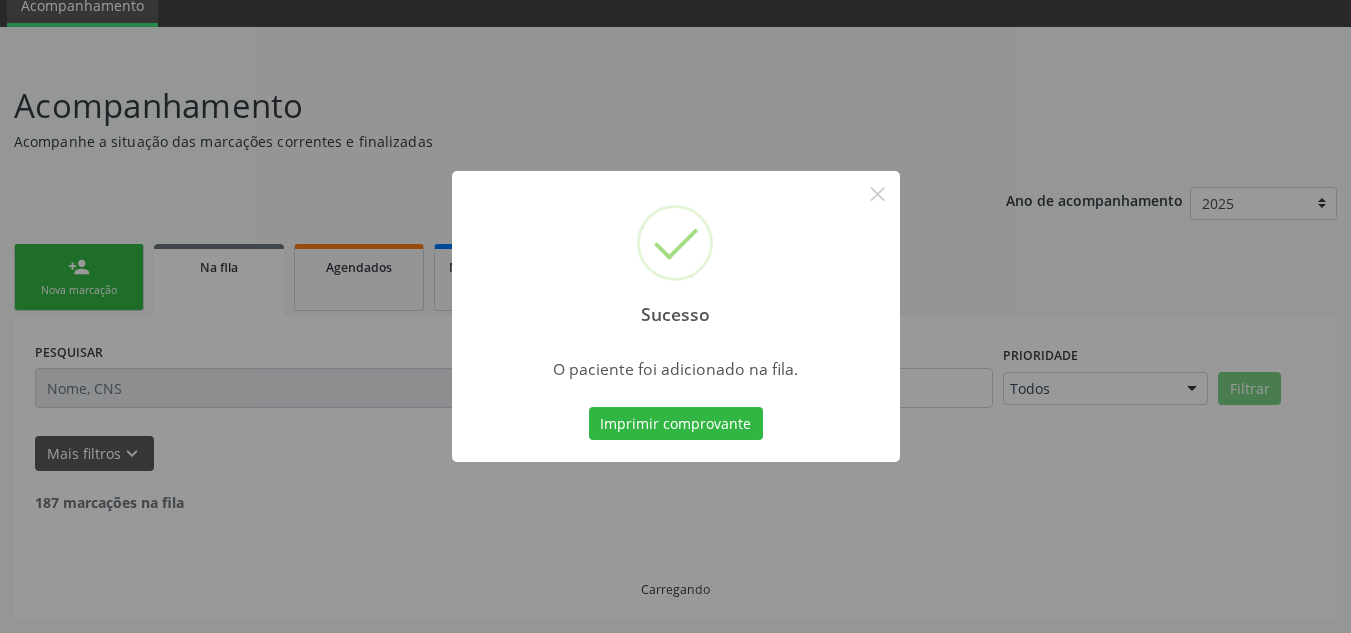 scroll, scrollTop: 62, scrollLeft: 0, axis: vertical 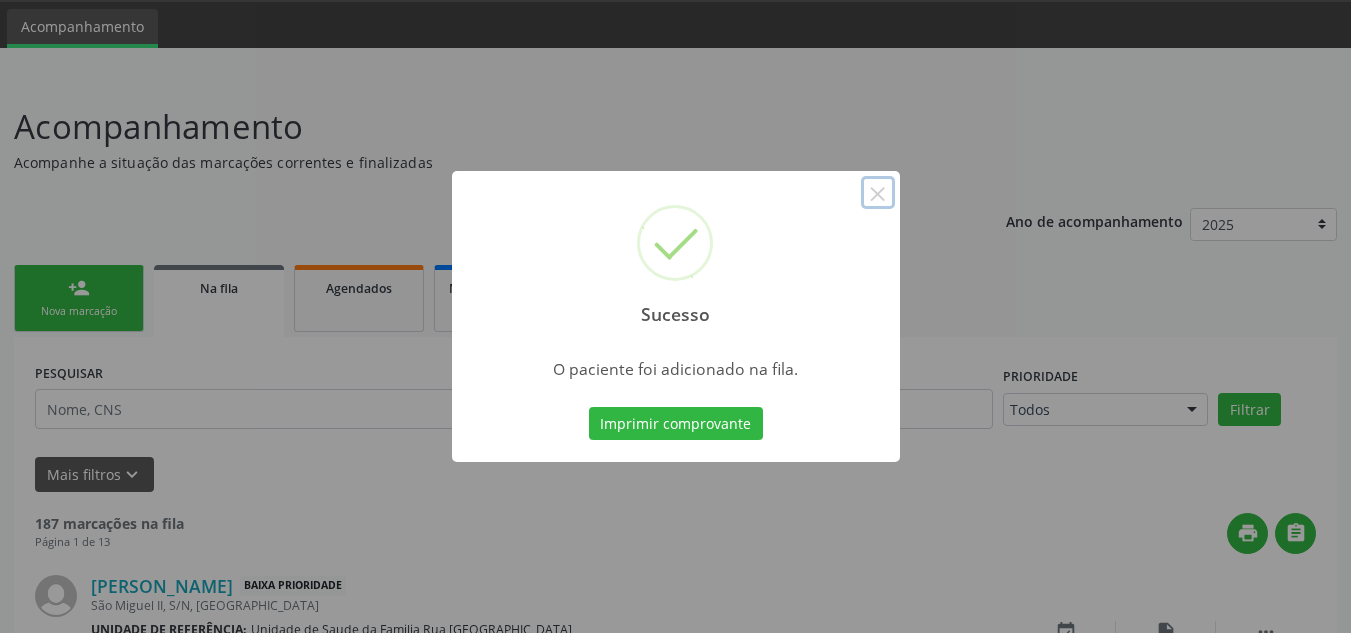 click on "×" at bounding box center [878, 193] 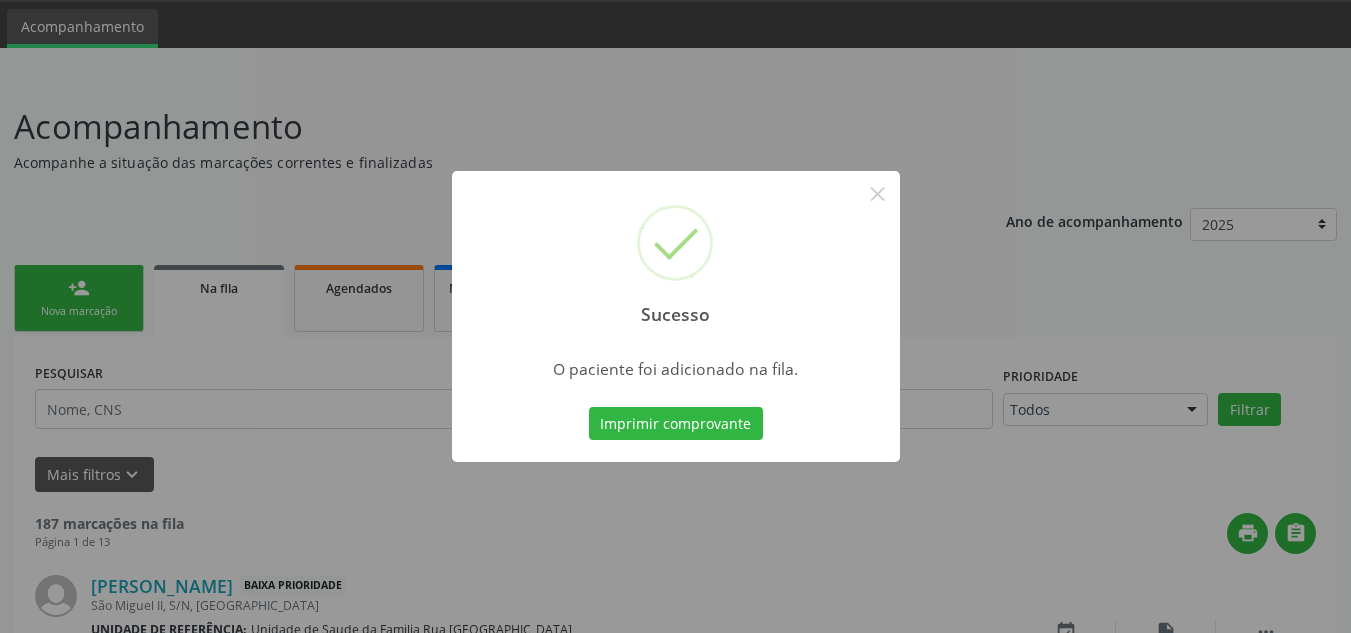 click on "Sucesso × O paciente foi adicionado na fila. Imprimir comprovante Cancel" at bounding box center (675, 316) 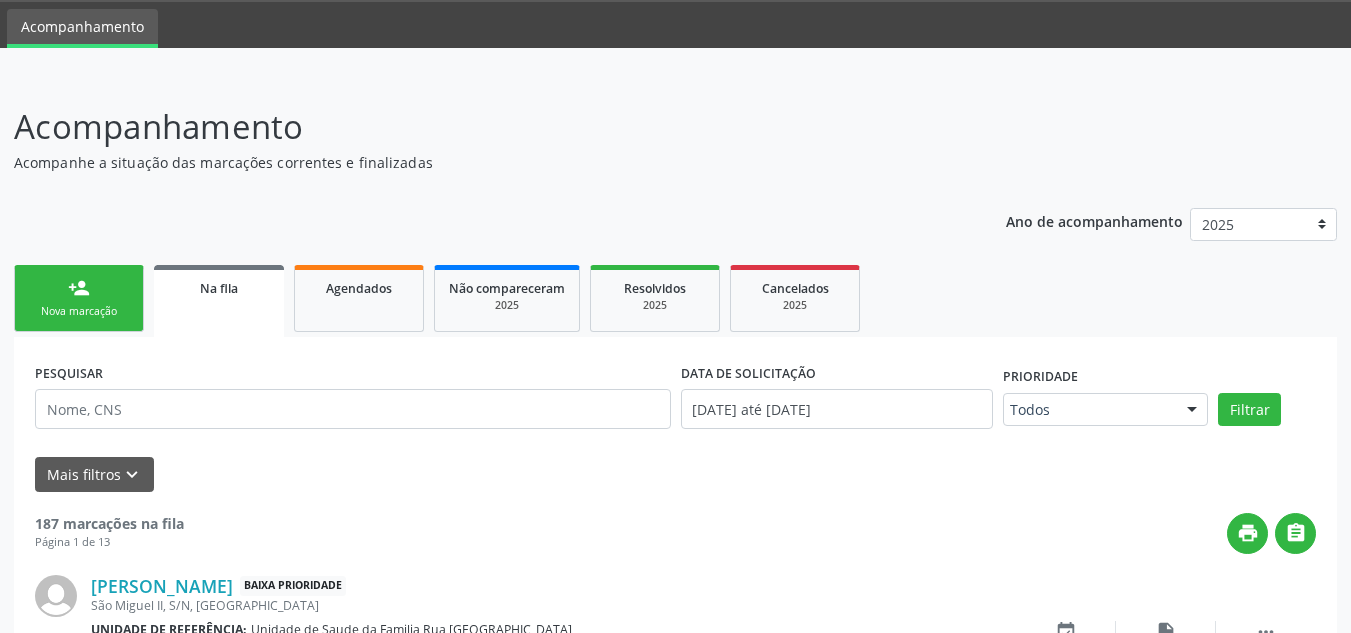 click on "Nova marcação" at bounding box center (79, 311) 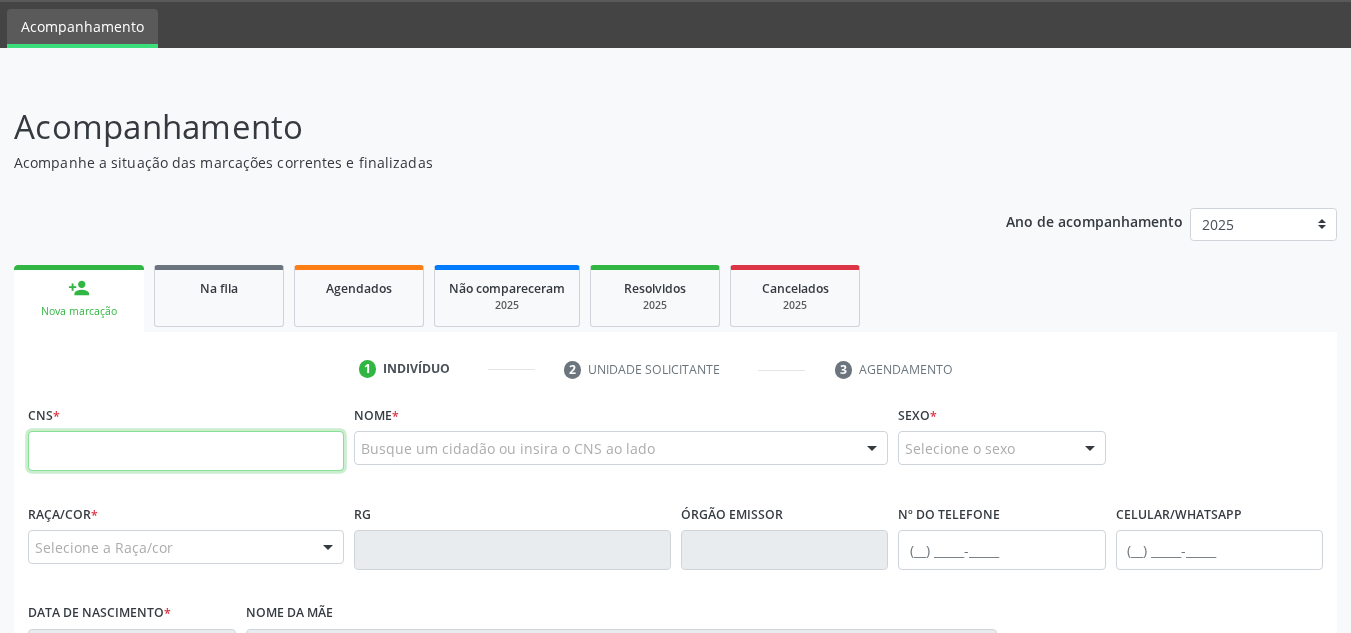 click at bounding box center [186, 451] 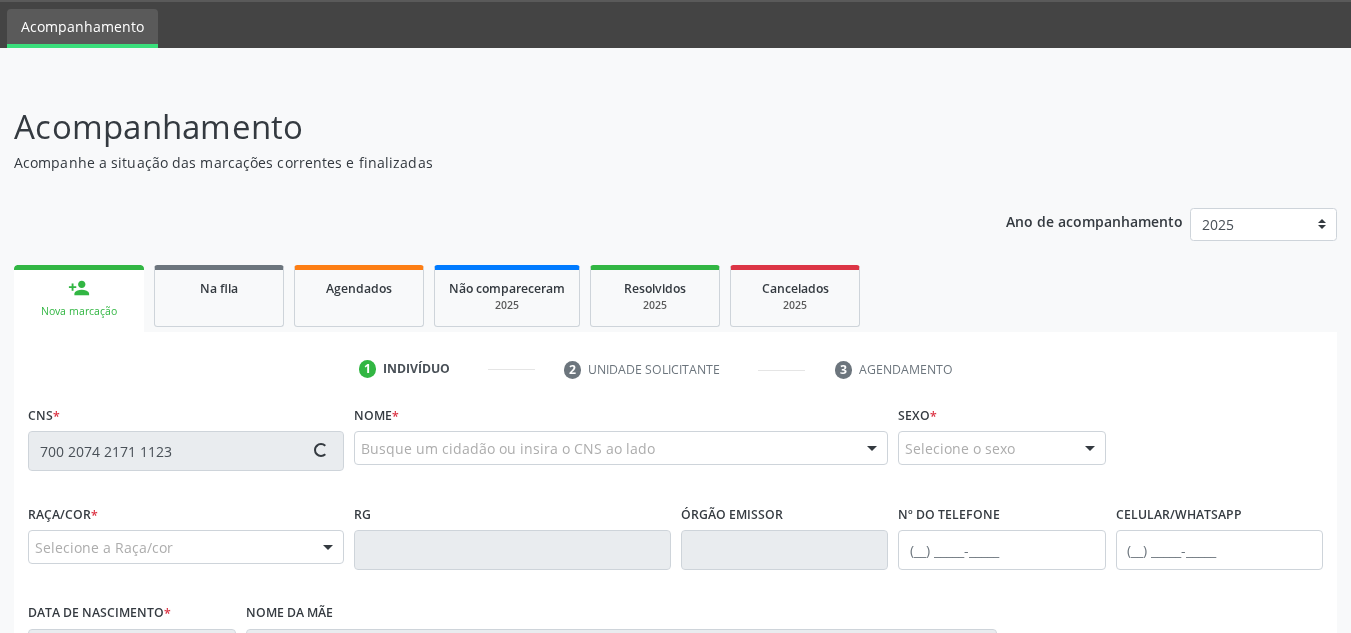 type on "700 2074 2171 1123" 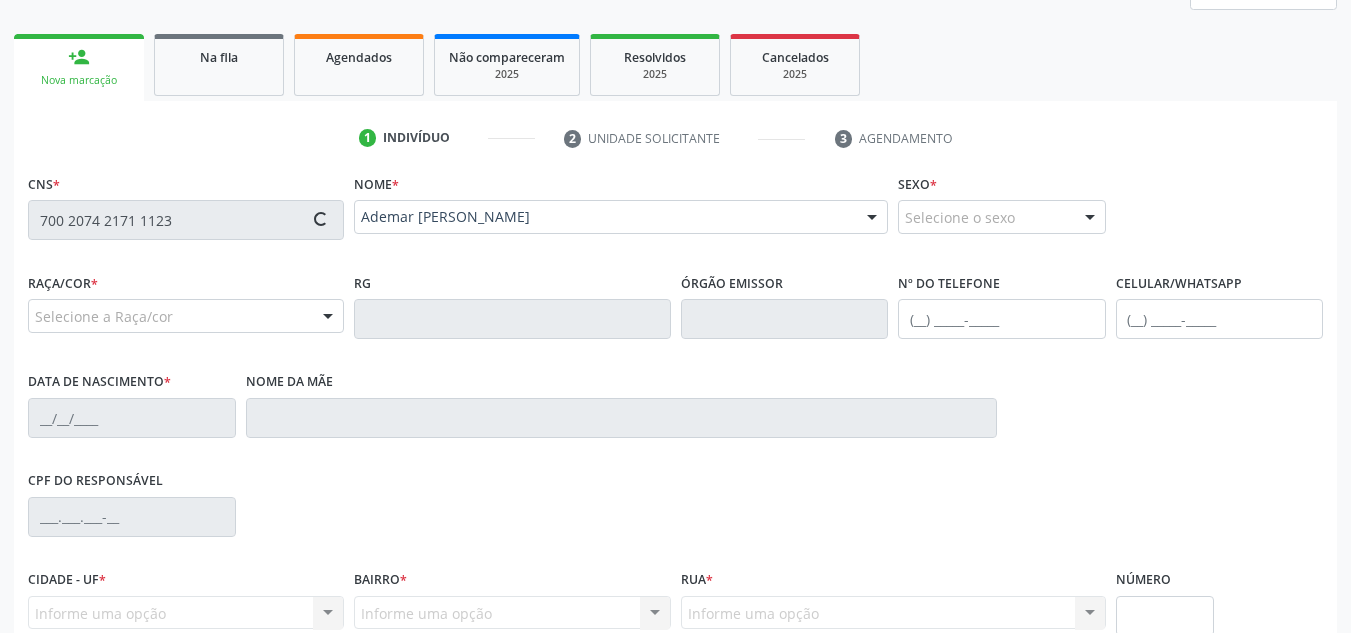scroll, scrollTop: 362, scrollLeft: 0, axis: vertical 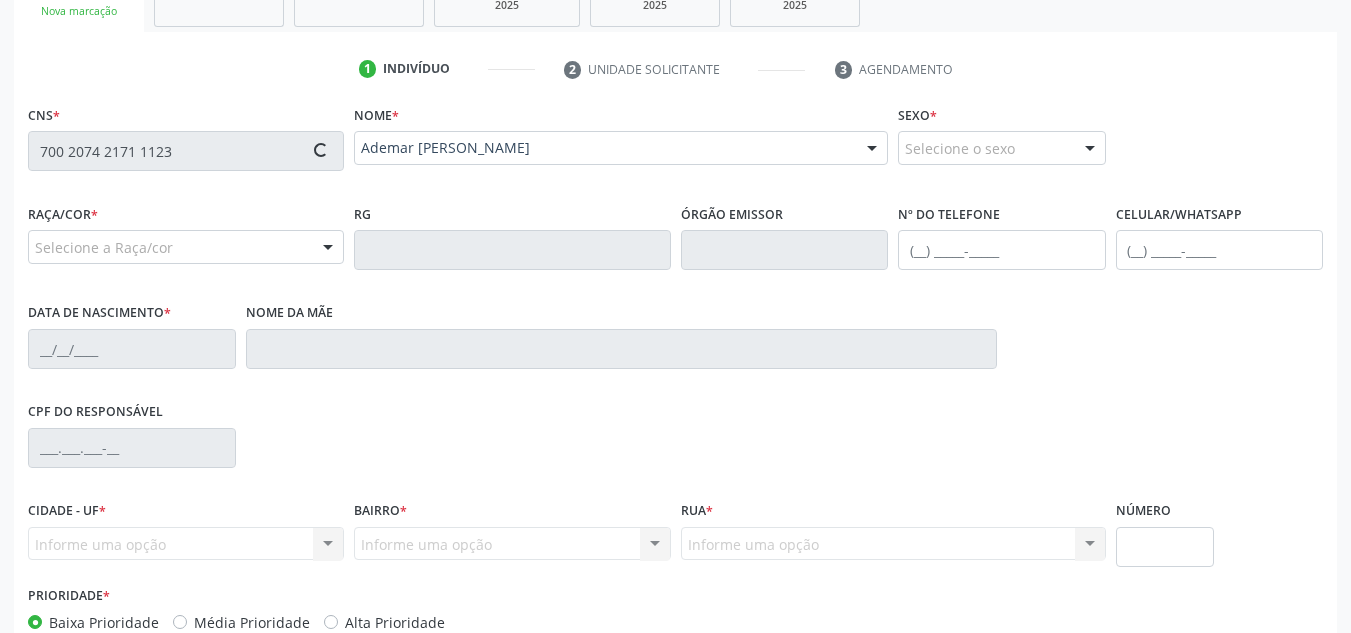 type on "[PHONE_NUMBER]" 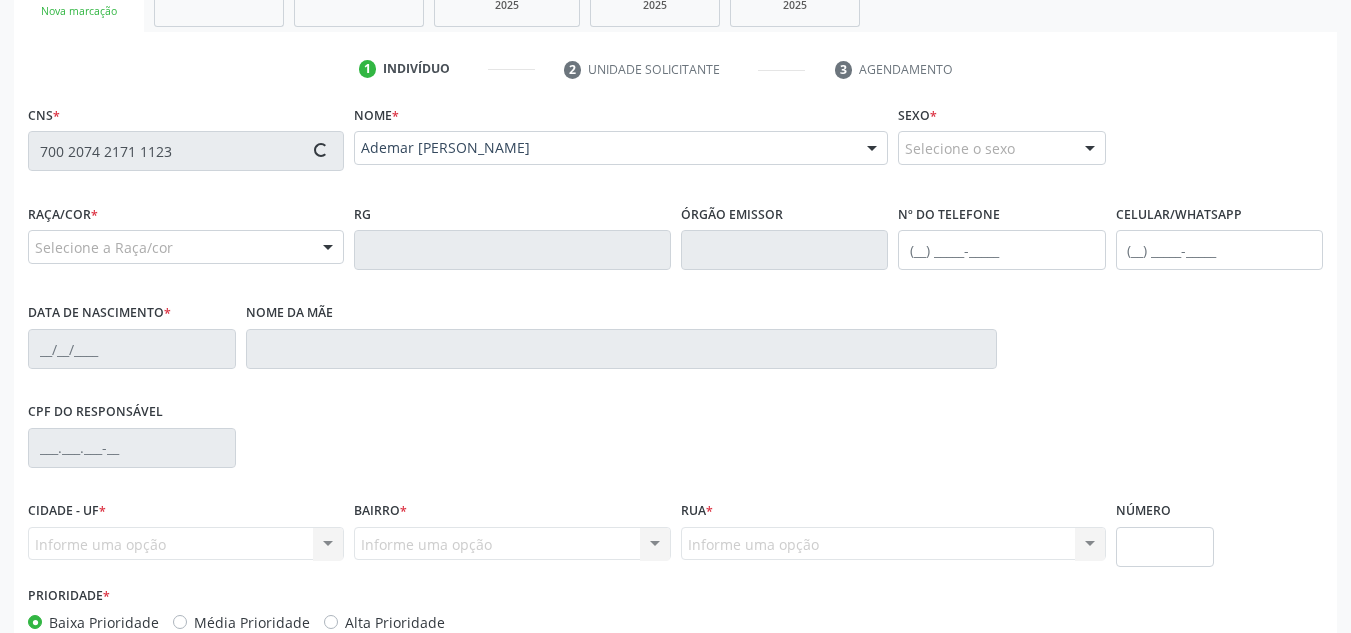 type on "[PERSON_NAME]" 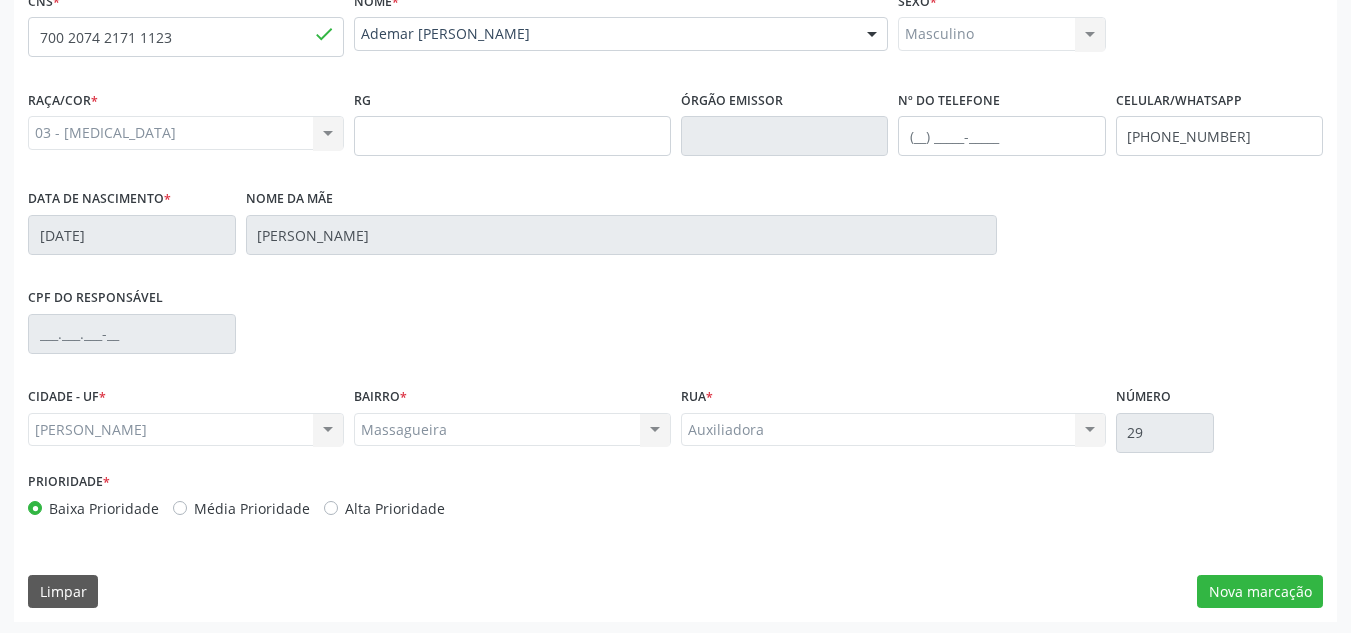 scroll, scrollTop: 479, scrollLeft: 0, axis: vertical 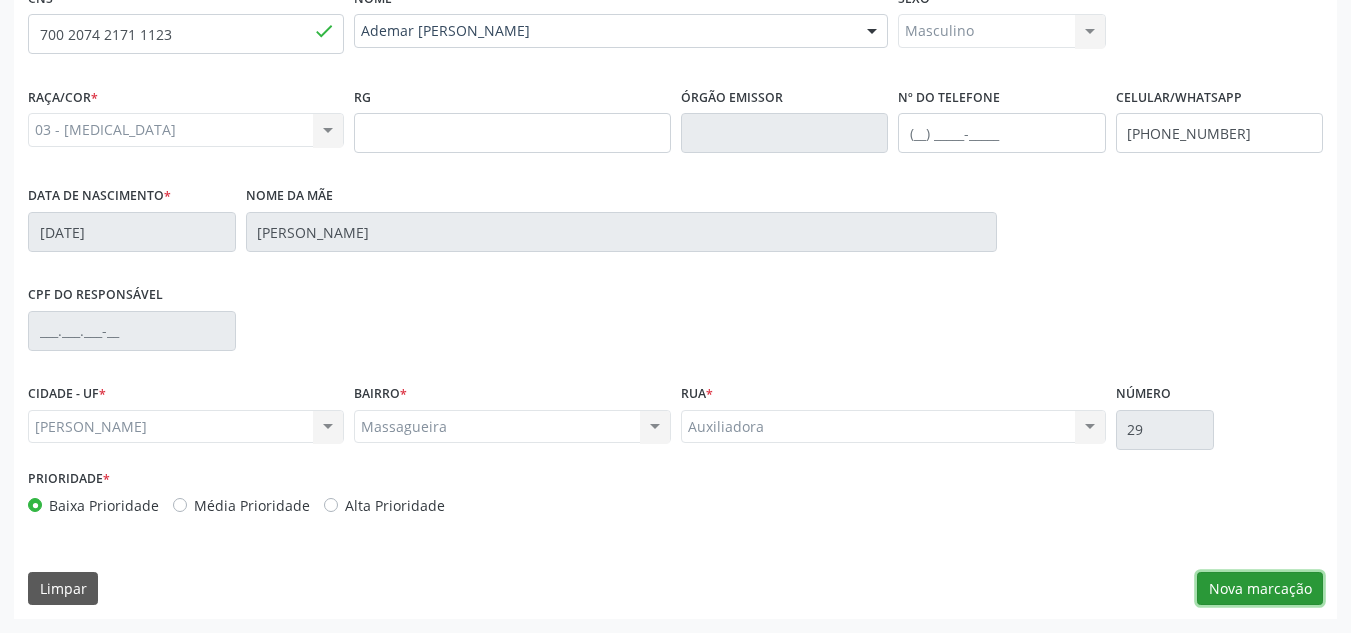 click on "Nova marcação" at bounding box center (1260, 589) 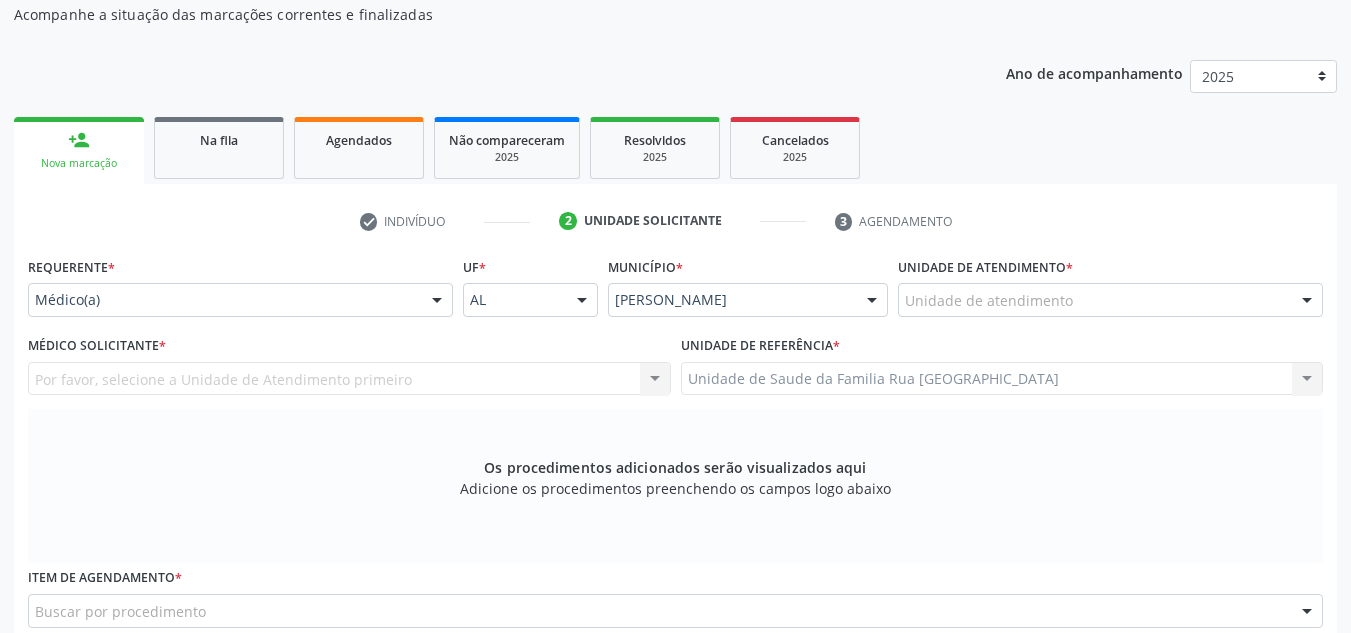 scroll, scrollTop: 179, scrollLeft: 0, axis: vertical 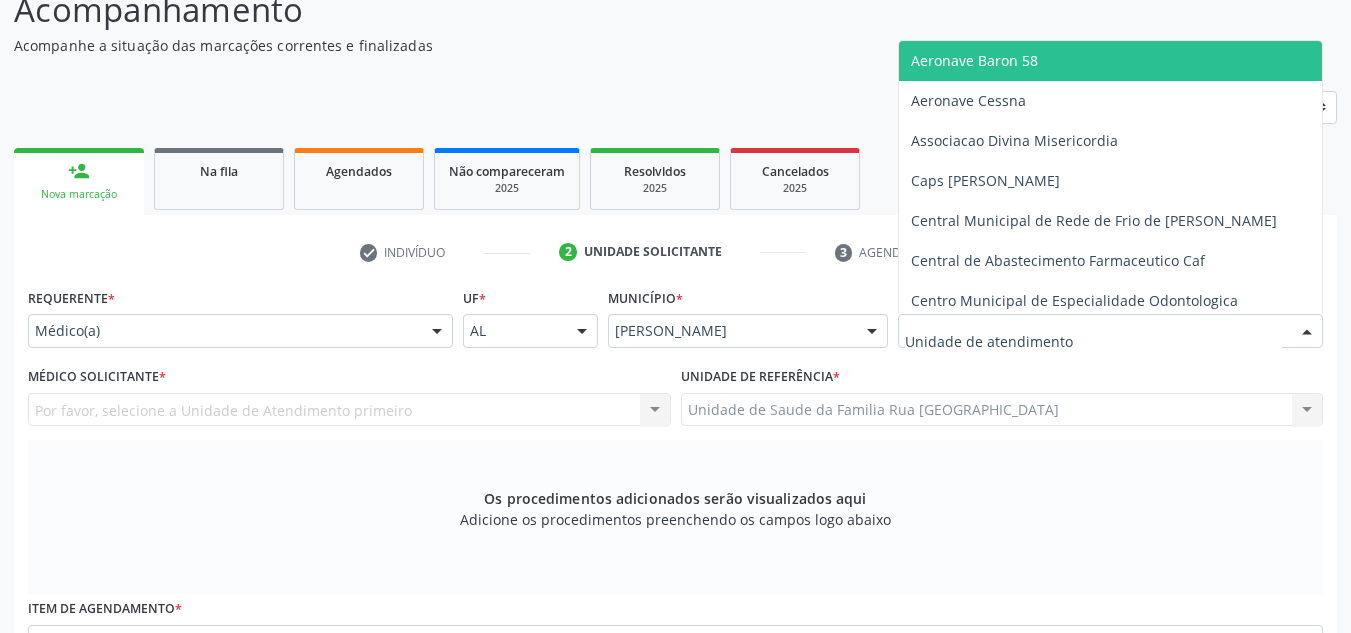 click at bounding box center [1110, 331] 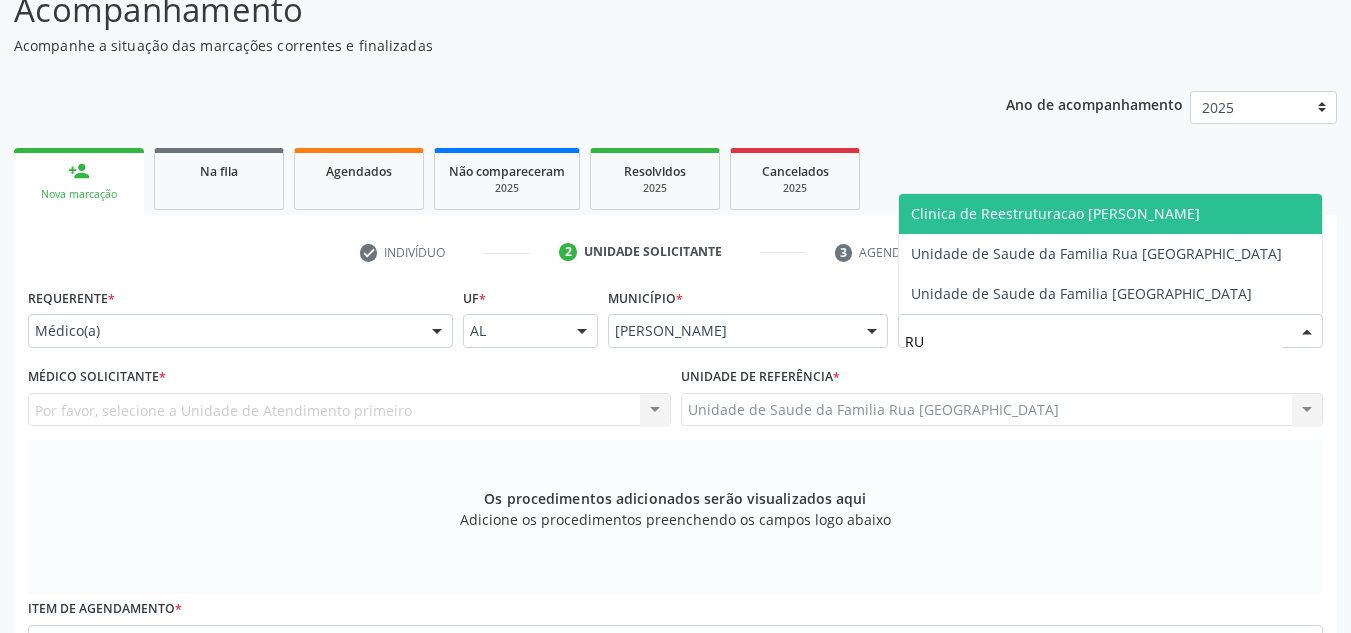type on "RUA" 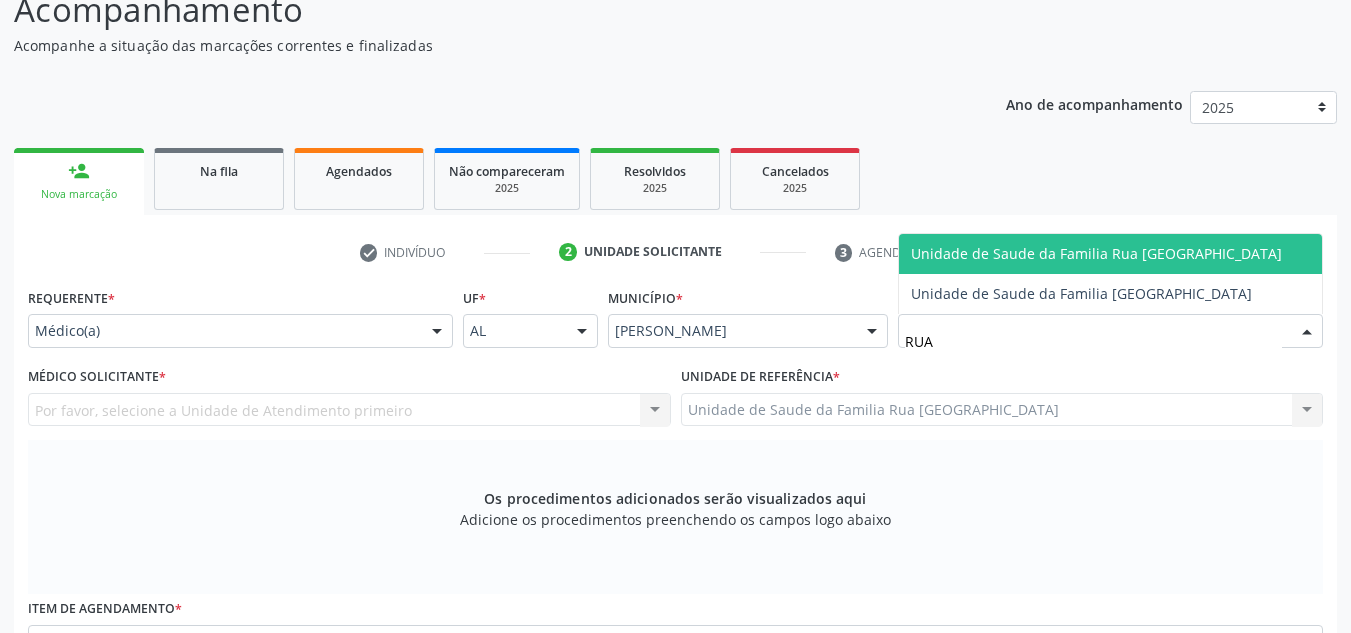 click on "Unidade de Saude da Familia Rua [GEOGRAPHIC_DATA]" at bounding box center [1096, 253] 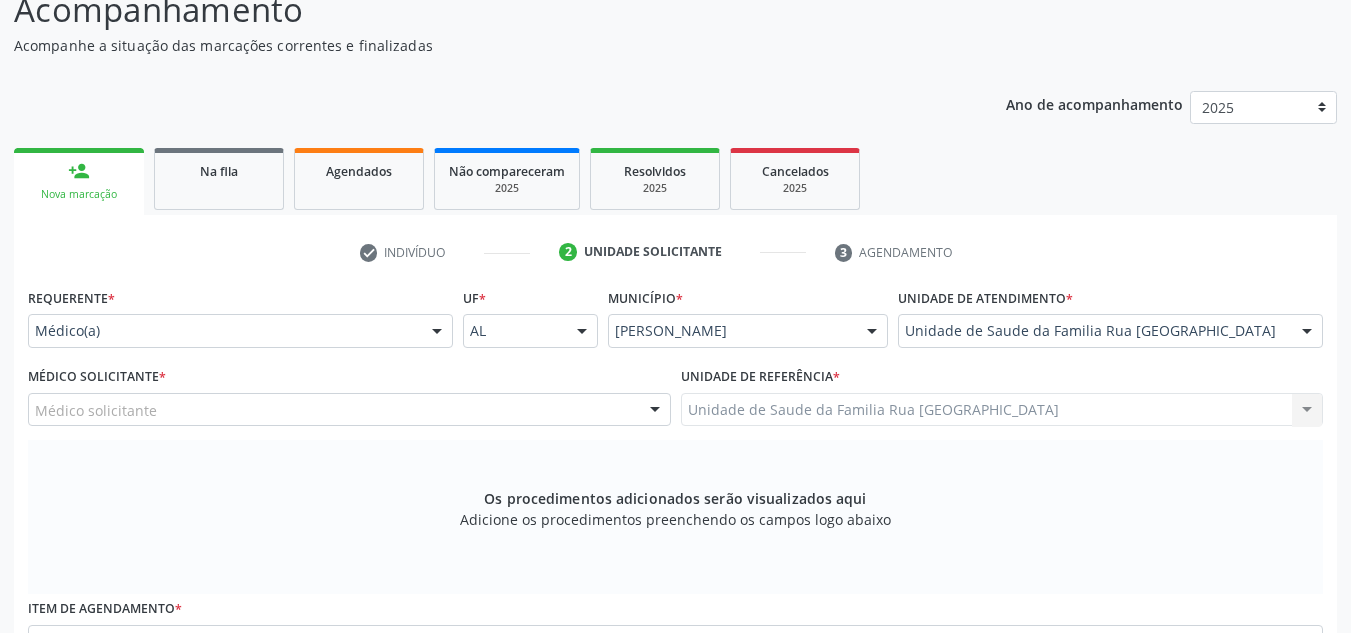 click on "Médico solicitante" at bounding box center (349, 410) 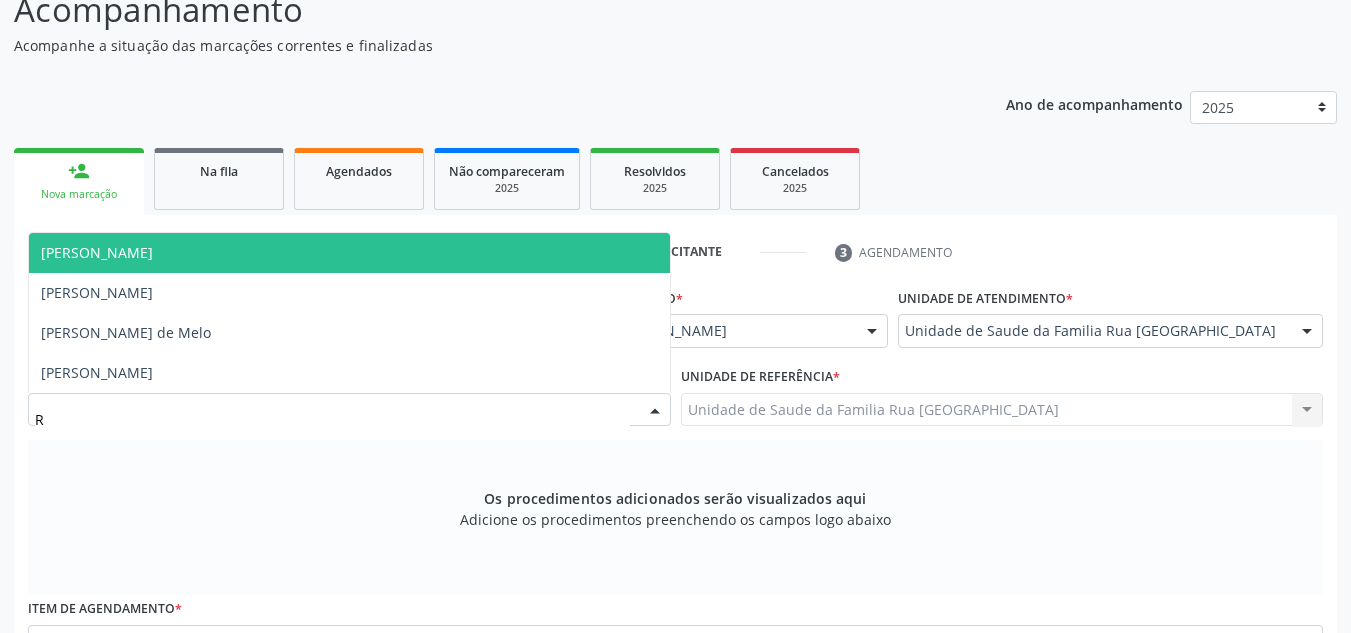 type on "RO" 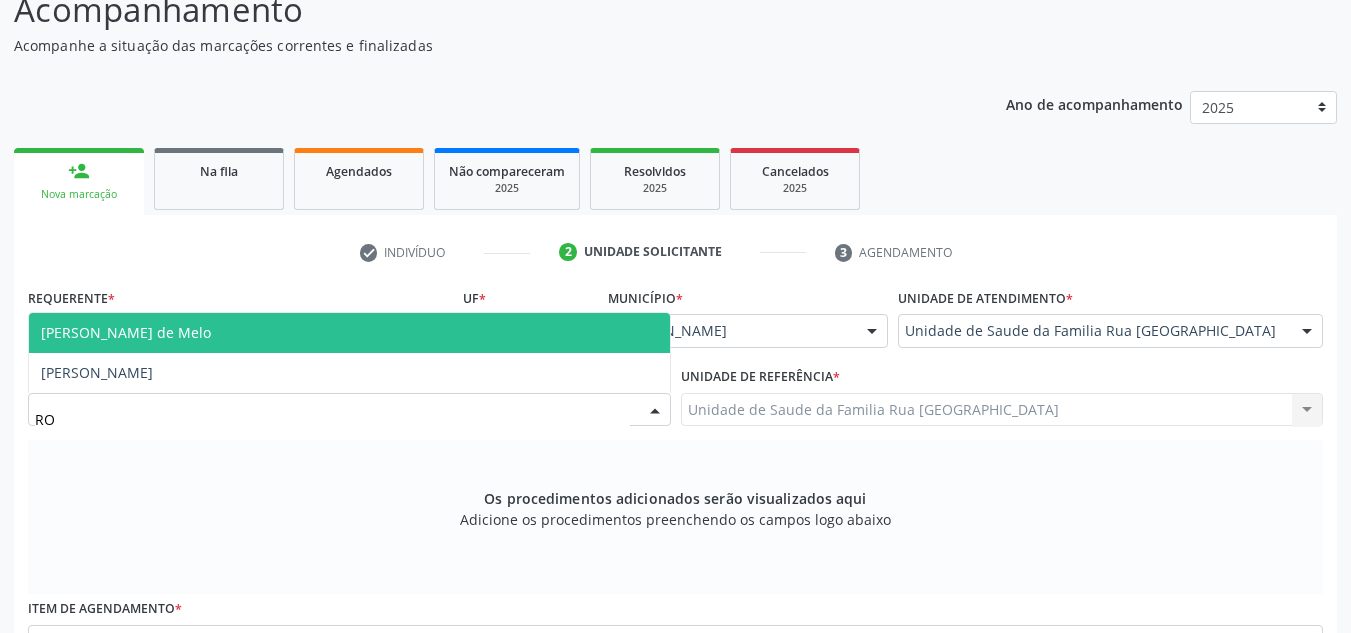 click on "[PERSON_NAME] de Melo" at bounding box center (349, 333) 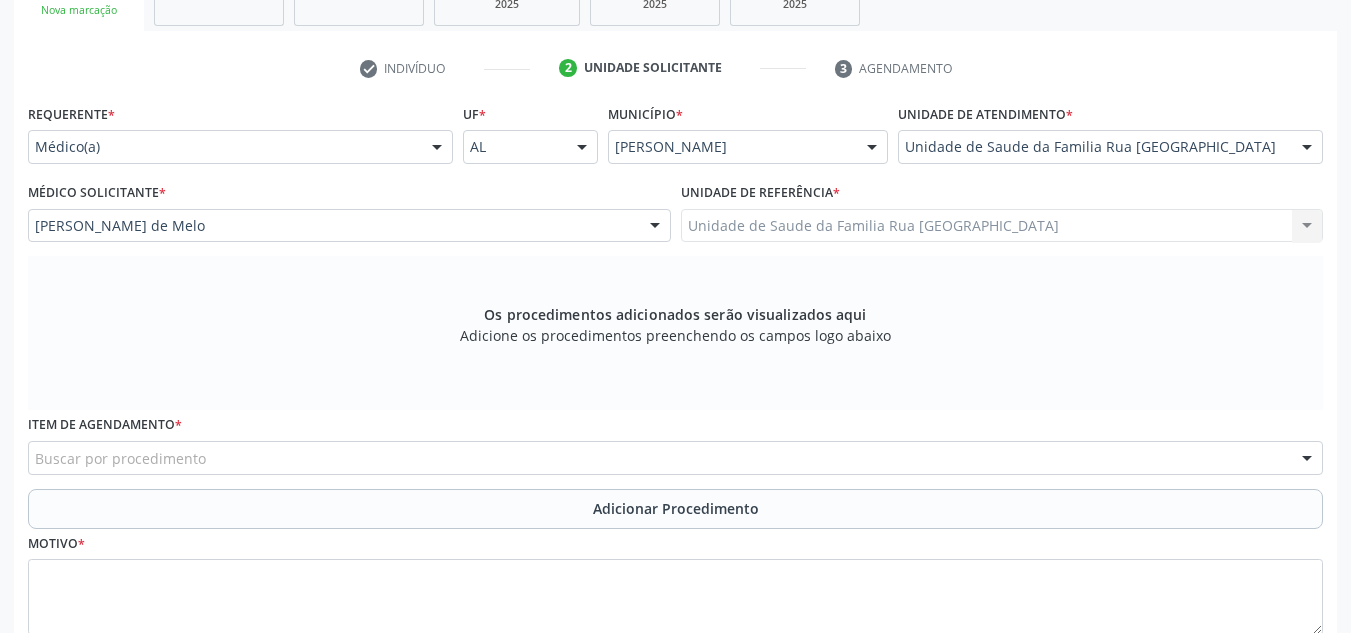 scroll, scrollTop: 379, scrollLeft: 0, axis: vertical 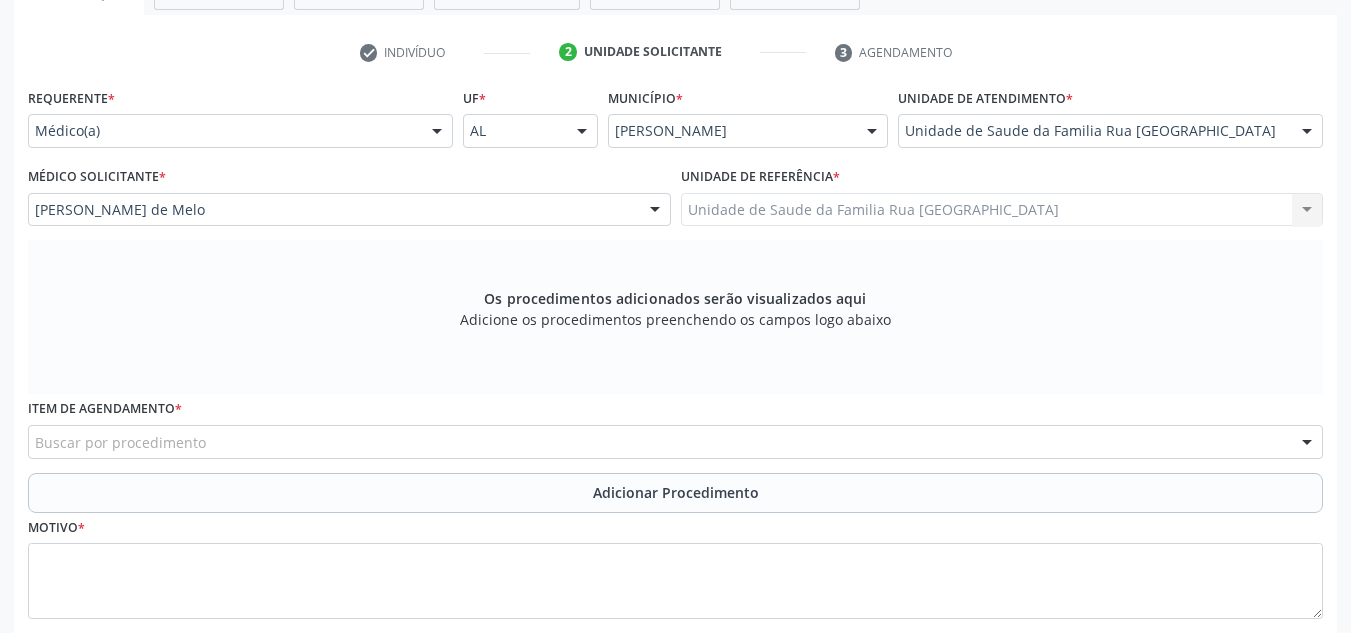 click on "Buscar por procedimento" at bounding box center (675, 442) 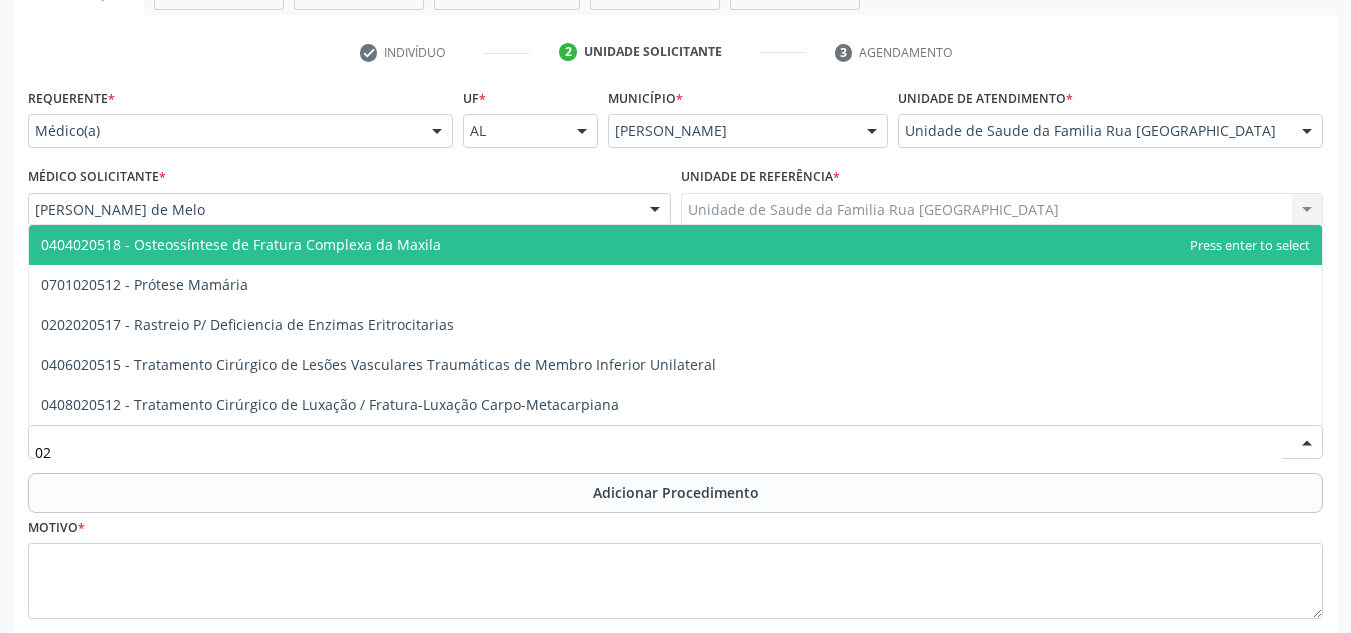 type on "0" 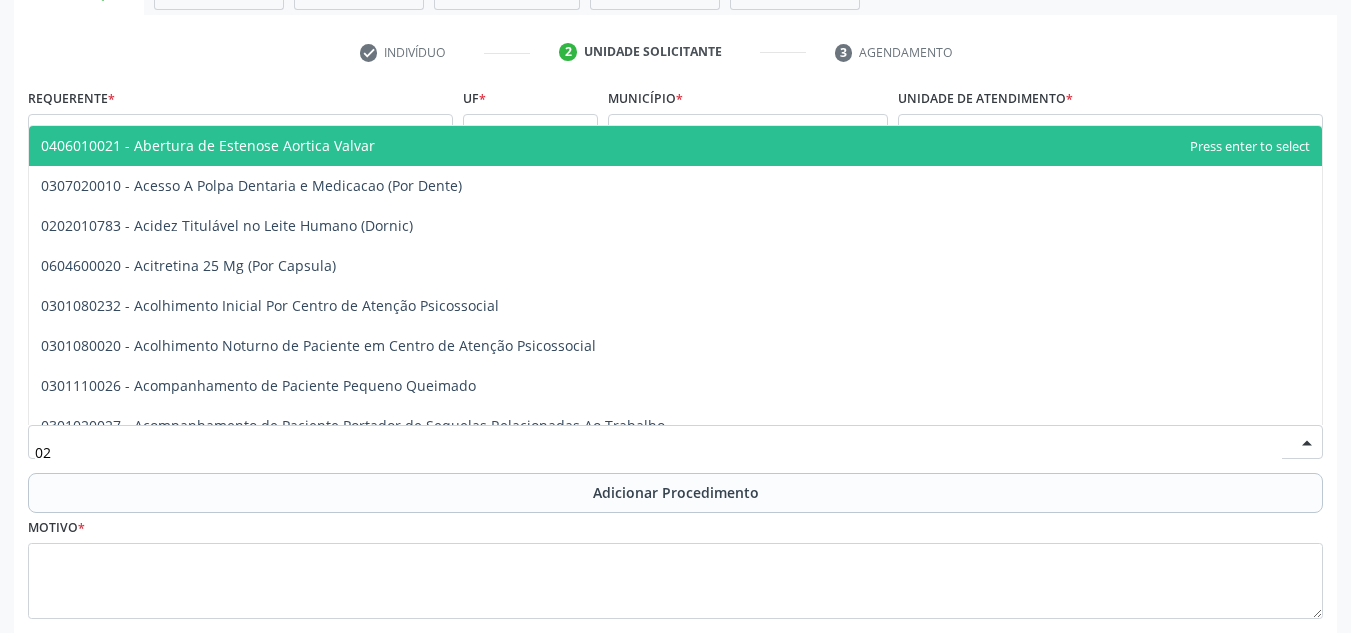 click on "02" at bounding box center [658, 452] 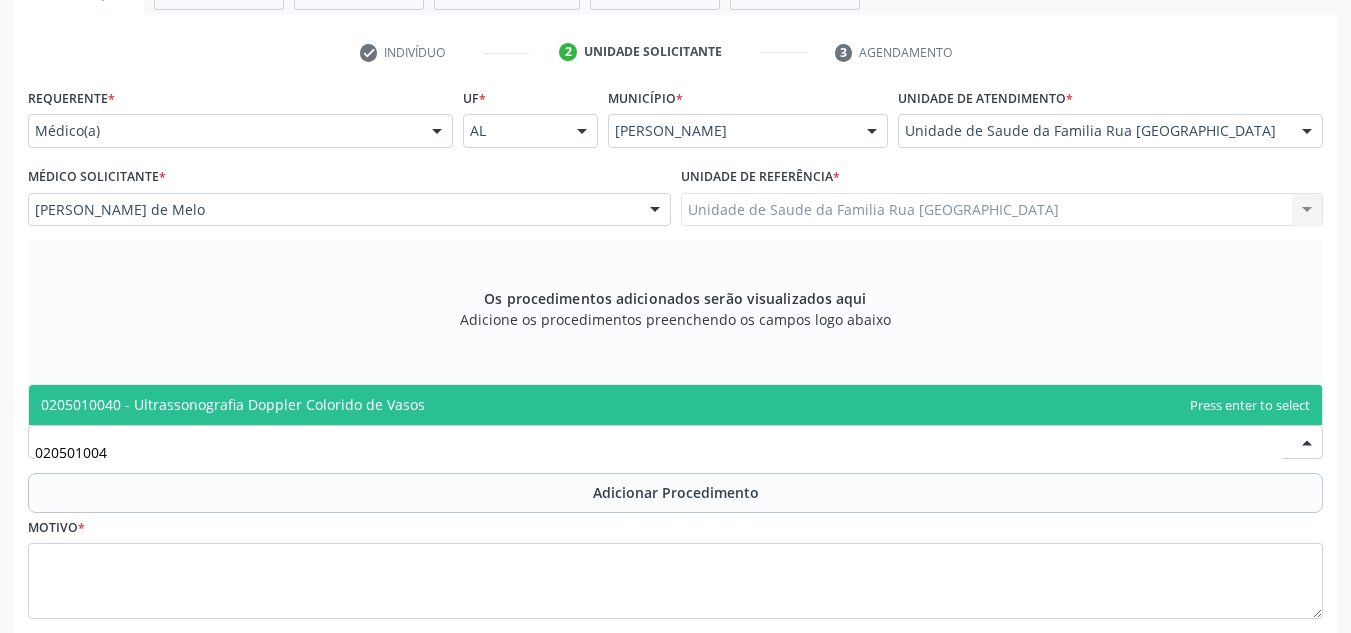 type on "0205010040" 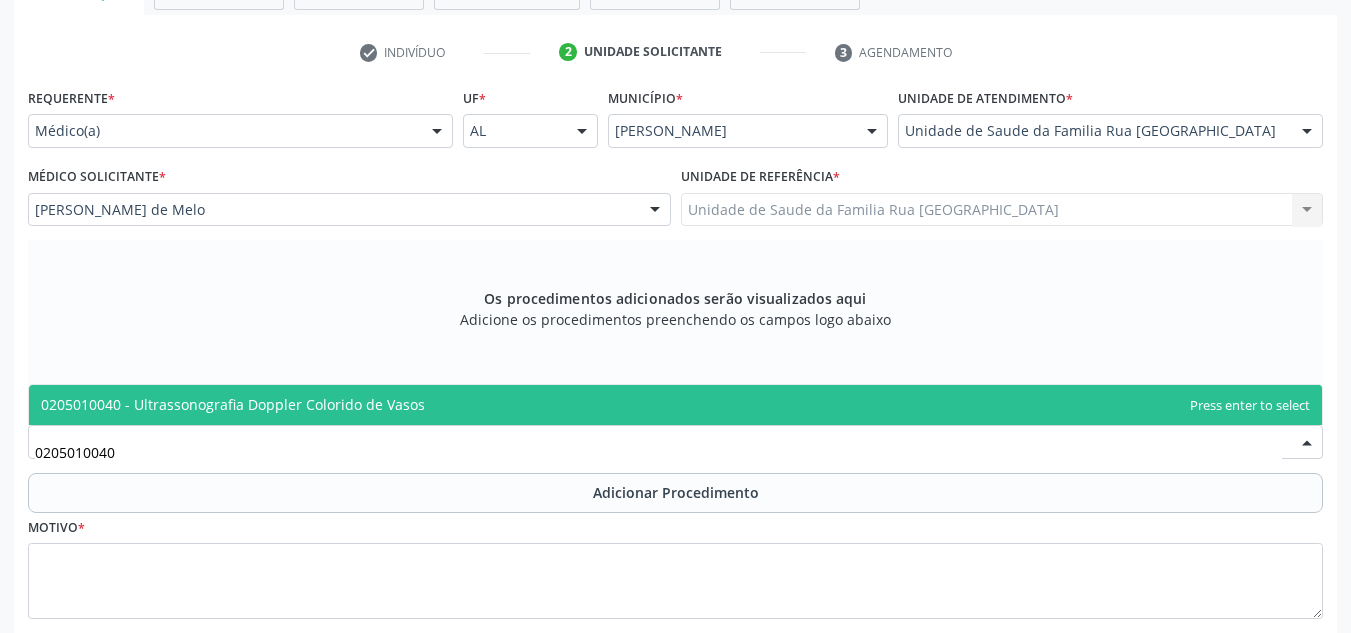 click on "0205010040 - Ultrassonografia Doppler Colorido de Vasos" at bounding box center (233, 404) 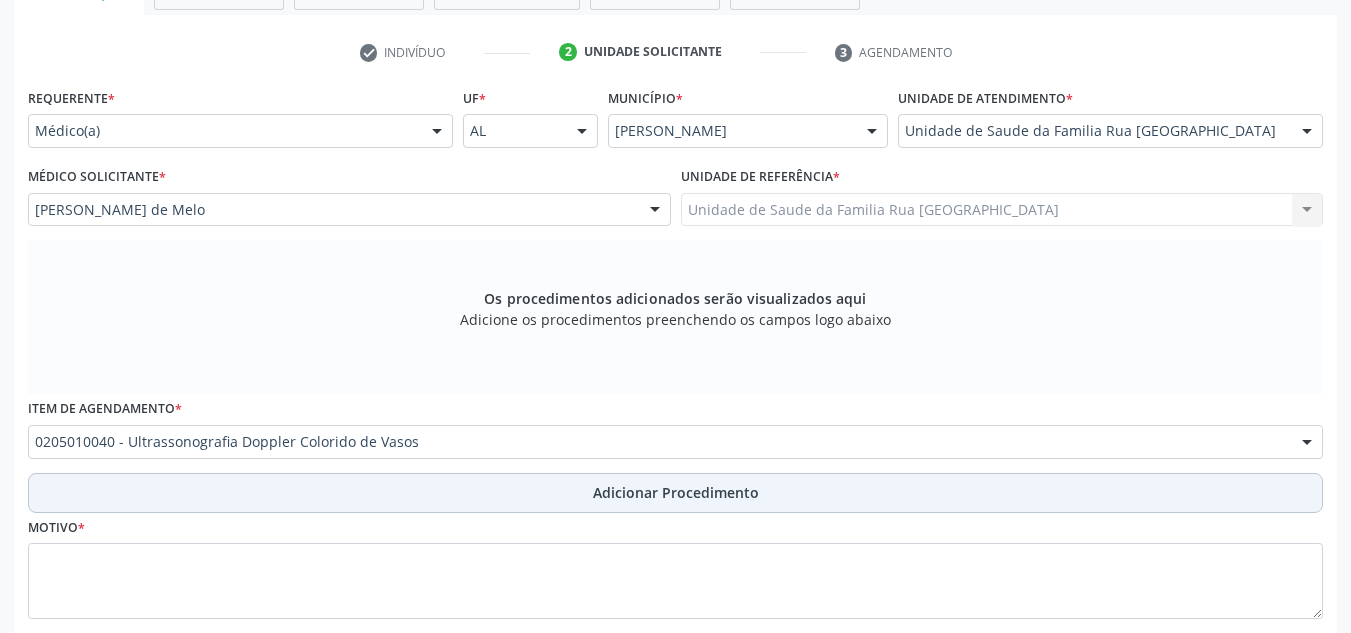 click on "Adicionar Procedimento" at bounding box center (676, 492) 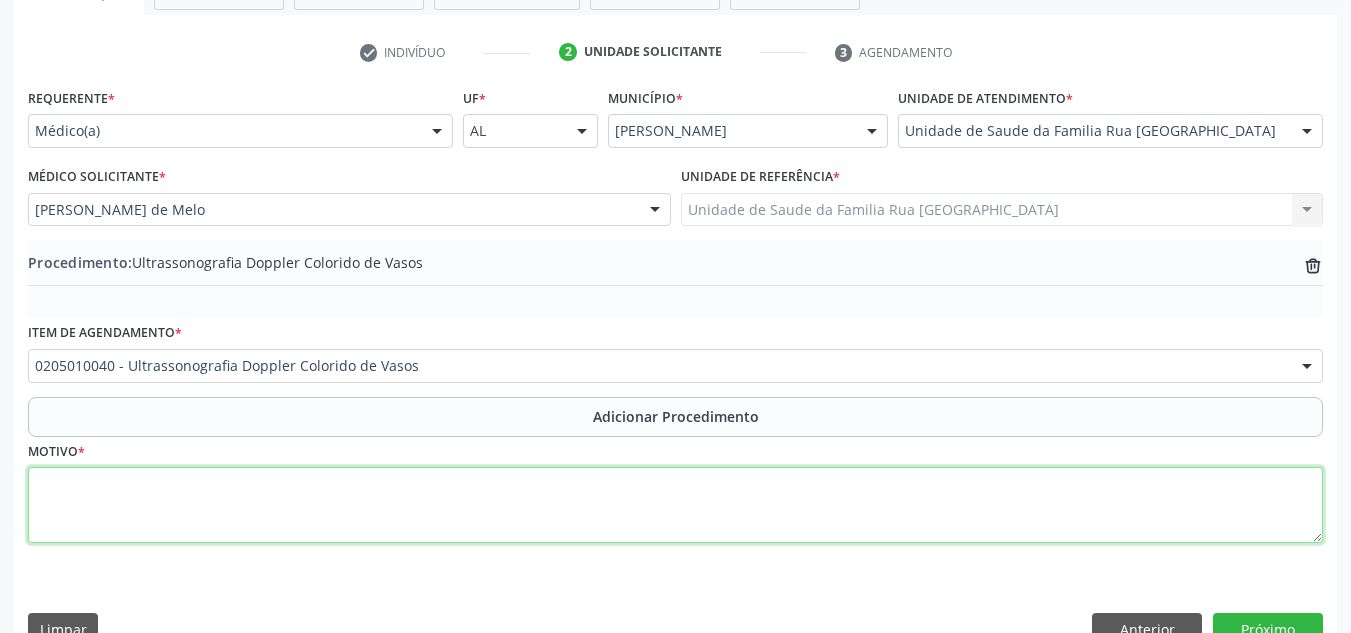 click at bounding box center [675, 505] 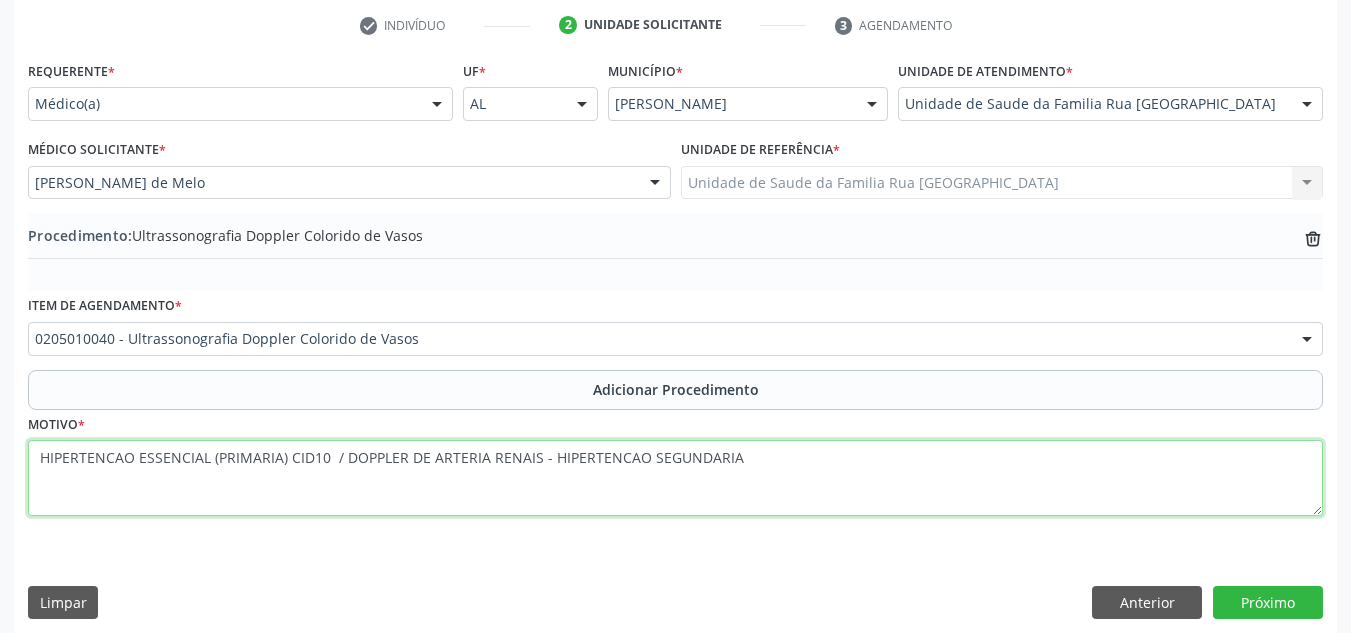 scroll, scrollTop: 420, scrollLeft: 0, axis: vertical 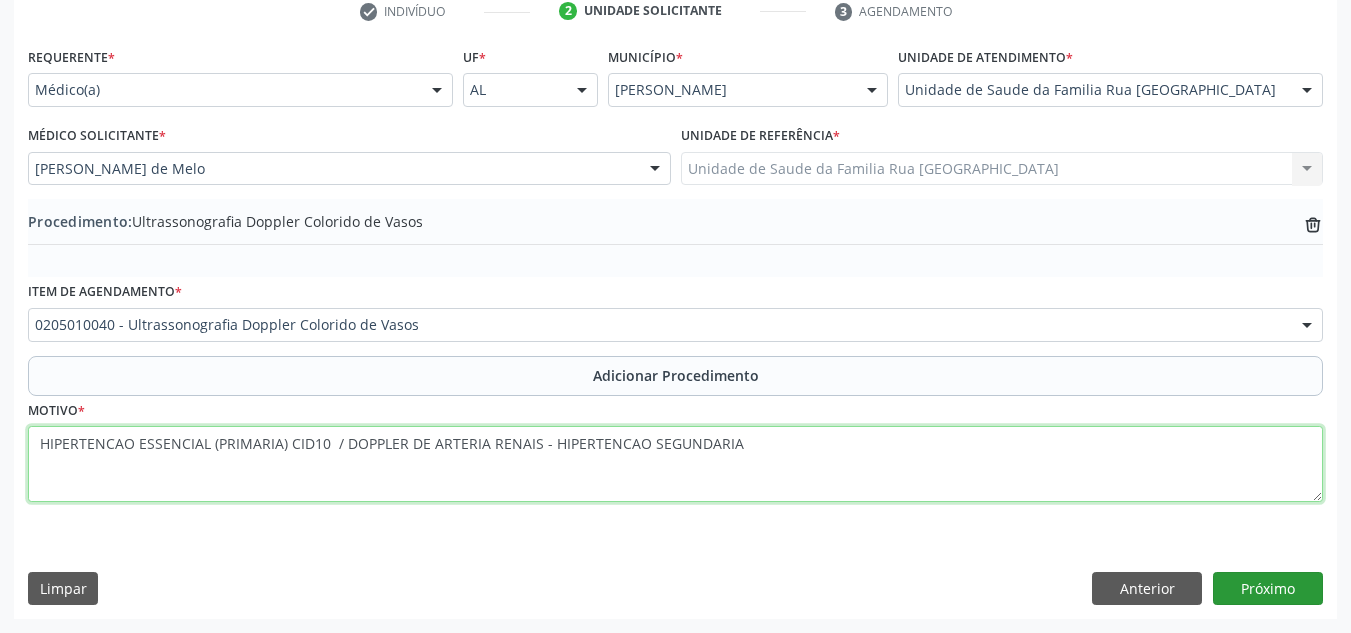 type on "HIPERTENCAO ESSENCIAL (PRIMARIA) CID10  / DOPPLER DE ARTERIA RENAIS - HIPERTENCAO SEGUNDARIA" 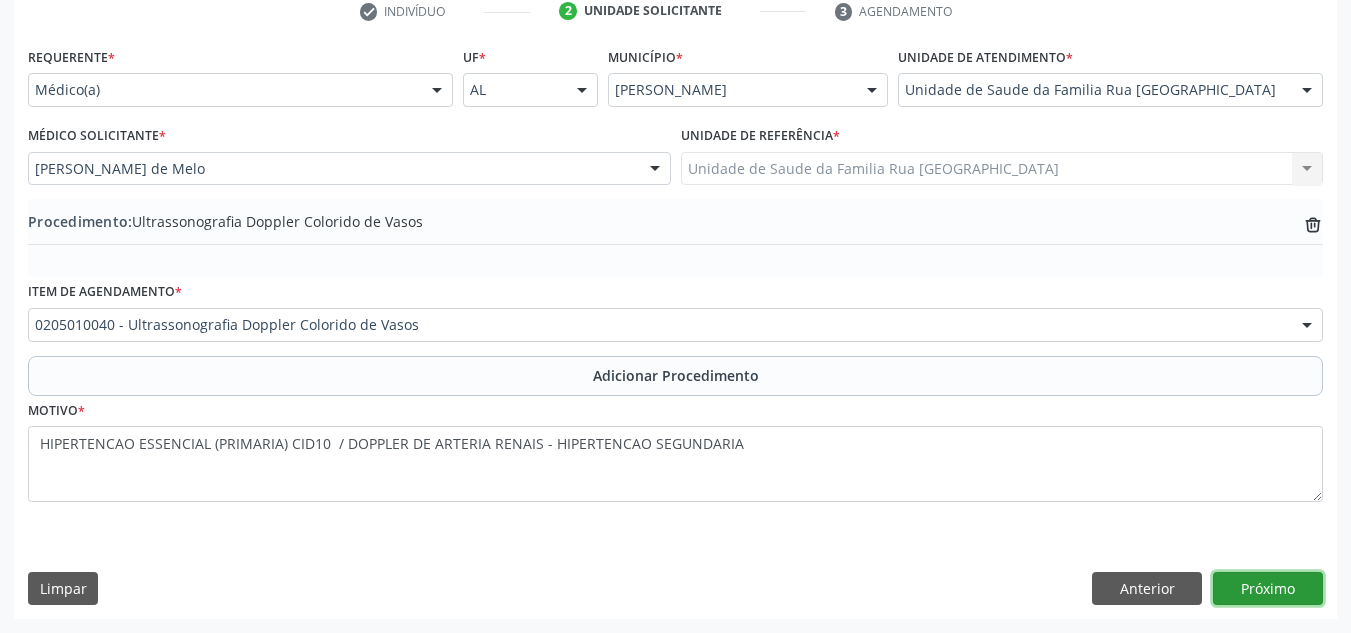 click on "Próximo" at bounding box center [1268, 589] 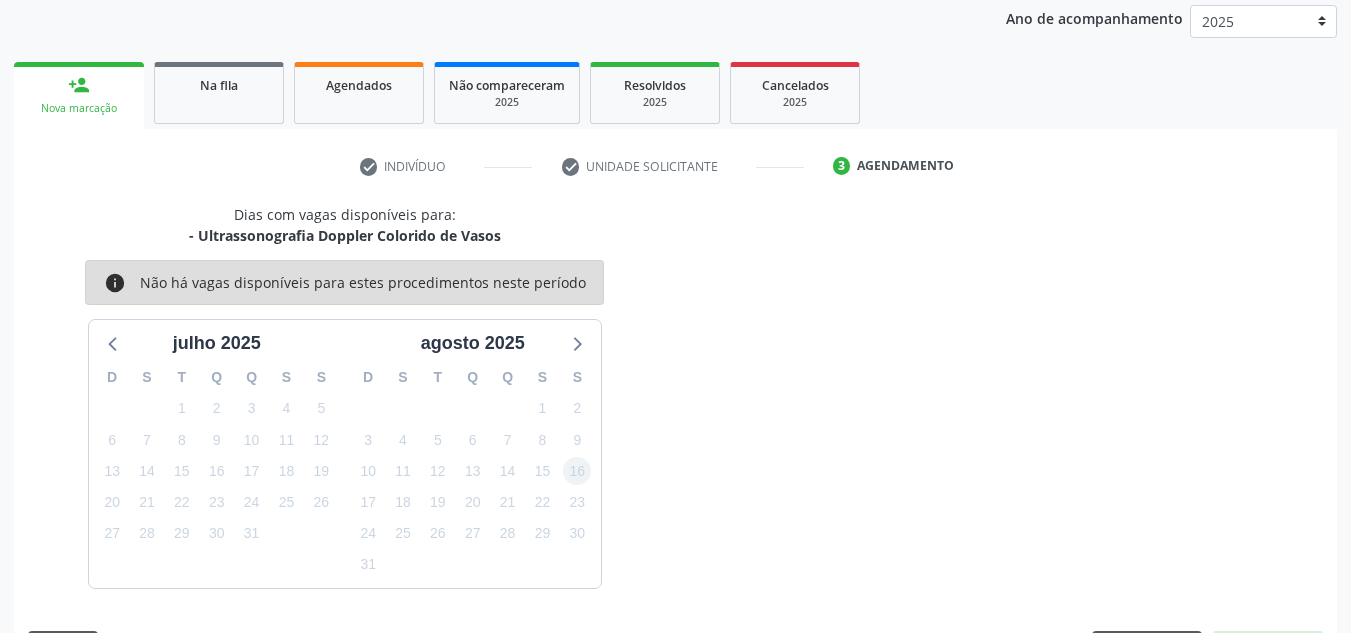 scroll, scrollTop: 324, scrollLeft: 0, axis: vertical 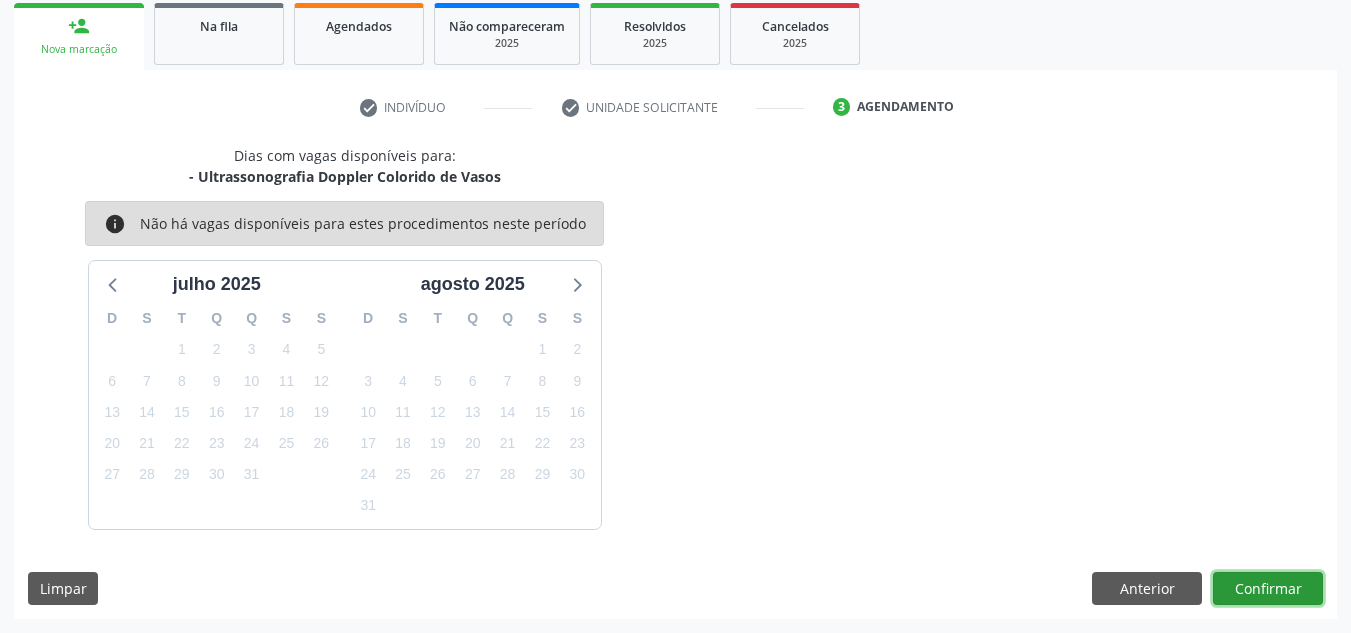 click on "Confirmar" at bounding box center [1268, 589] 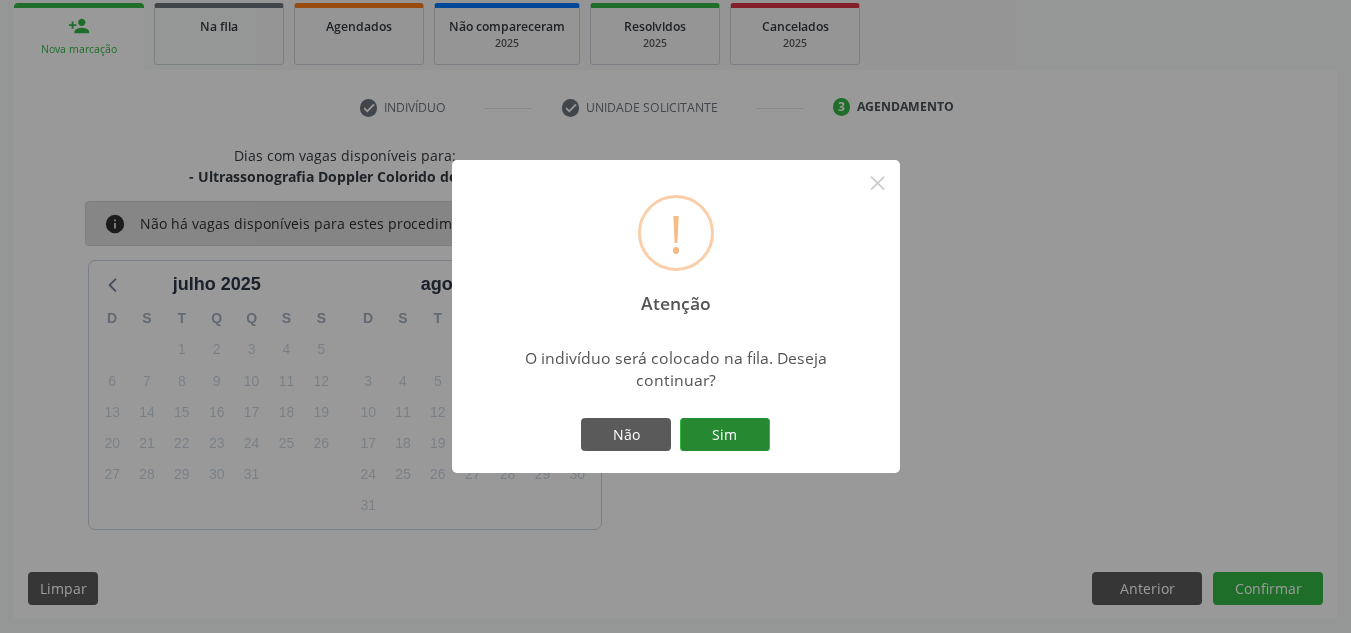 click on "Sim" at bounding box center (725, 435) 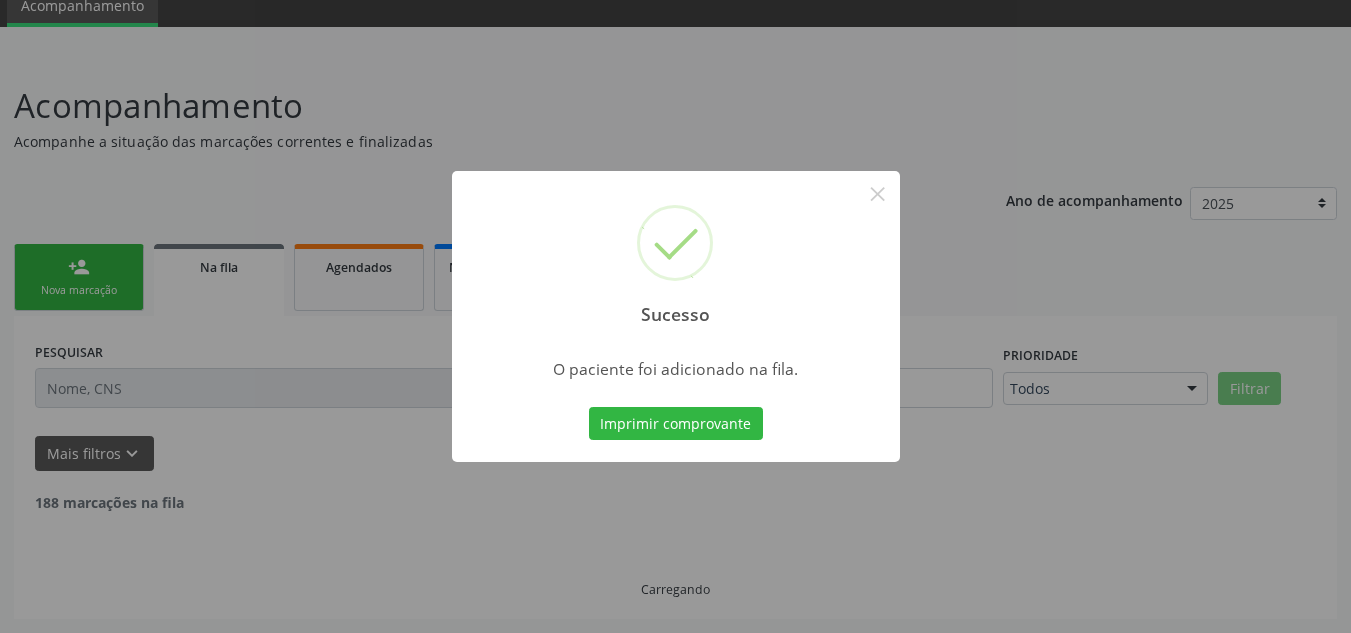 scroll, scrollTop: 62, scrollLeft: 0, axis: vertical 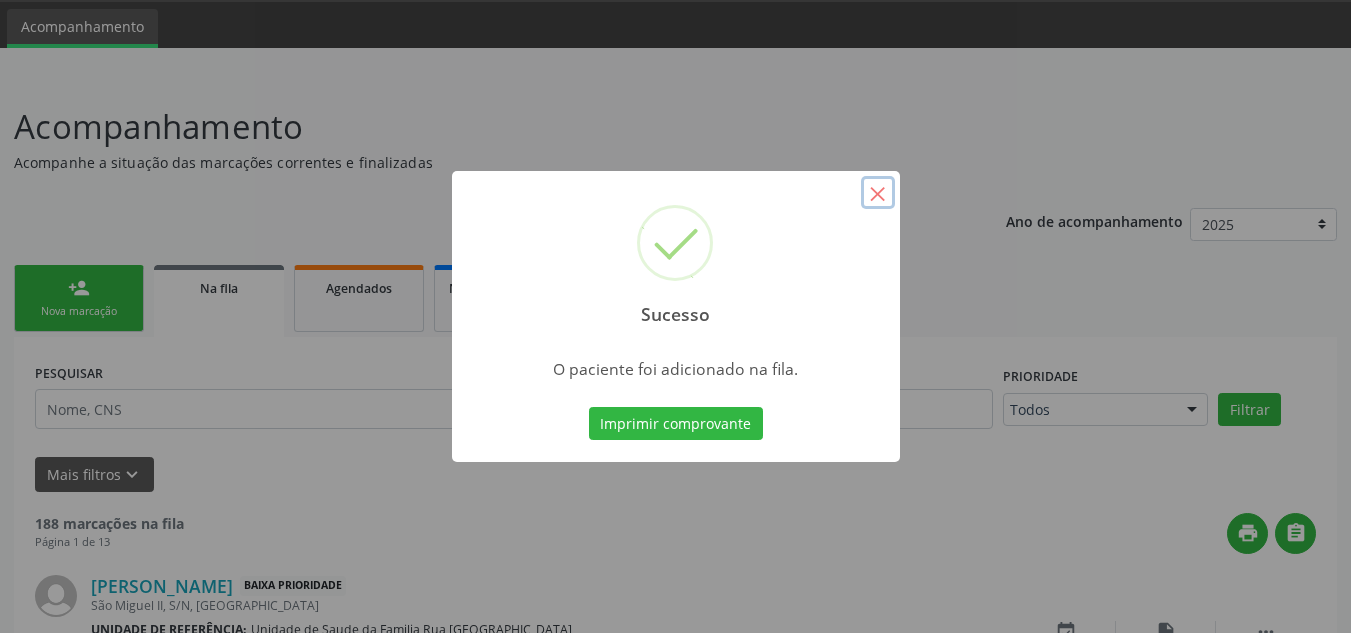 click on "×" at bounding box center [878, 193] 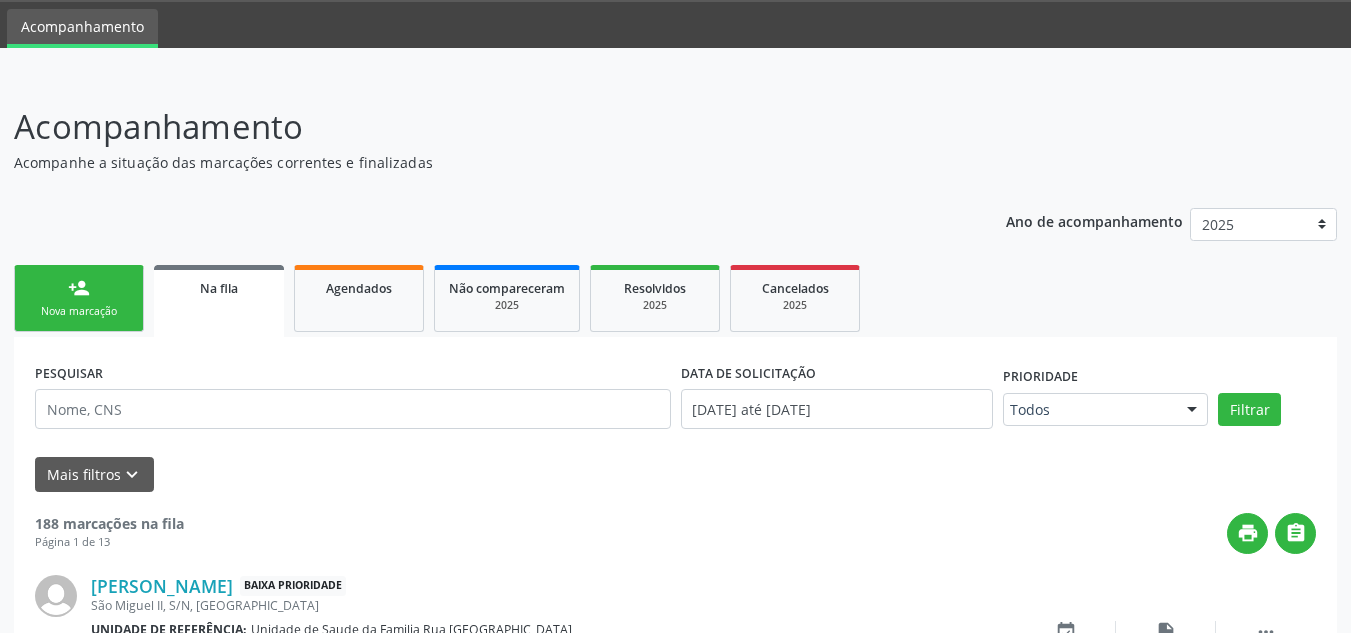 click on "person_add" at bounding box center (79, 288) 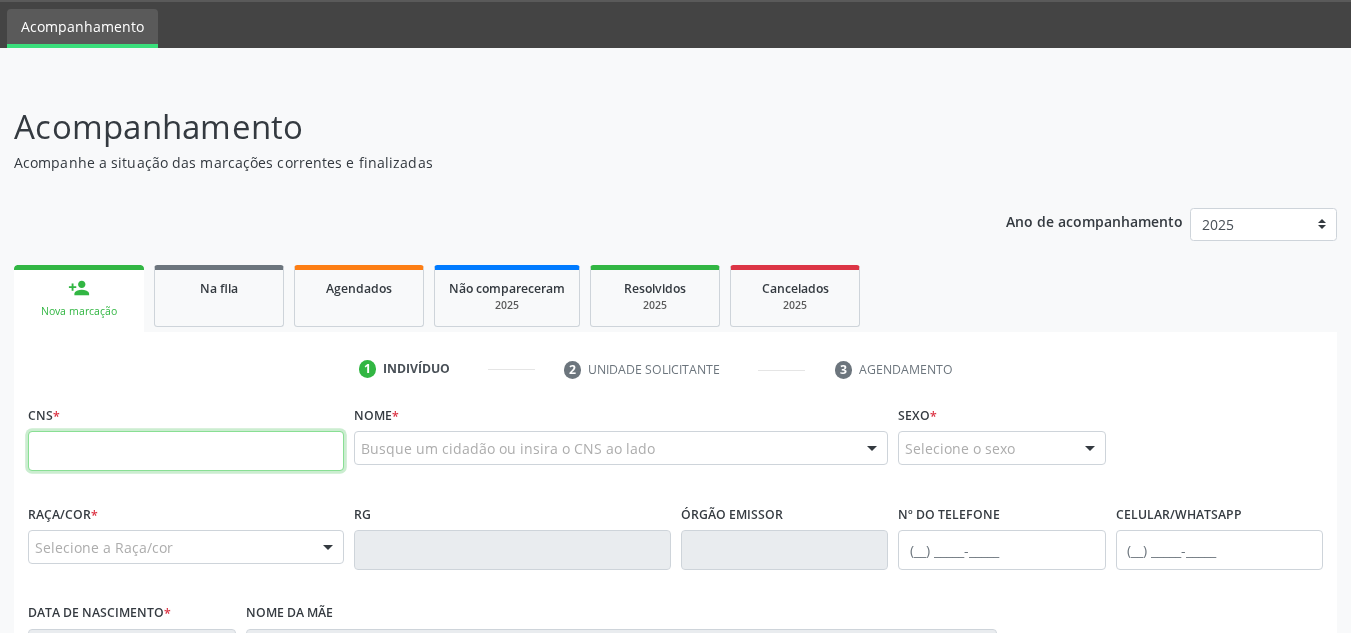 click at bounding box center [186, 451] 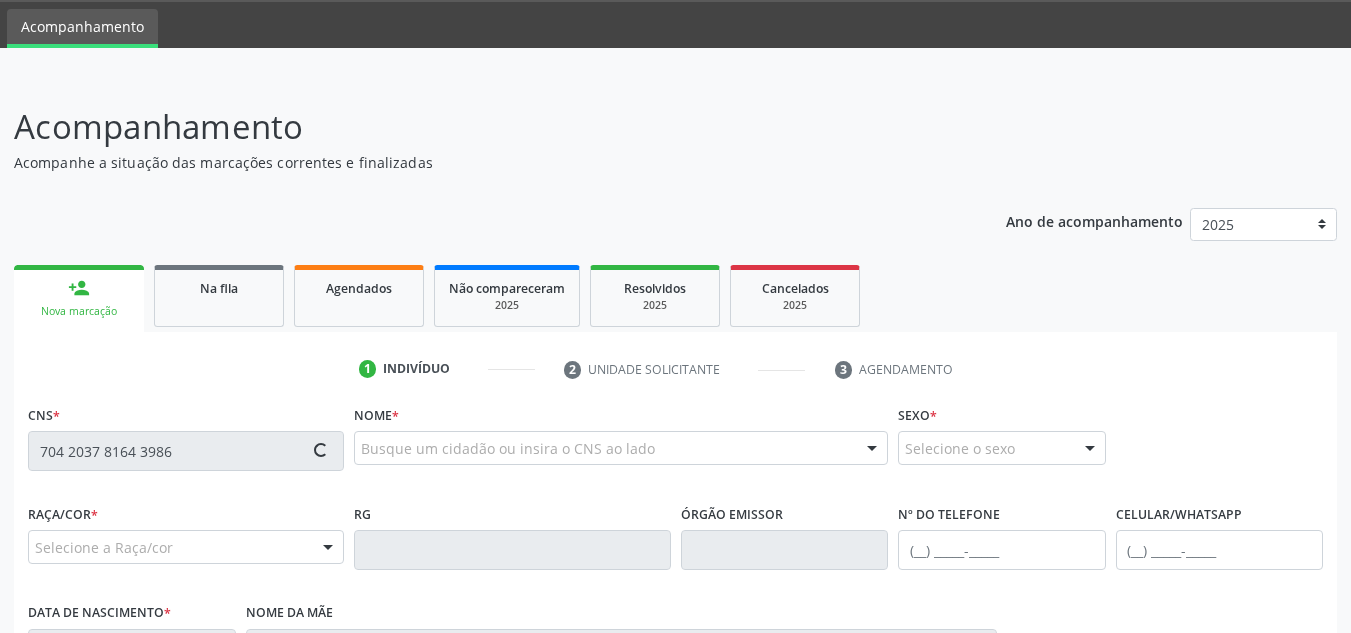 type on "704 2037 8164 3986" 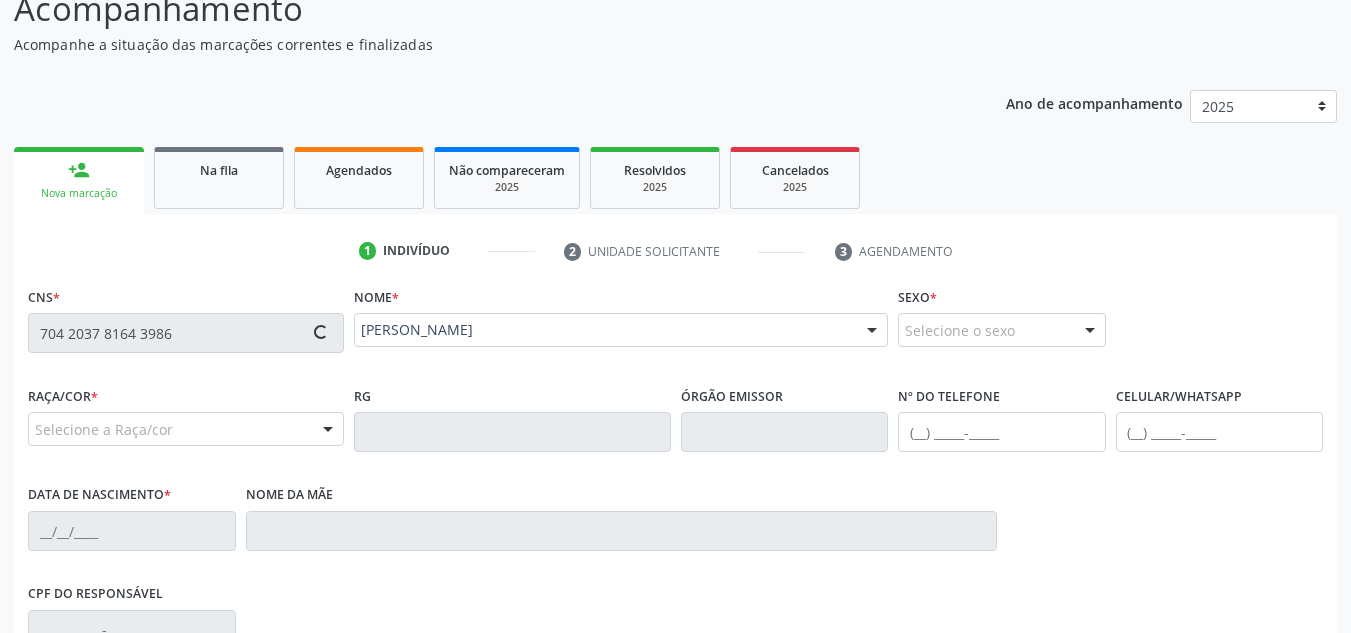 scroll, scrollTop: 362, scrollLeft: 0, axis: vertical 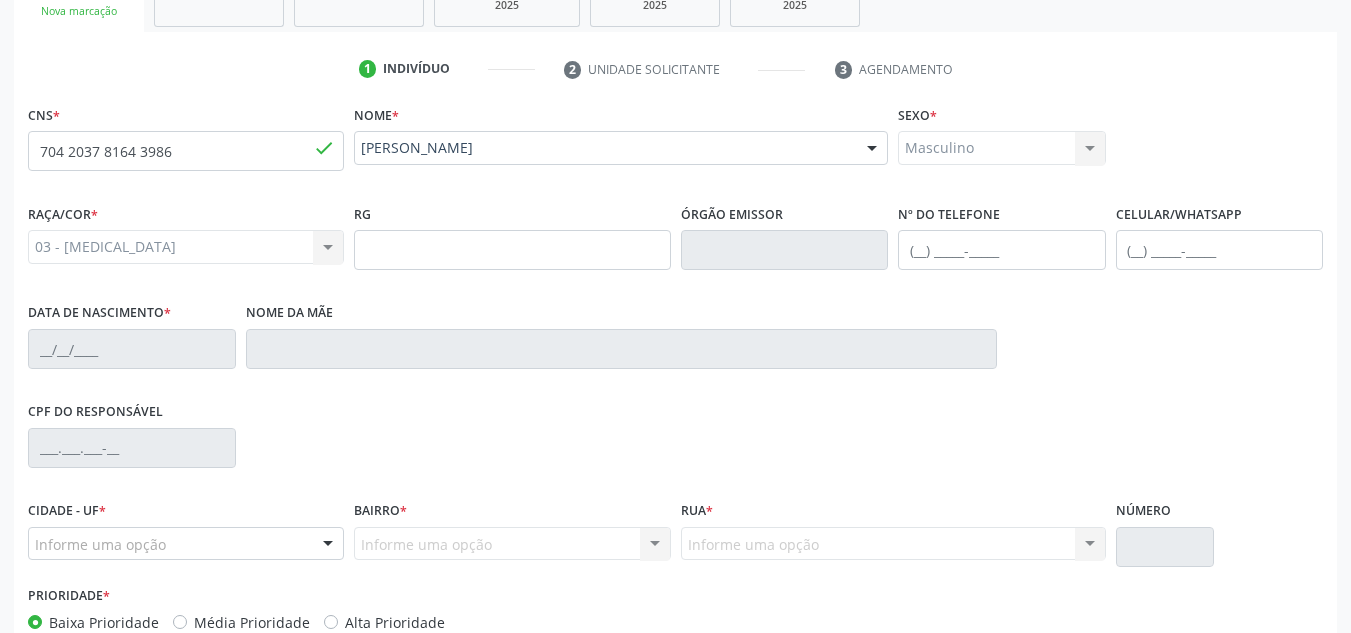 type on "[PHONE_NUMBER]" 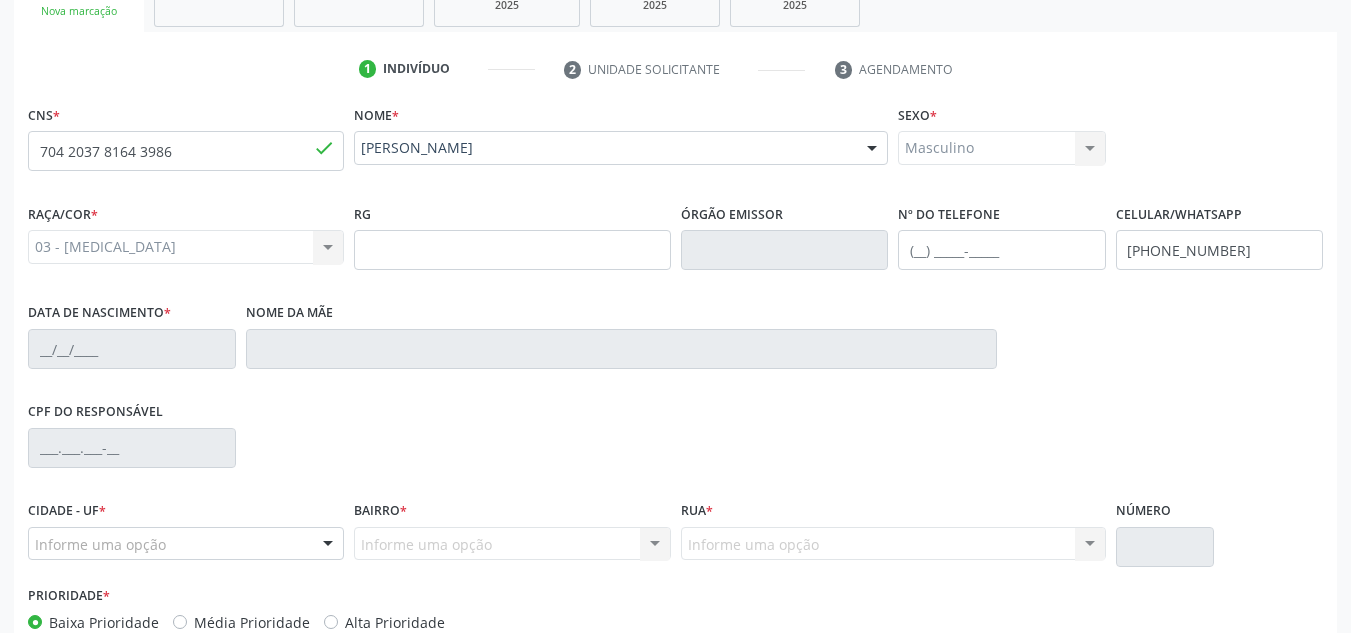 type on "[DATE]" 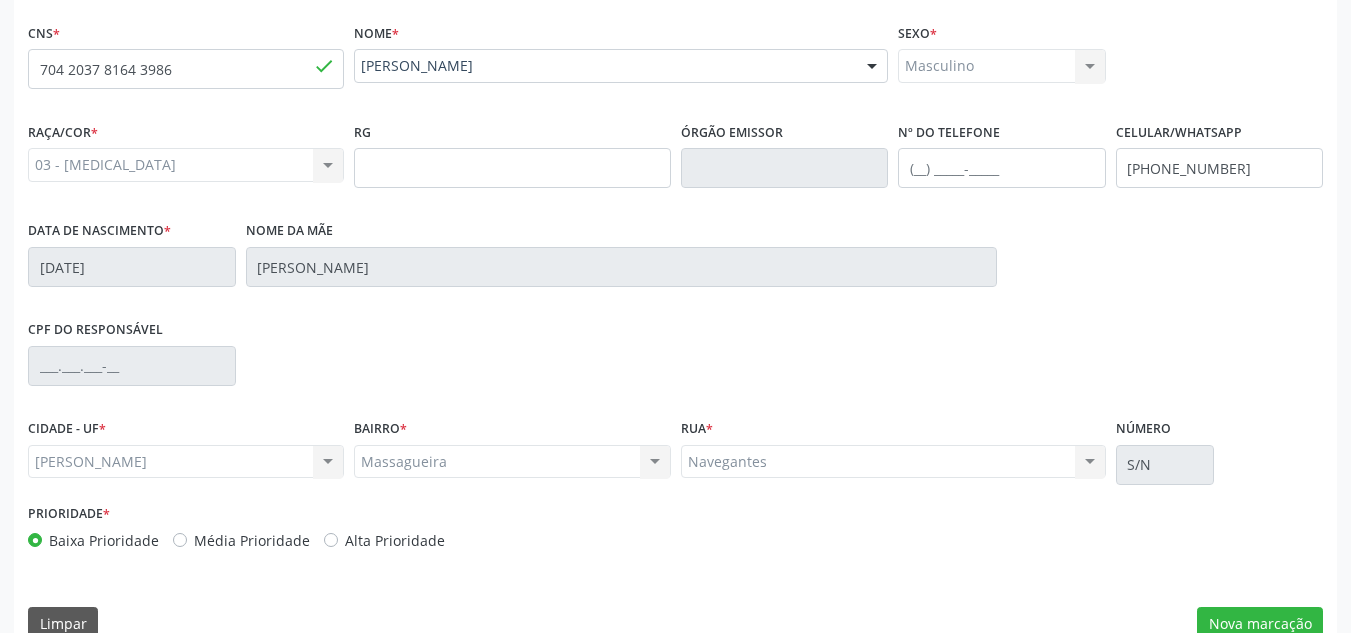 scroll, scrollTop: 479, scrollLeft: 0, axis: vertical 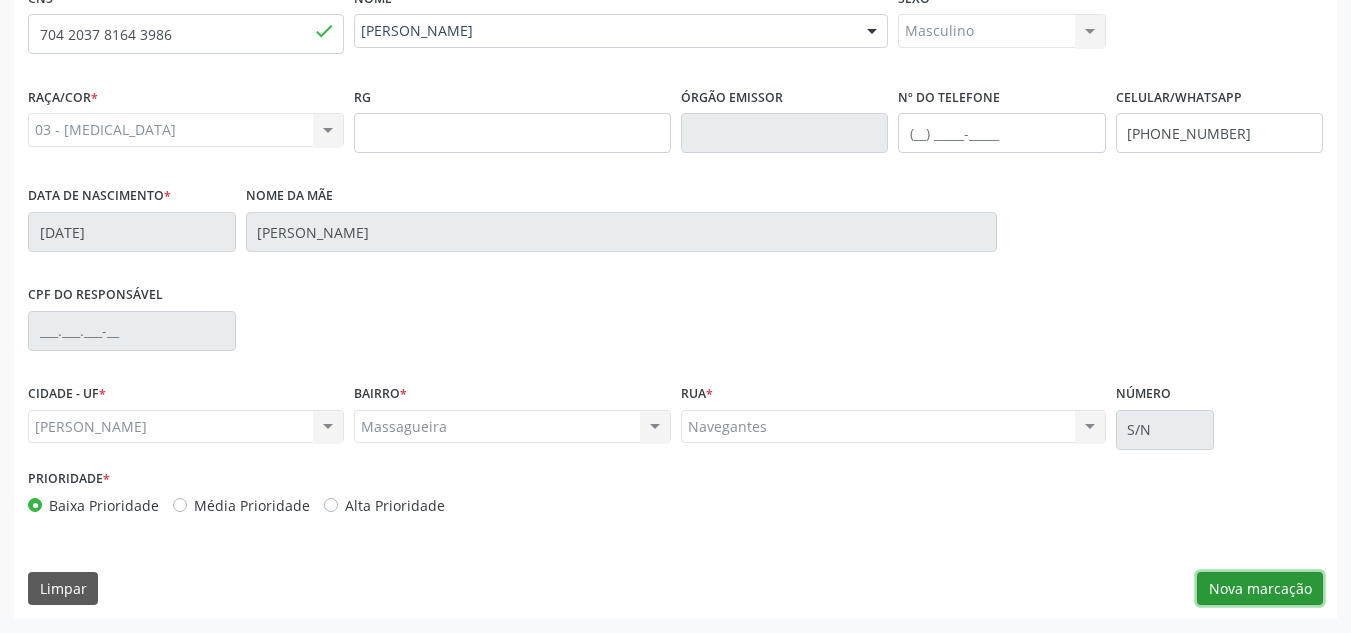 click on "Nova marcação" at bounding box center (1260, 589) 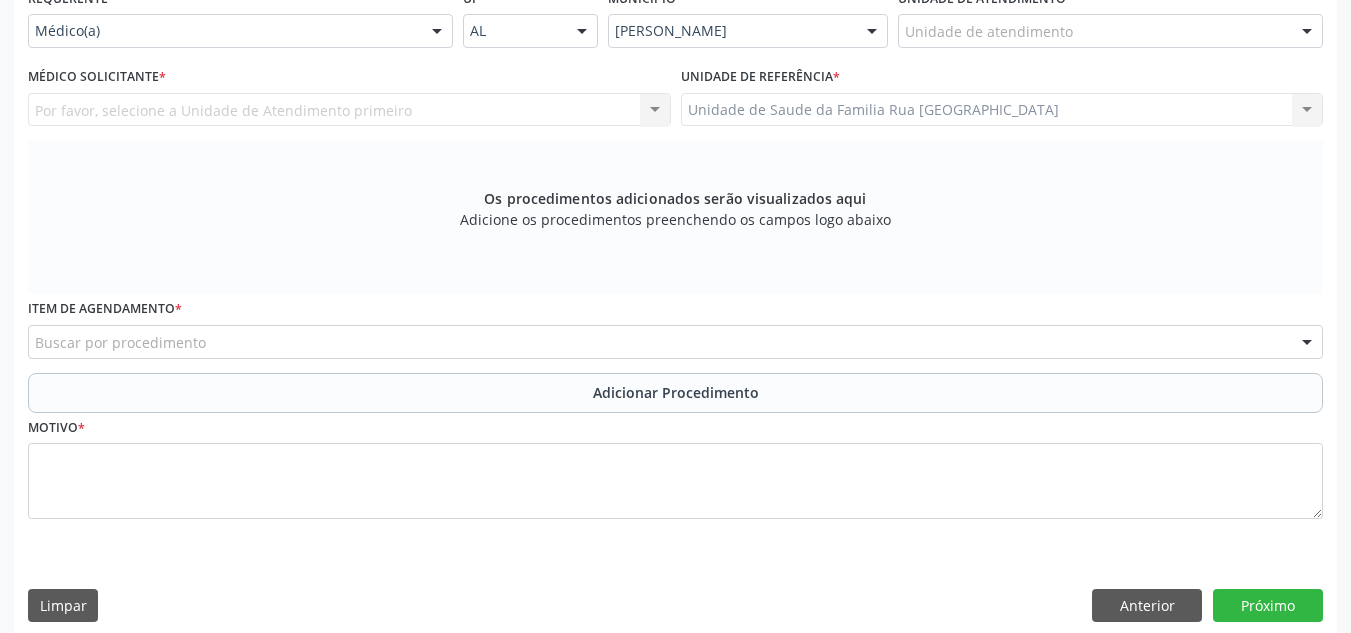 scroll, scrollTop: 279, scrollLeft: 0, axis: vertical 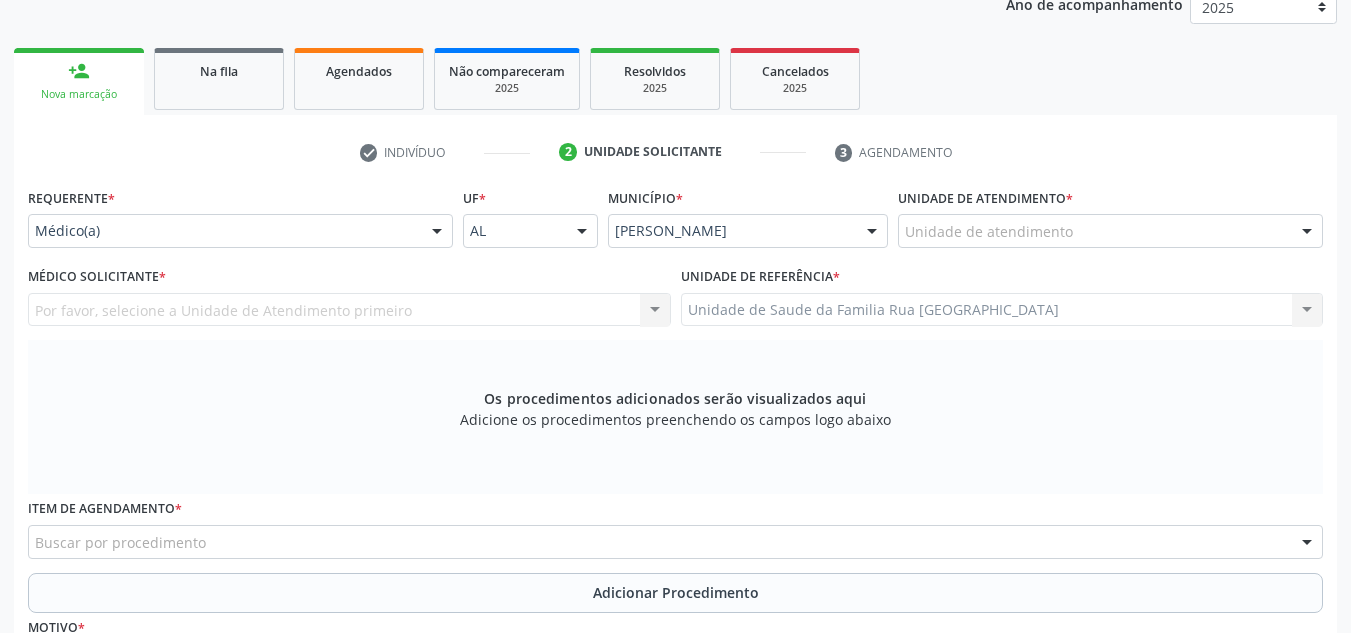 click on "Unidade de atendimento" at bounding box center (1110, 231) 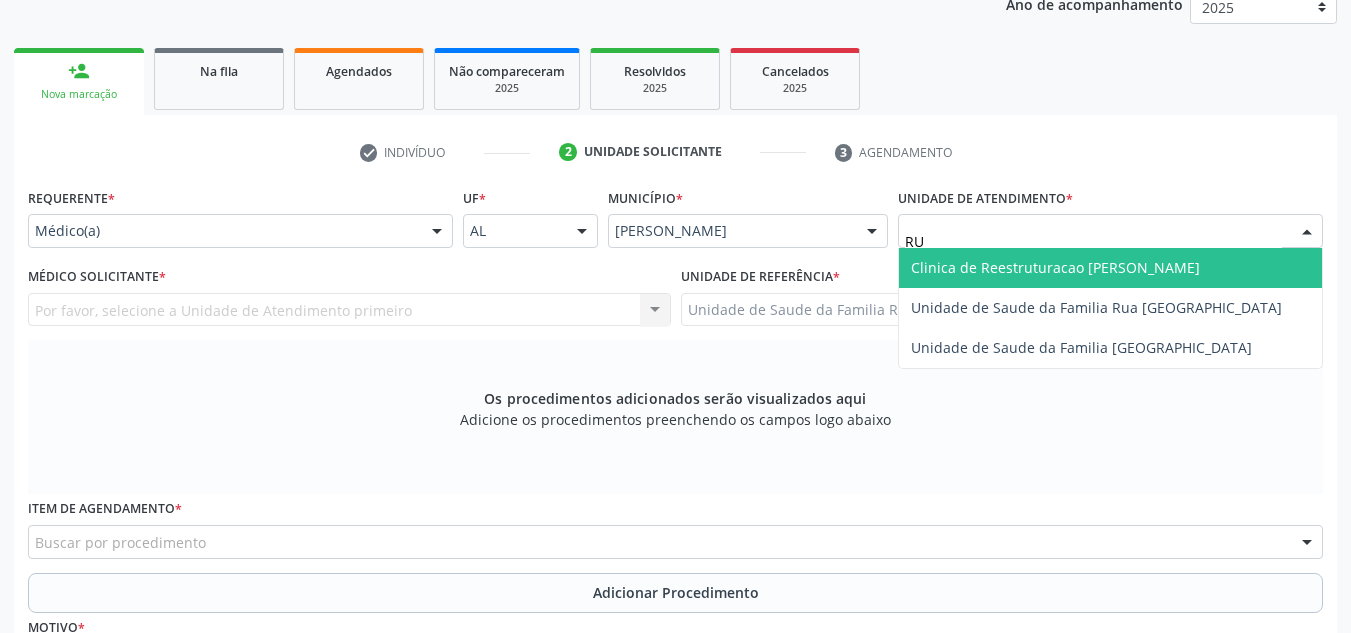 type on "RUA" 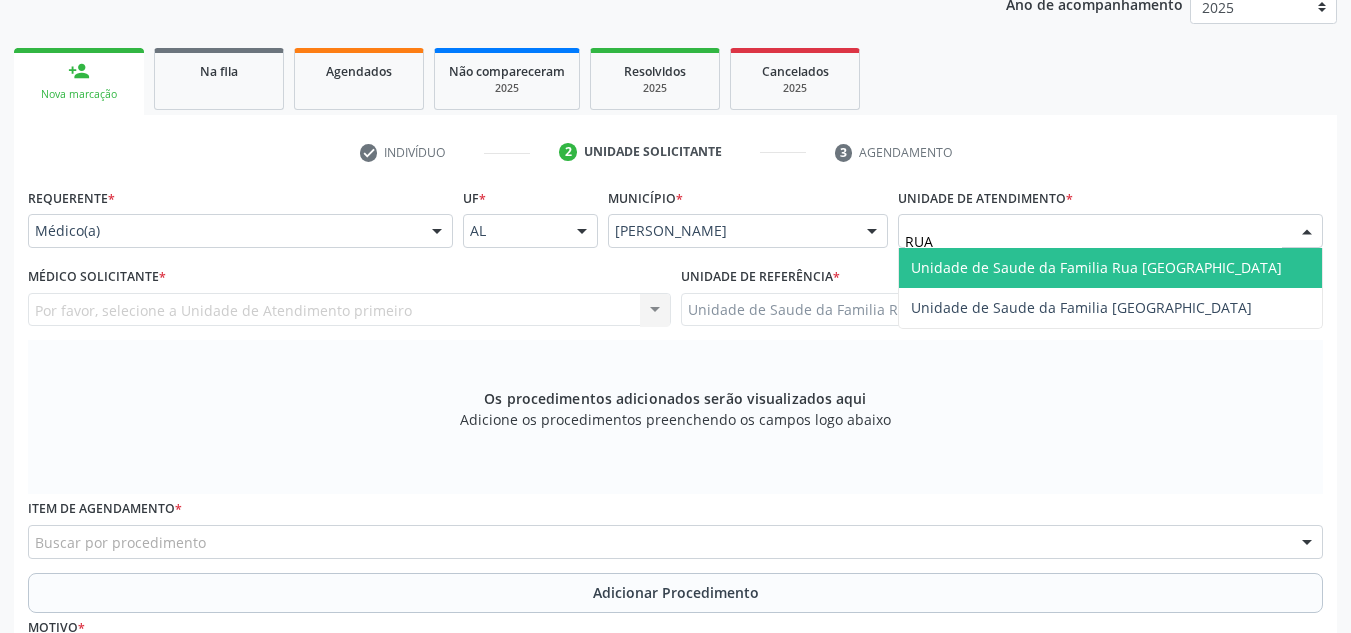 click on "Unidade de Saude da Familia Rua [GEOGRAPHIC_DATA]" at bounding box center [1096, 267] 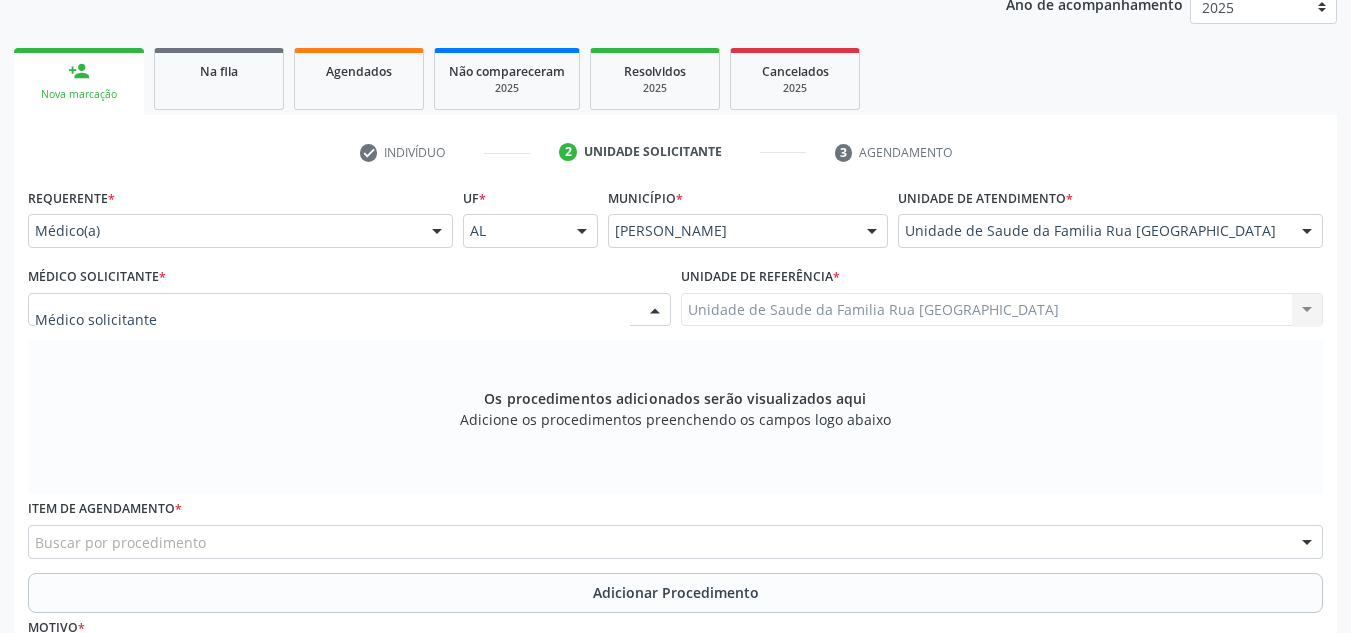 click at bounding box center [349, 310] 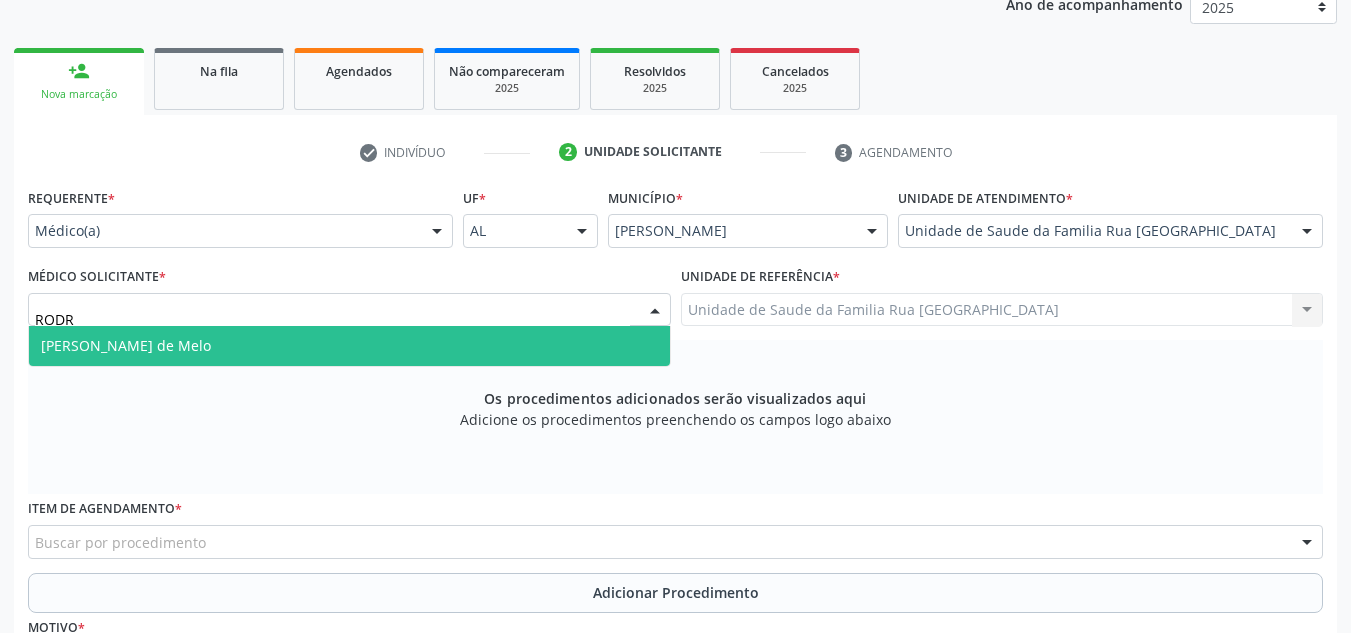 type on "RODRI" 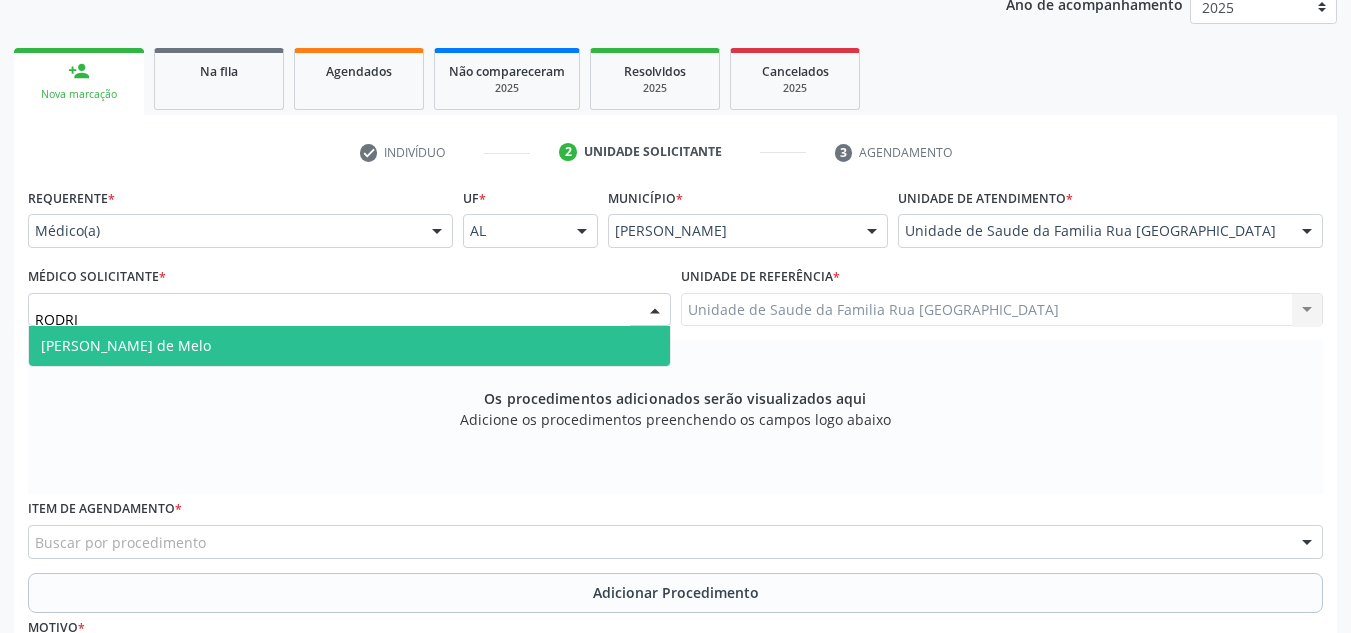 click on "[PERSON_NAME] de Melo" at bounding box center (349, 346) 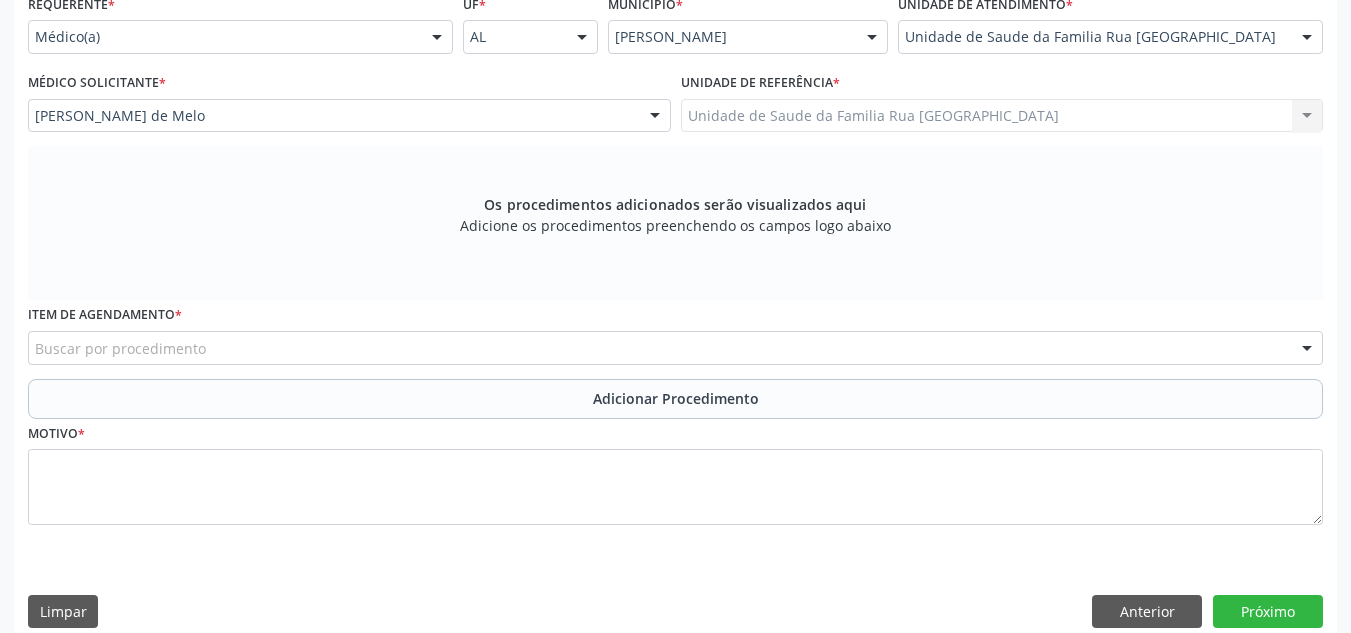 scroll, scrollTop: 479, scrollLeft: 0, axis: vertical 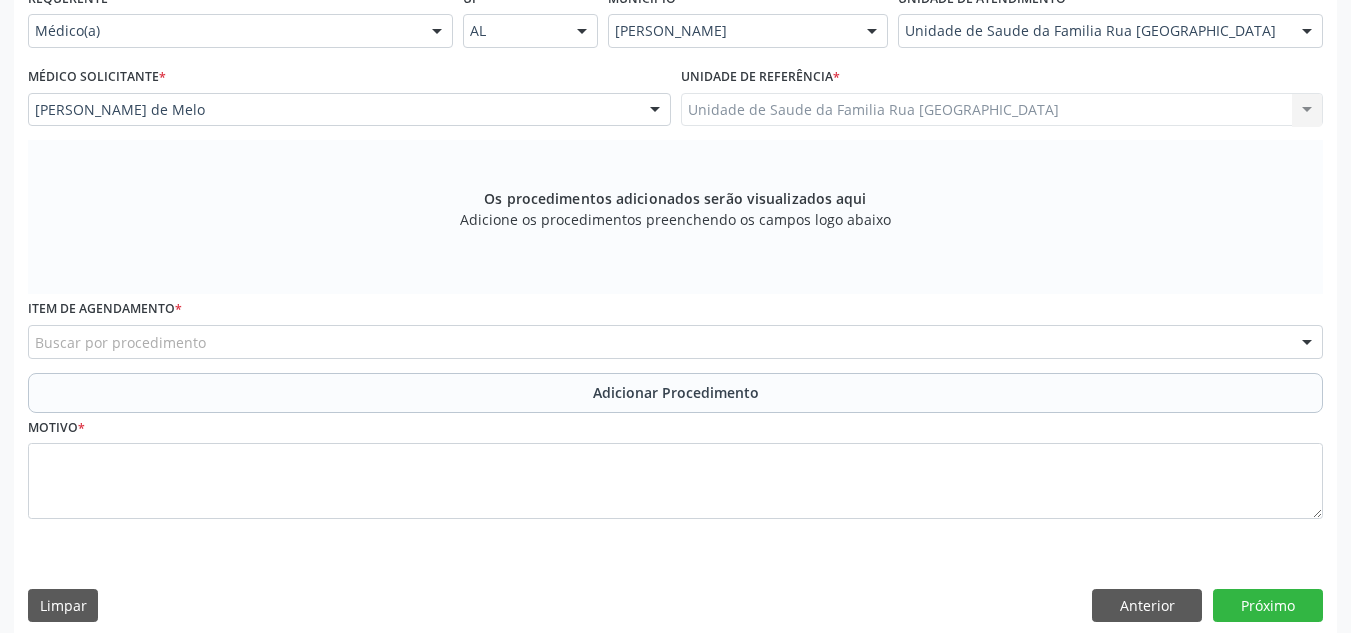 click on "Buscar por procedimento" at bounding box center (675, 342) 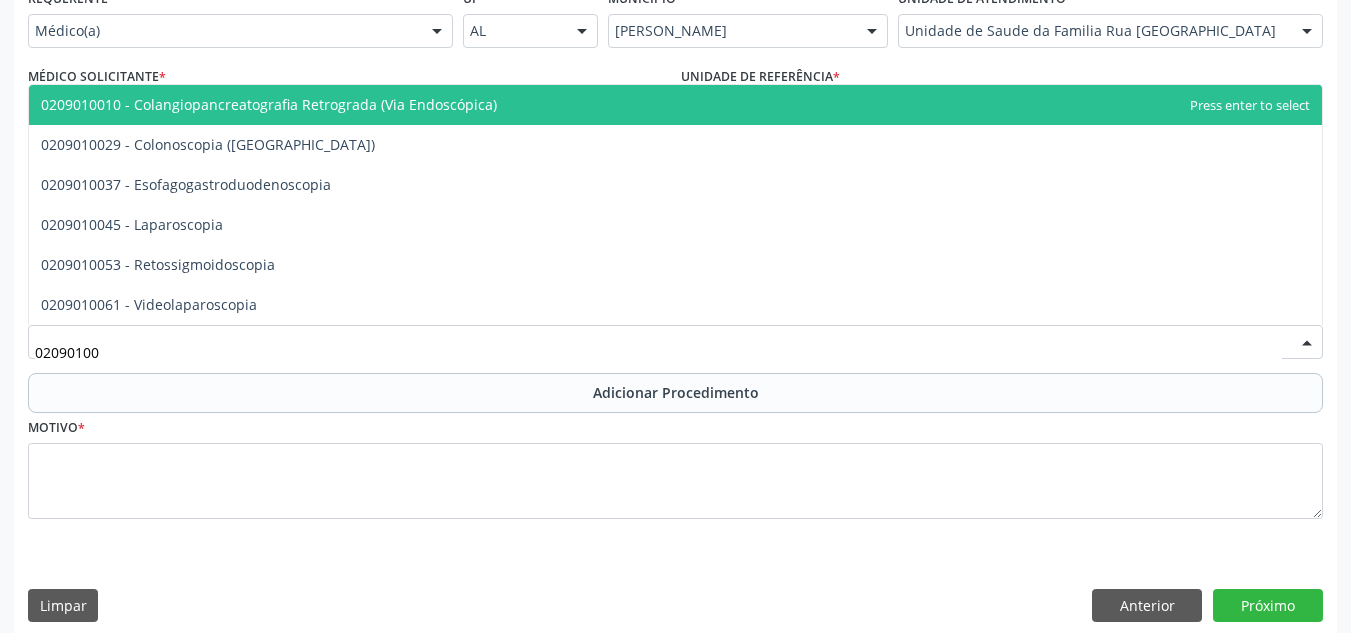 type on "020901002" 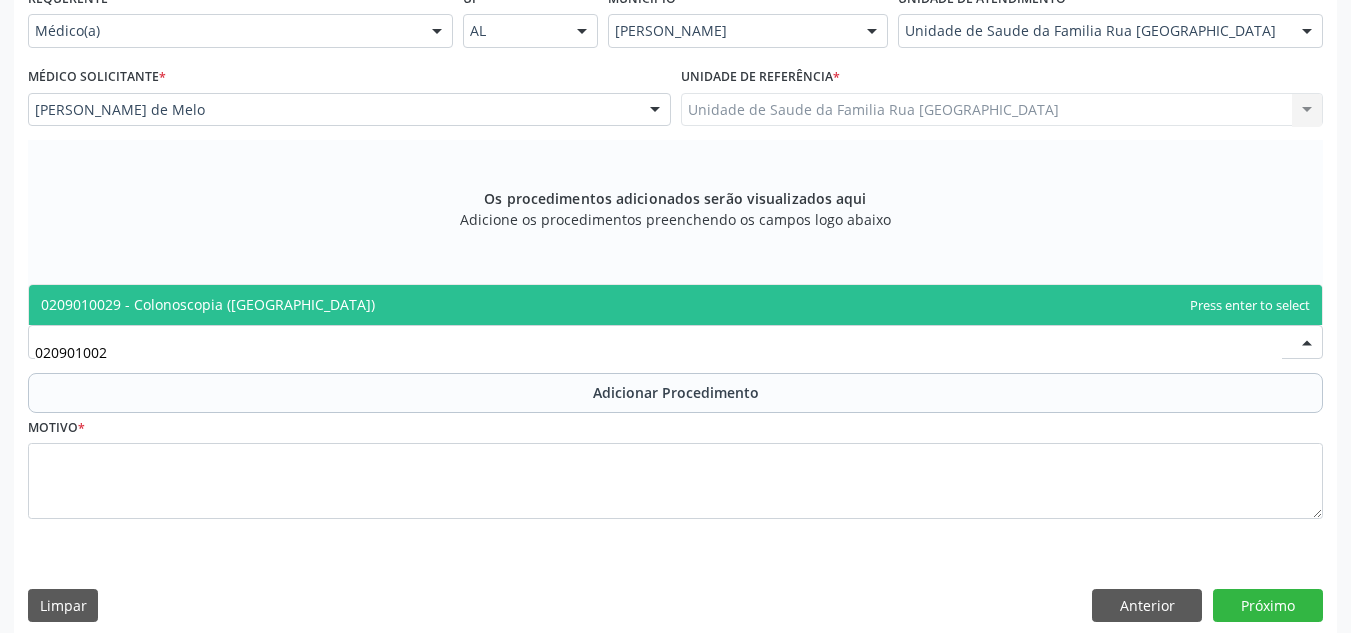 click on "0209010029 - Colonoscopia ([GEOGRAPHIC_DATA])" at bounding box center [208, 304] 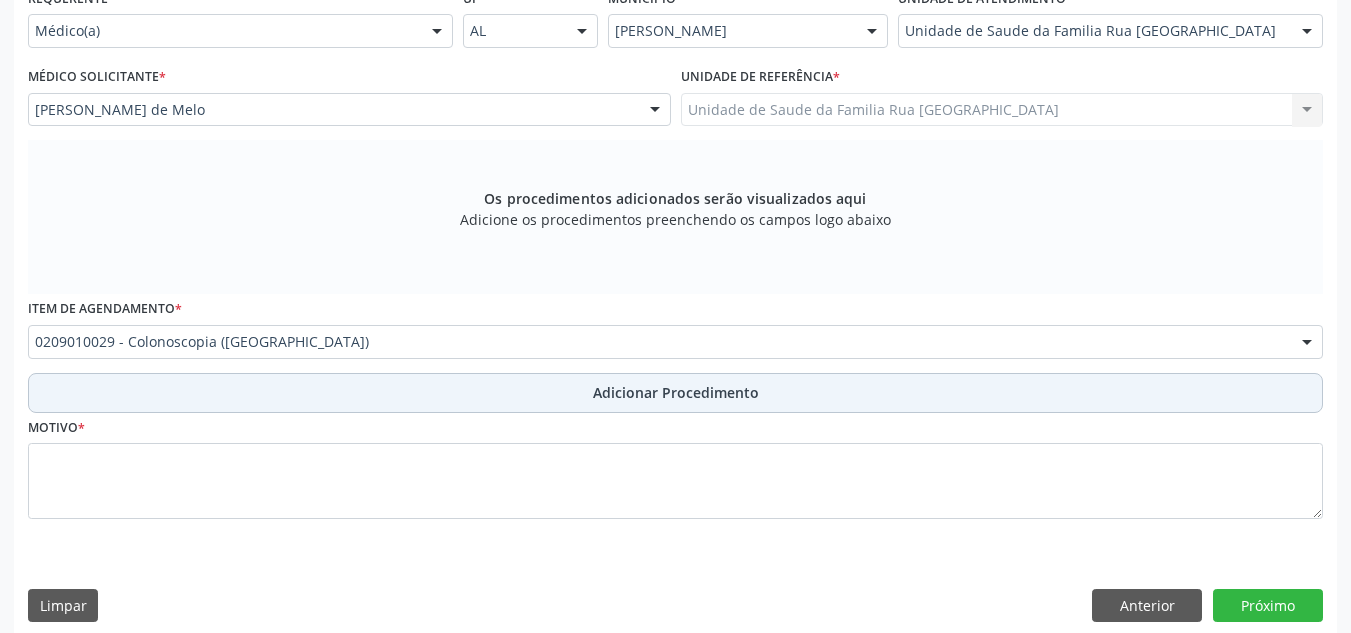click on "Adicionar Procedimento" at bounding box center (676, 392) 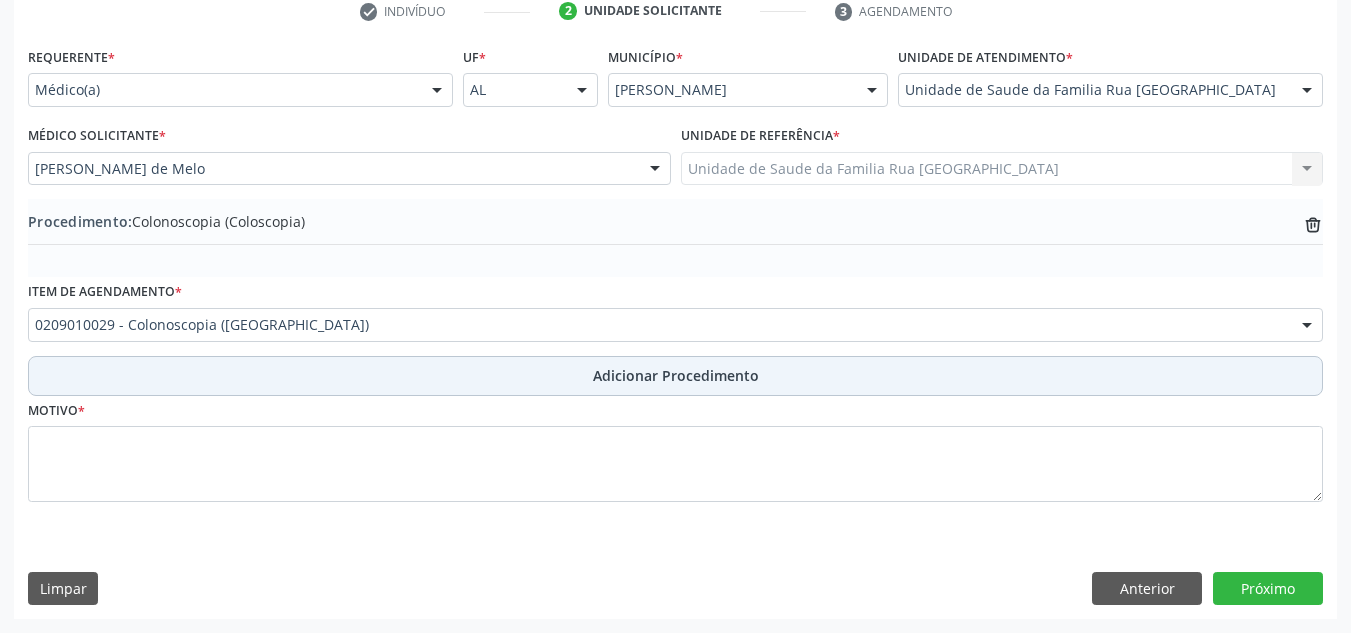 scroll, scrollTop: 420, scrollLeft: 0, axis: vertical 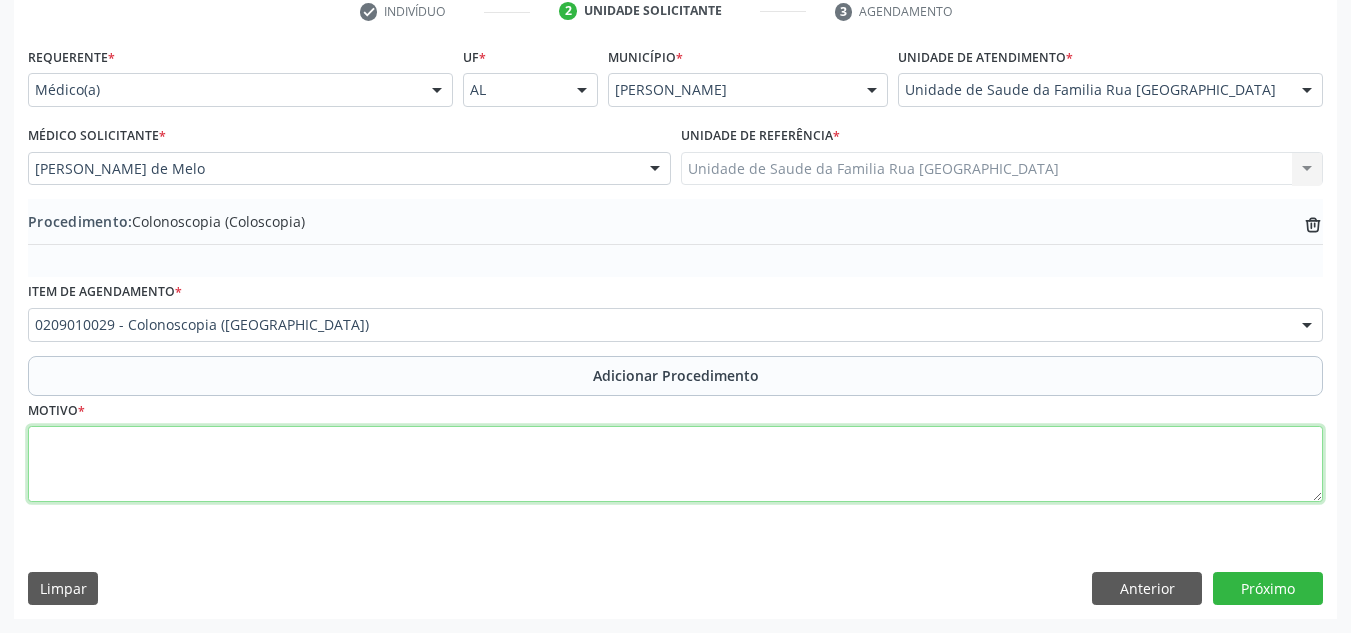 click at bounding box center (675, 464) 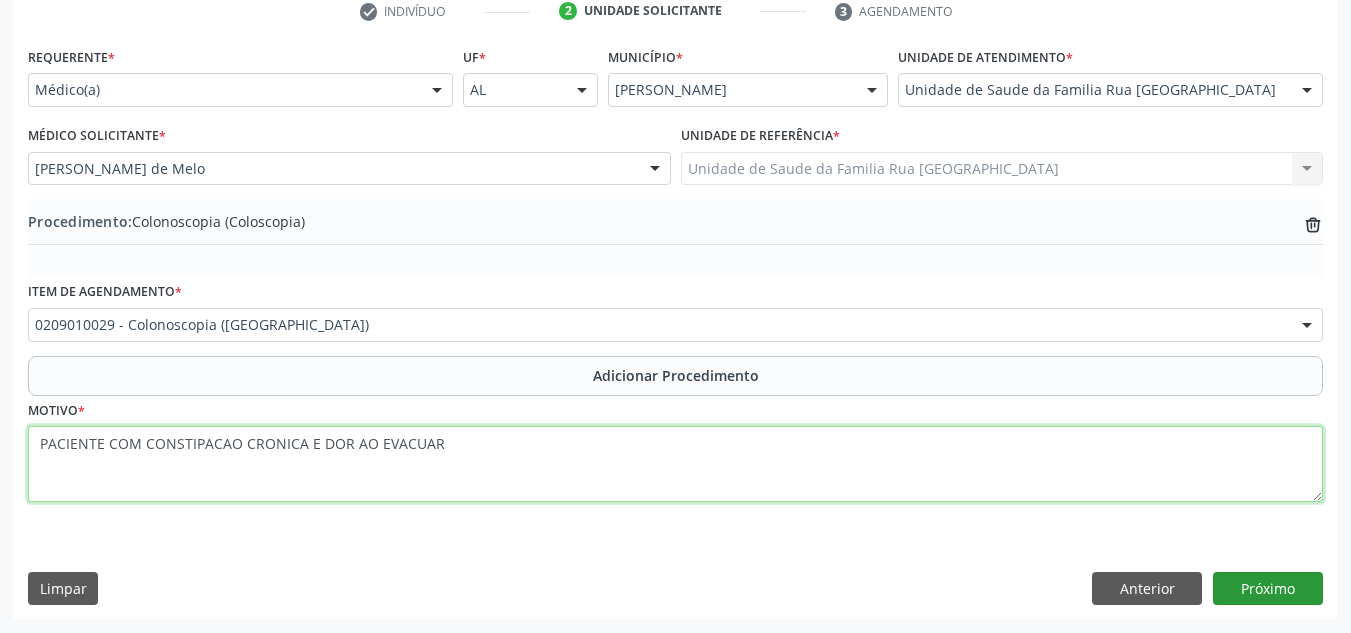 type on "PACIENTE COM CONSTIPACAO CRONICA E DOR AO EVACUAR" 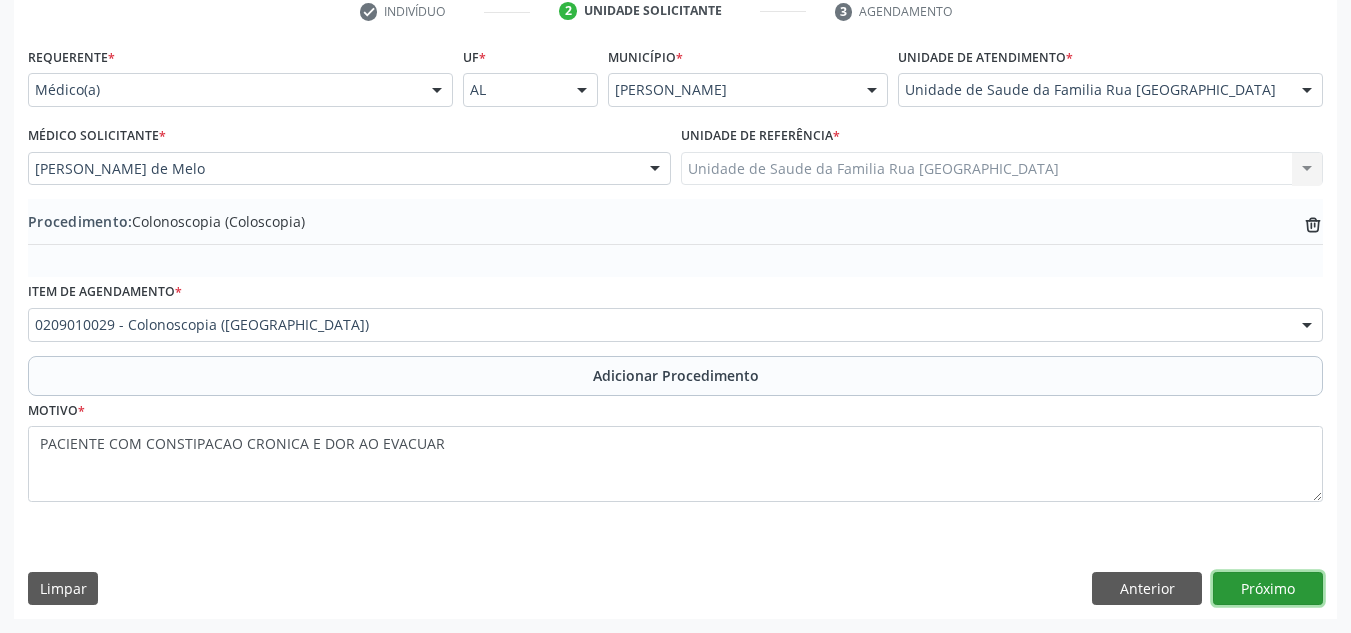 click on "Próximo" at bounding box center [1268, 589] 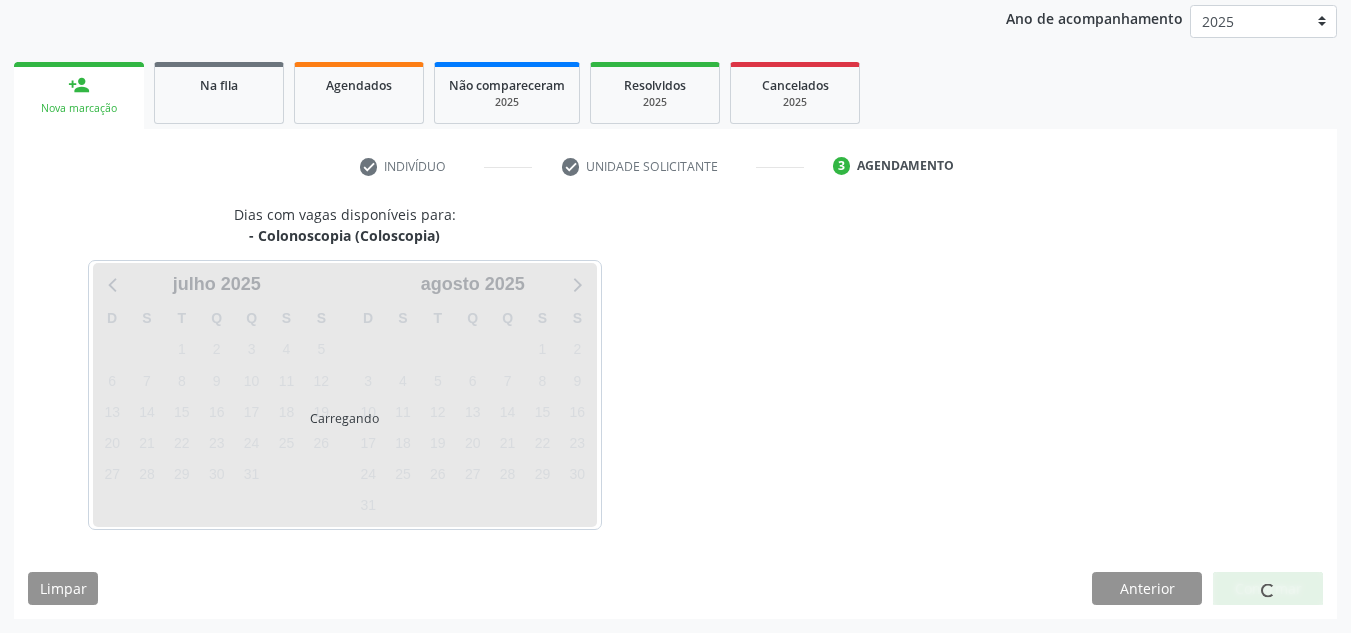 scroll, scrollTop: 324, scrollLeft: 0, axis: vertical 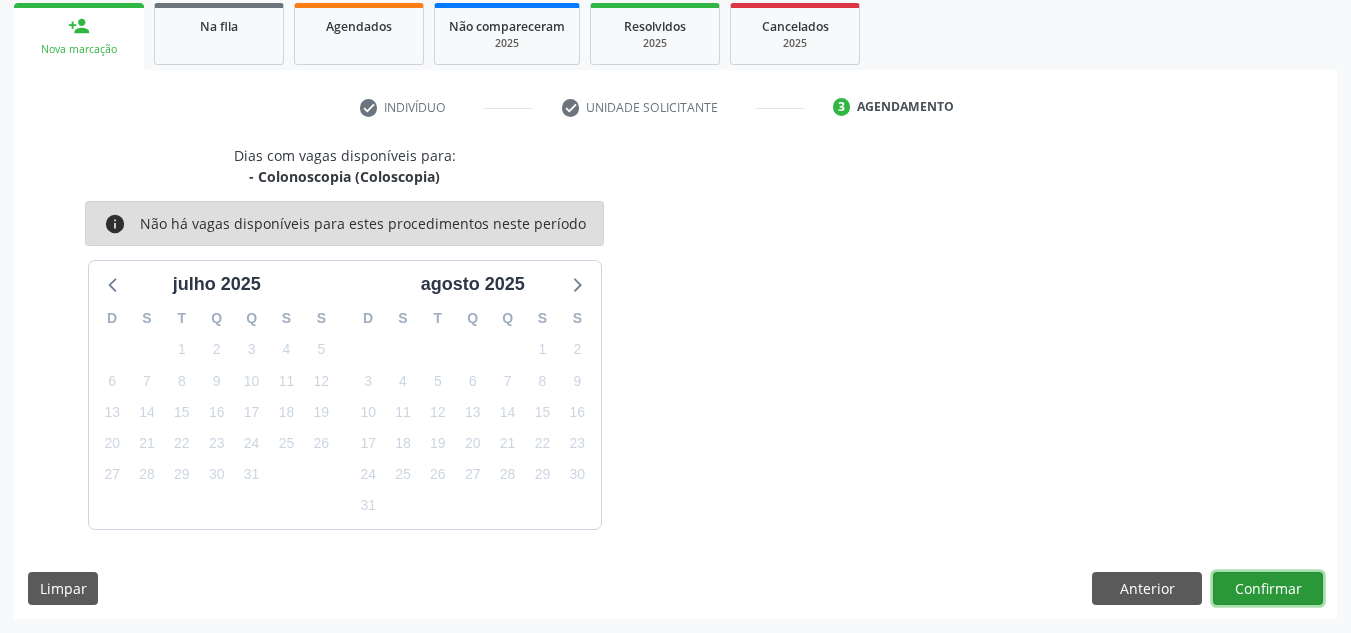 click on "Confirmar" at bounding box center [1268, 589] 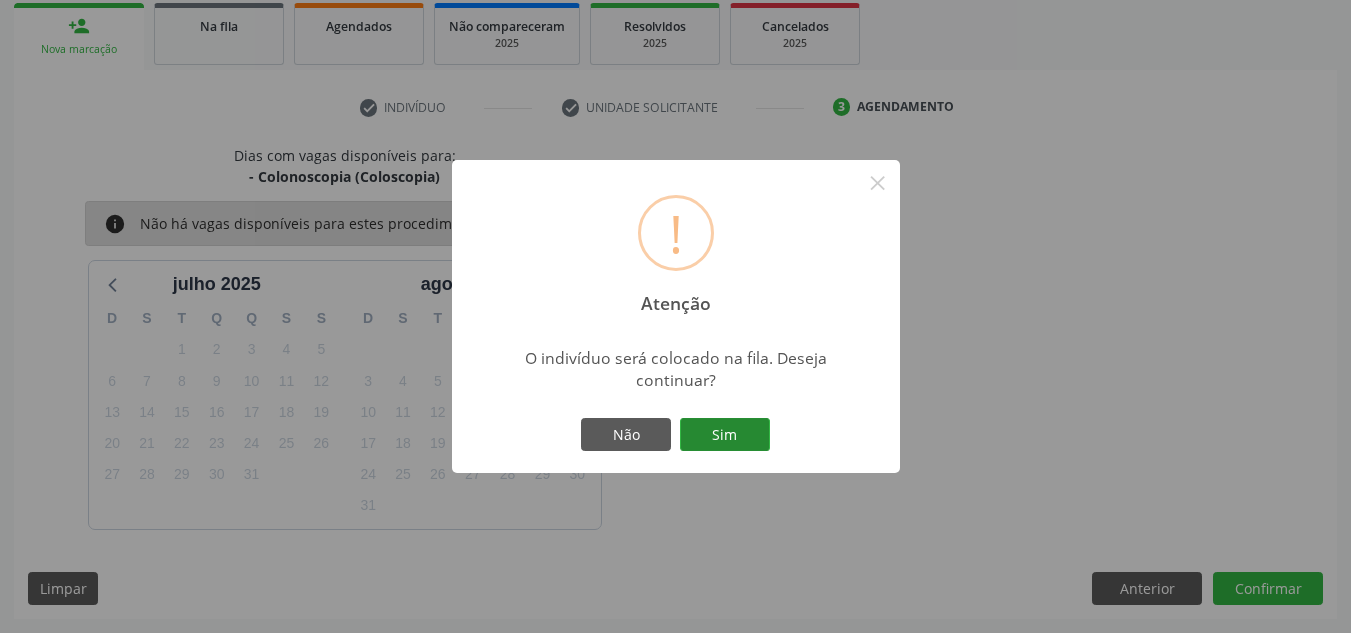 click on "Sim" at bounding box center (725, 435) 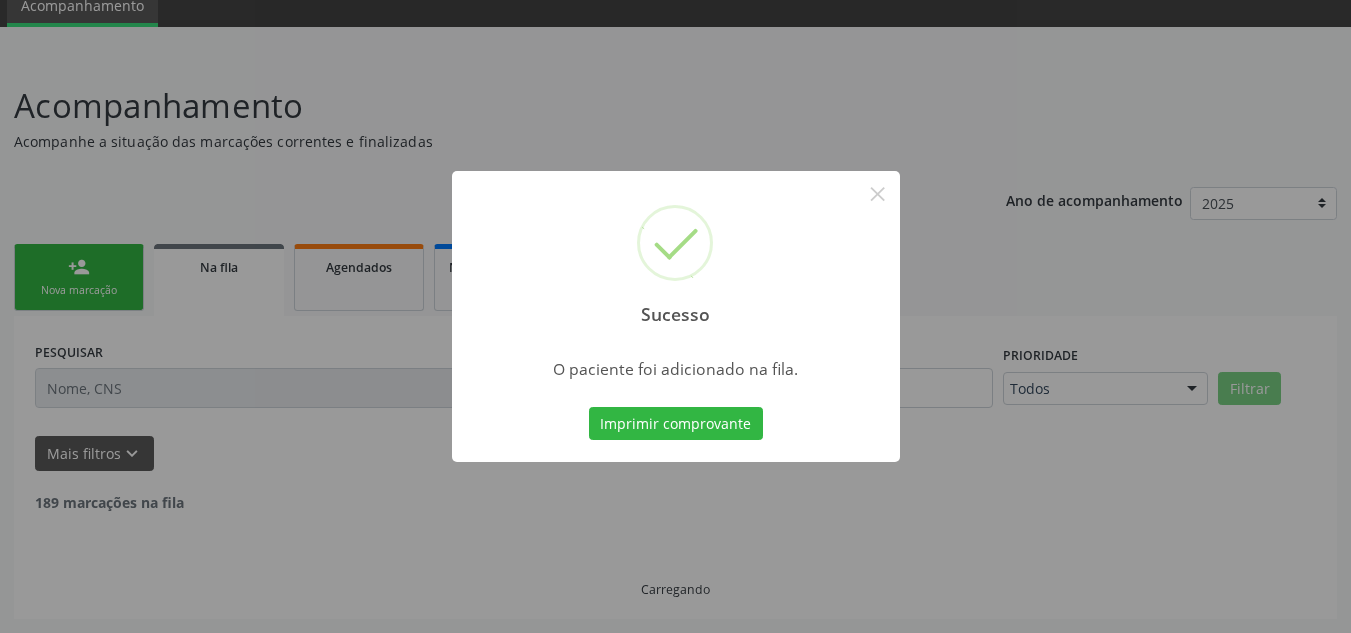 scroll, scrollTop: 62, scrollLeft: 0, axis: vertical 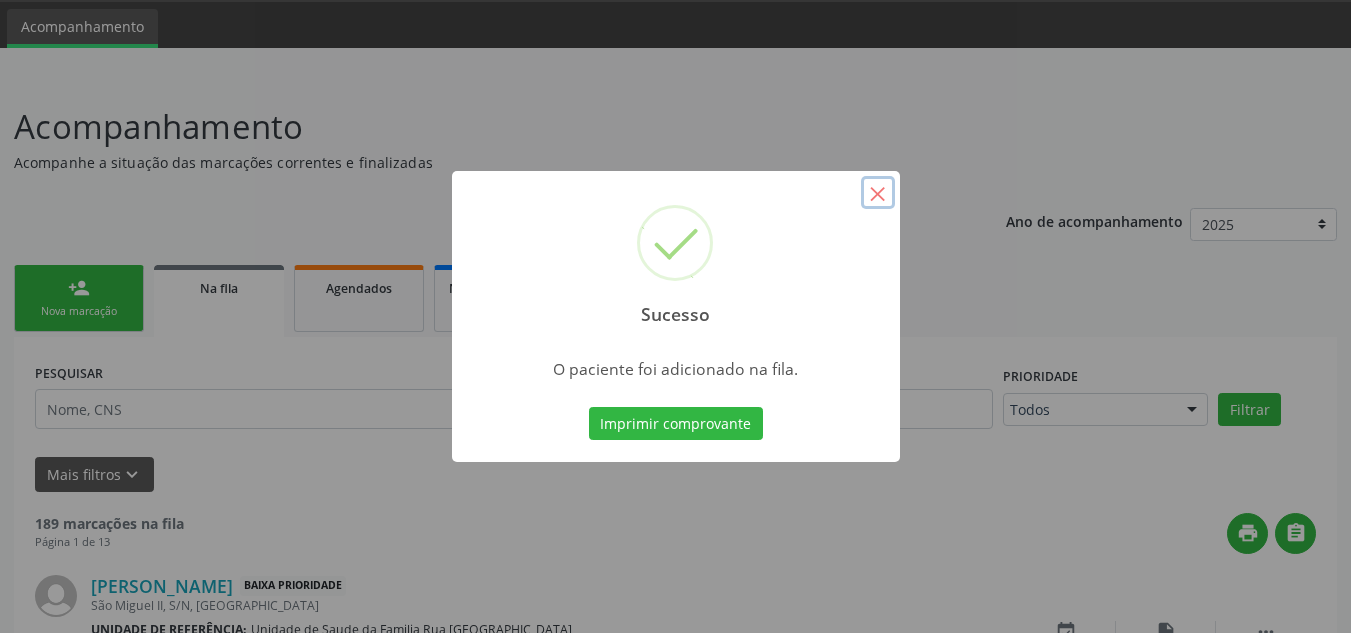 click on "×" at bounding box center [878, 193] 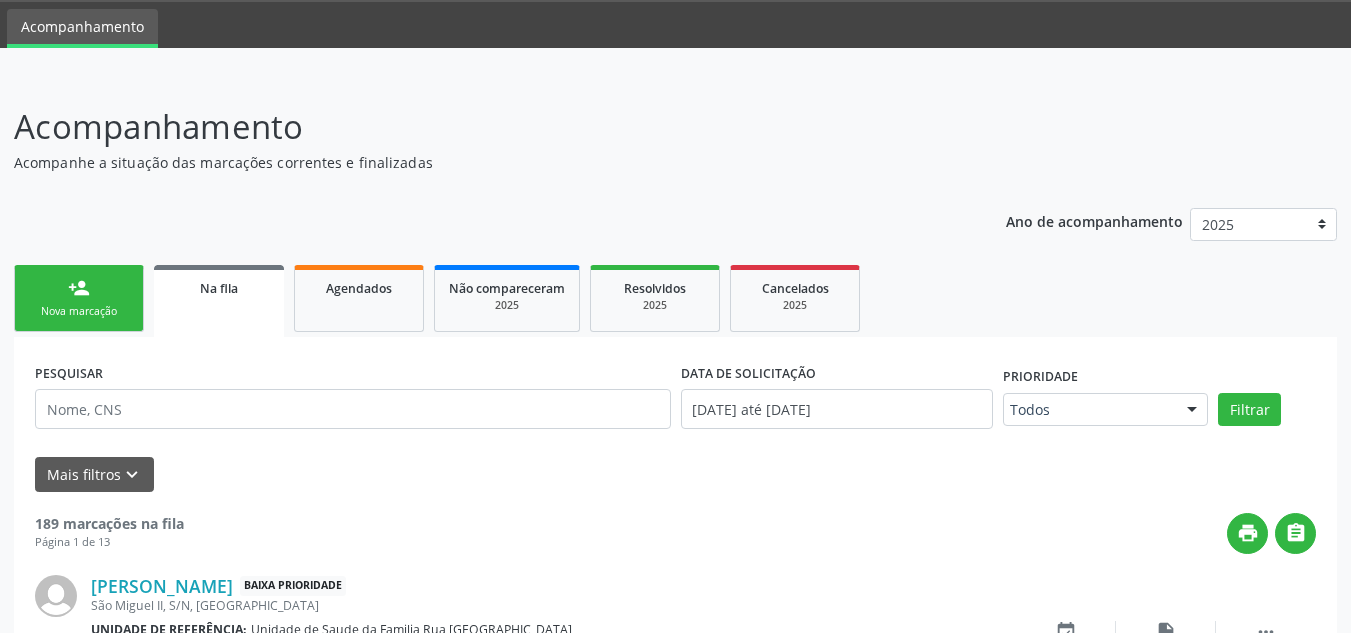 drag, startPoint x: 78, startPoint y: 293, endPoint x: 129, endPoint y: 248, distance: 68.0147 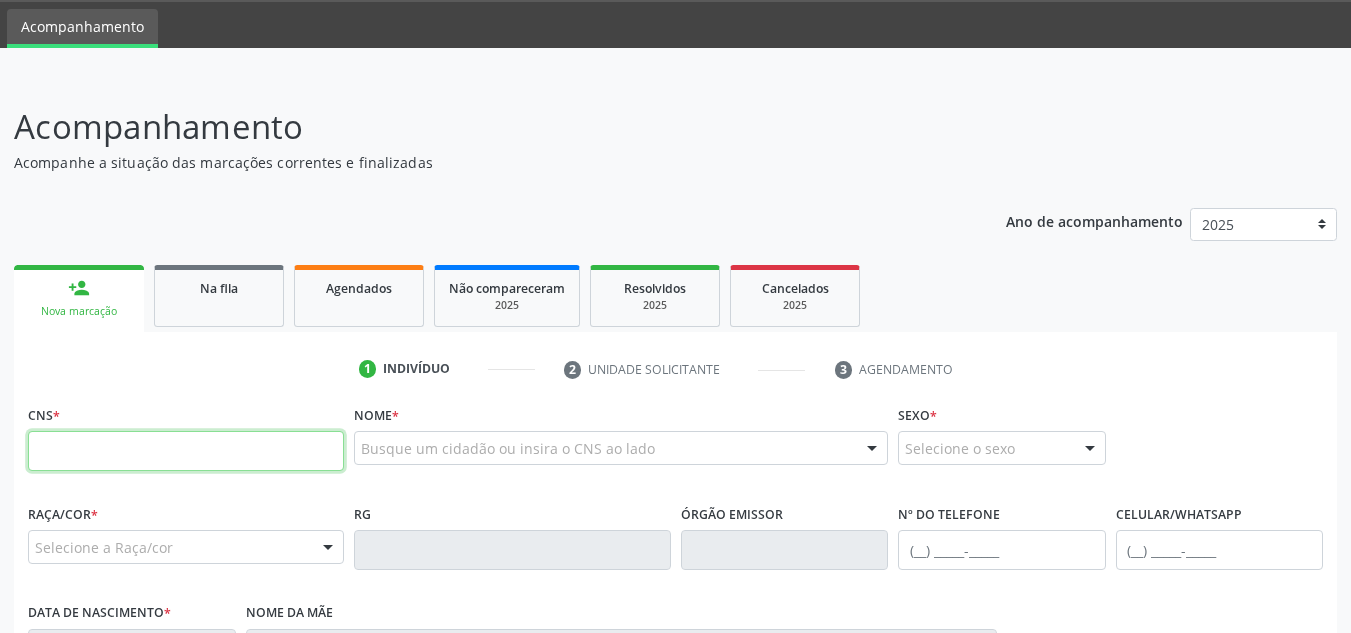 click at bounding box center [186, 451] 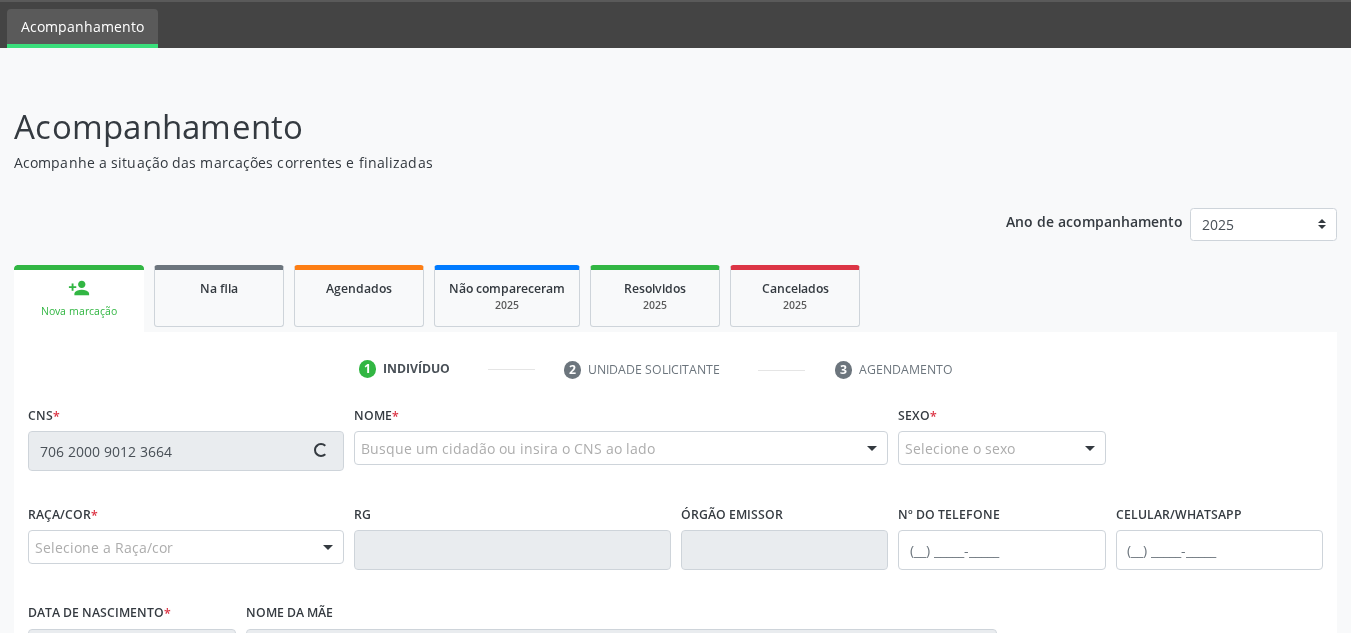 type on "706 2000 9012 3664" 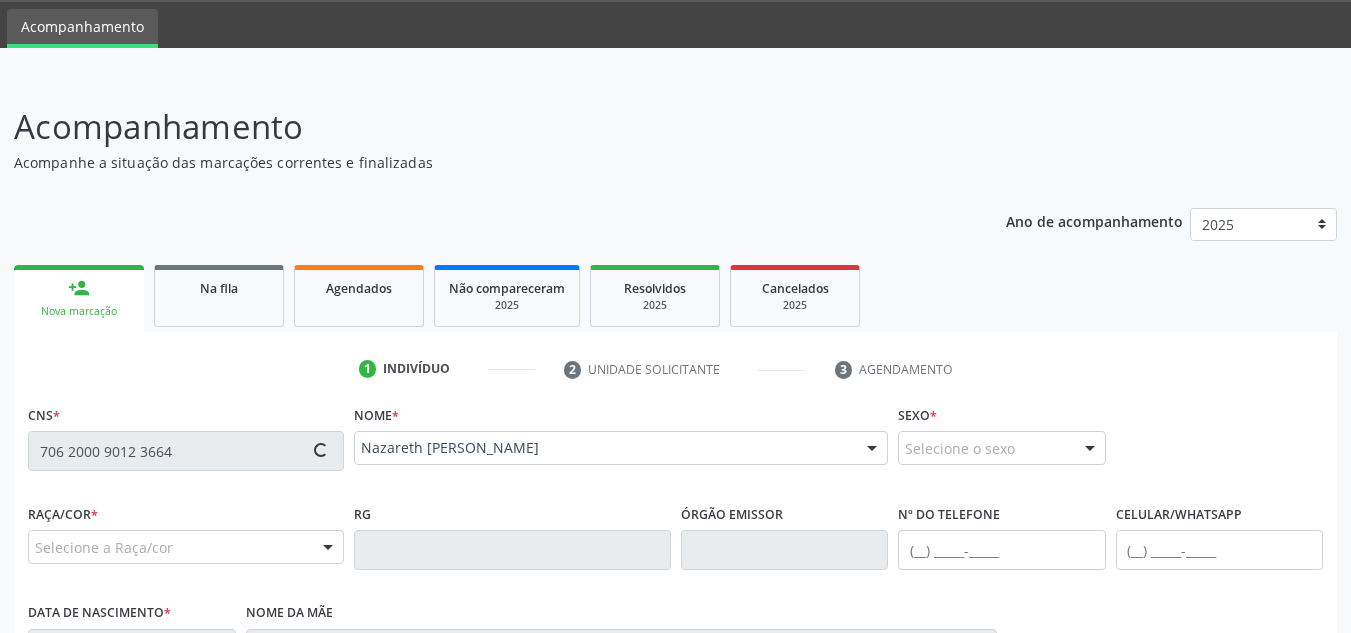 type on "[PHONE_NUMBER]" 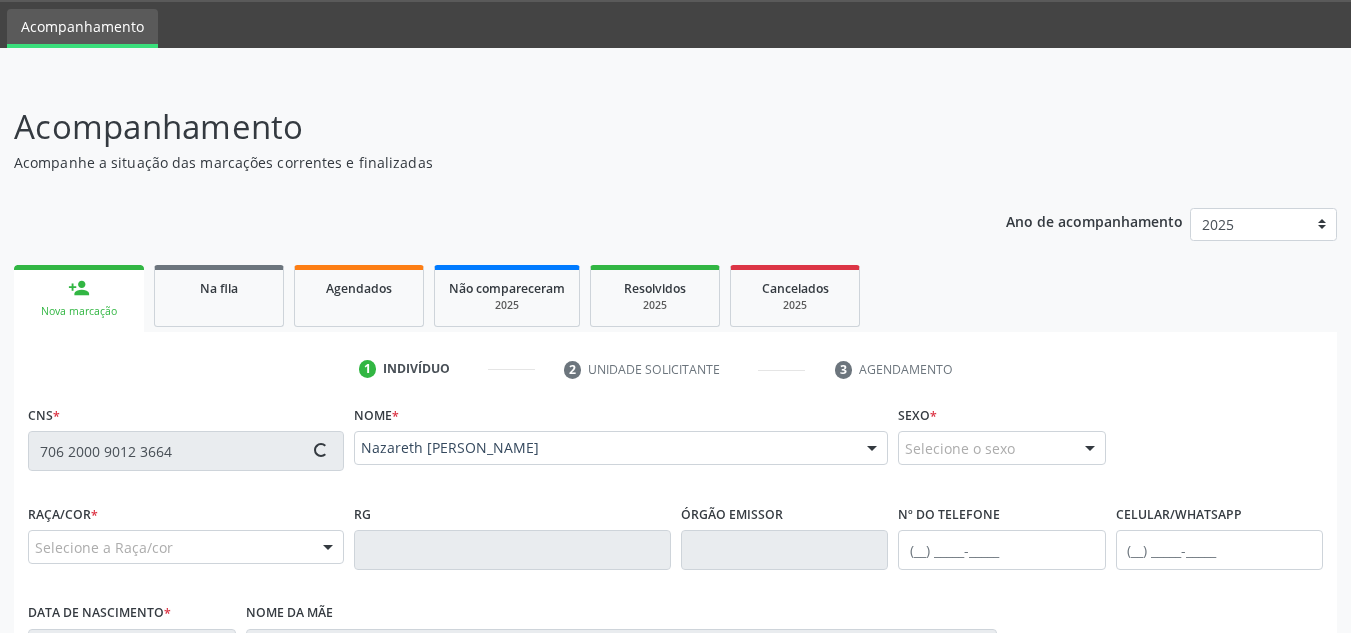 type on "0[DATE]" 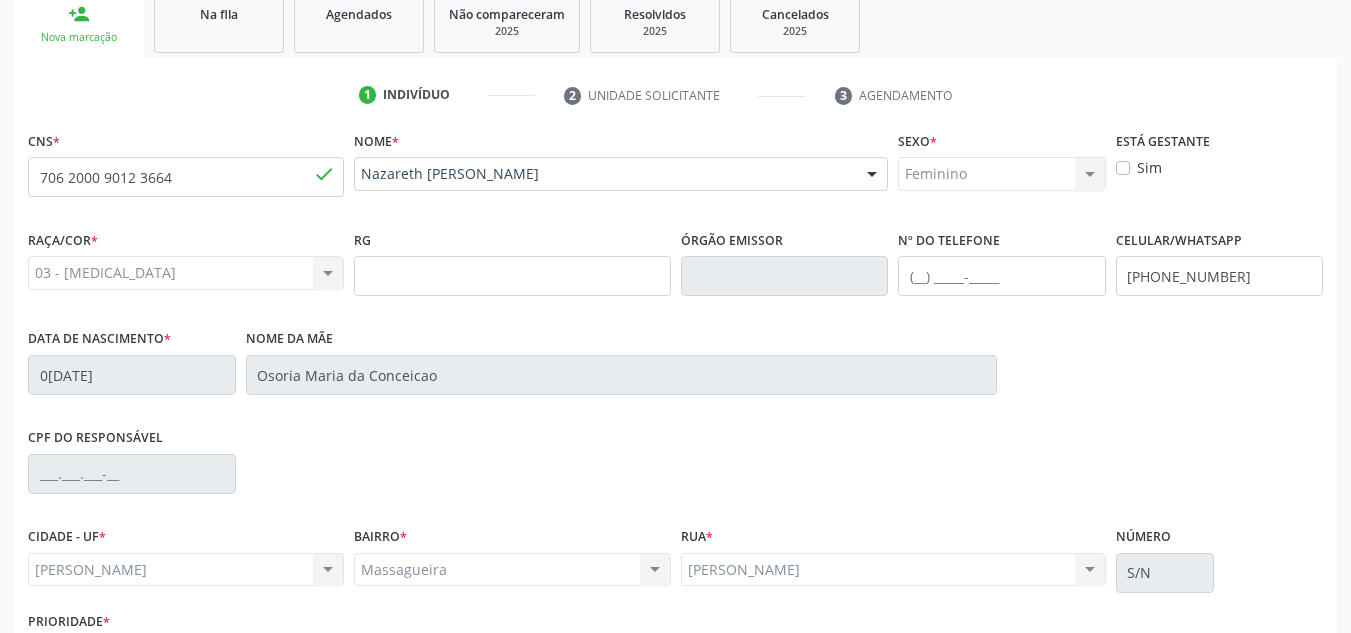 scroll, scrollTop: 462, scrollLeft: 0, axis: vertical 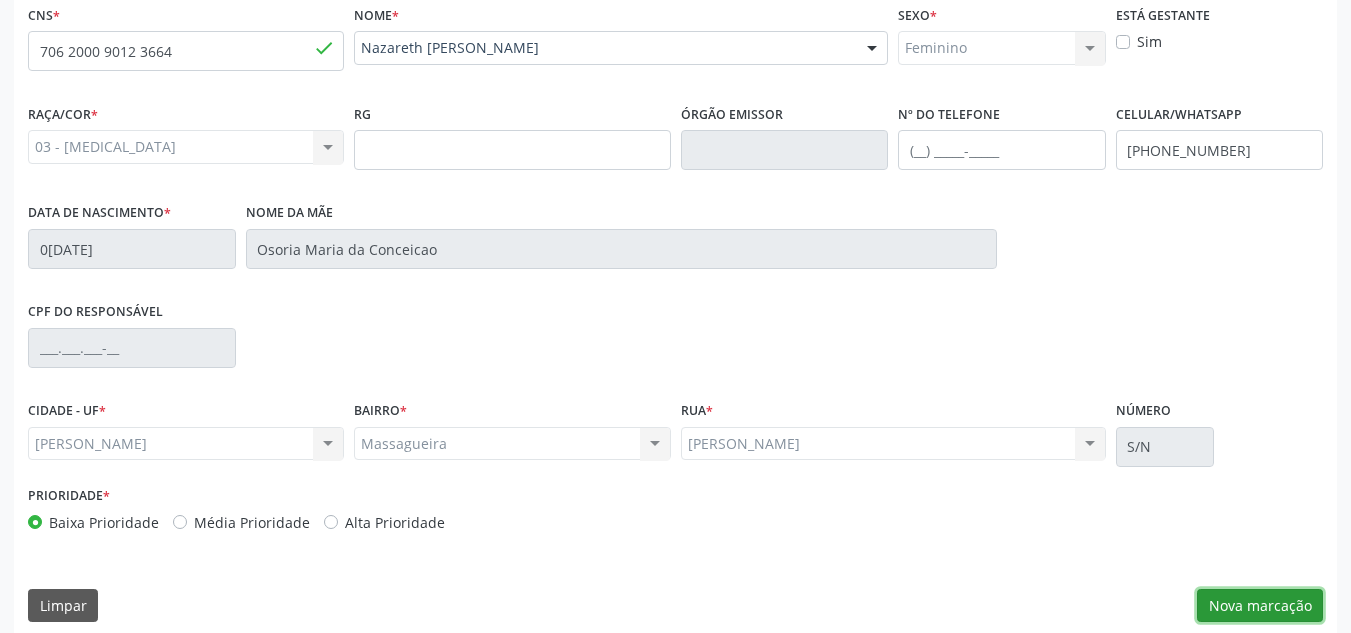 click on "Nova marcação" at bounding box center (1260, 606) 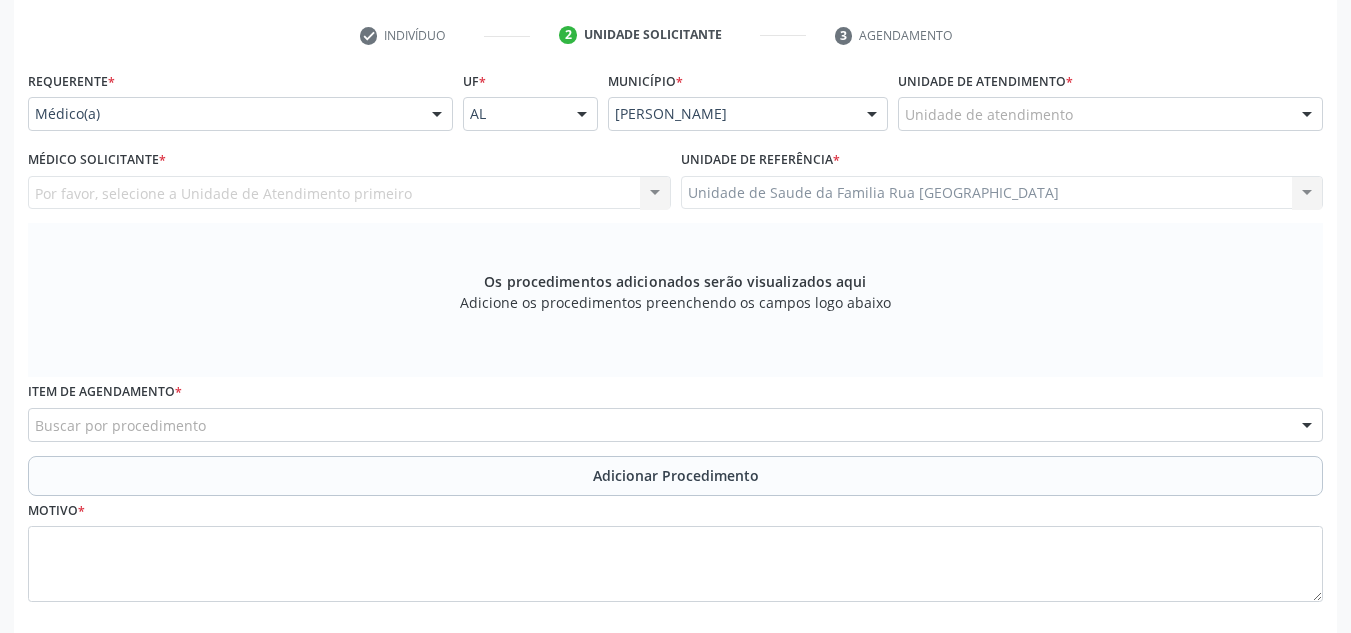 scroll, scrollTop: 362, scrollLeft: 0, axis: vertical 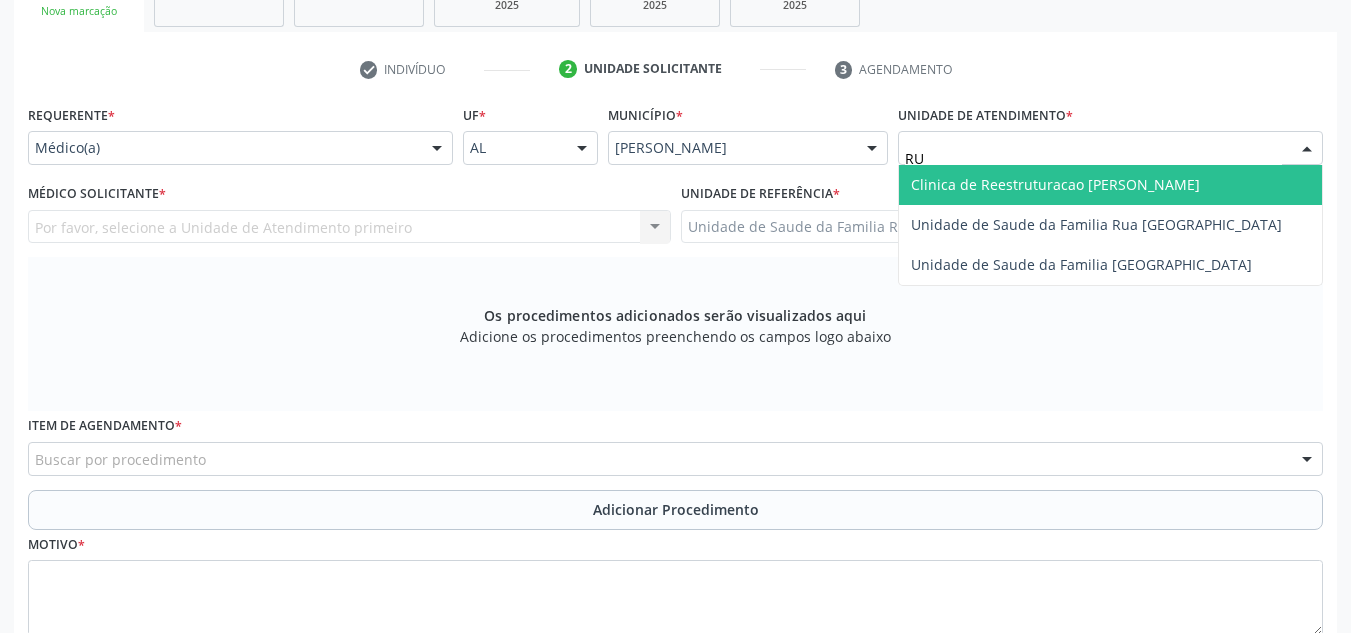type on "RUA" 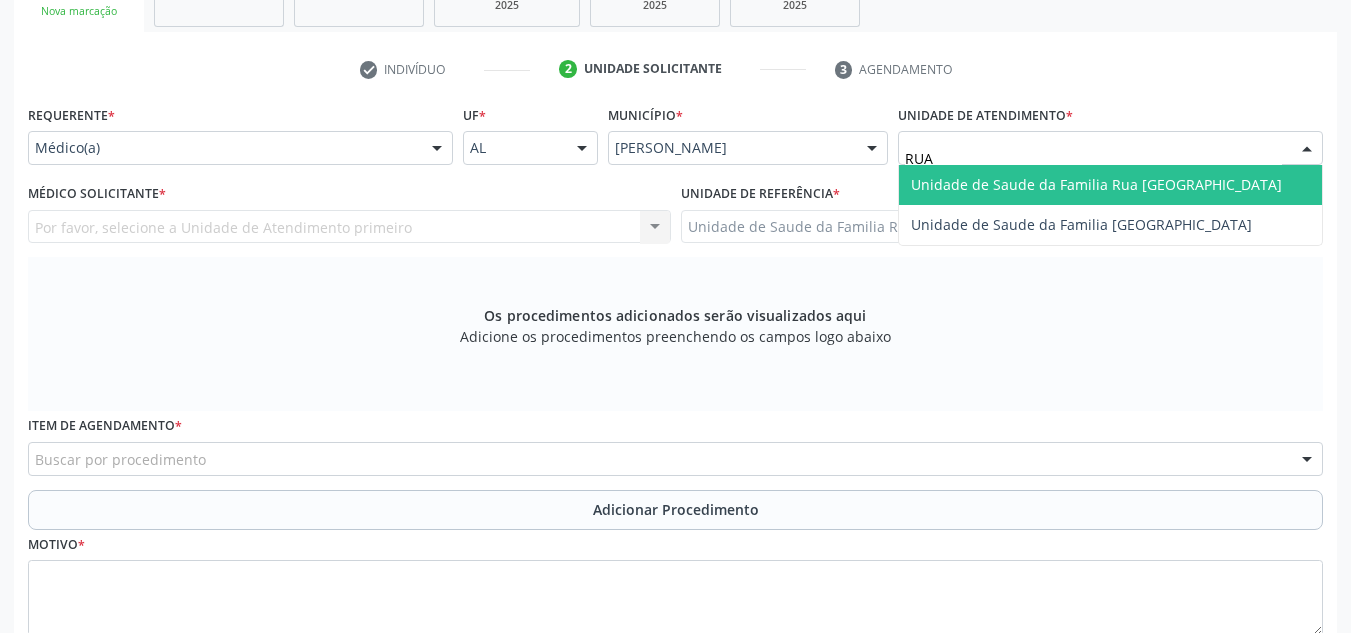 click on "Unidade de Saude da Familia Rua [GEOGRAPHIC_DATA]" at bounding box center [1096, 184] 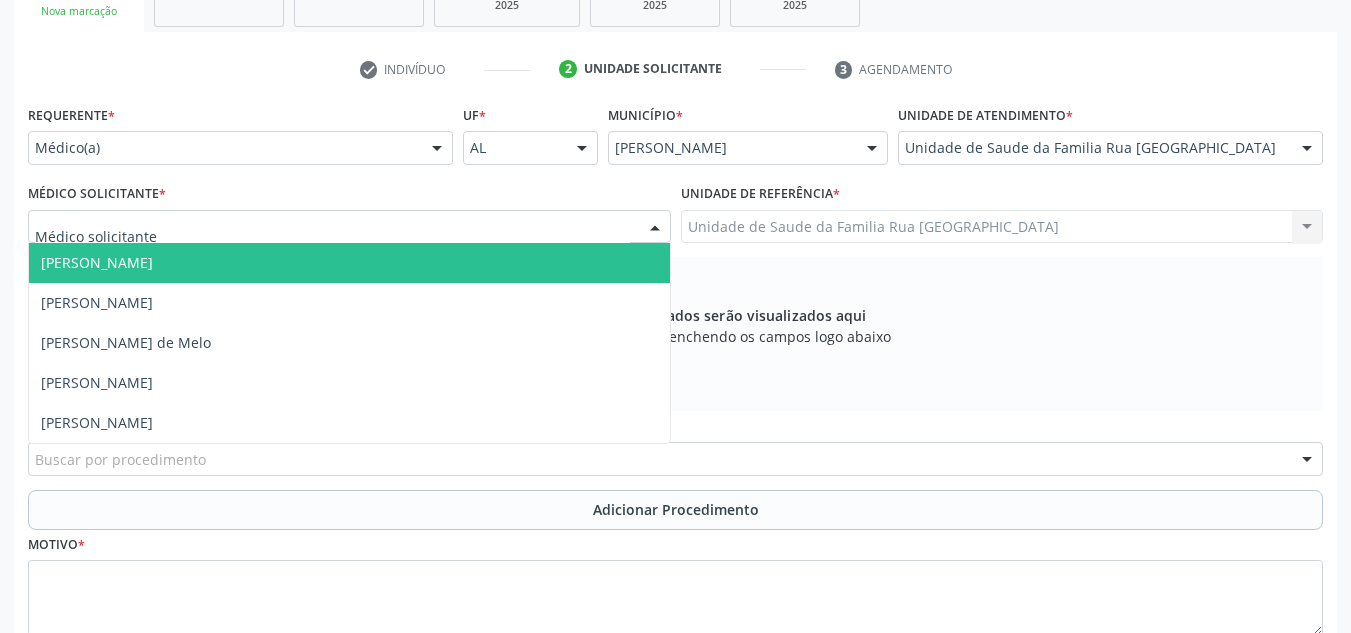 click at bounding box center [349, 227] 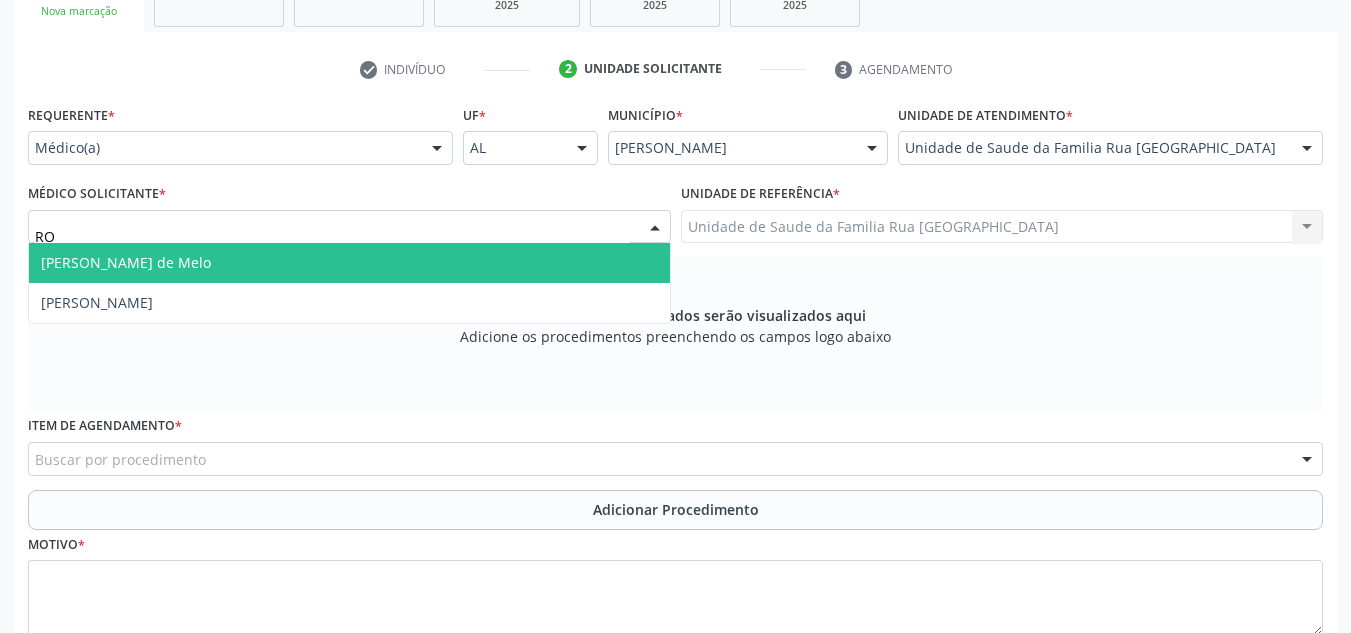 type on "ROD" 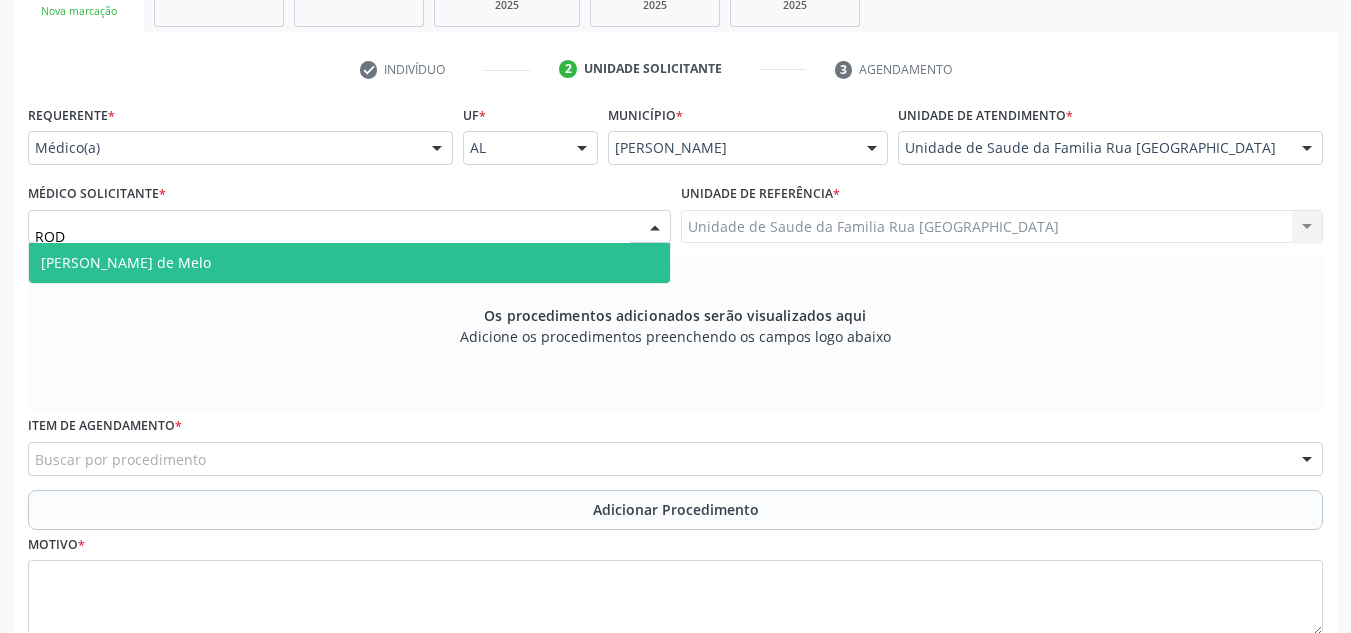 click on "[PERSON_NAME] de Melo" at bounding box center (126, 262) 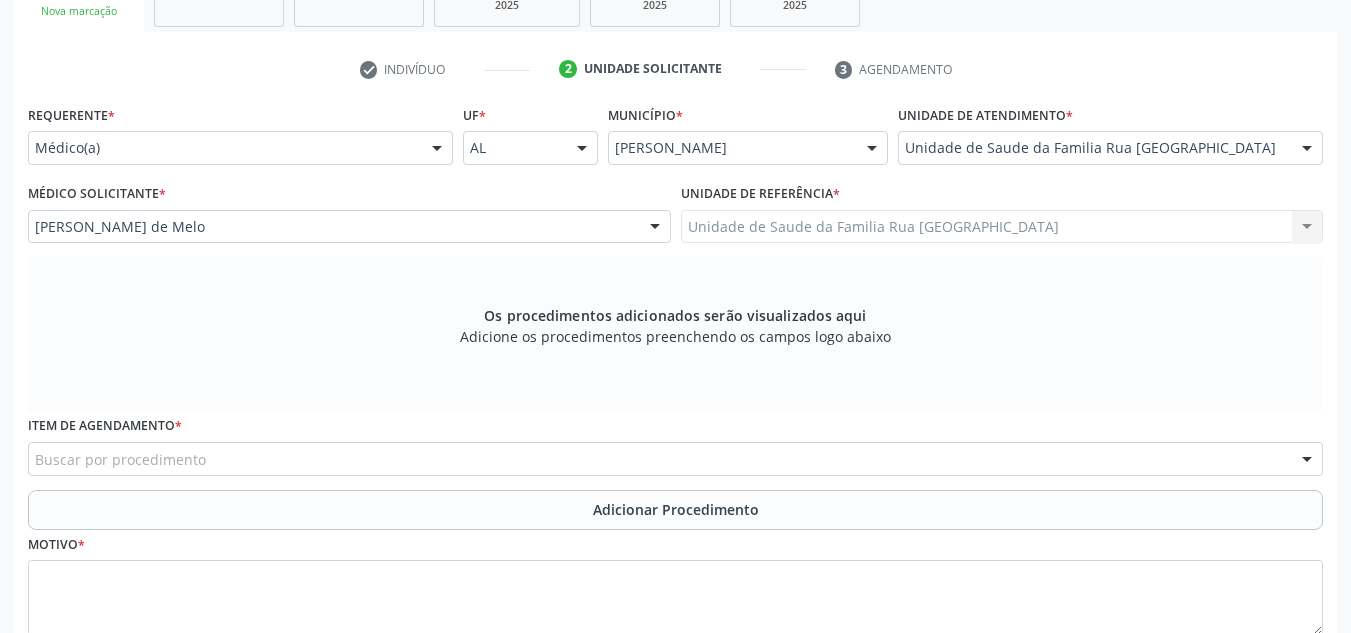 scroll, scrollTop: 462, scrollLeft: 0, axis: vertical 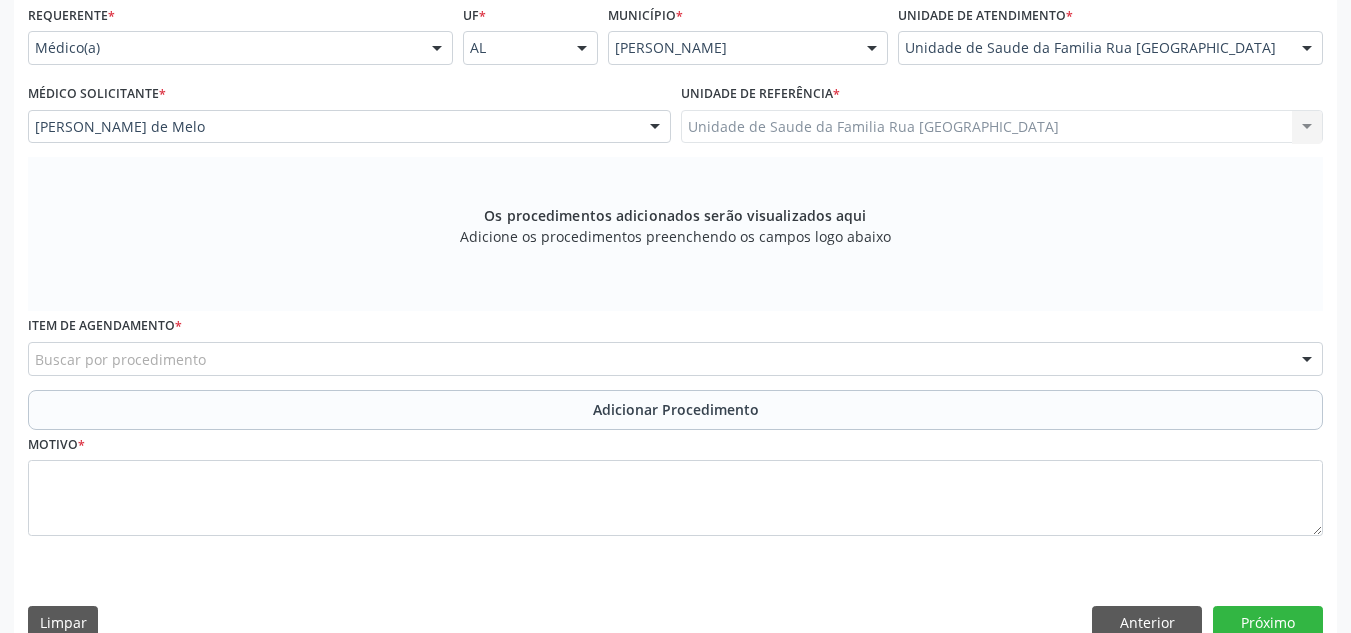 click on "Buscar por procedimento" at bounding box center [675, 359] 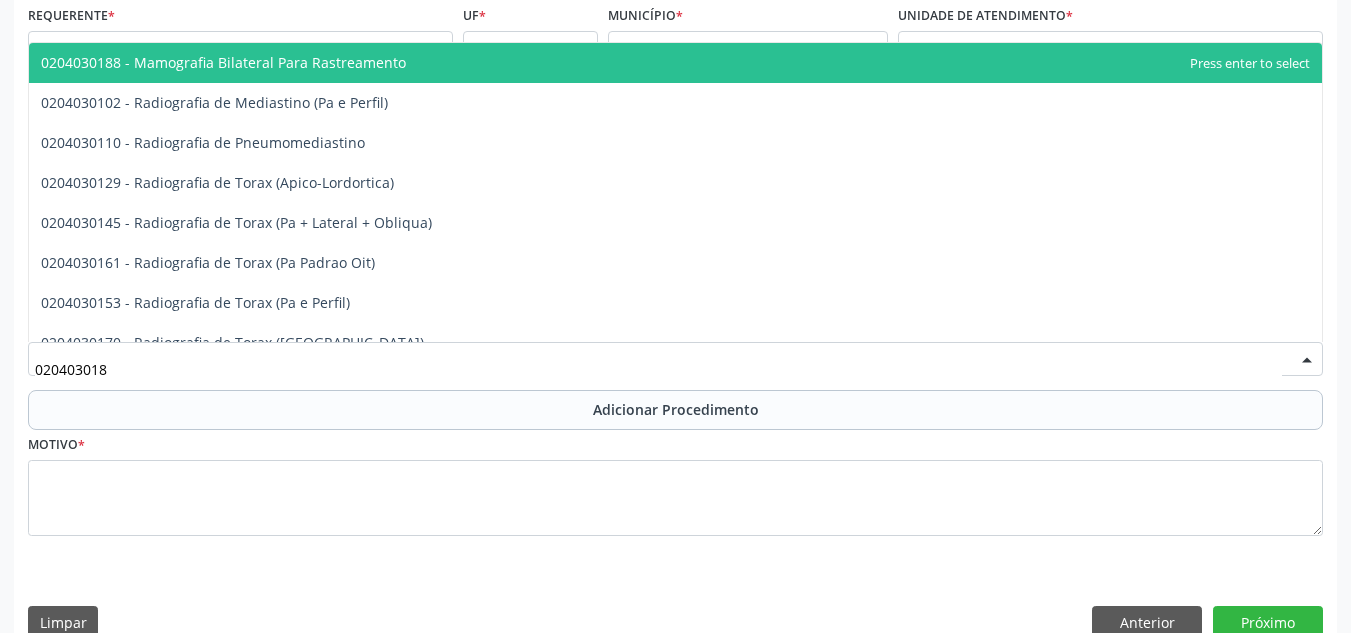 type on "0204030188" 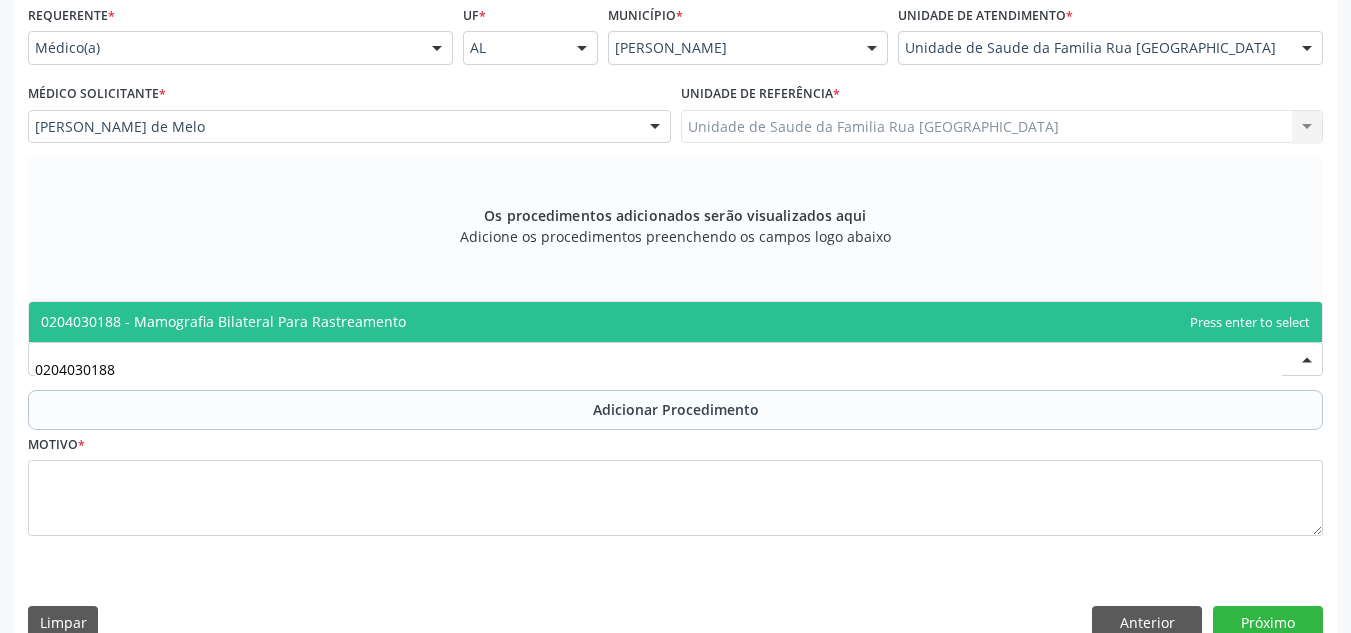 click on "0204030188 - Mamografia Bilateral Para Rastreamento" at bounding box center [223, 321] 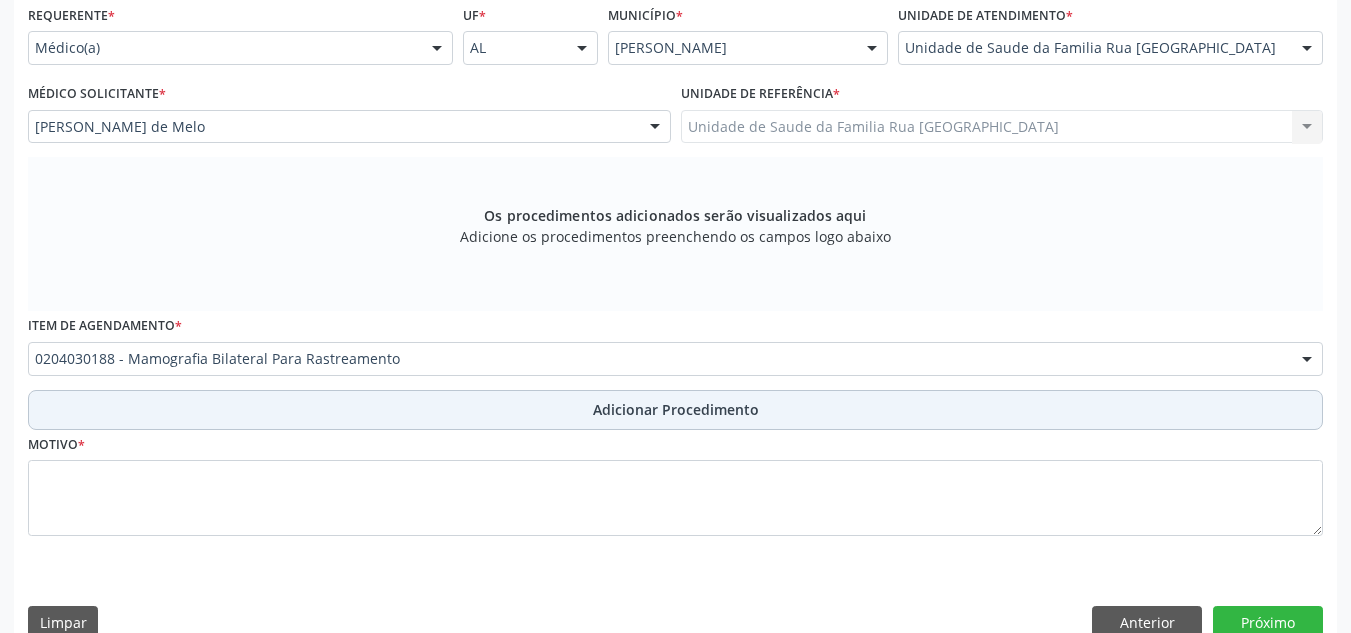 click on "Adicionar Procedimento" at bounding box center (676, 409) 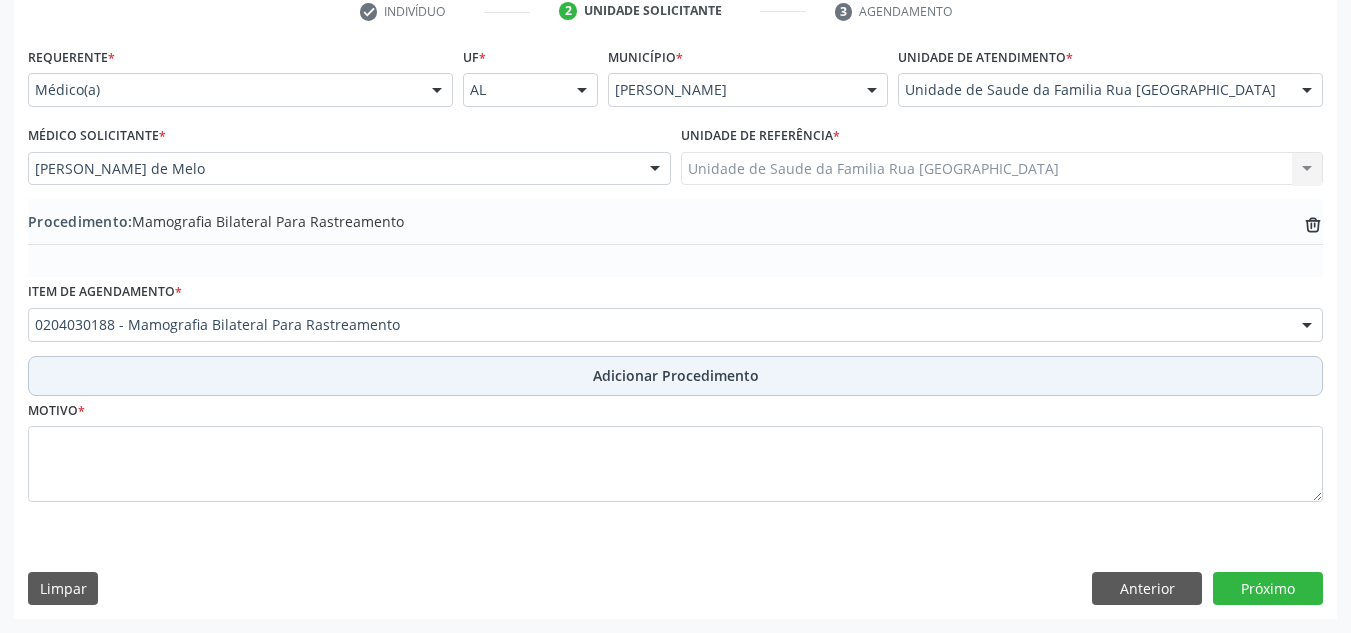scroll, scrollTop: 420, scrollLeft: 0, axis: vertical 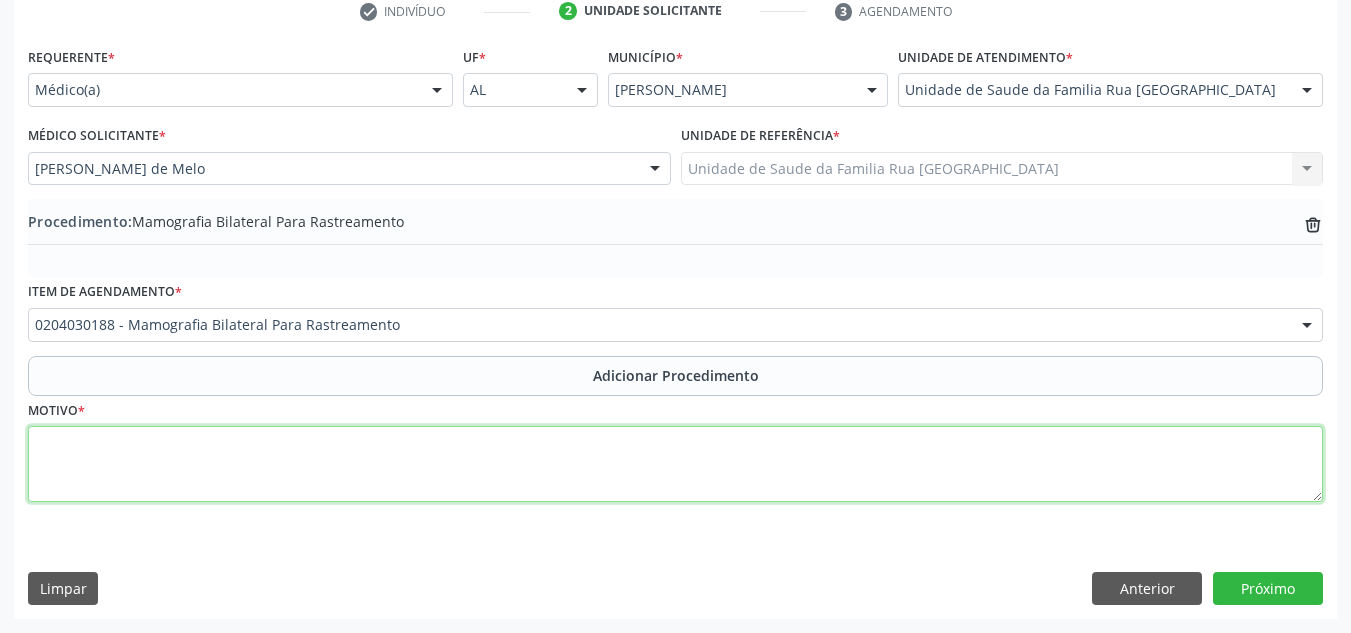 click at bounding box center (675, 464) 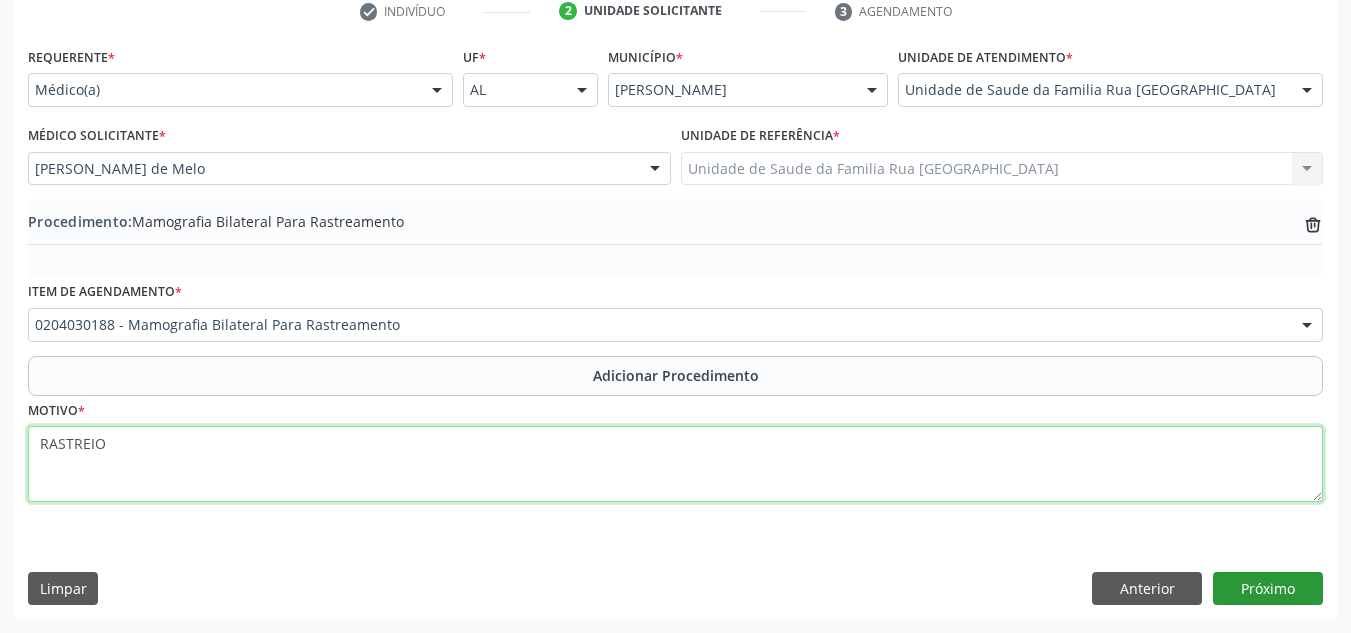 type on "RASTREIO" 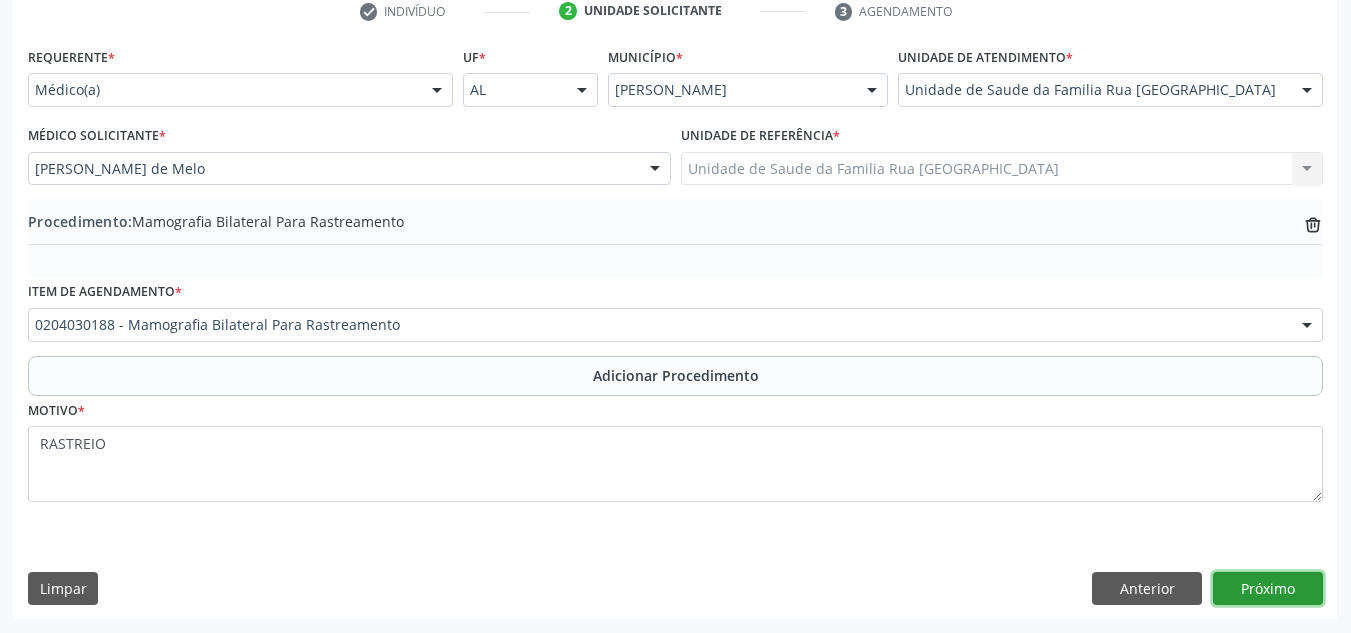 click on "Próximo" at bounding box center (1268, 589) 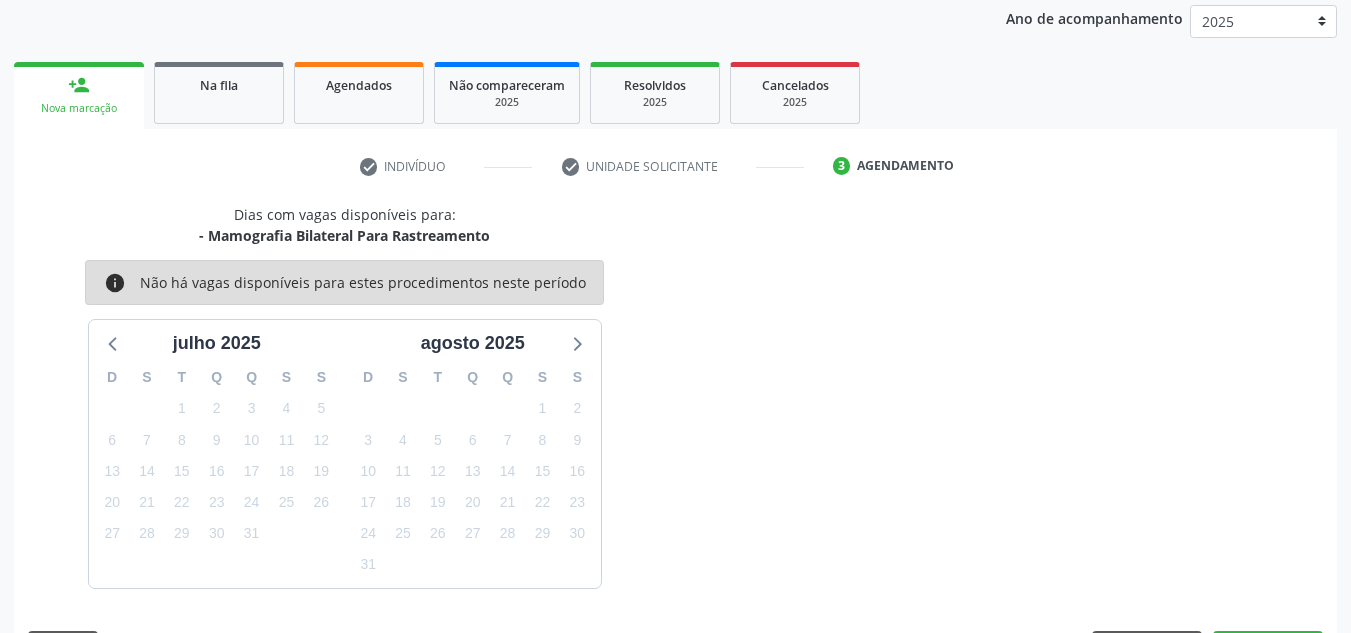 scroll, scrollTop: 324, scrollLeft: 0, axis: vertical 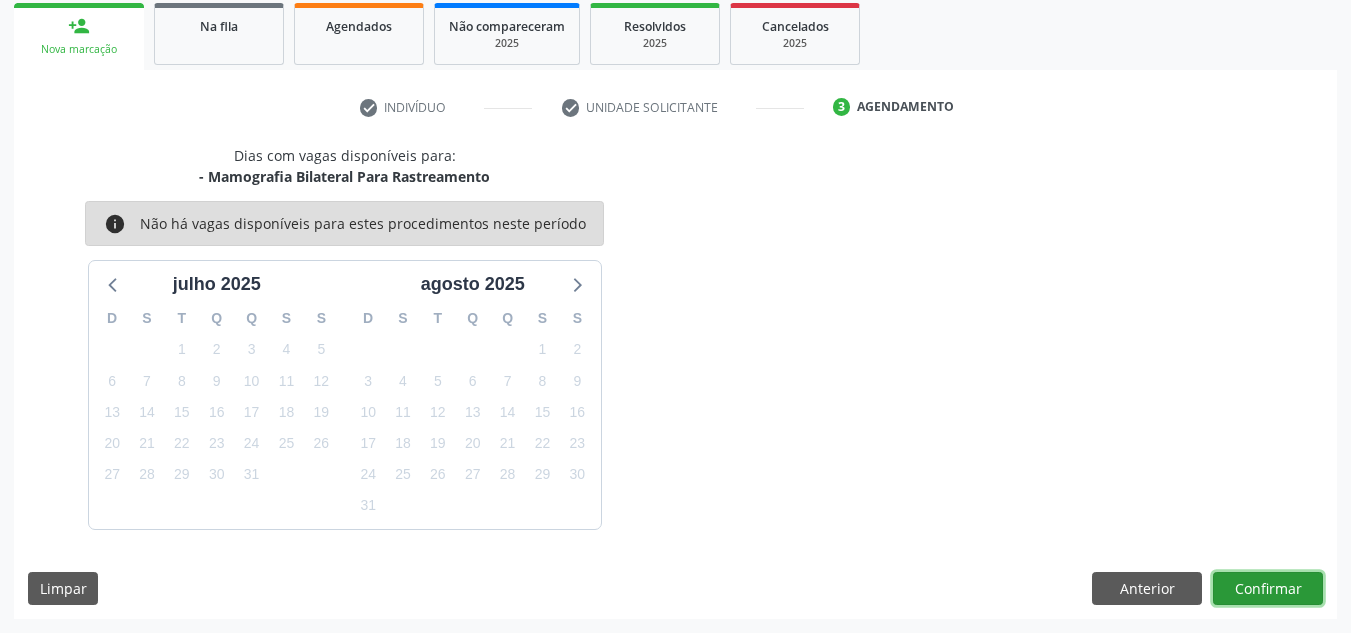 click on "Confirmar" at bounding box center [1268, 589] 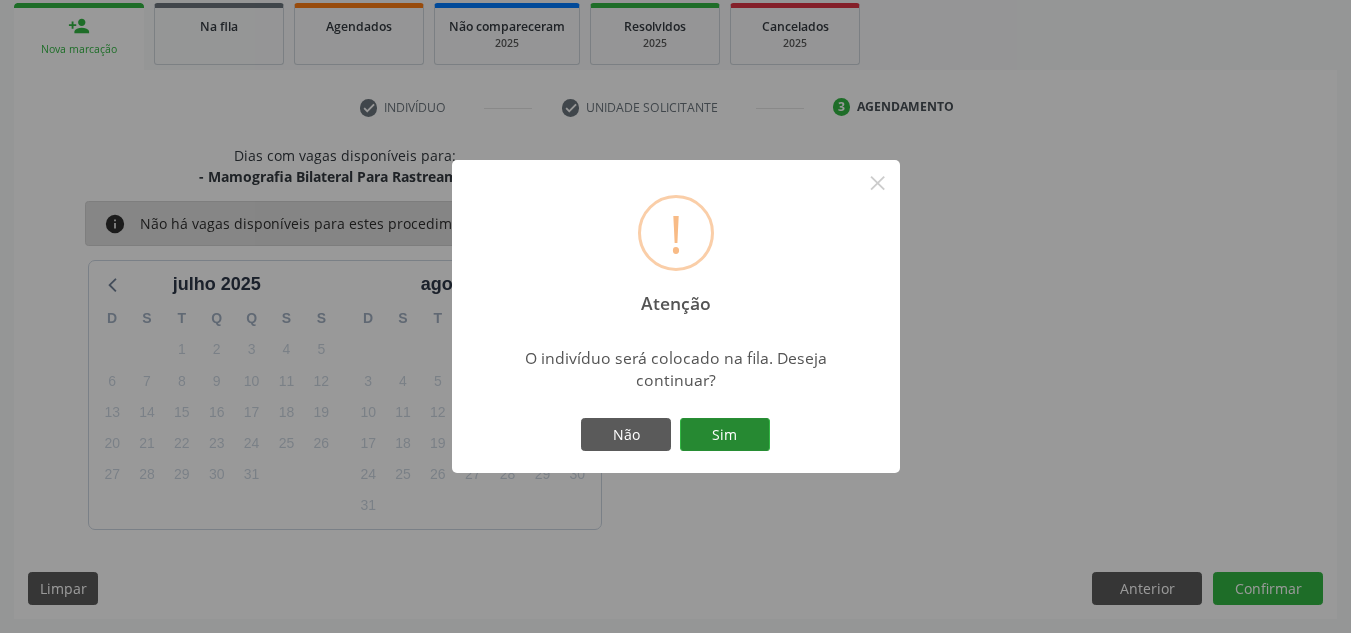 click on "Sim" at bounding box center [725, 435] 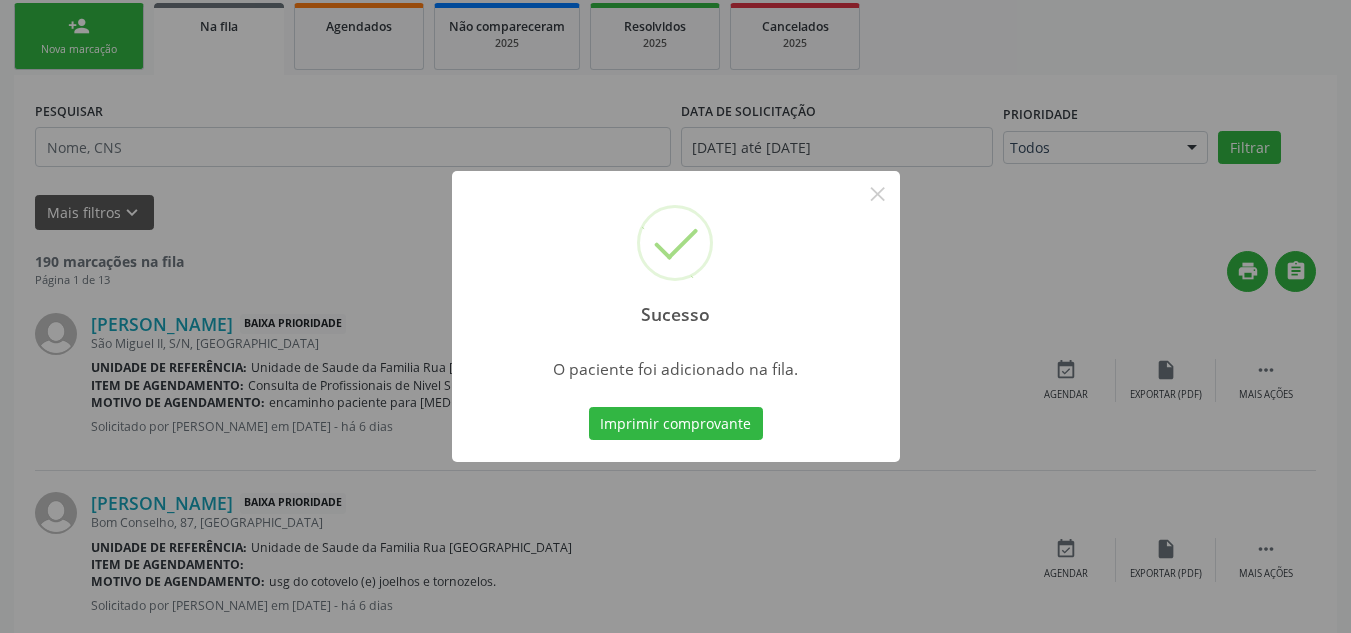scroll, scrollTop: 62, scrollLeft: 0, axis: vertical 